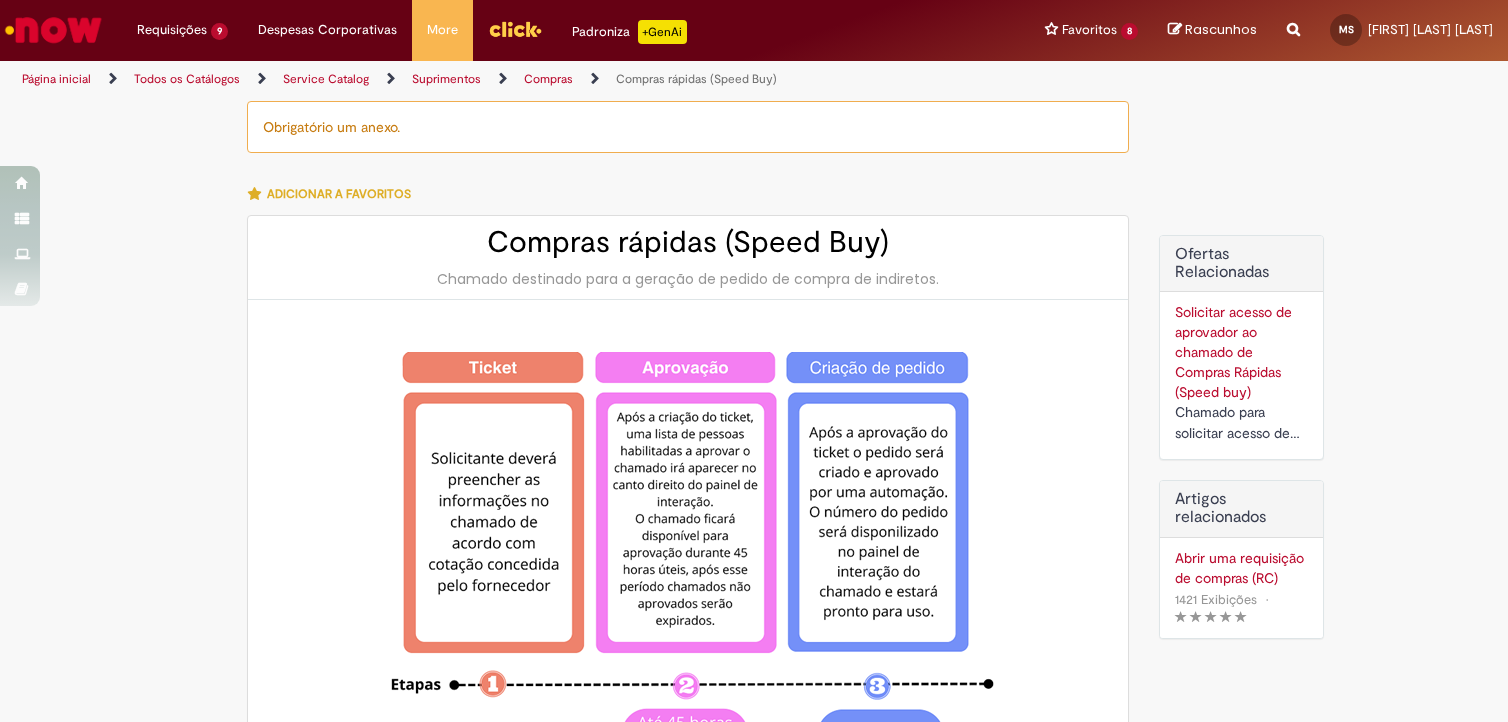 select on "**********" 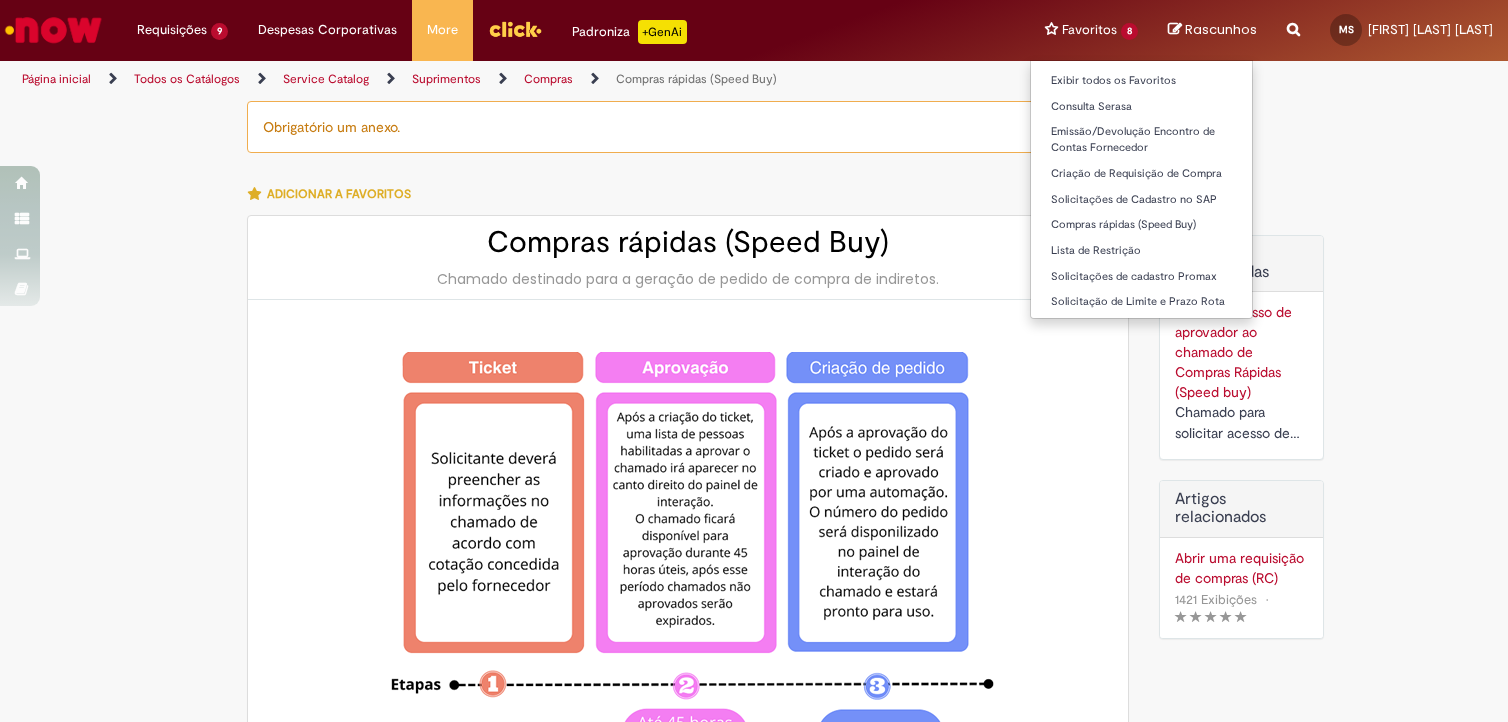 scroll, scrollTop: 0, scrollLeft: 0, axis: both 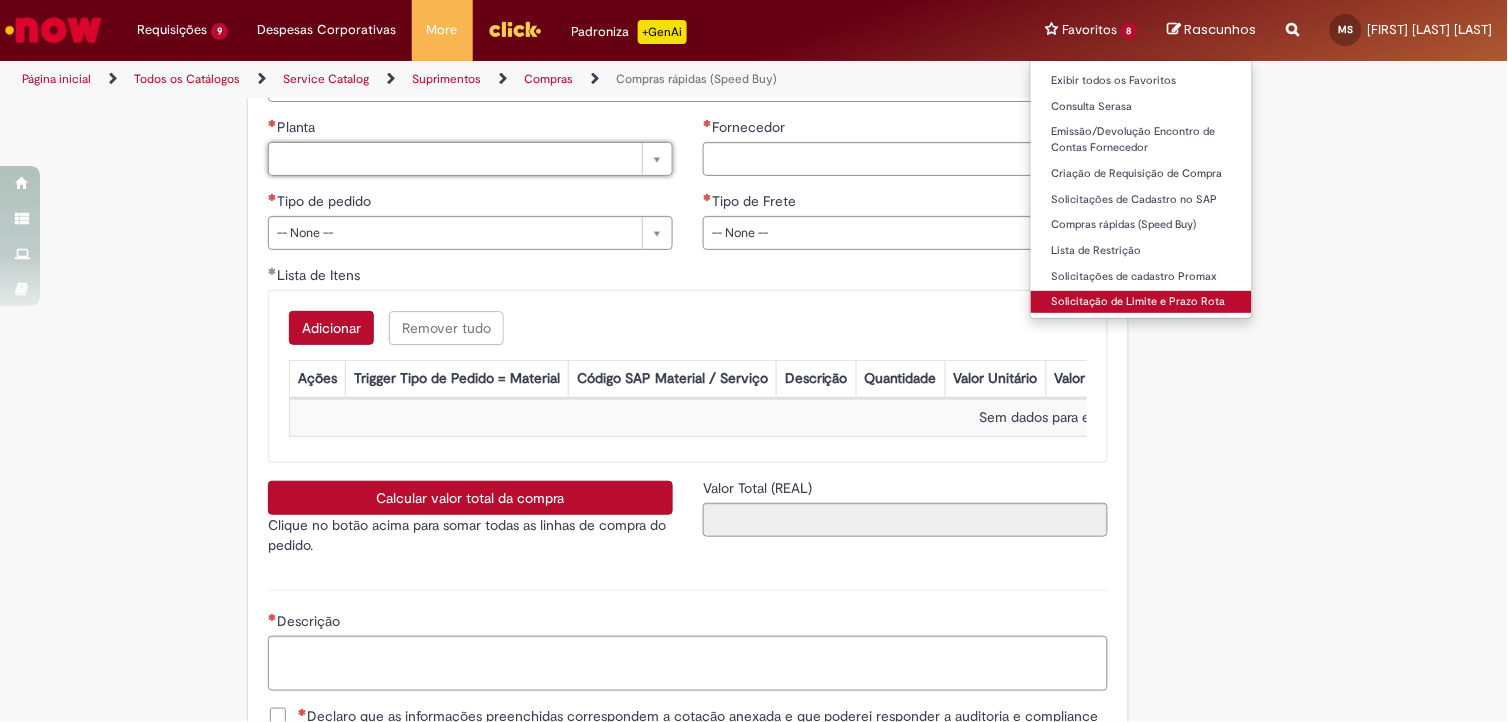 click on "Solicitação de Limite e Prazo Rota" at bounding box center [1141, 302] 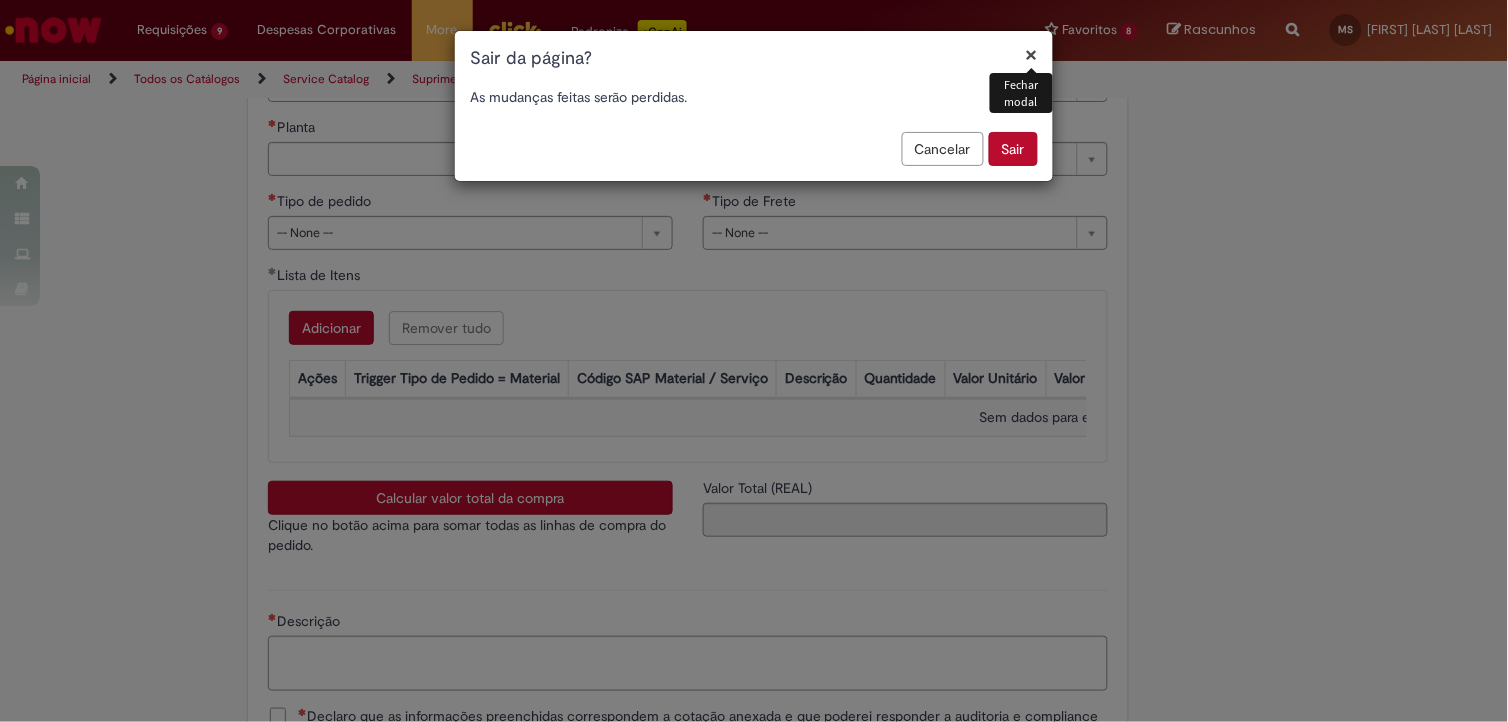 click on "As mudanças feitas serão perdidas." at bounding box center (754, 102) 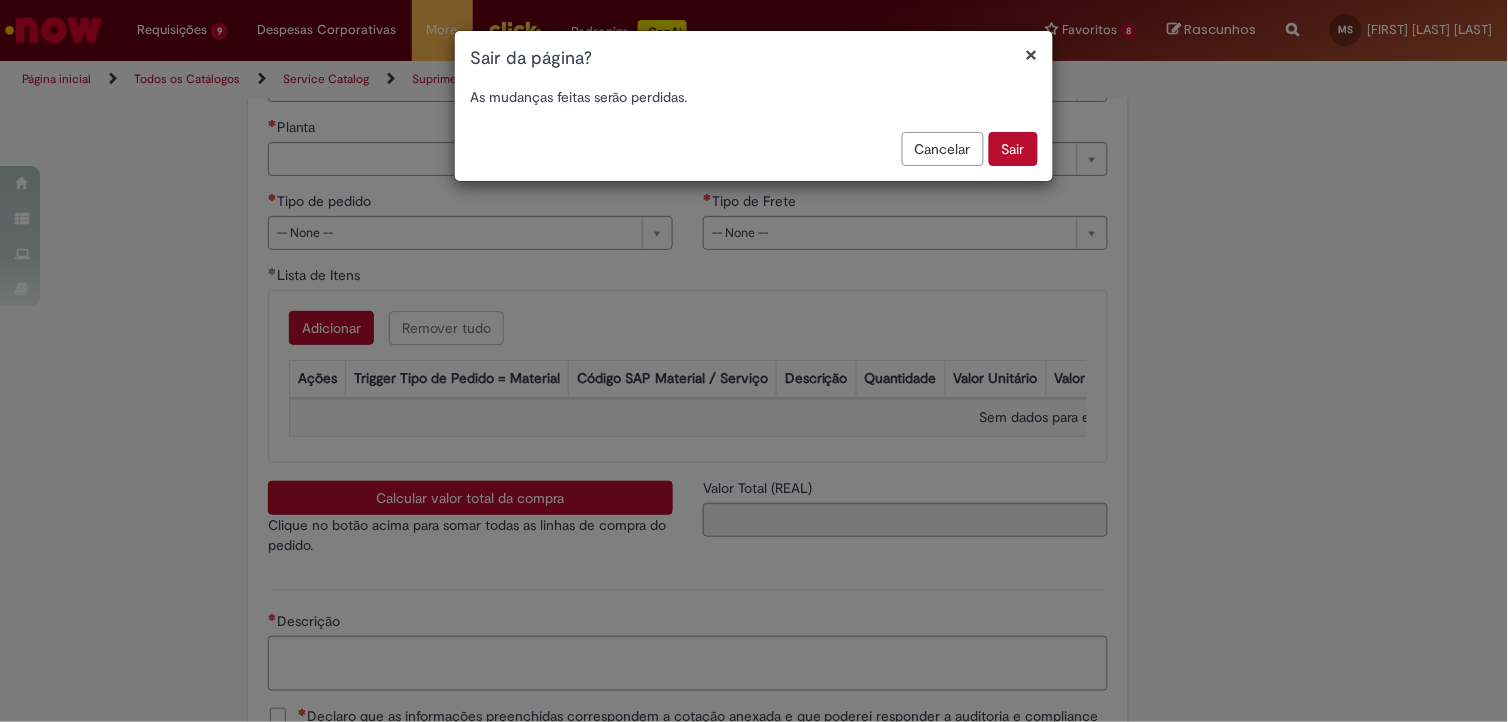 click on "Sair" at bounding box center (1013, 149) 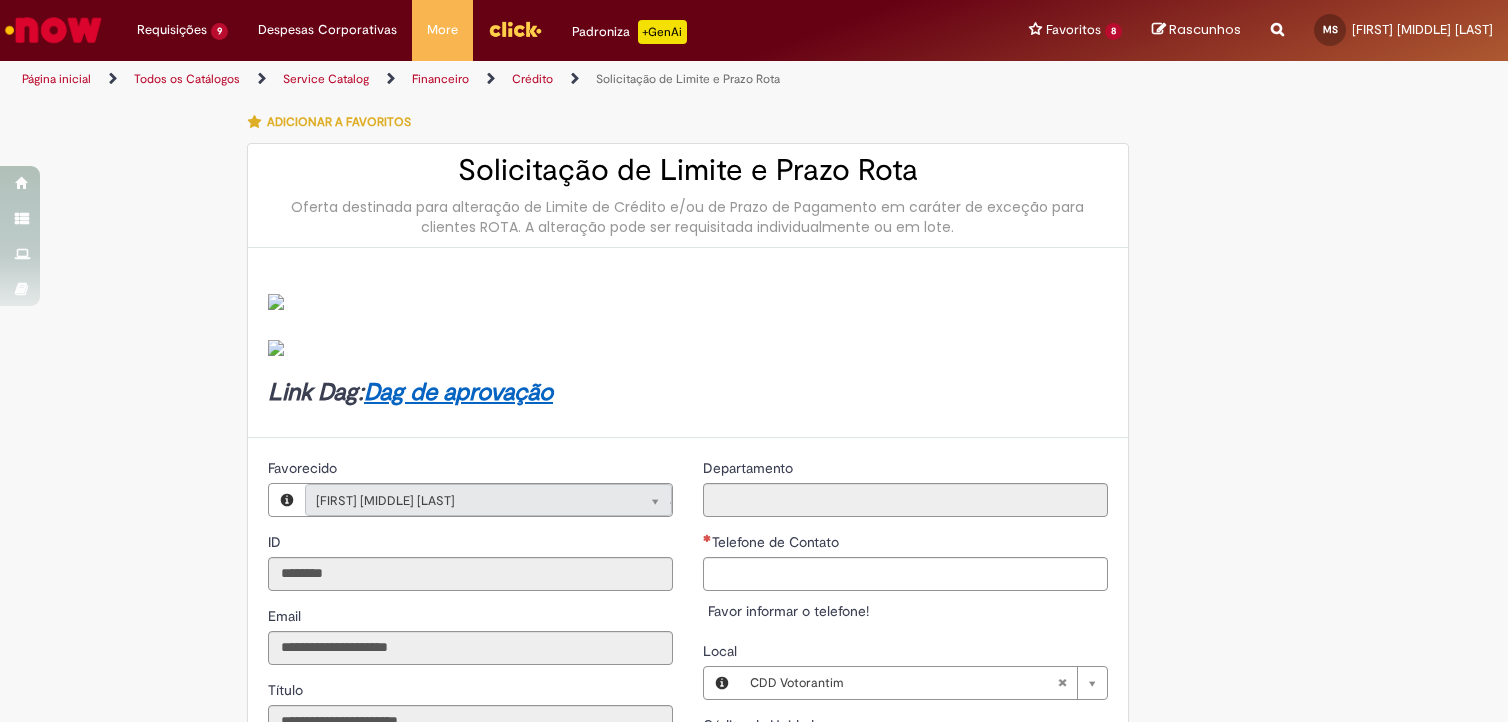 scroll, scrollTop: 0, scrollLeft: 0, axis: both 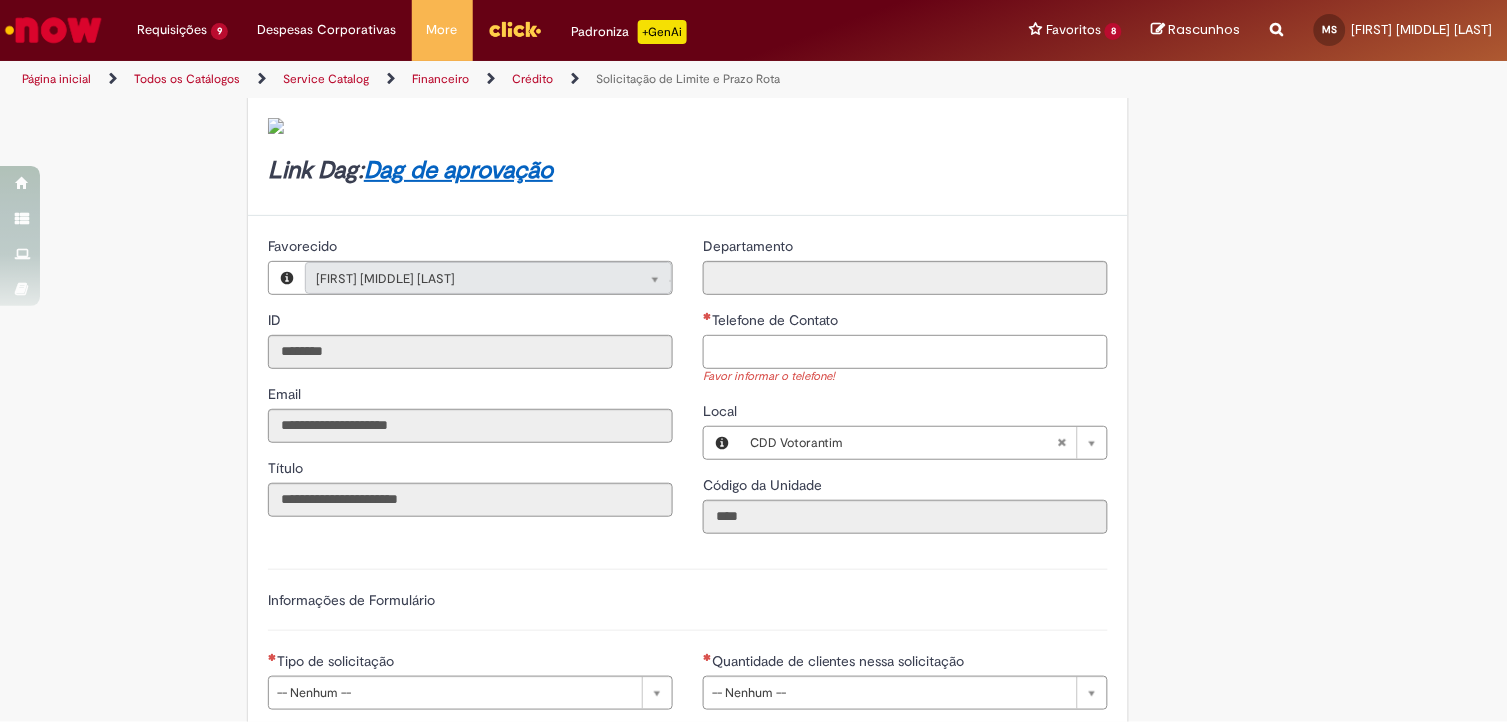 click on "Telefone de Contato" at bounding box center [905, 352] 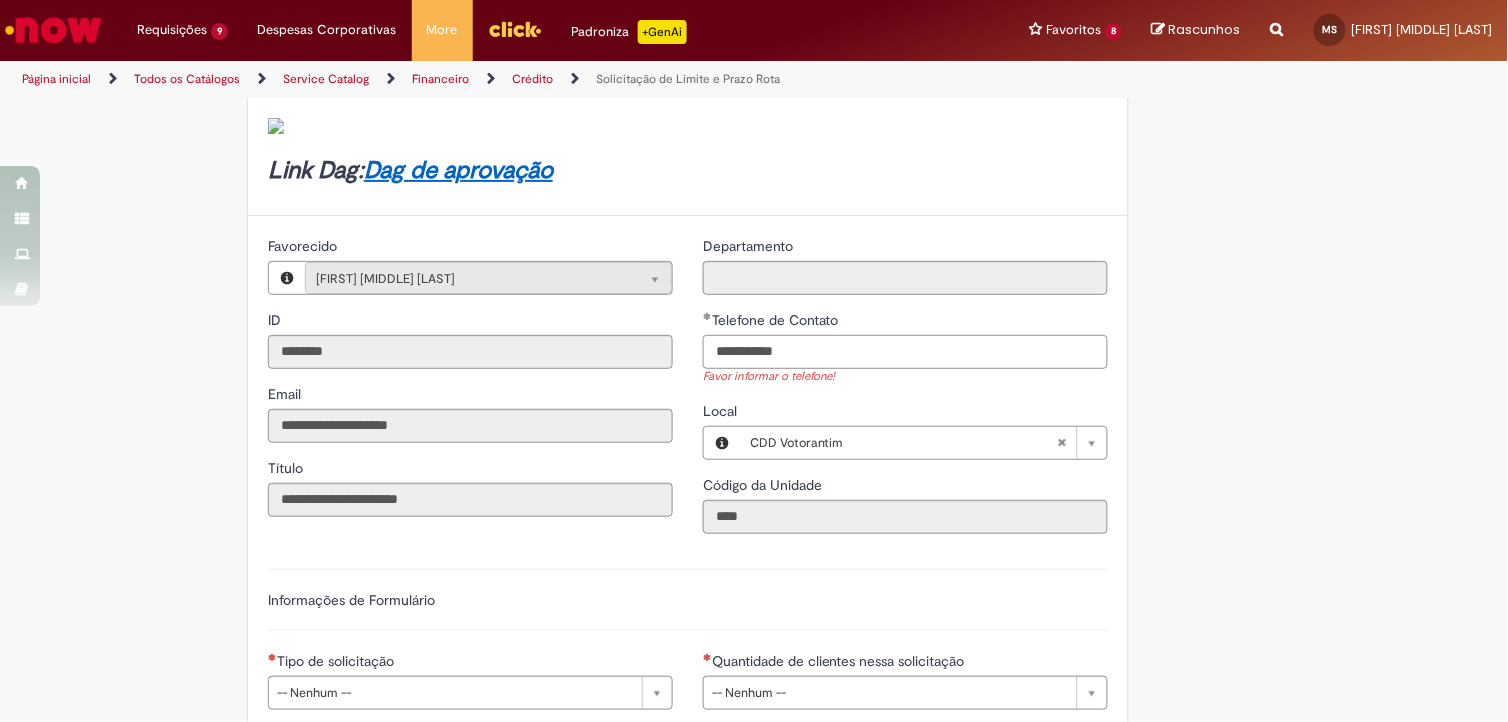 scroll, scrollTop: 444, scrollLeft: 0, axis: vertical 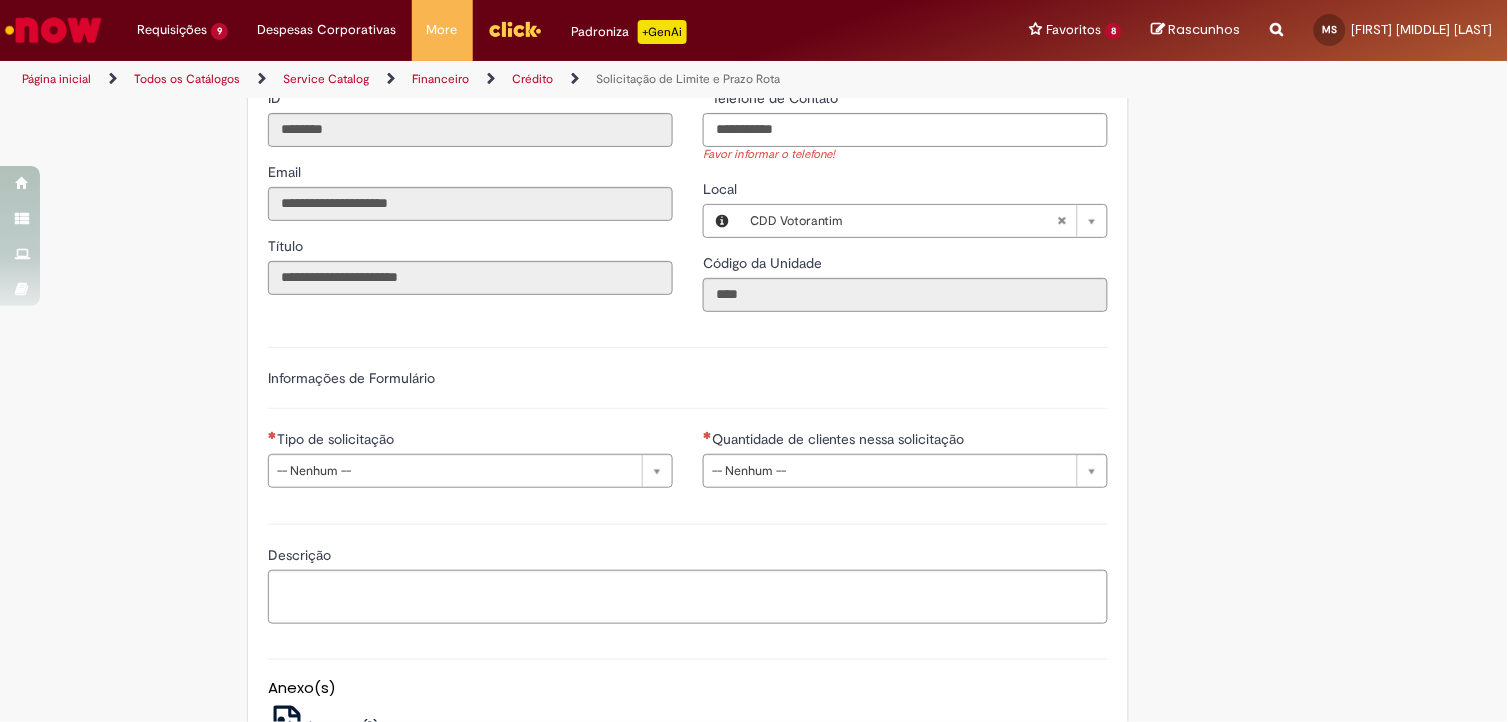 type on "**********" 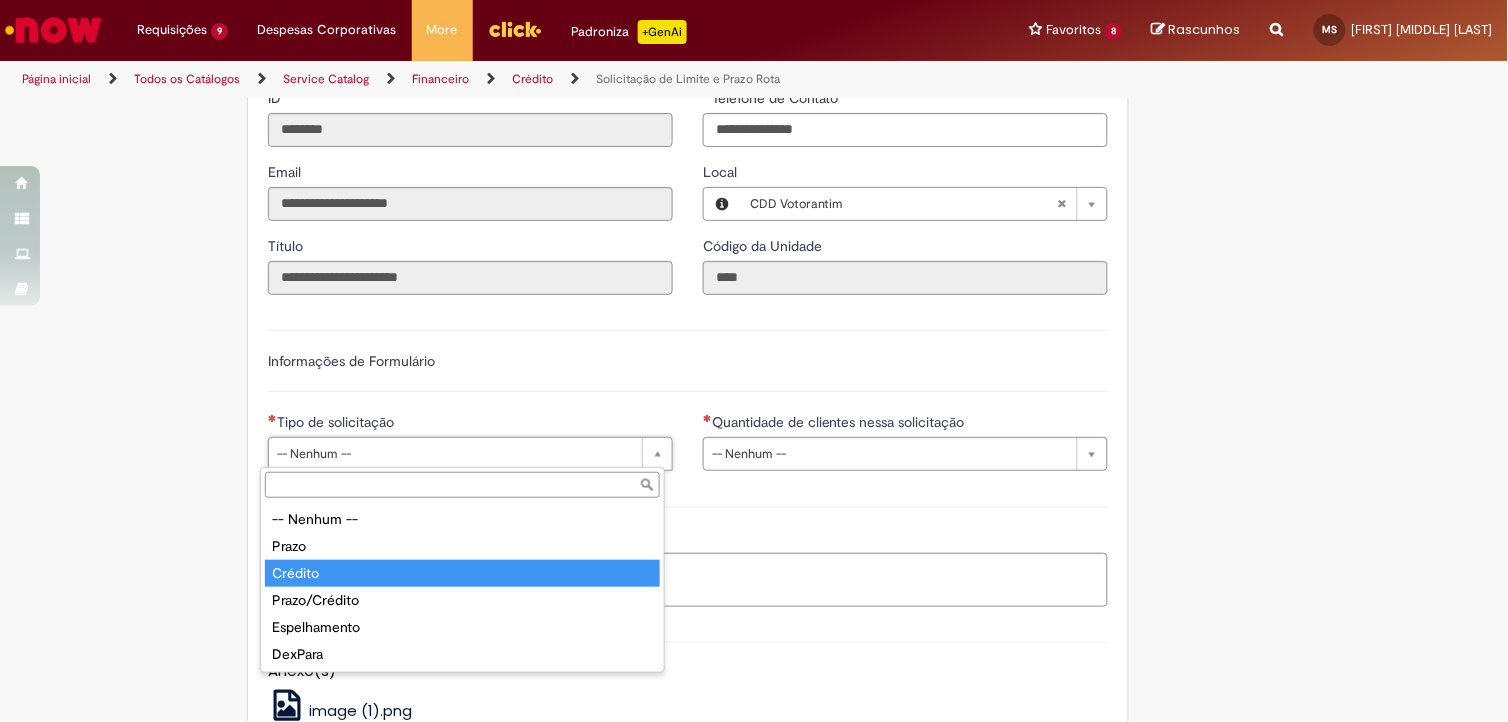 type on "*******" 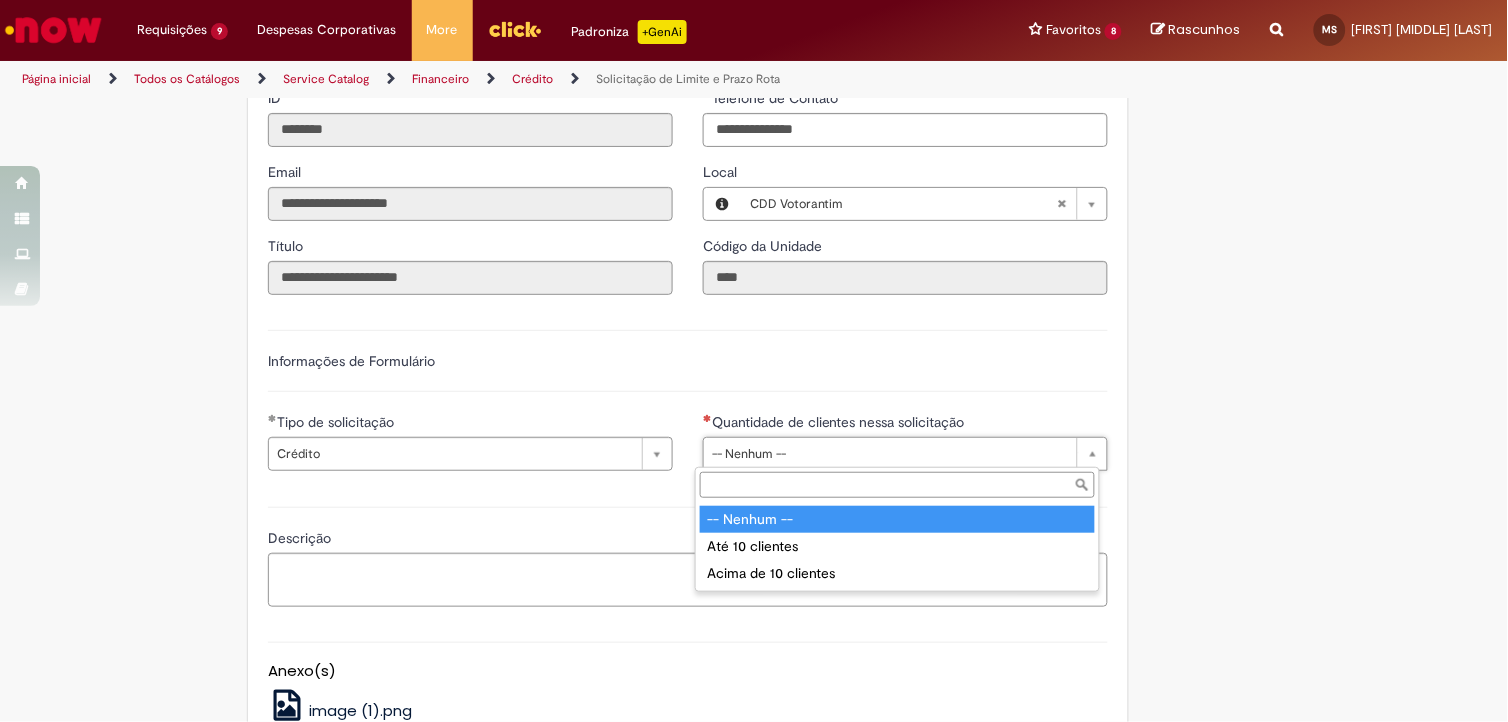 drag, startPoint x: 712, startPoint y: 461, endPoint x: 752, endPoint y: 493, distance: 51.224995 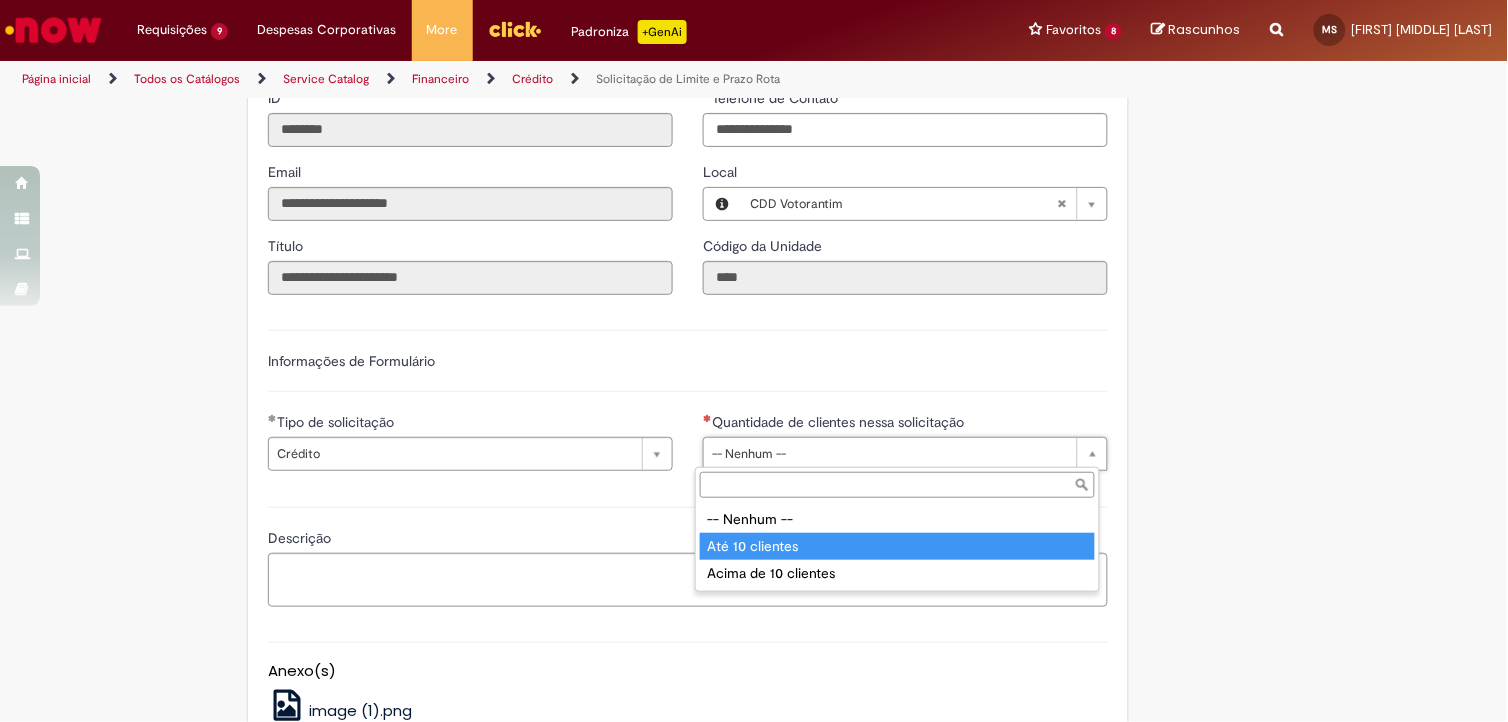 type on "**********" 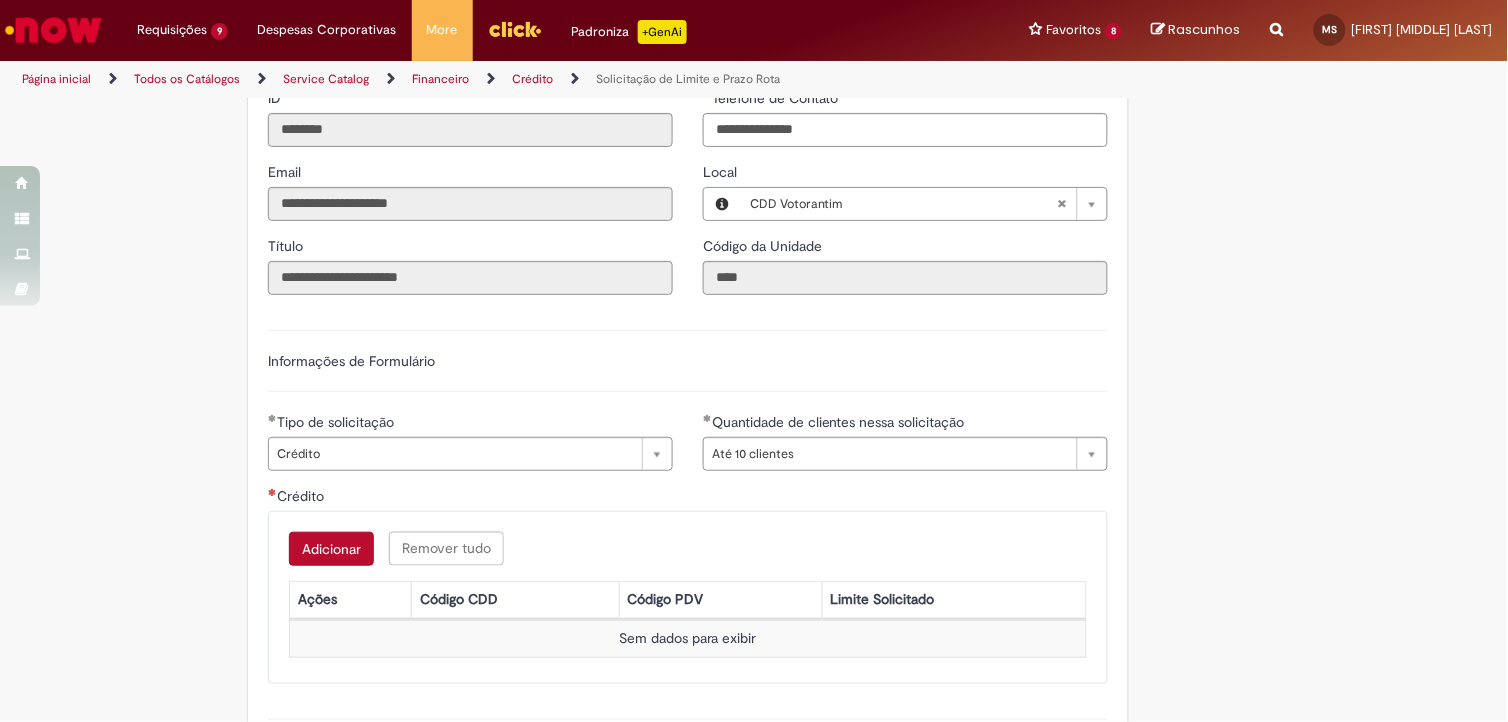 click on "Adicionar" at bounding box center (331, 549) 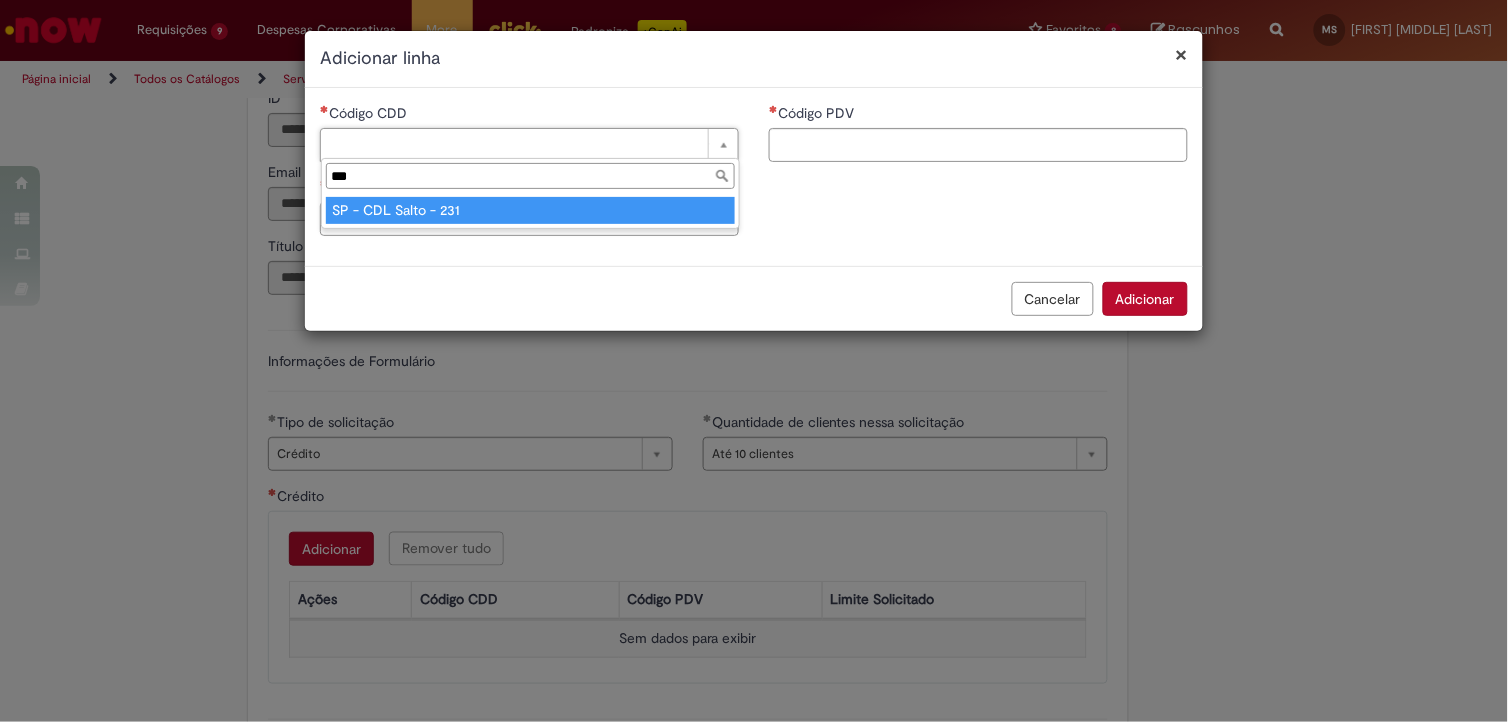 type on "***" 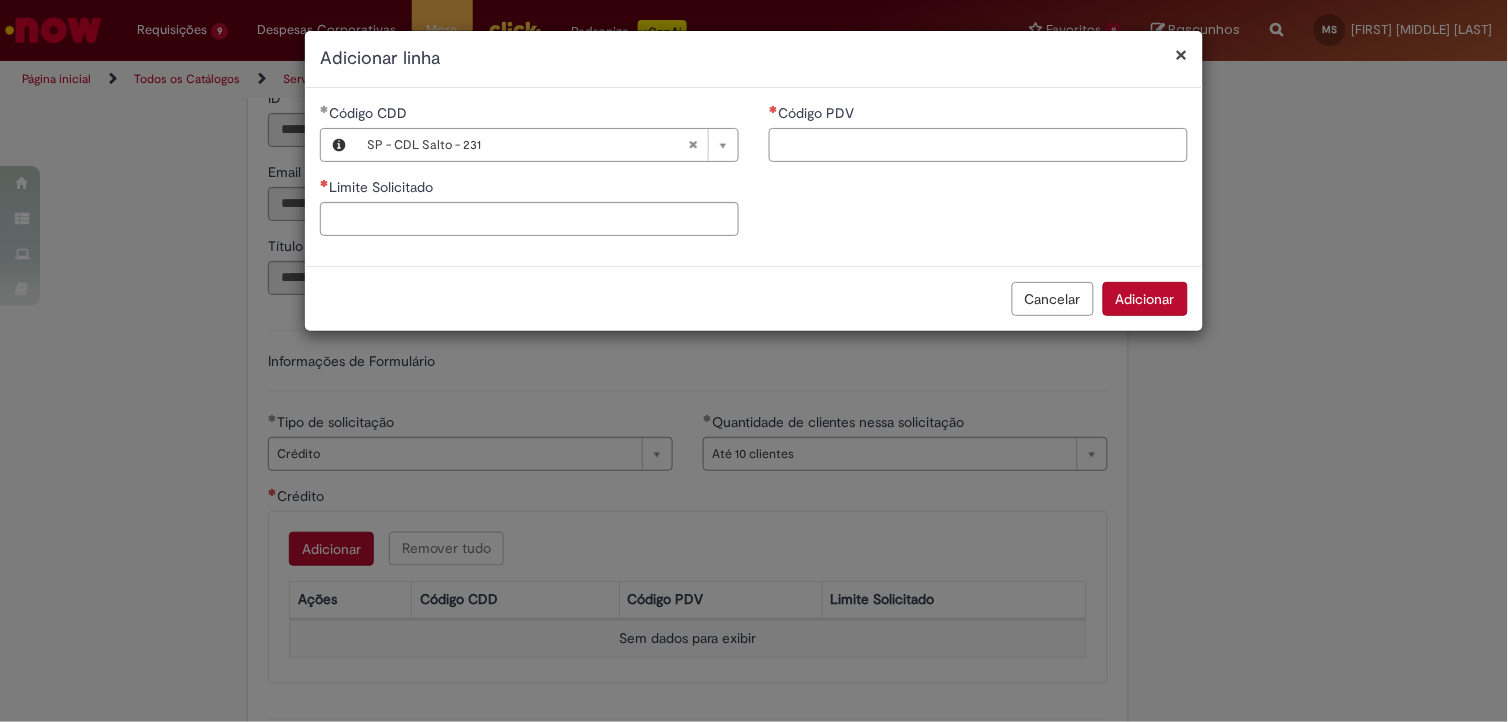 click on "Código PDV" at bounding box center [978, 145] 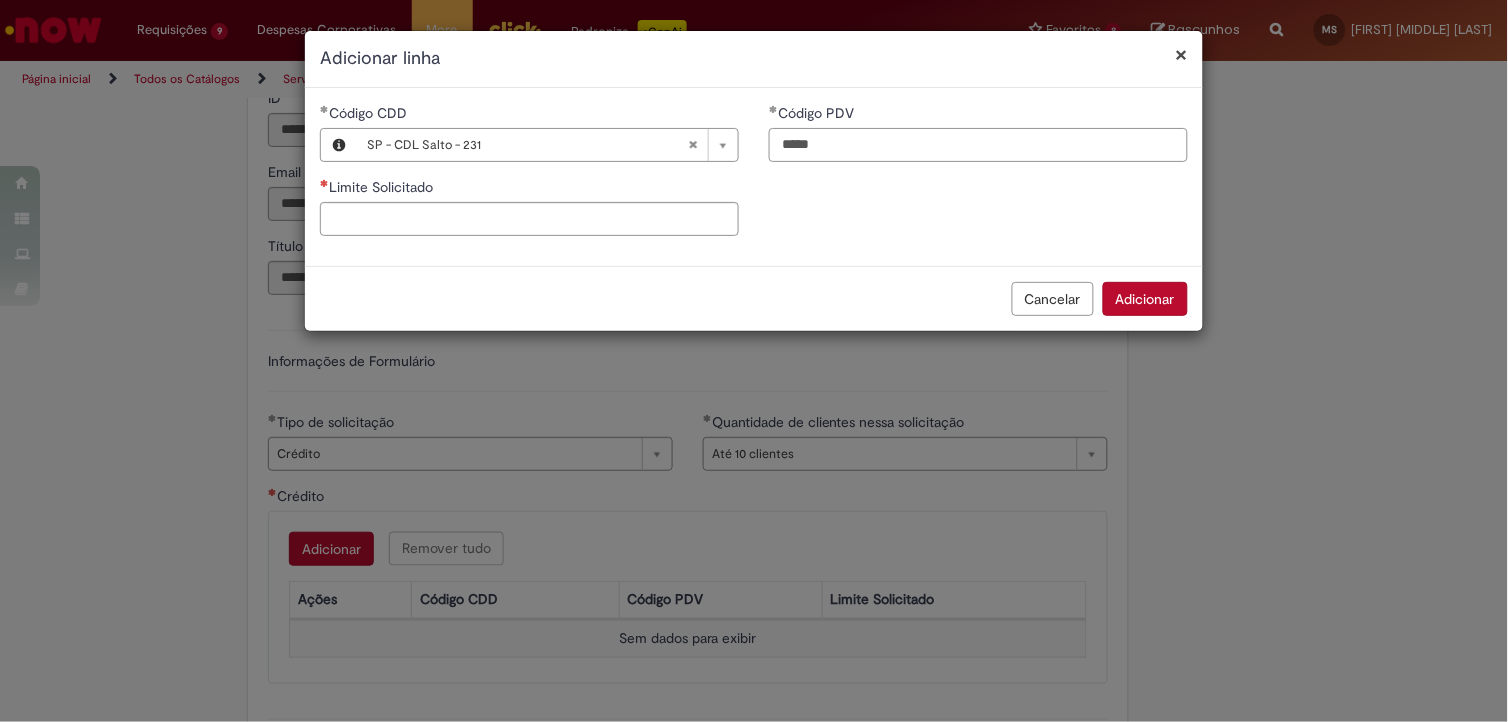 type on "*****" 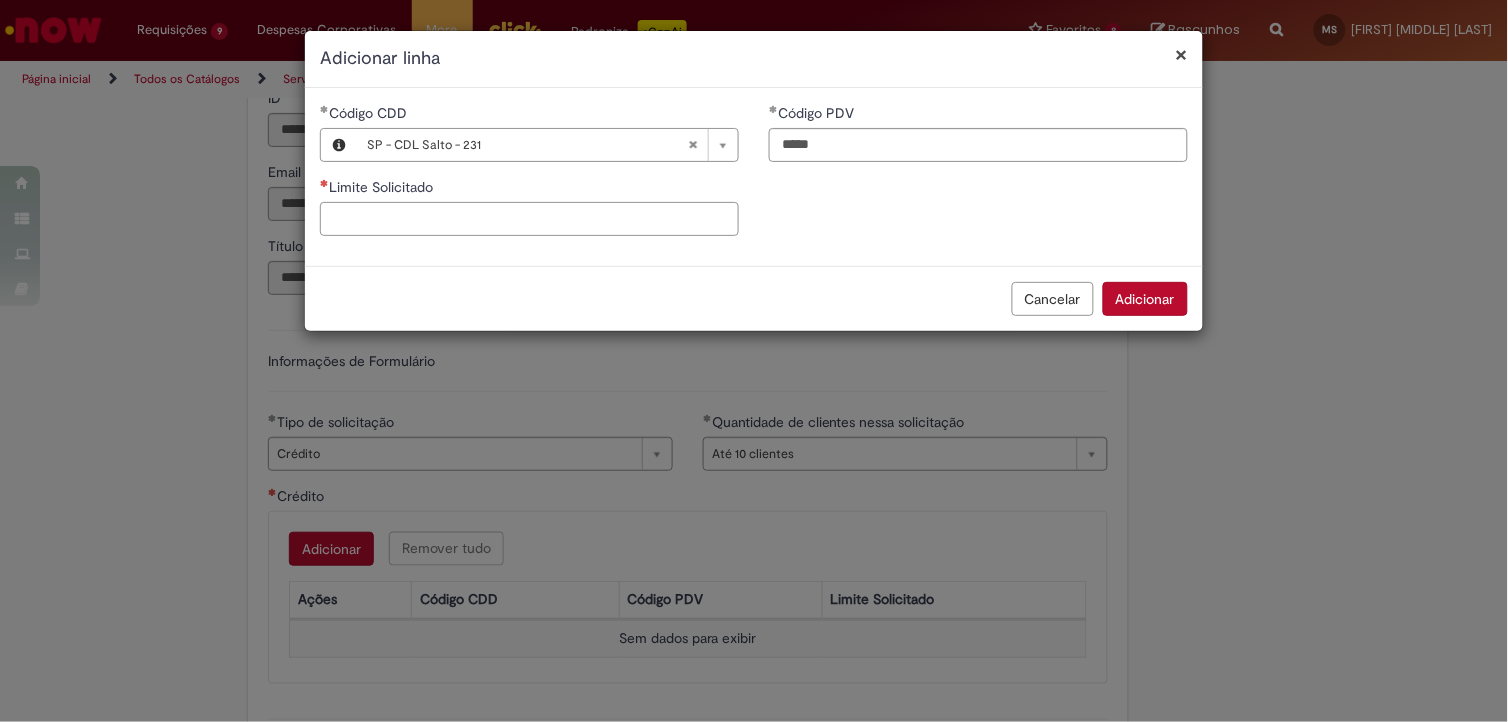 click on "Limite Solicitado" at bounding box center (529, 219) 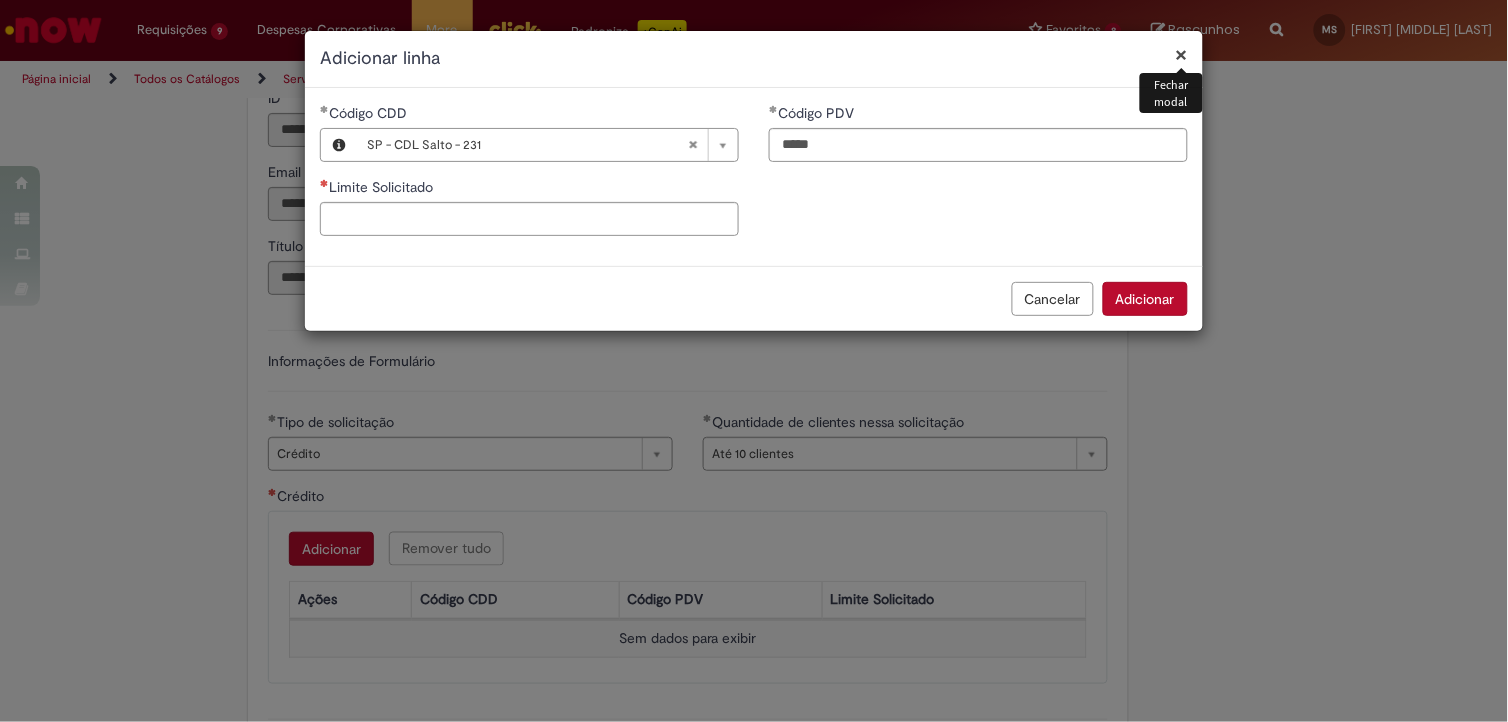 click on "×" at bounding box center [1182, 54] 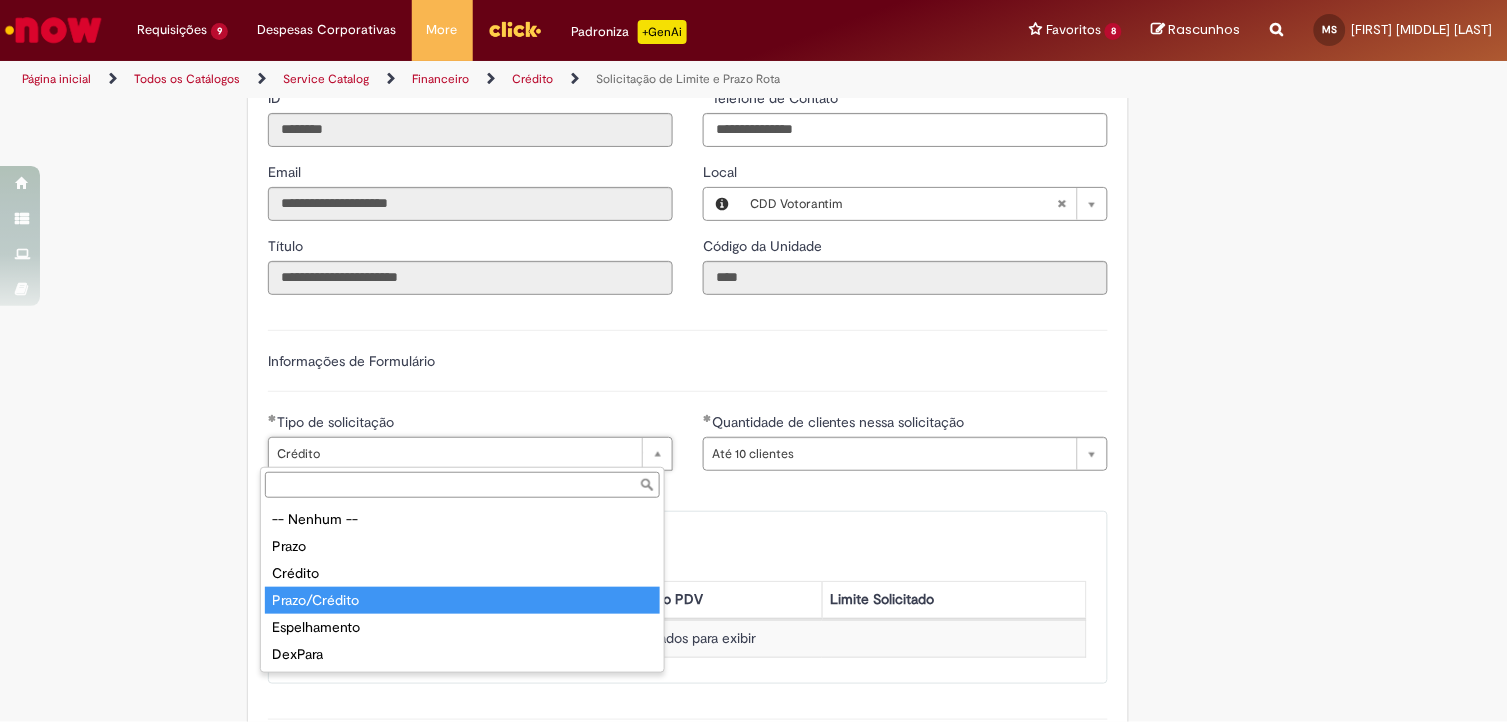 type on "**********" 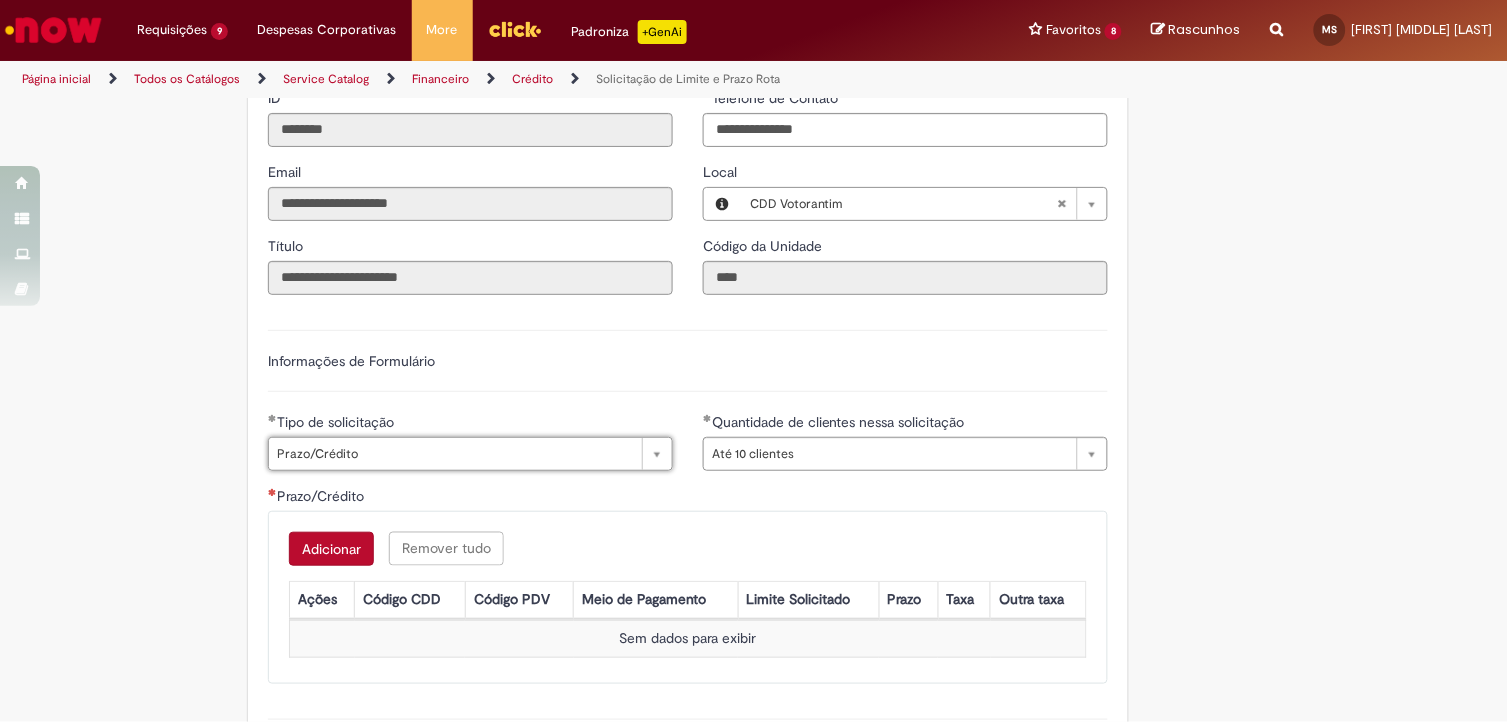 scroll, scrollTop: 0, scrollLeft: 45, axis: horizontal 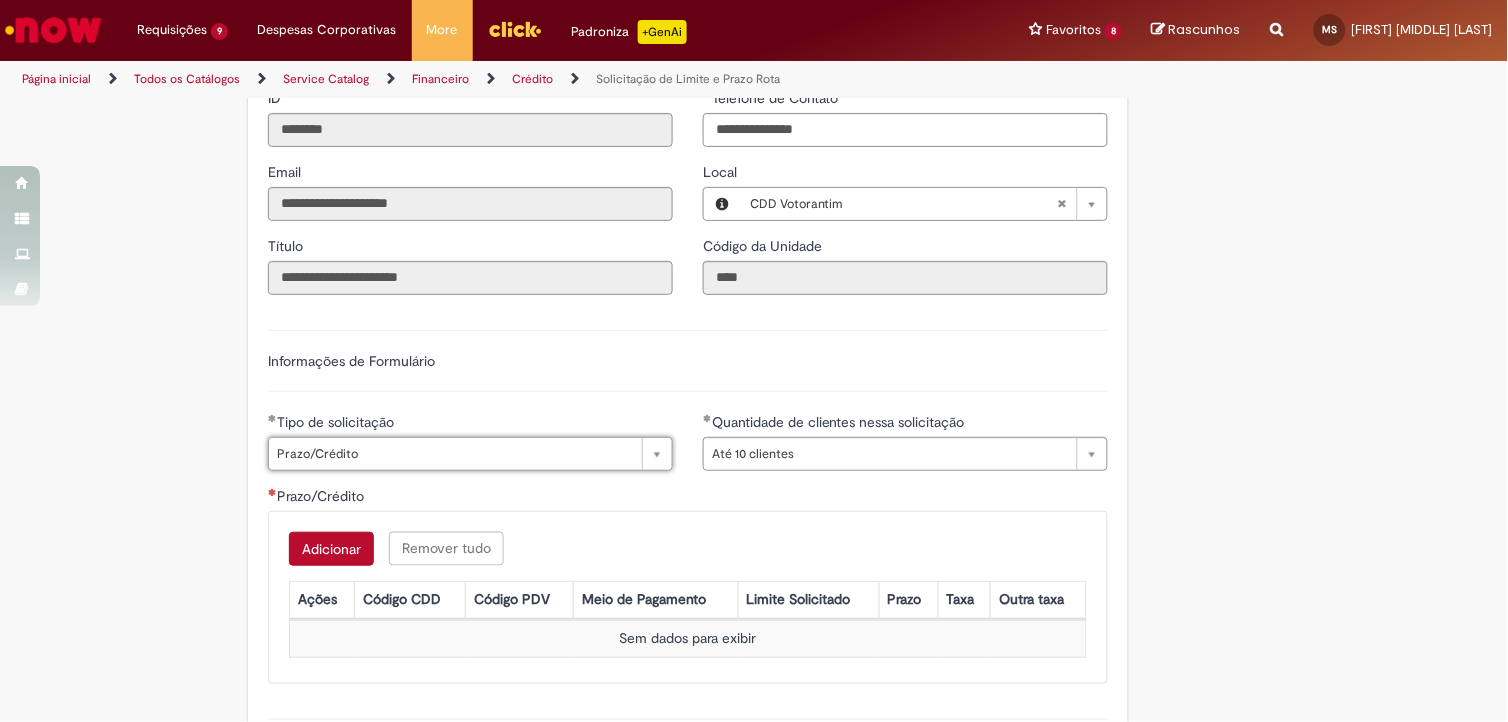 click on "Adicionar" at bounding box center (331, 549) 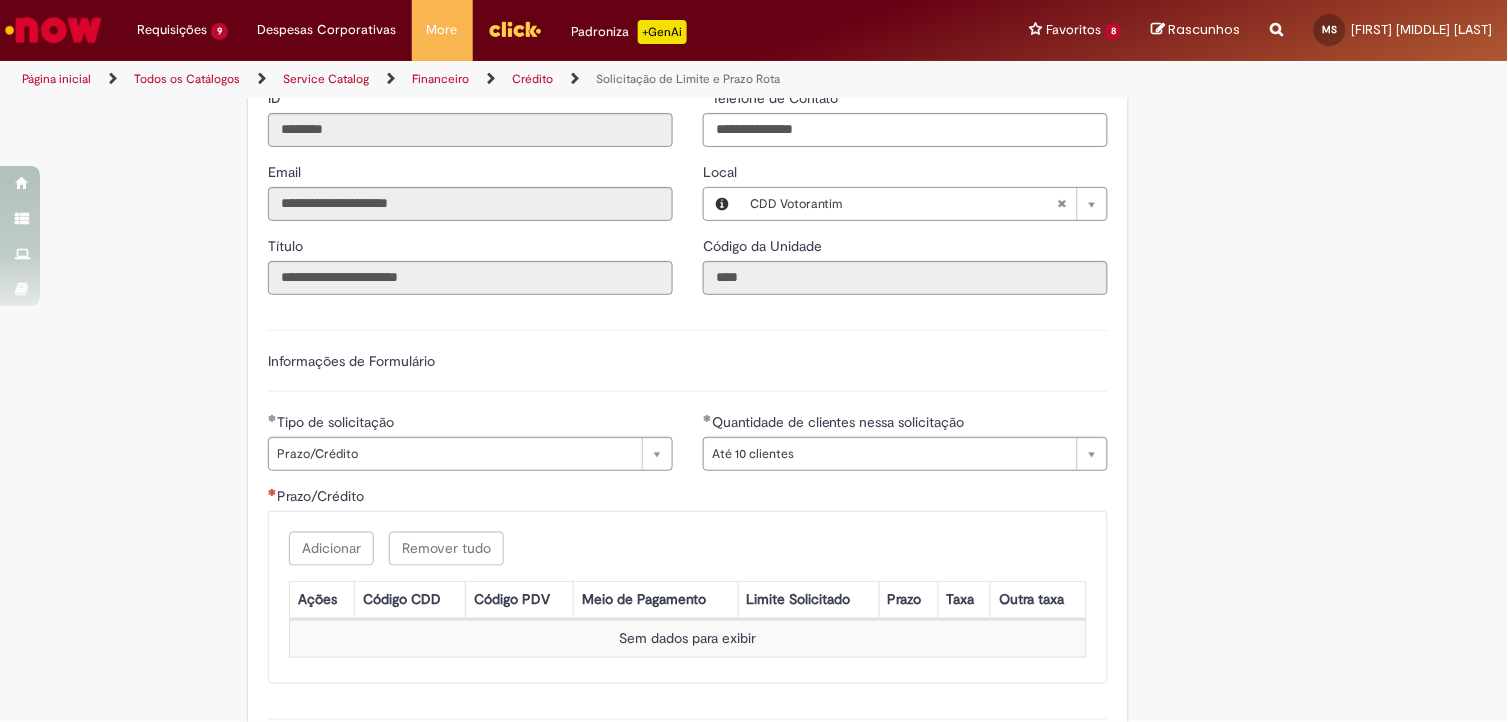 scroll, scrollTop: 0, scrollLeft: 0, axis: both 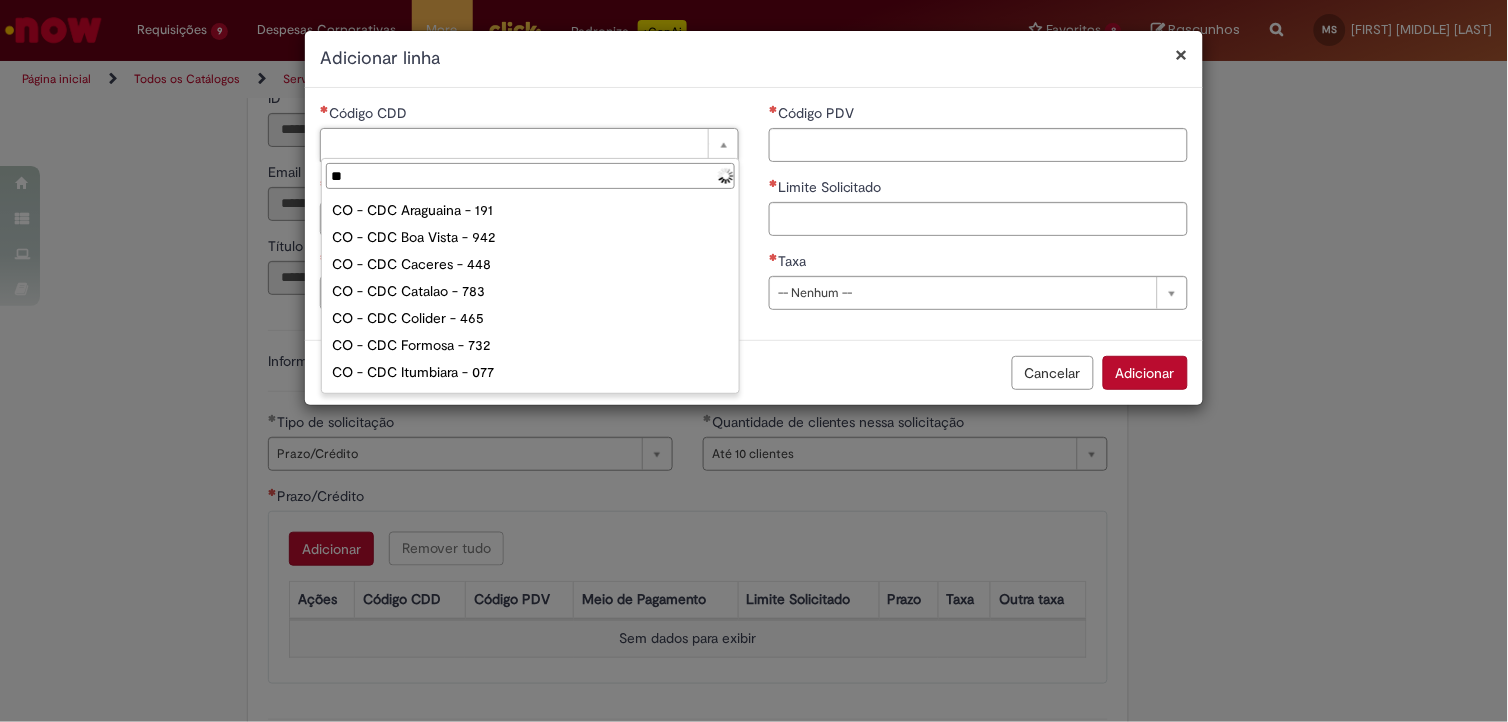 type on "***" 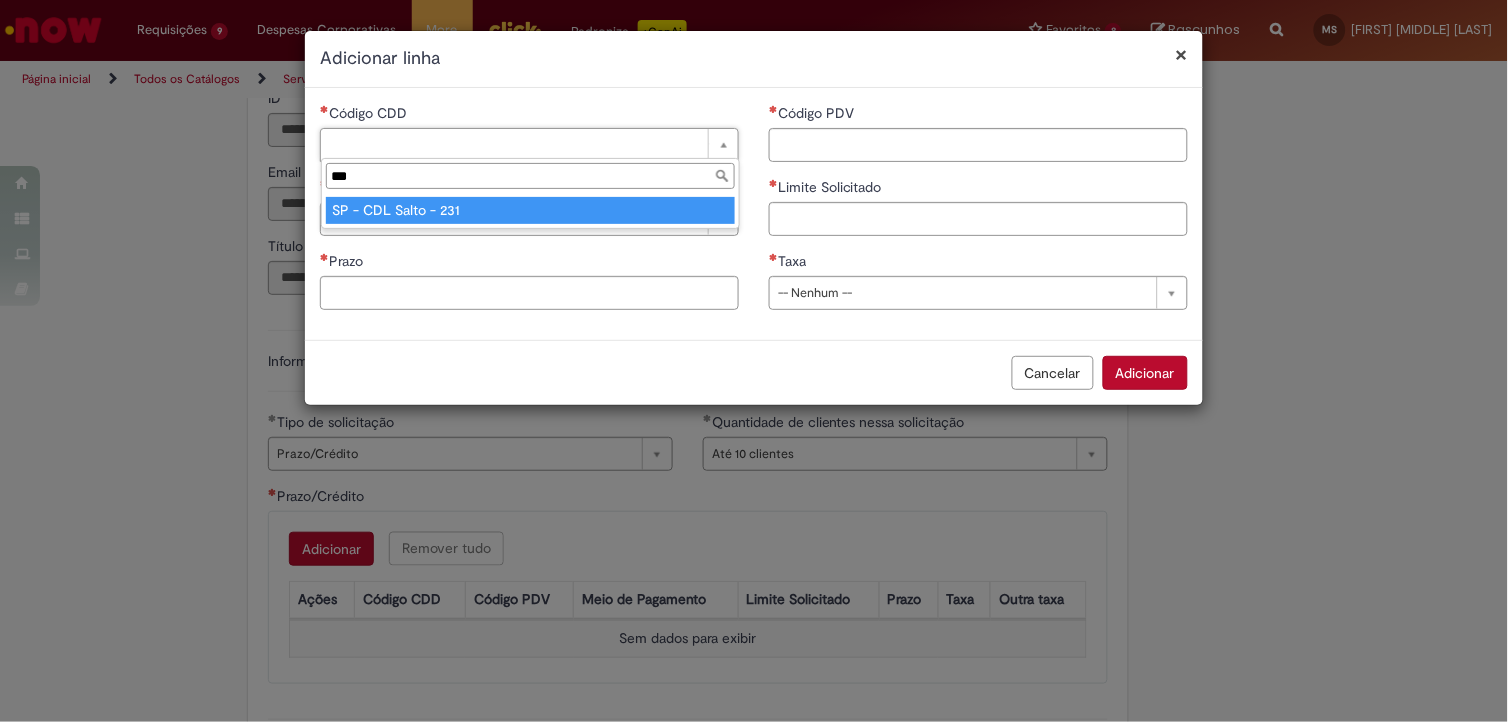 type on "**********" 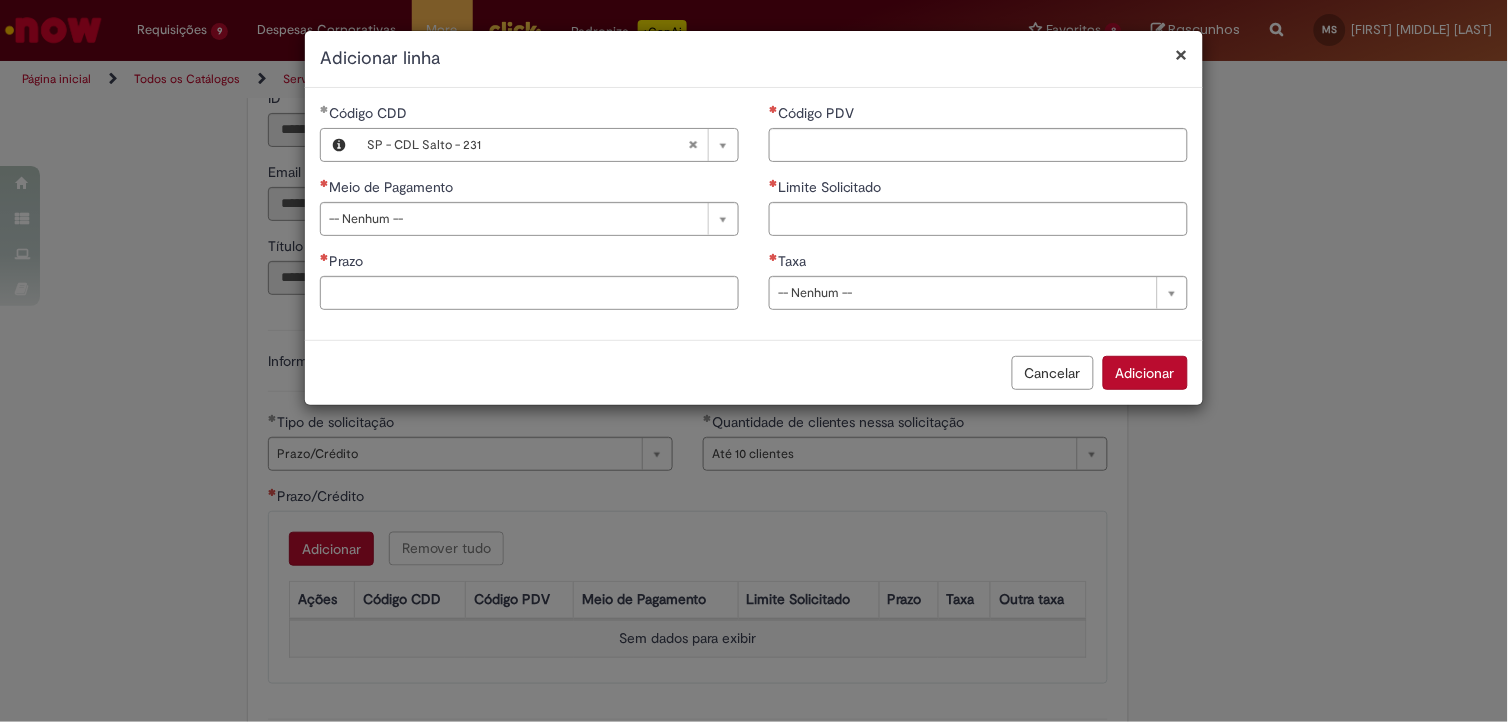 drag, startPoint x: 451, startPoint y: 193, endPoint x: 471, endPoint y: 212, distance: 27.58623 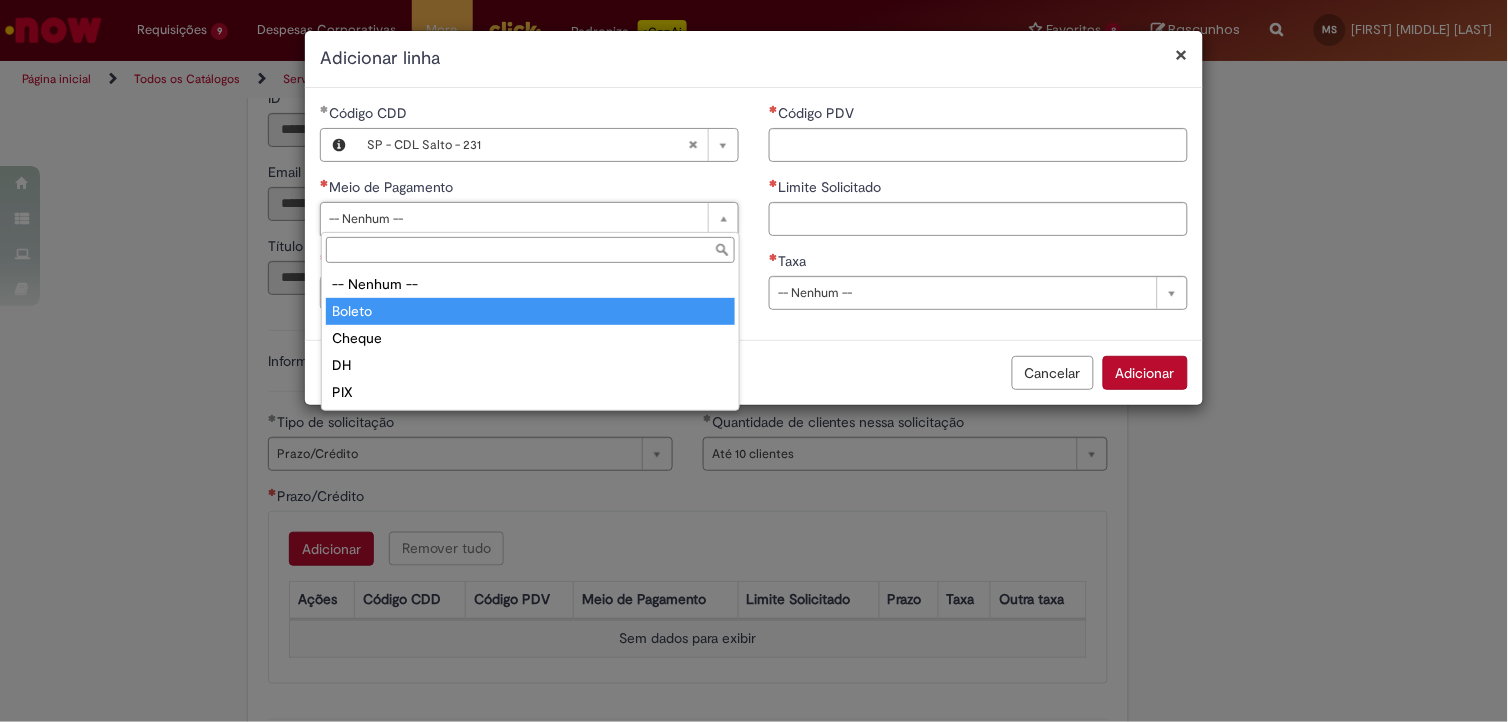 type on "******" 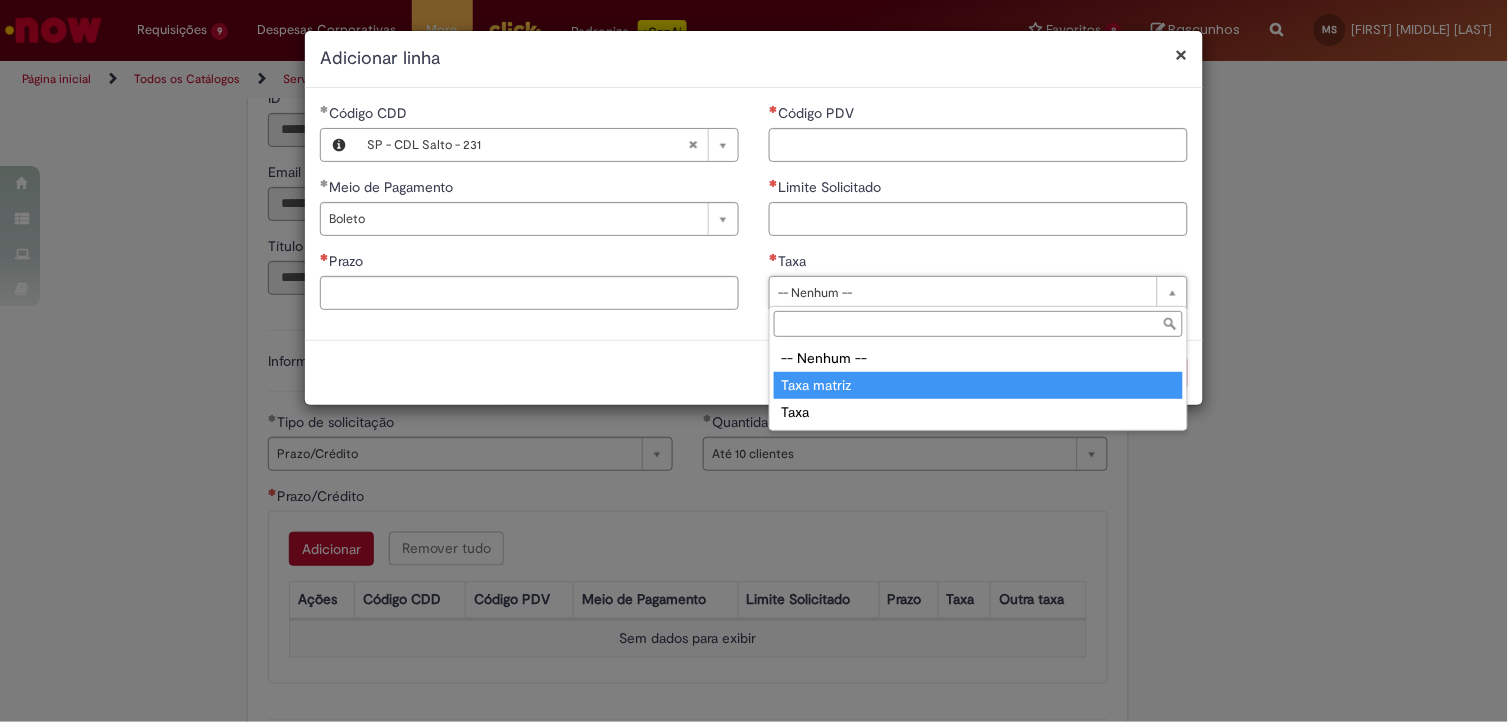 type on "**********" 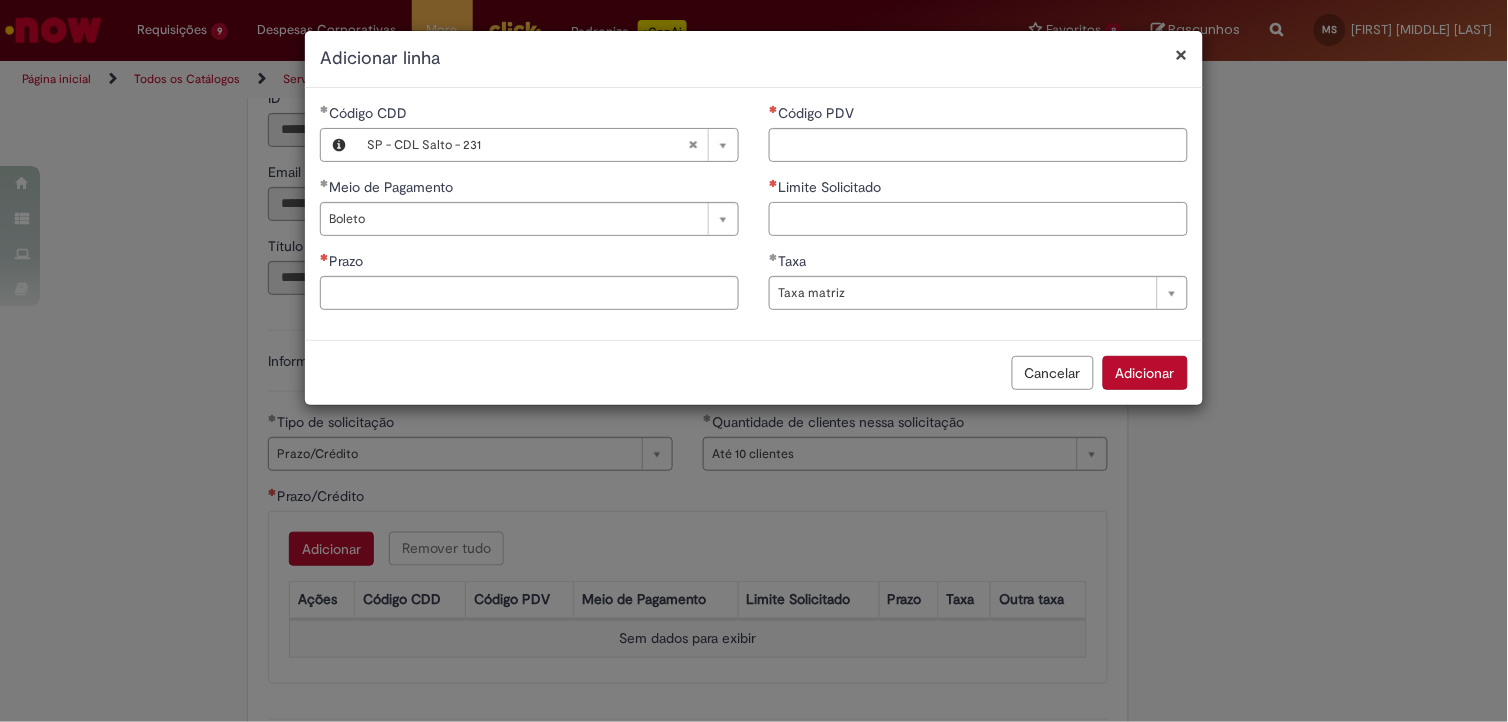 click on "Limite Solicitado" at bounding box center [978, 219] 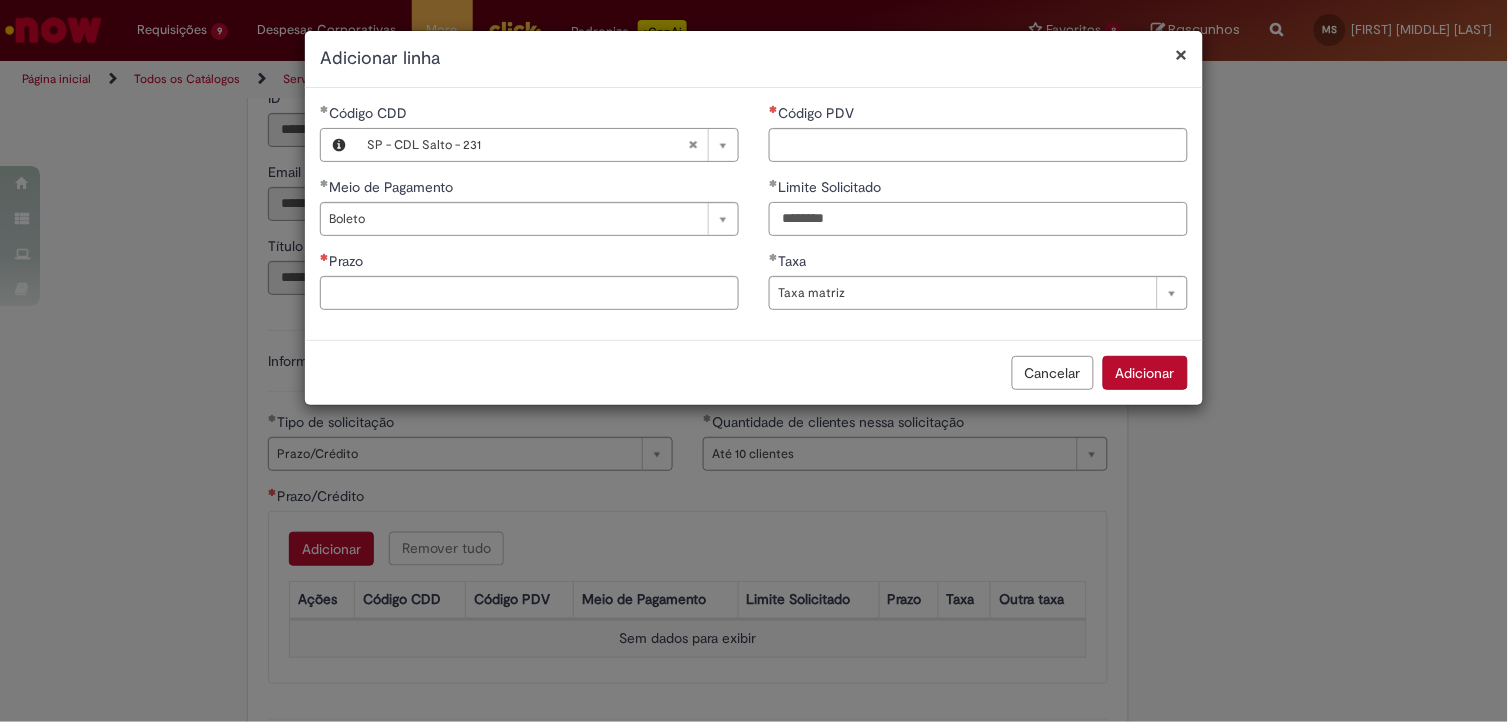type on "********" 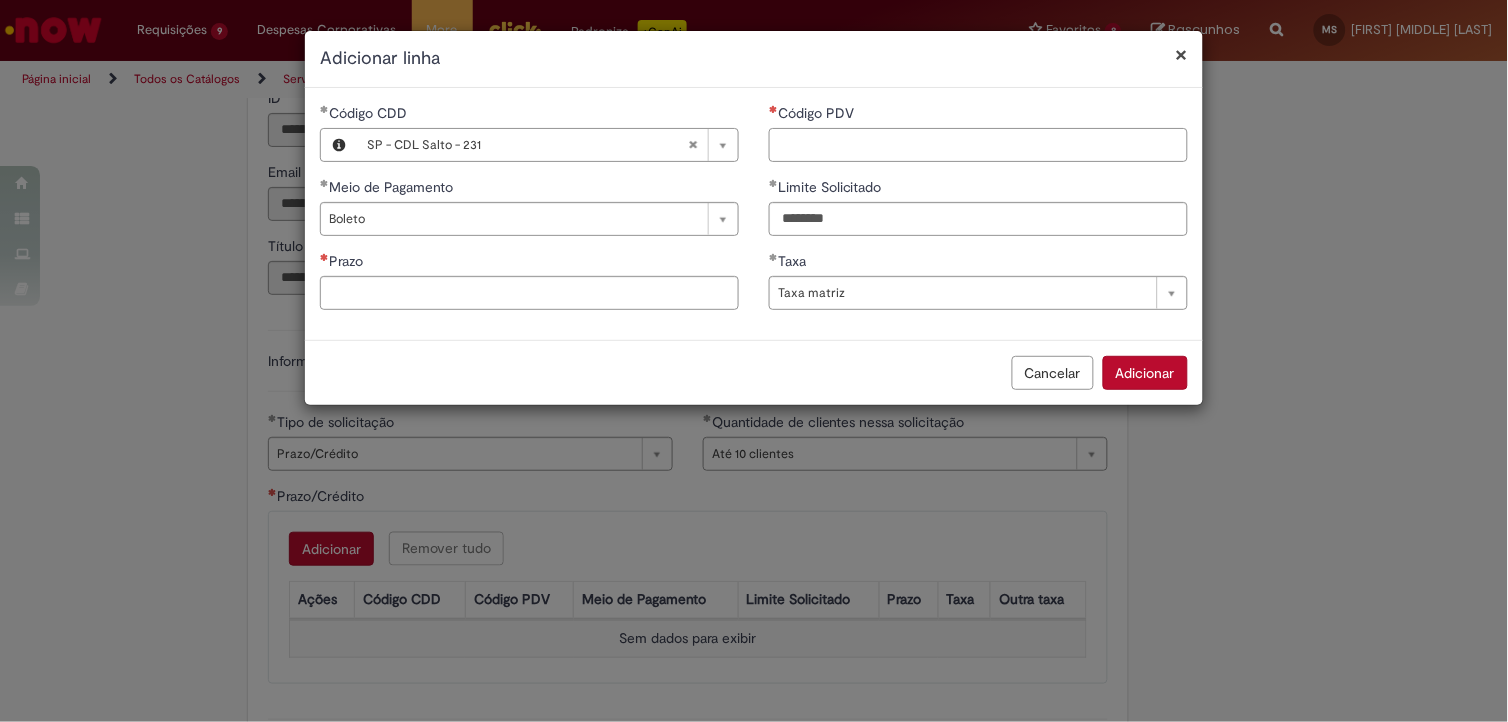 click on "Código PDV" at bounding box center (978, 145) 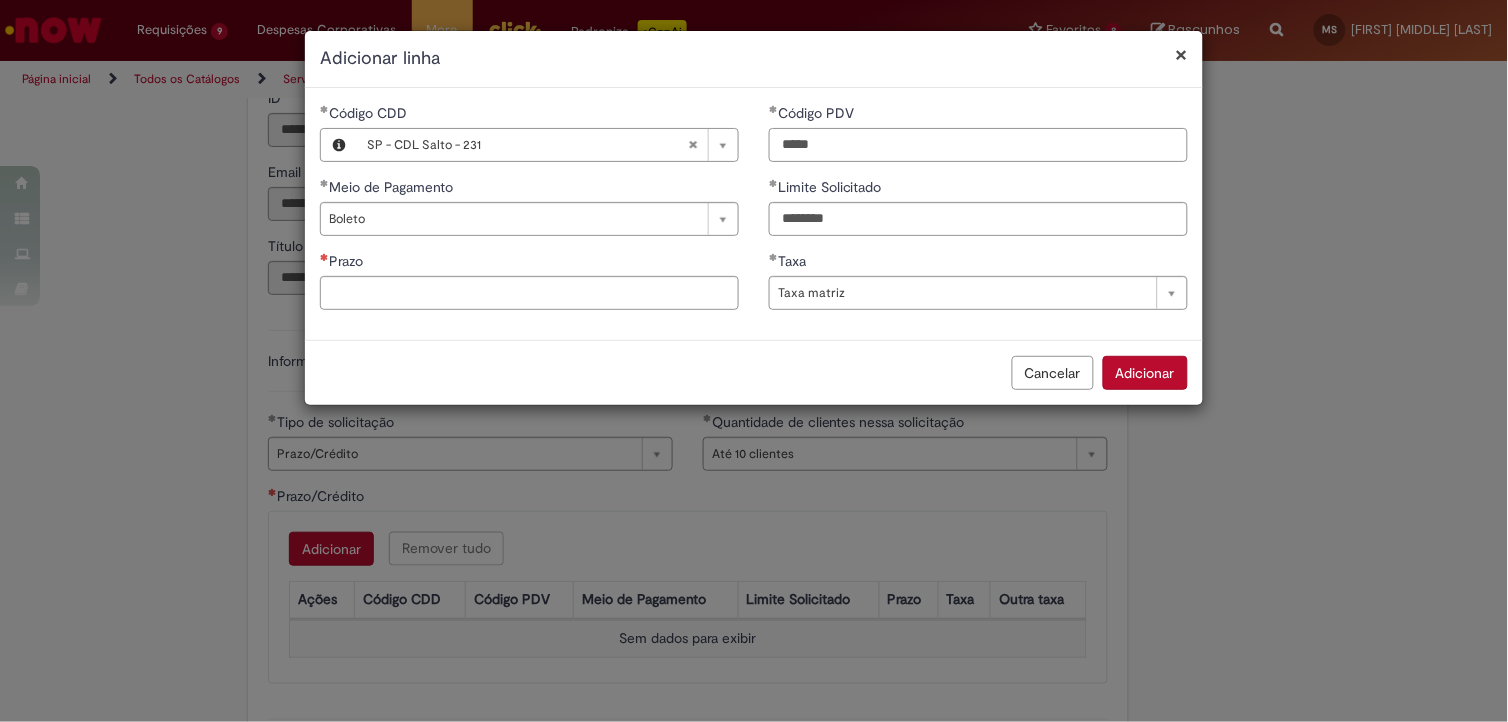 type on "*****" 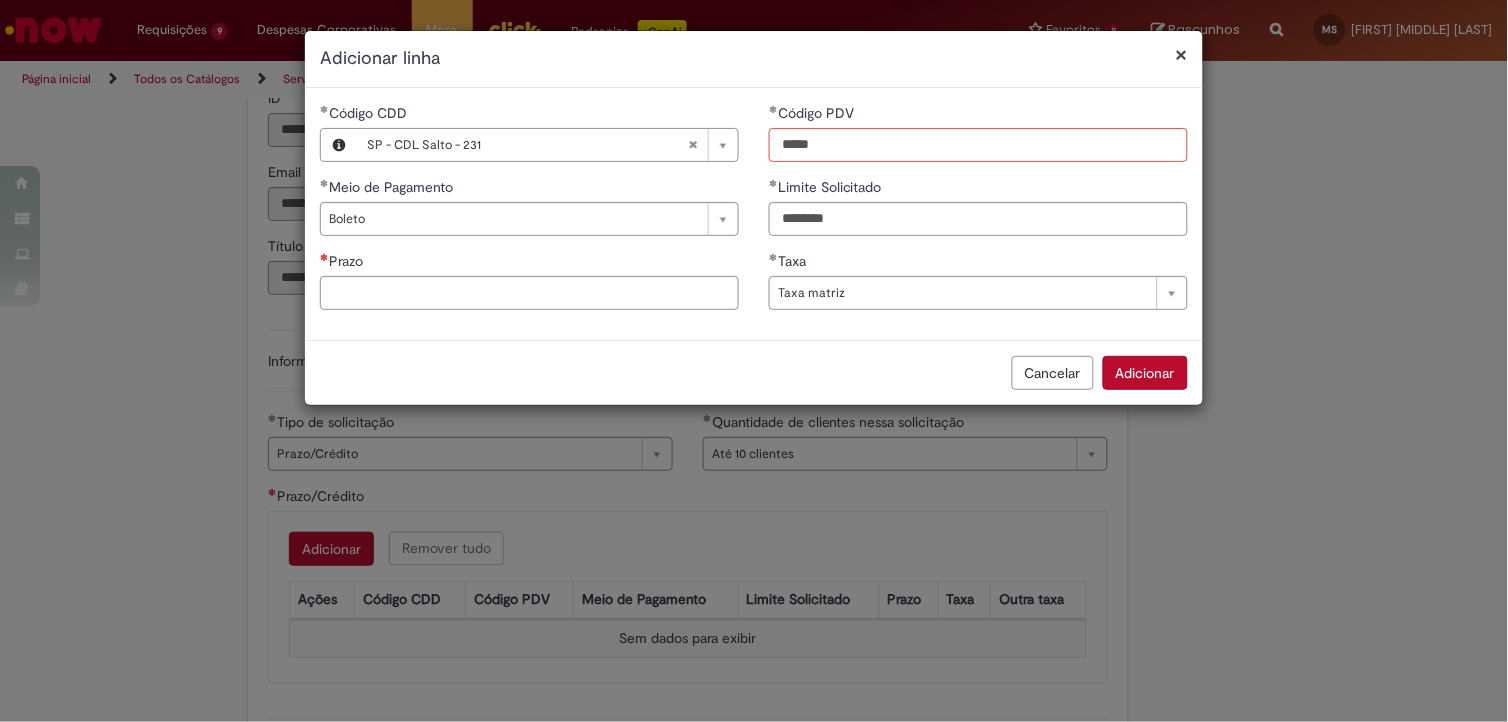 drag, startPoint x: 576, startPoint y: 272, endPoint x: 583, endPoint y: 296, distance: 25 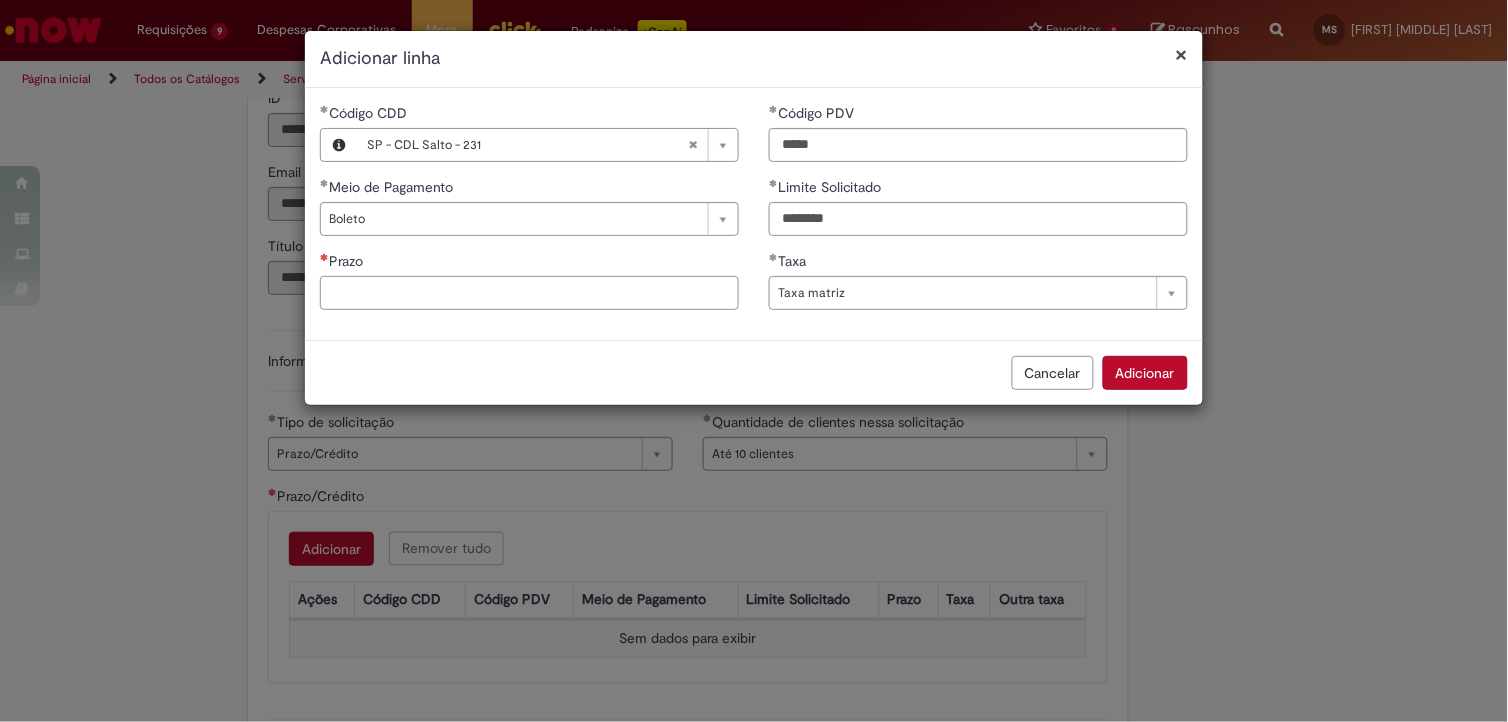 click on "Prazo" at bounding box center [529, 293] 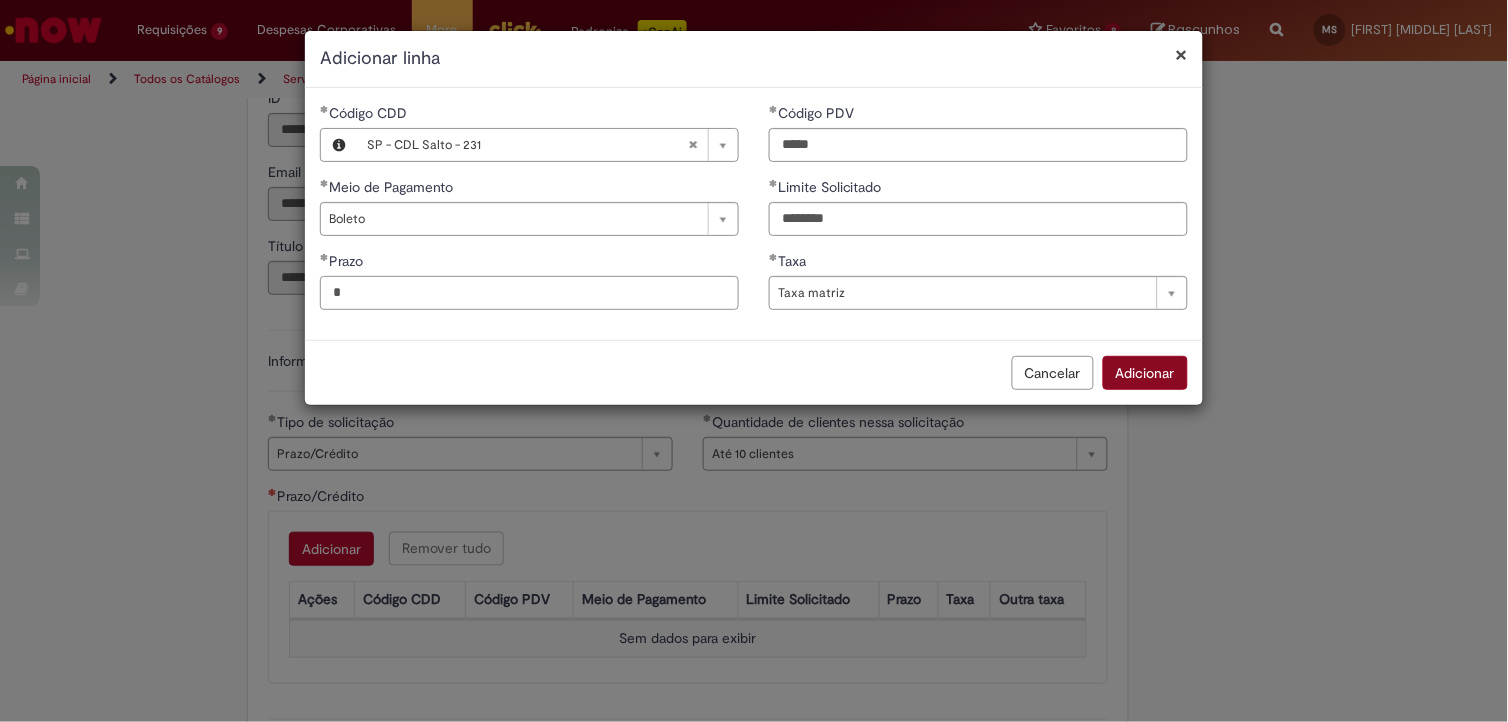 type on "*" 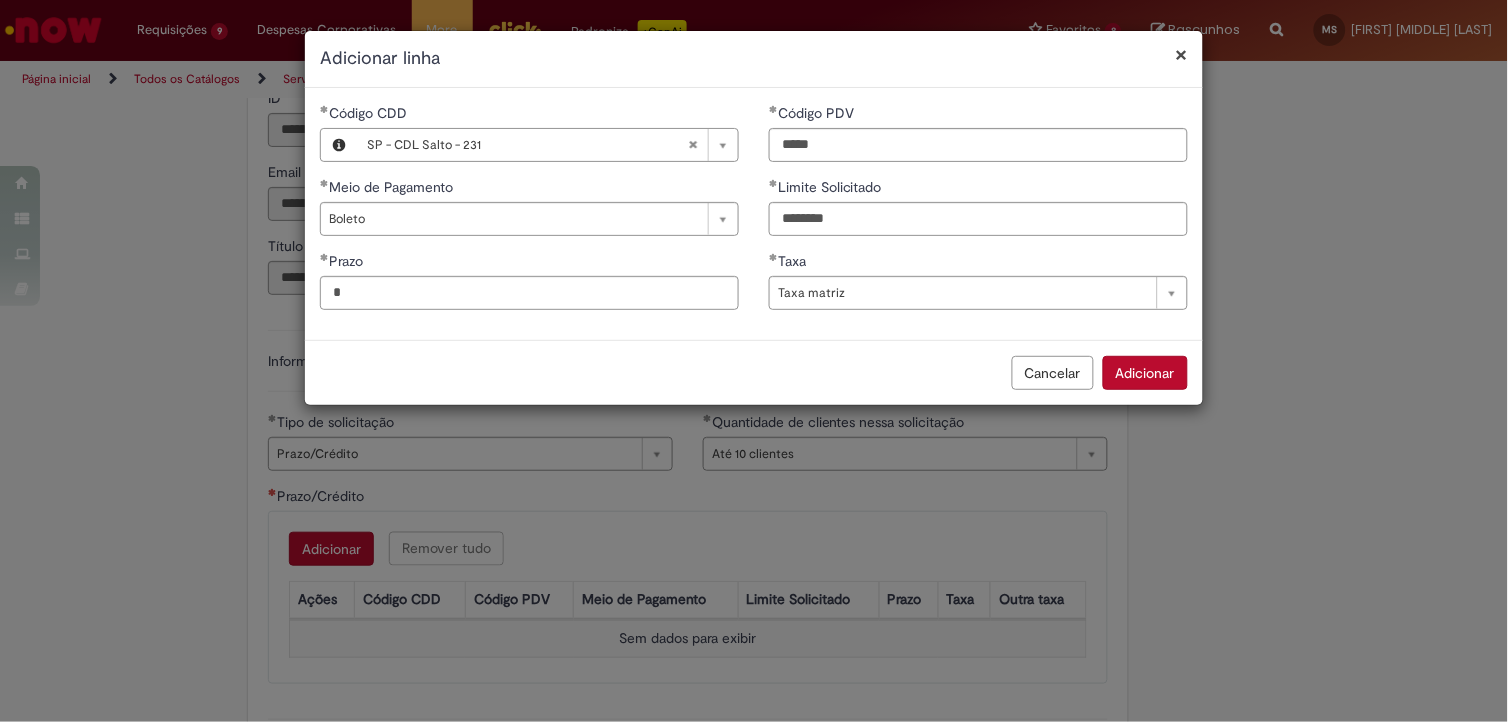 click on "Adicionar" at bounding box center [1145, 373] 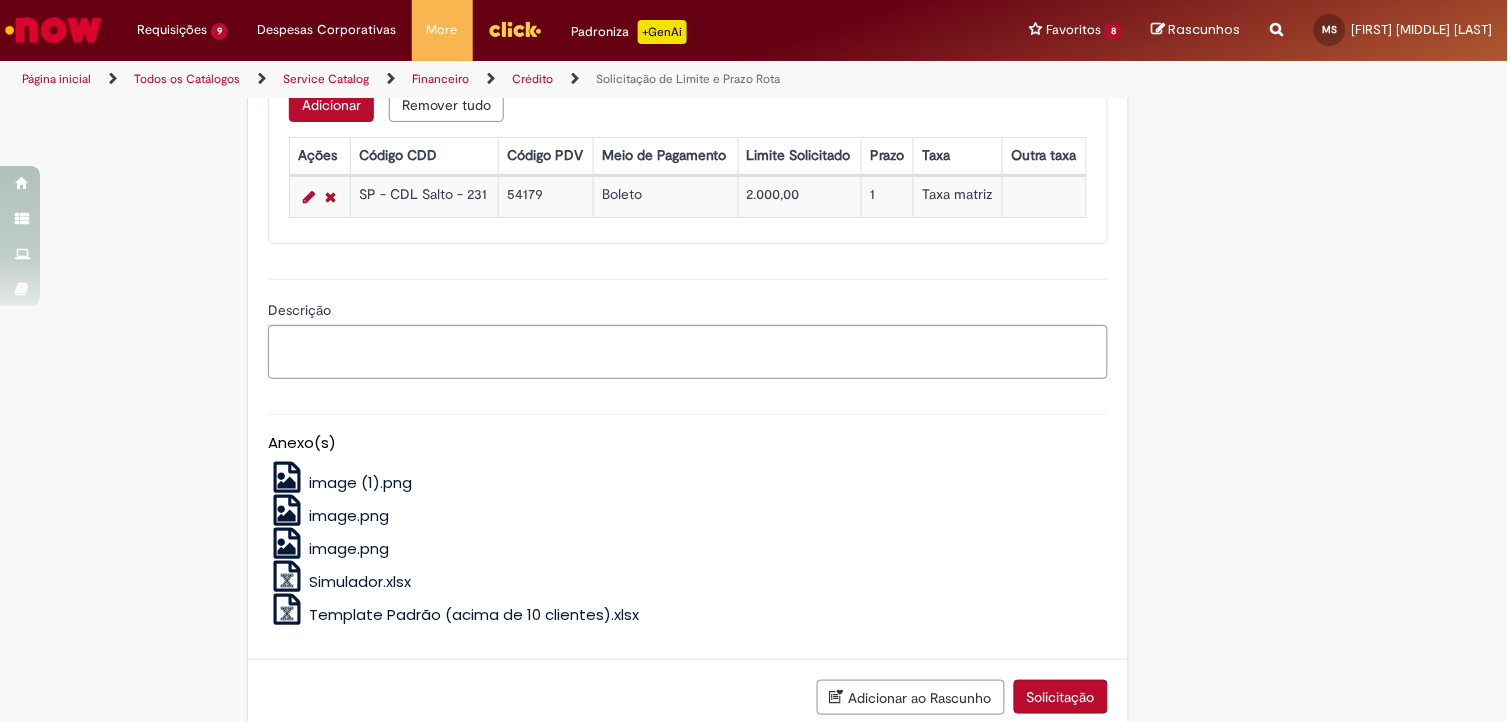 scroll, scrollTop: 1018, scrollLeft: 0, axis: vertical 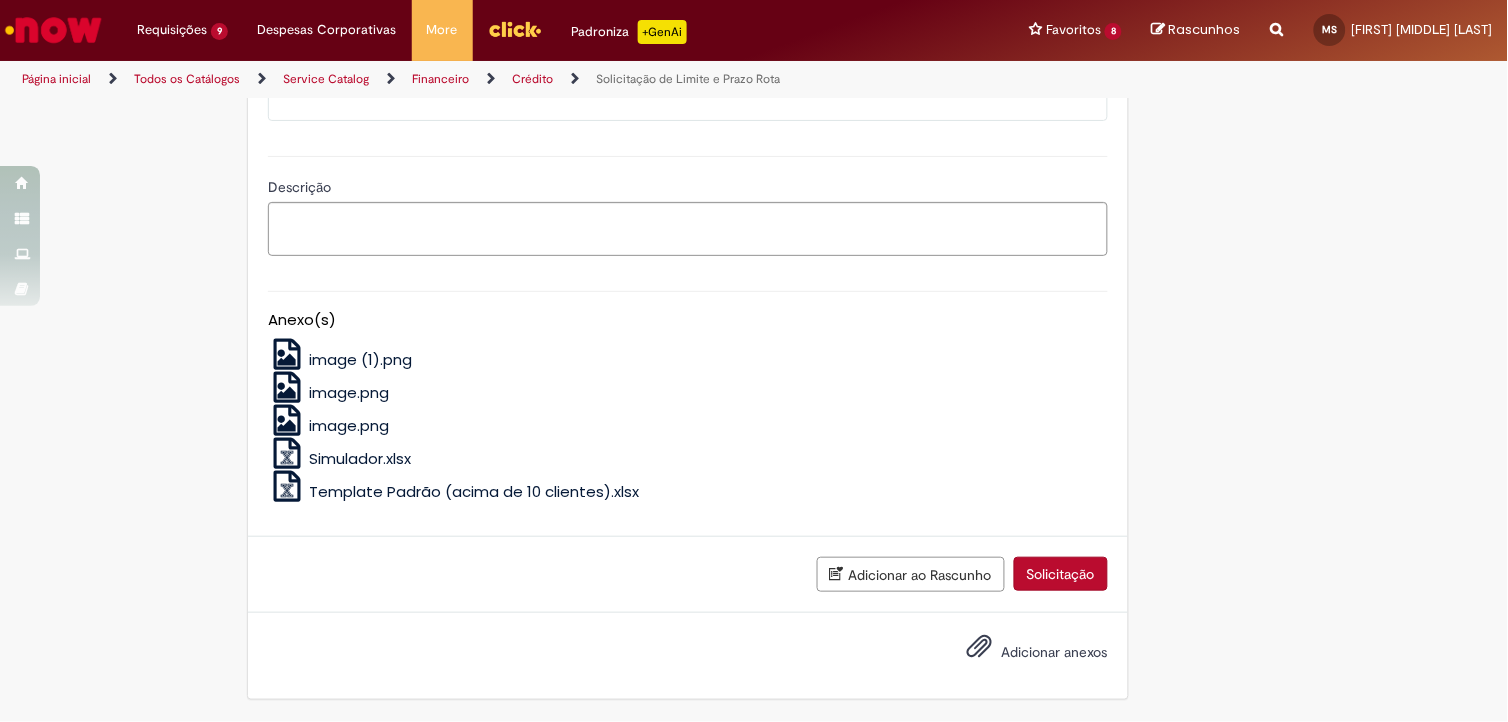 click on "Adicionar anexos" at bounding box center (1055, 652) 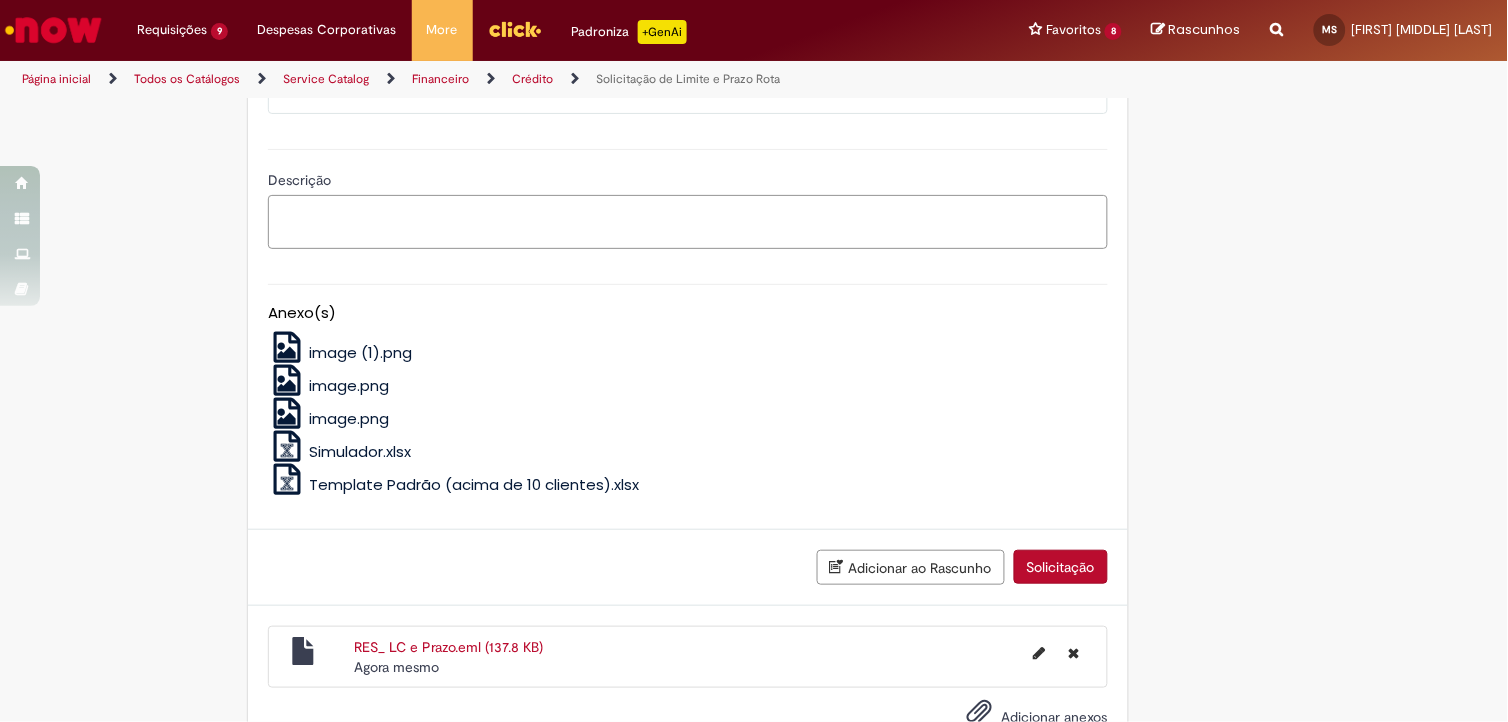 click on "Descrição" at bounding box center (688, 222) 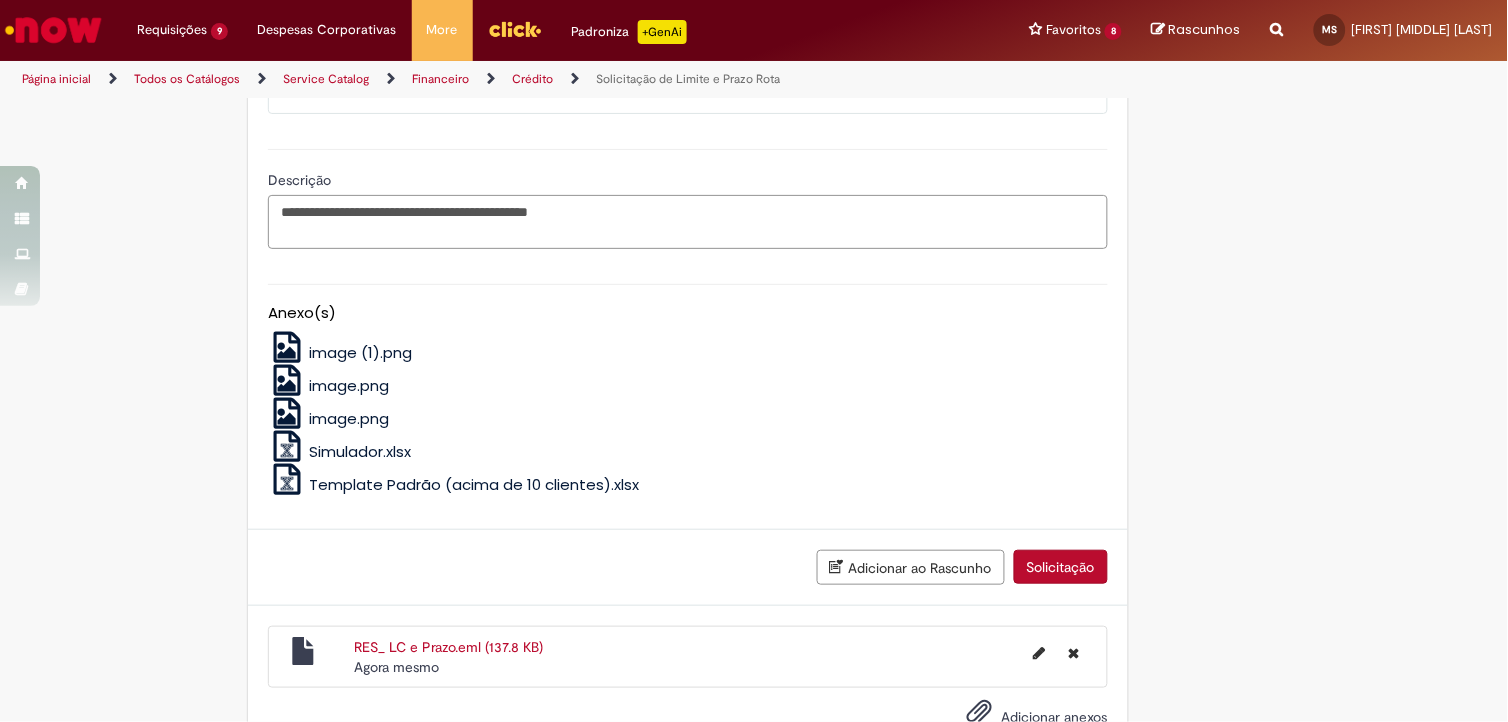 click on "**********" at bounding box center [688, 222] 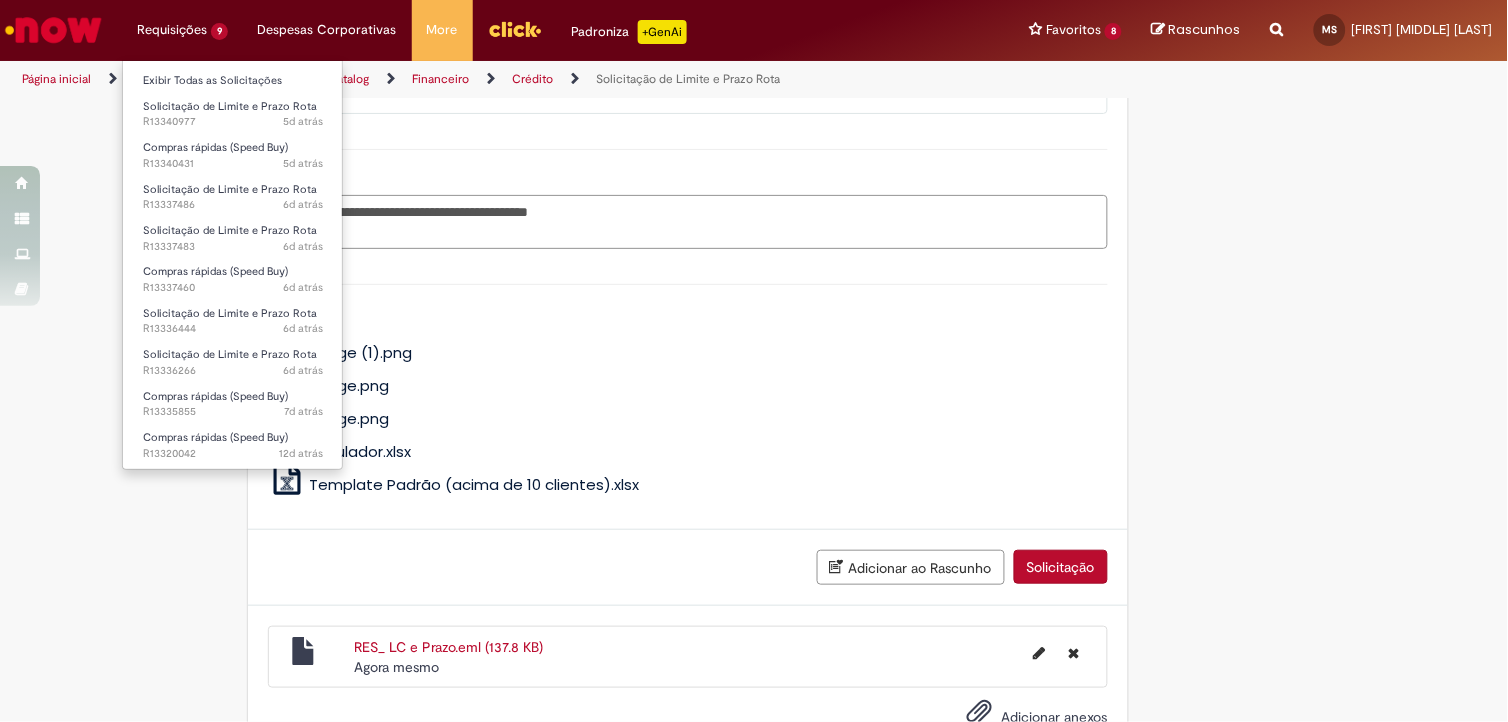 type on "**********" 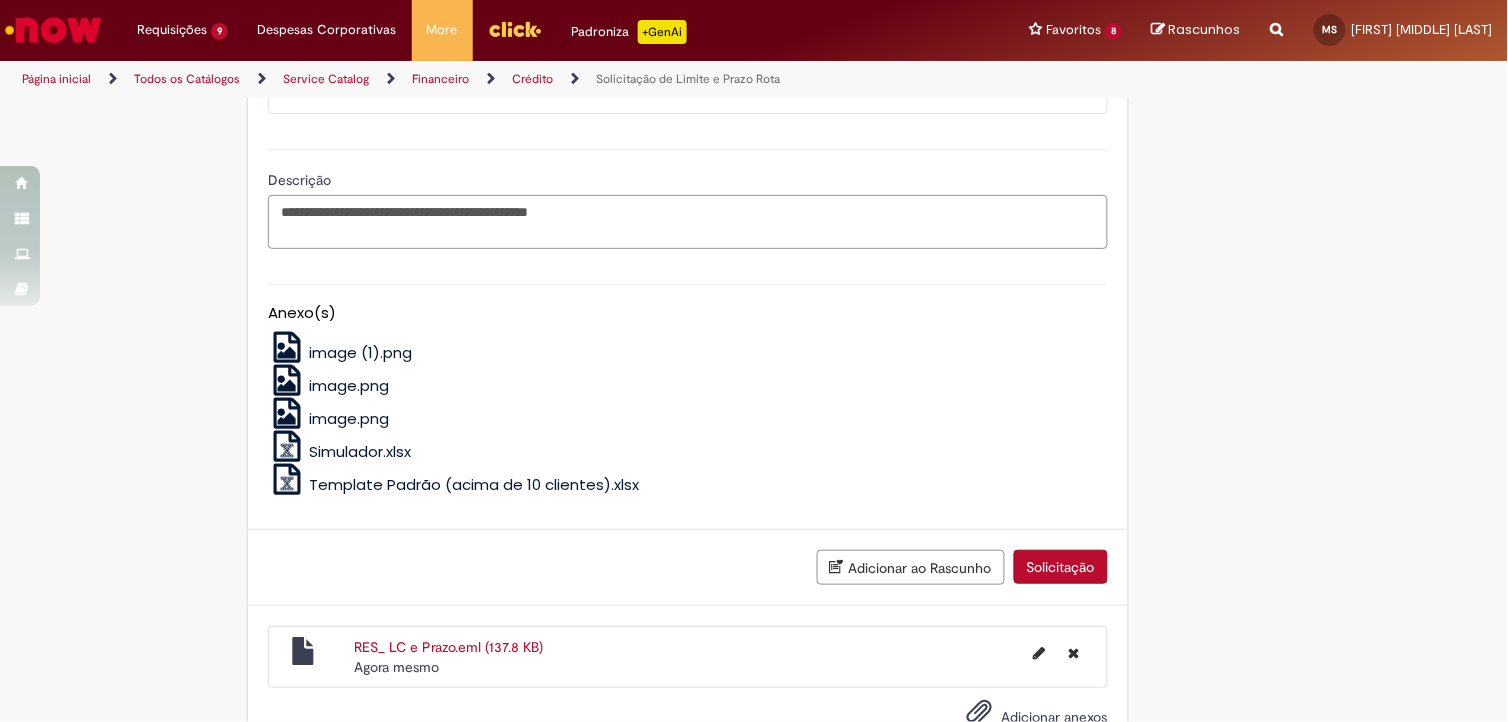 click on "**********" at bounding box center [688, 222] 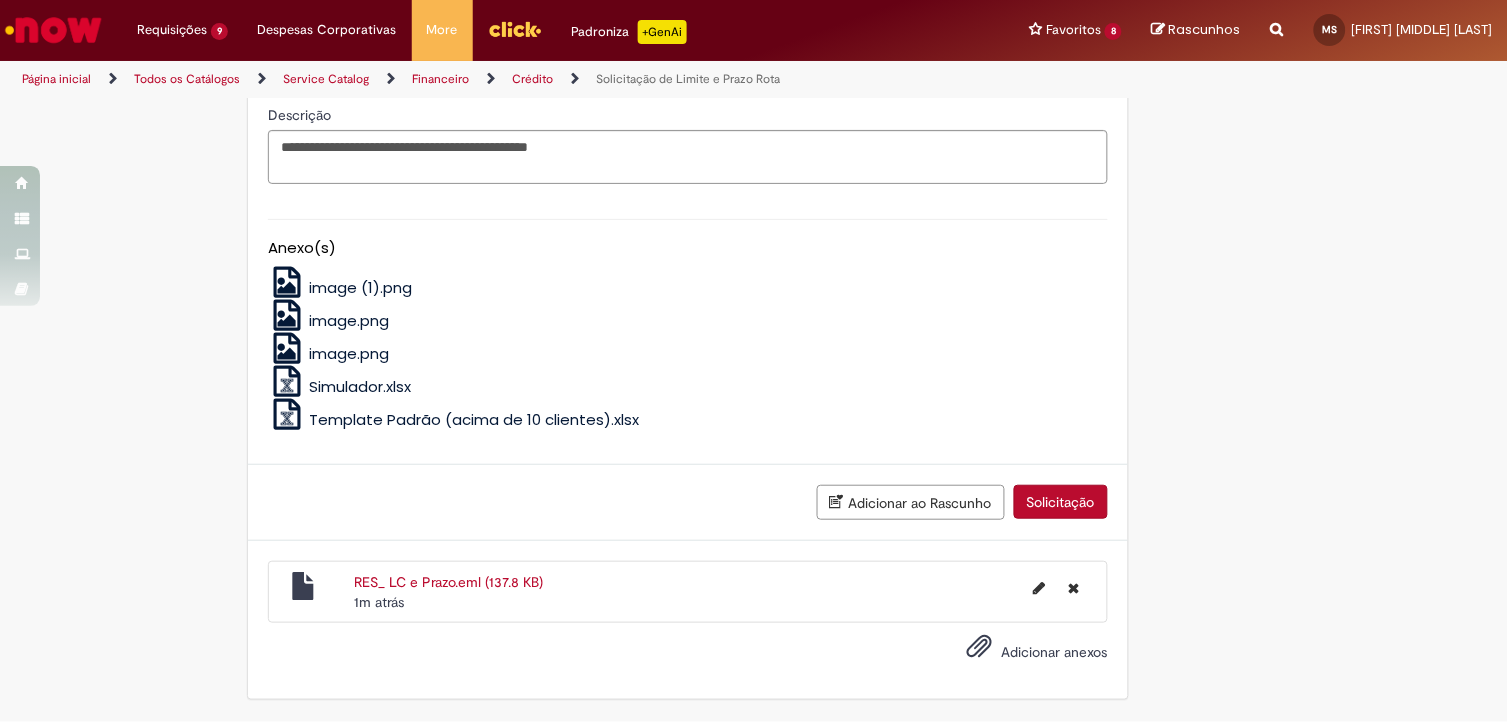 click on "Solicitação" at bounding box center [1061, 502] 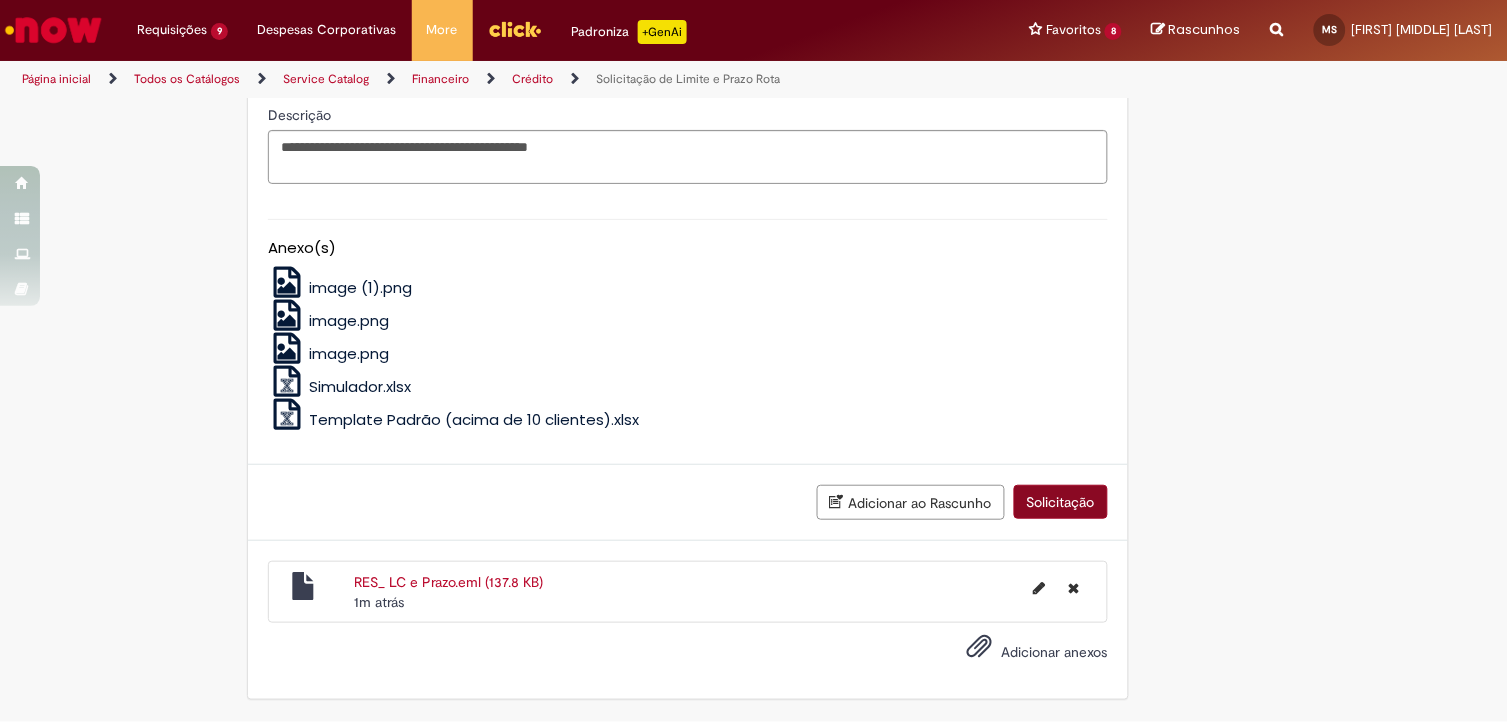 scroll, scrollTop: 1044, scrollLeft: 0, axis: vertical 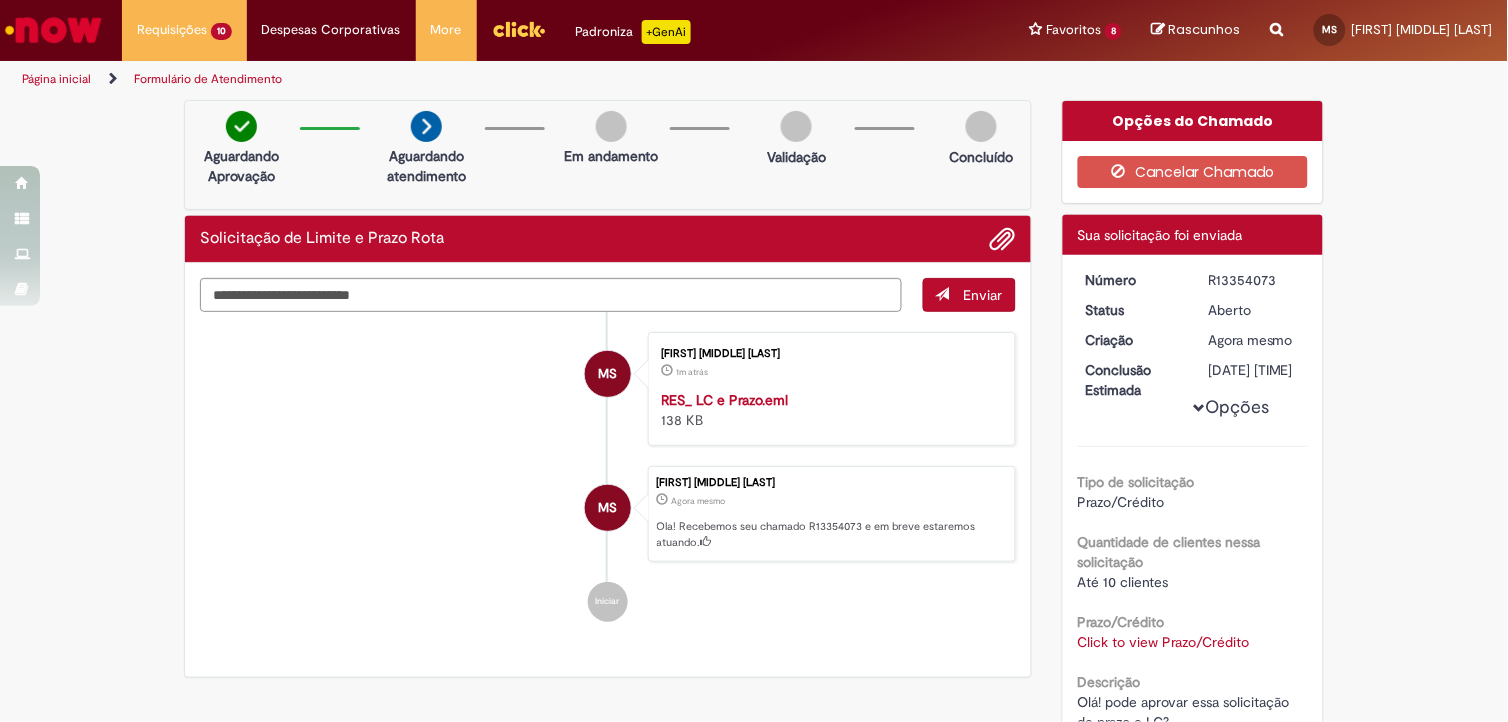 click on "Status" at bounding box center [1132, 310] 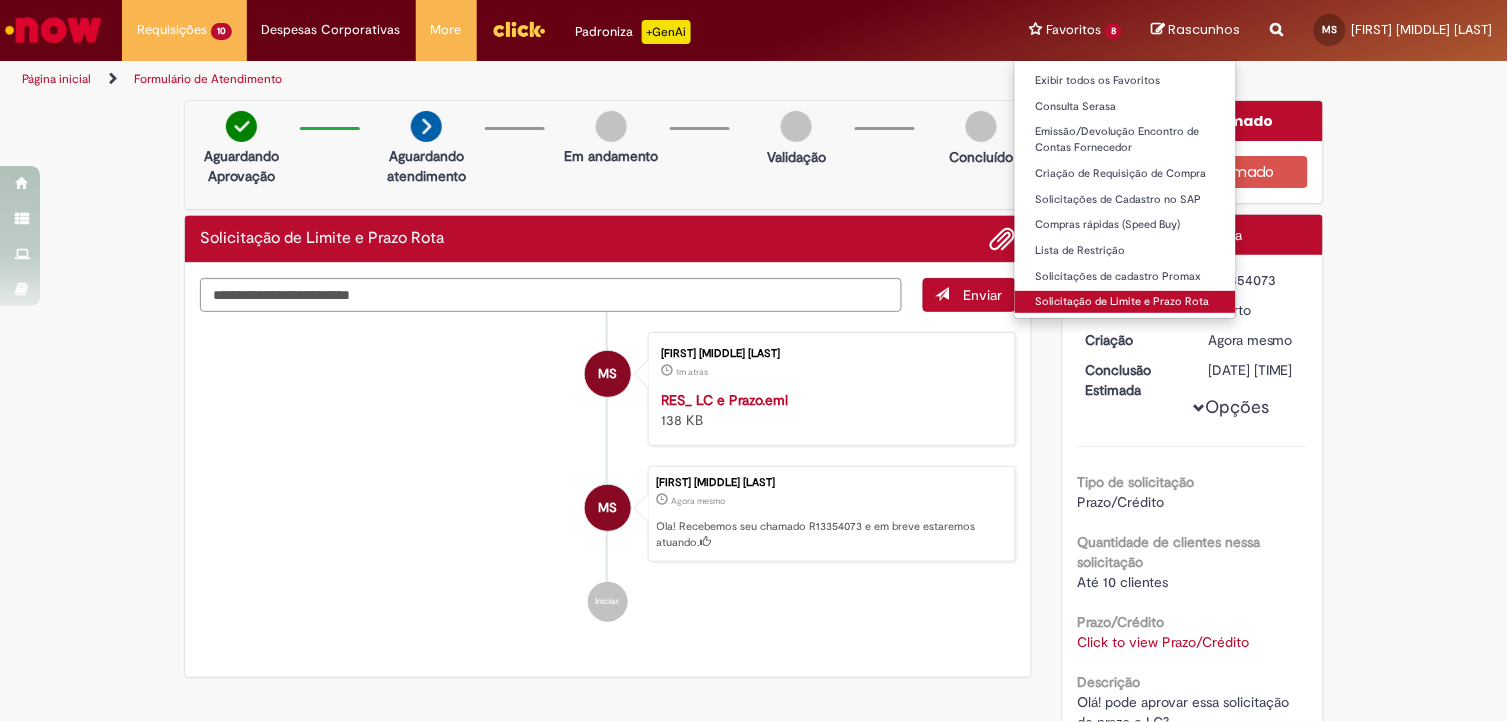 click on "Solicitação de Limite e Prazo Rota" at bounding box center (1125, 302) 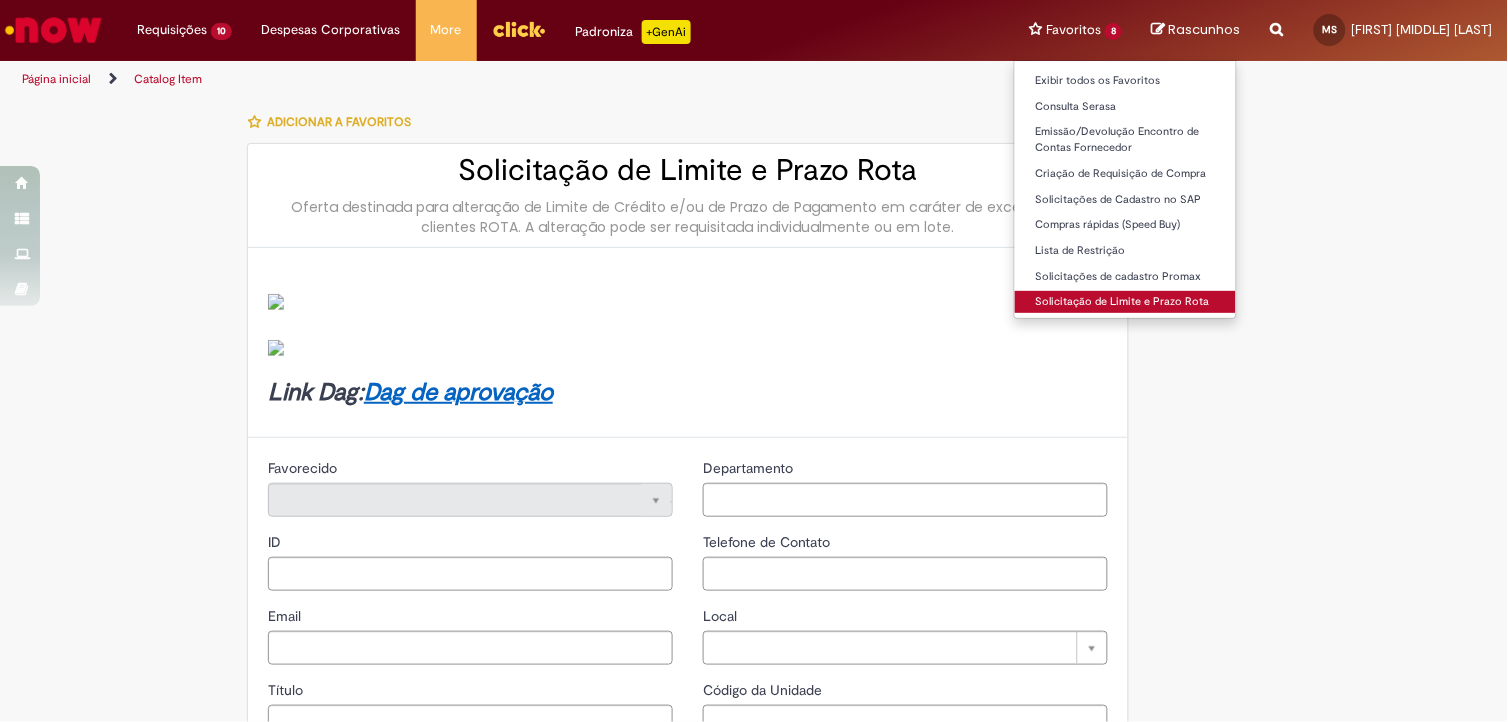 type on "********" 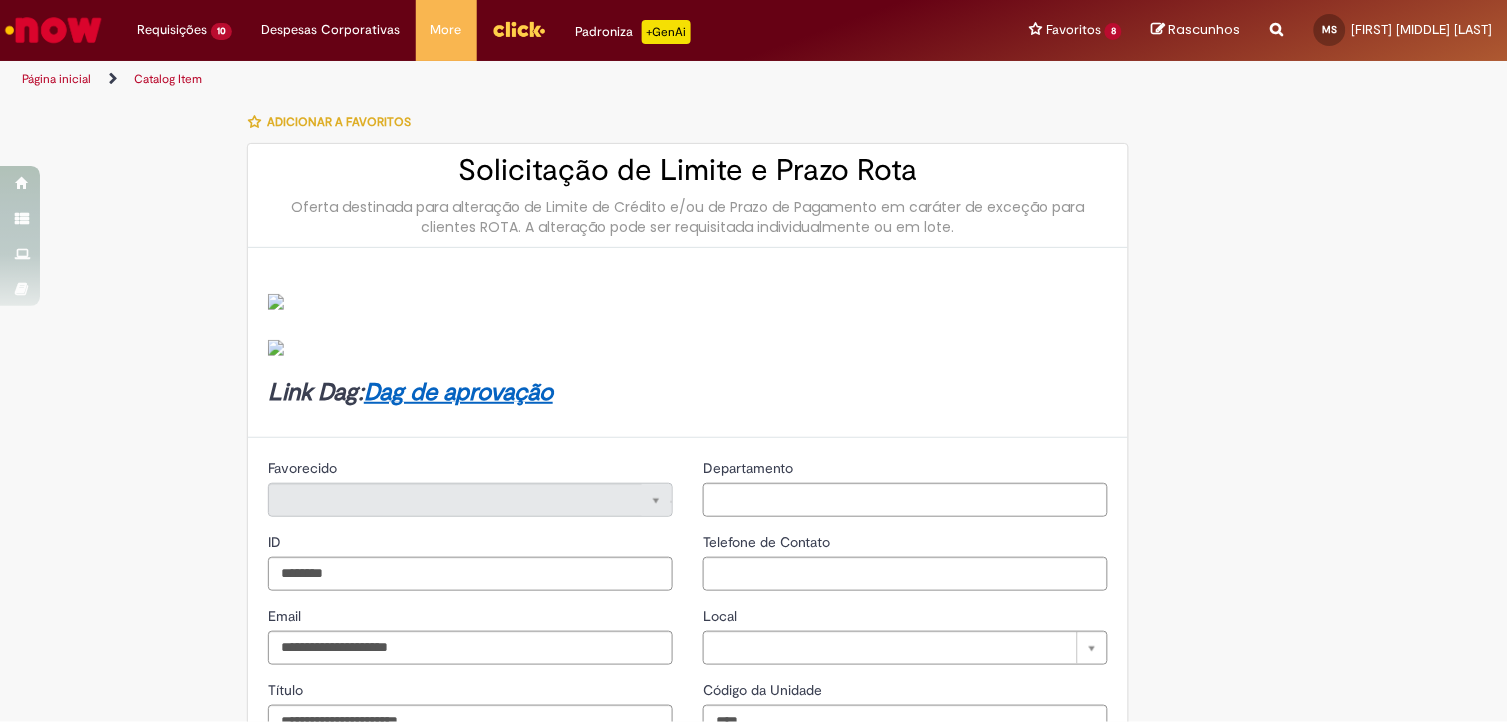 type on "**********" 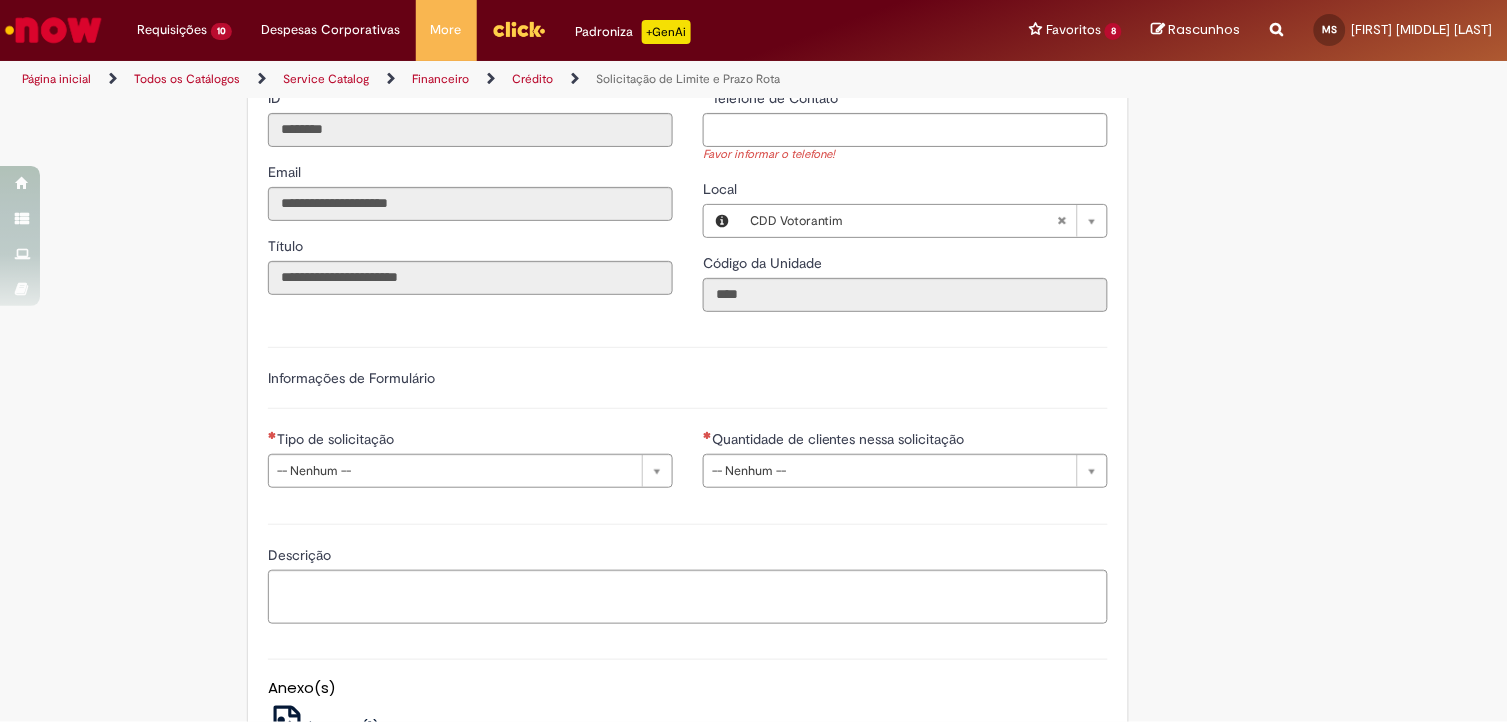 scroll, scrollTop: 820, scrollLeft: 0, axis: vertical 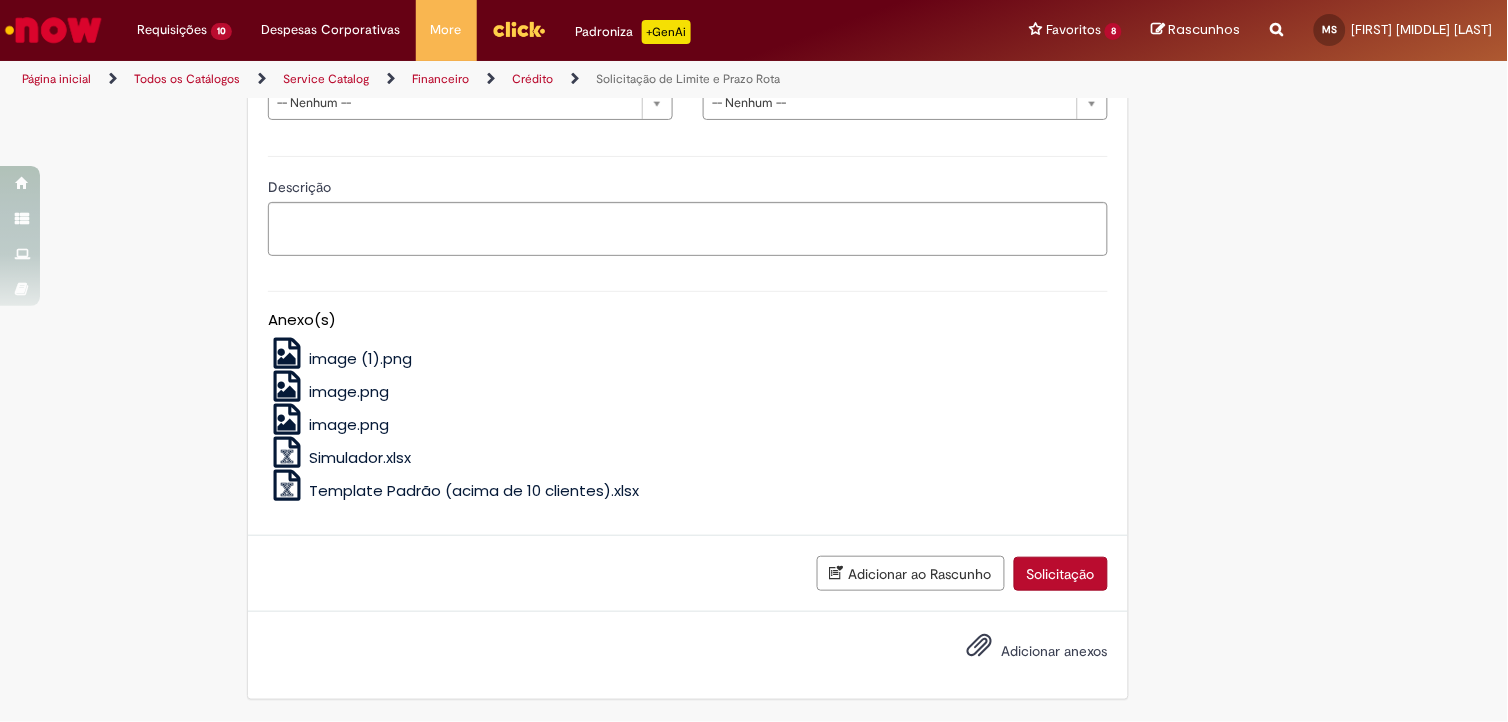 click on "Adicionar anexos" at bounding box center (1055, 651) 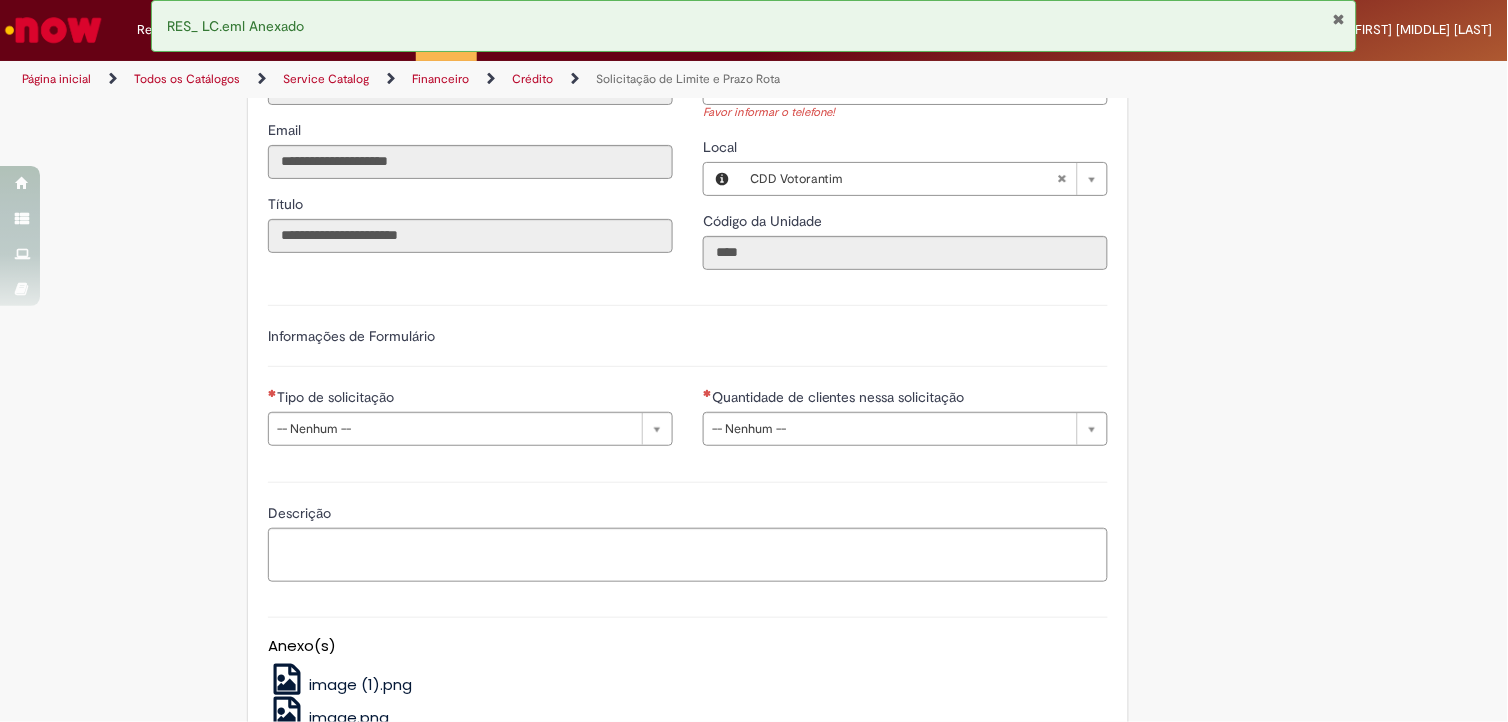 scroll, scrollTop: 375, scrollLeft: 0, axis: vertical 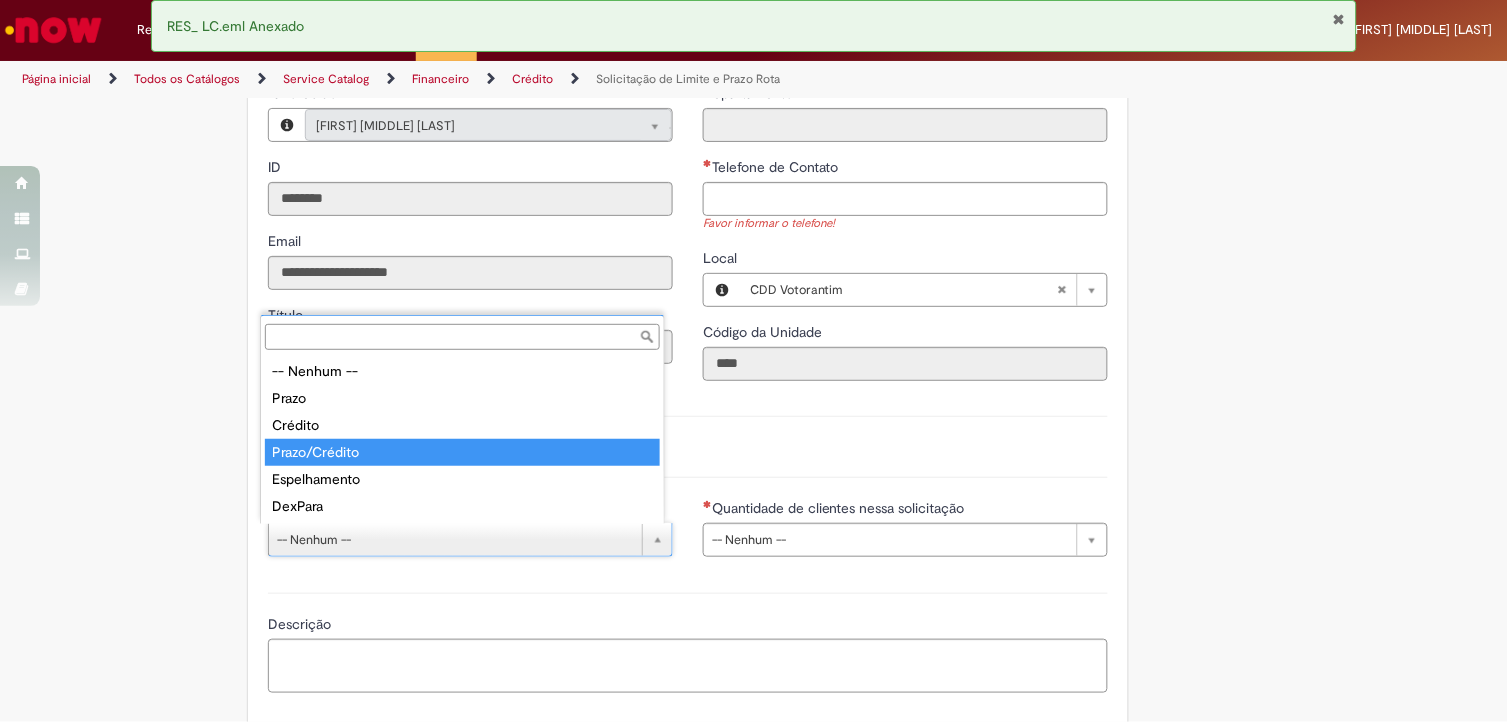 type on "**********" 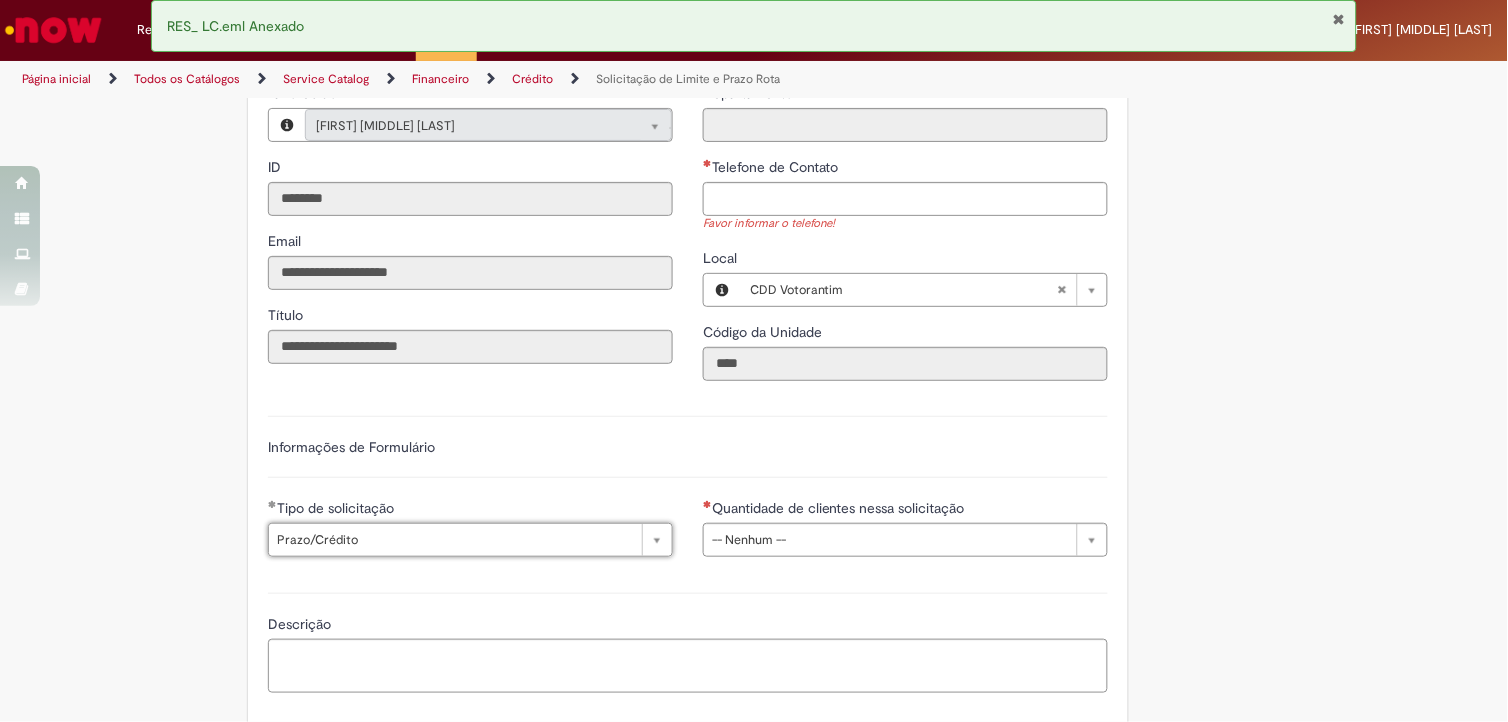 scroll, scrollTop: 153, scrollLeft: 0, axis: vertical 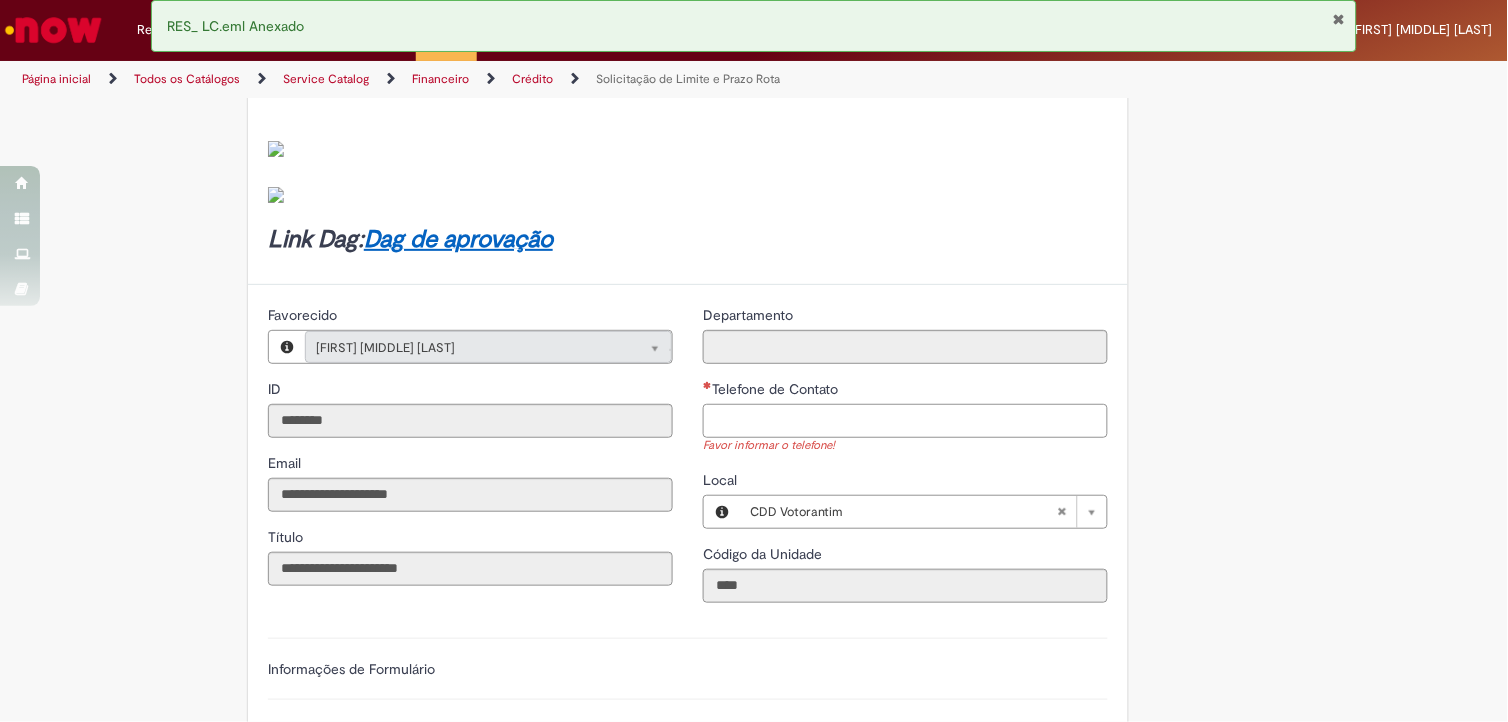 click on "Telefone de Contato" at bounding box center [905, 421] 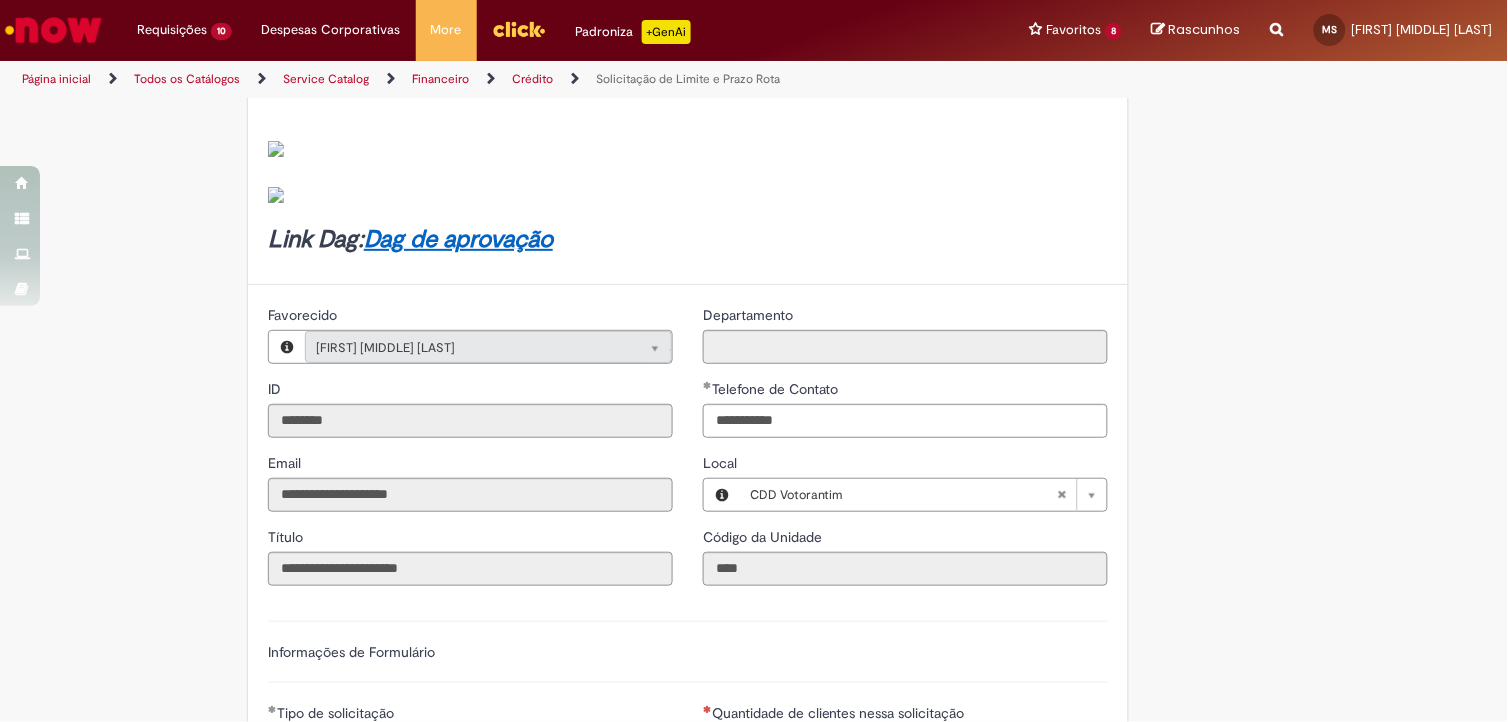 type on "**********" 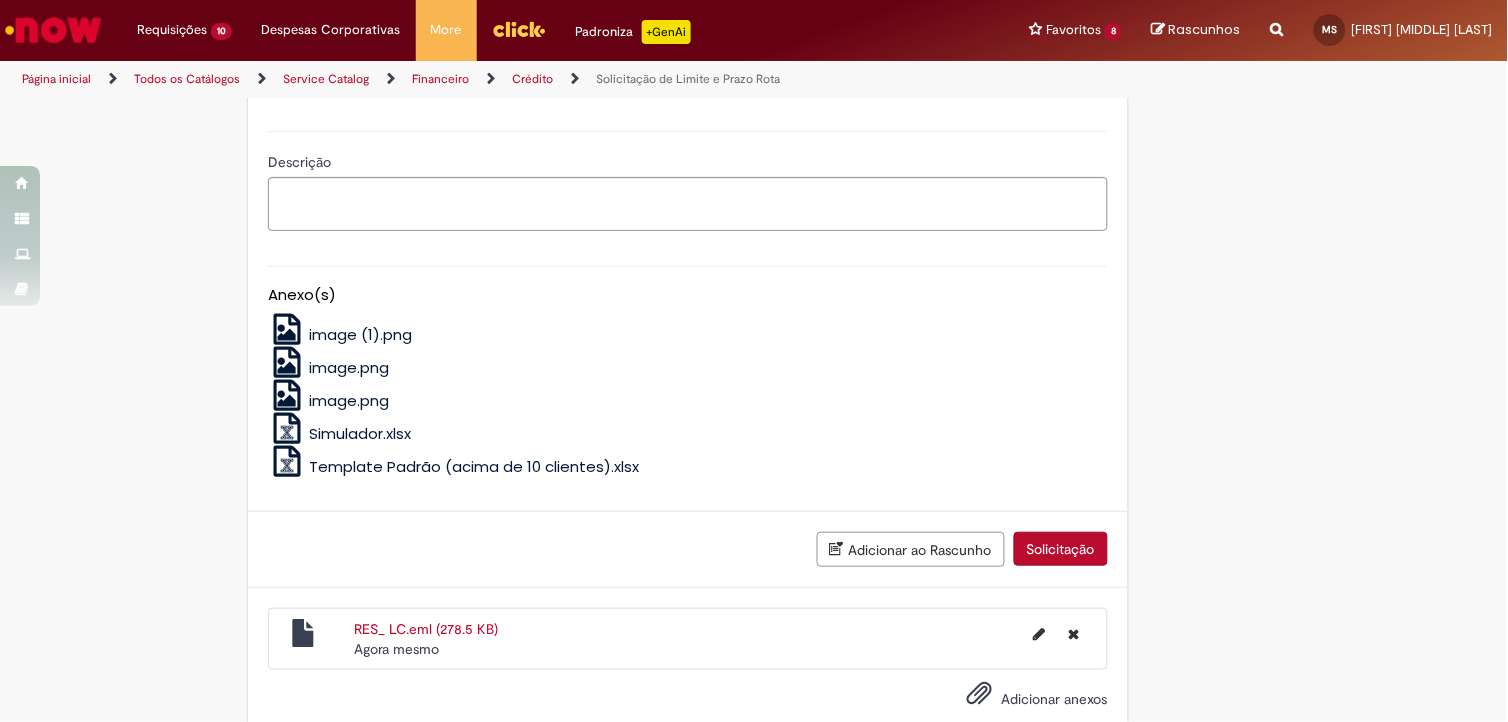 scroll, scrollTop: 486, scrollLeft: 0, axis: vertical 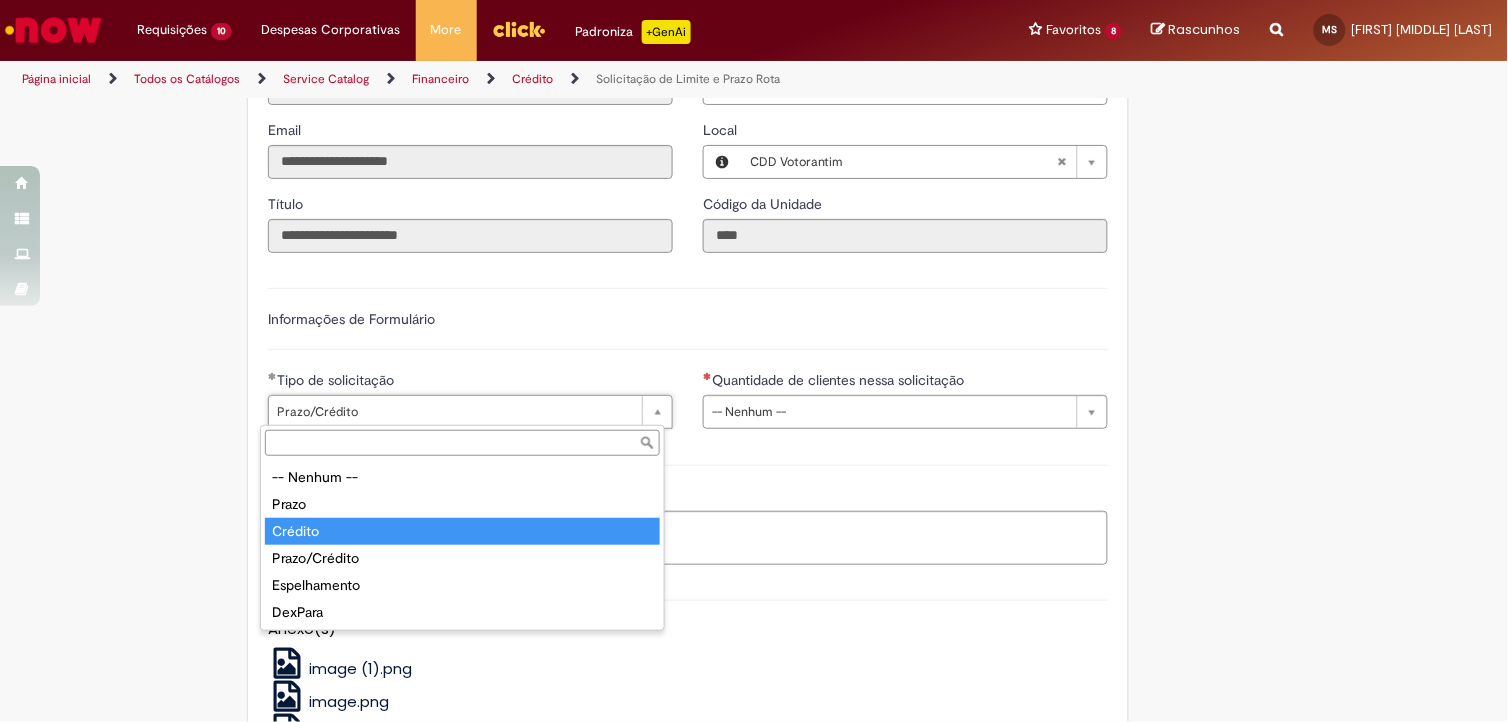type on "*******" 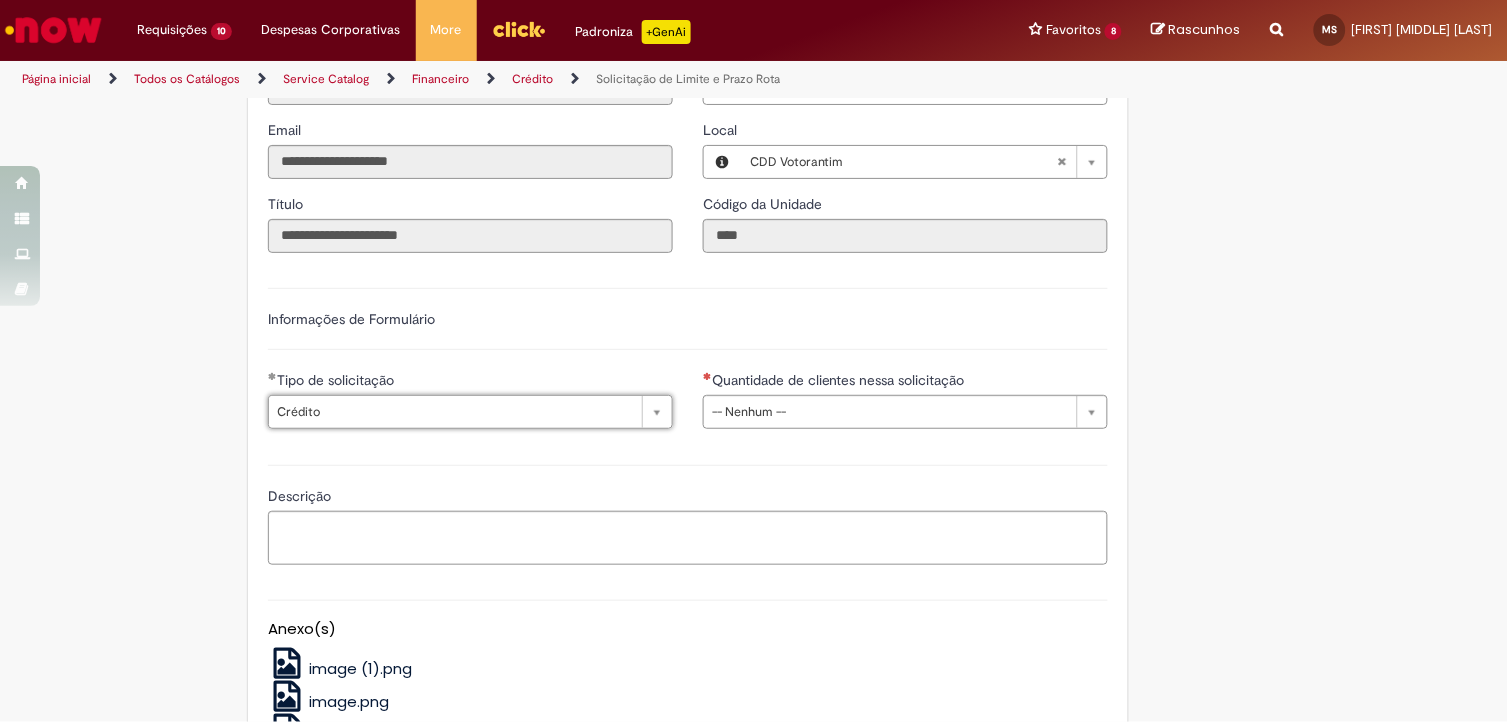 scroll, scrollTop: 0, scrollLeft: 45, axis: horizontal 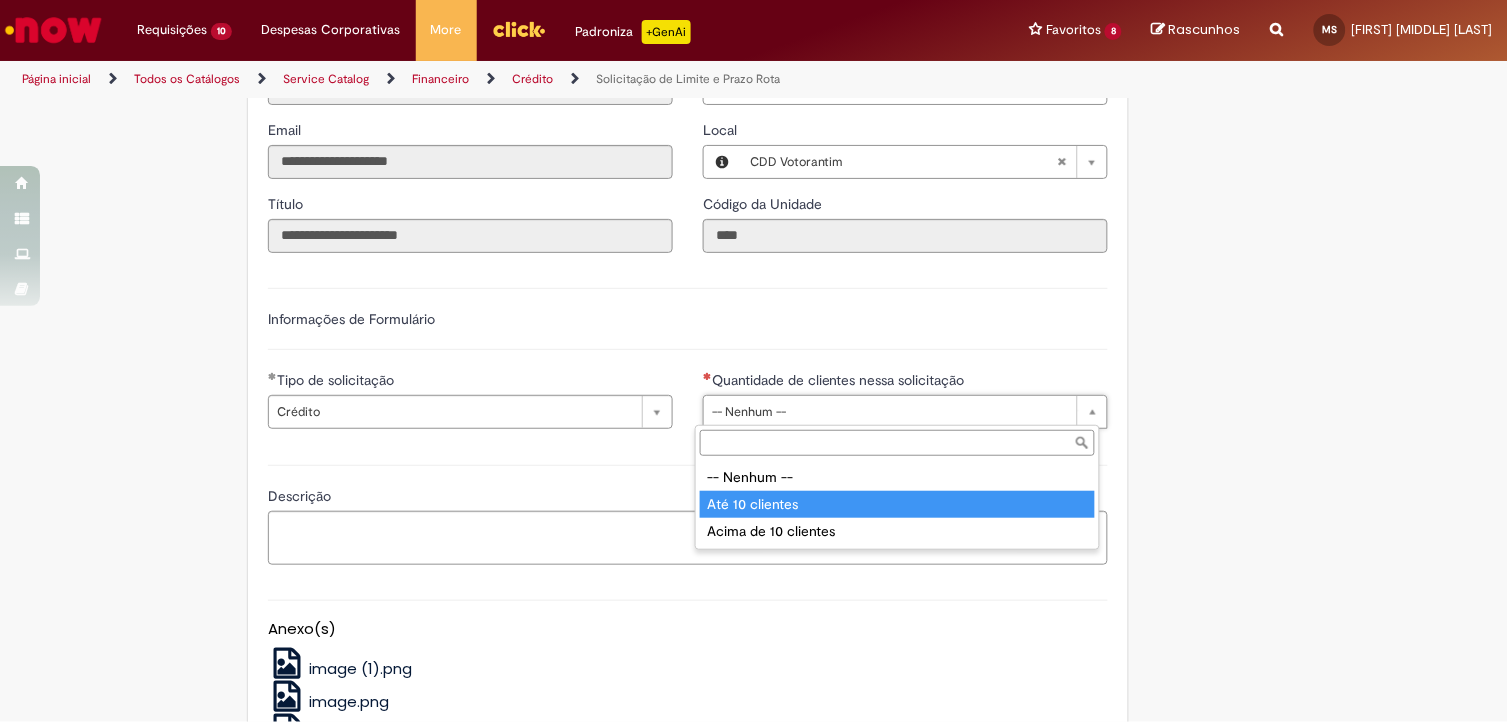 type on "**********" 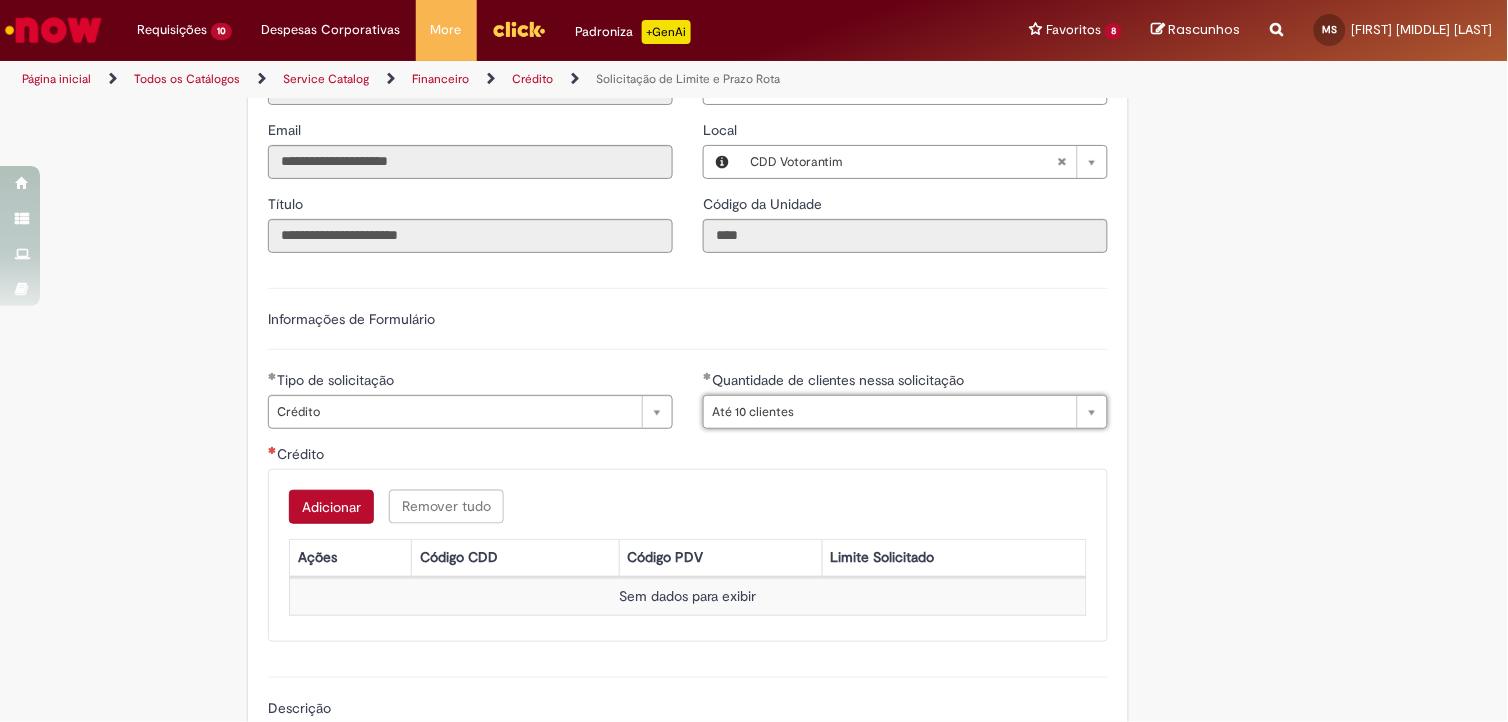 click on "Adicionar" at bounding box center (331, 507) 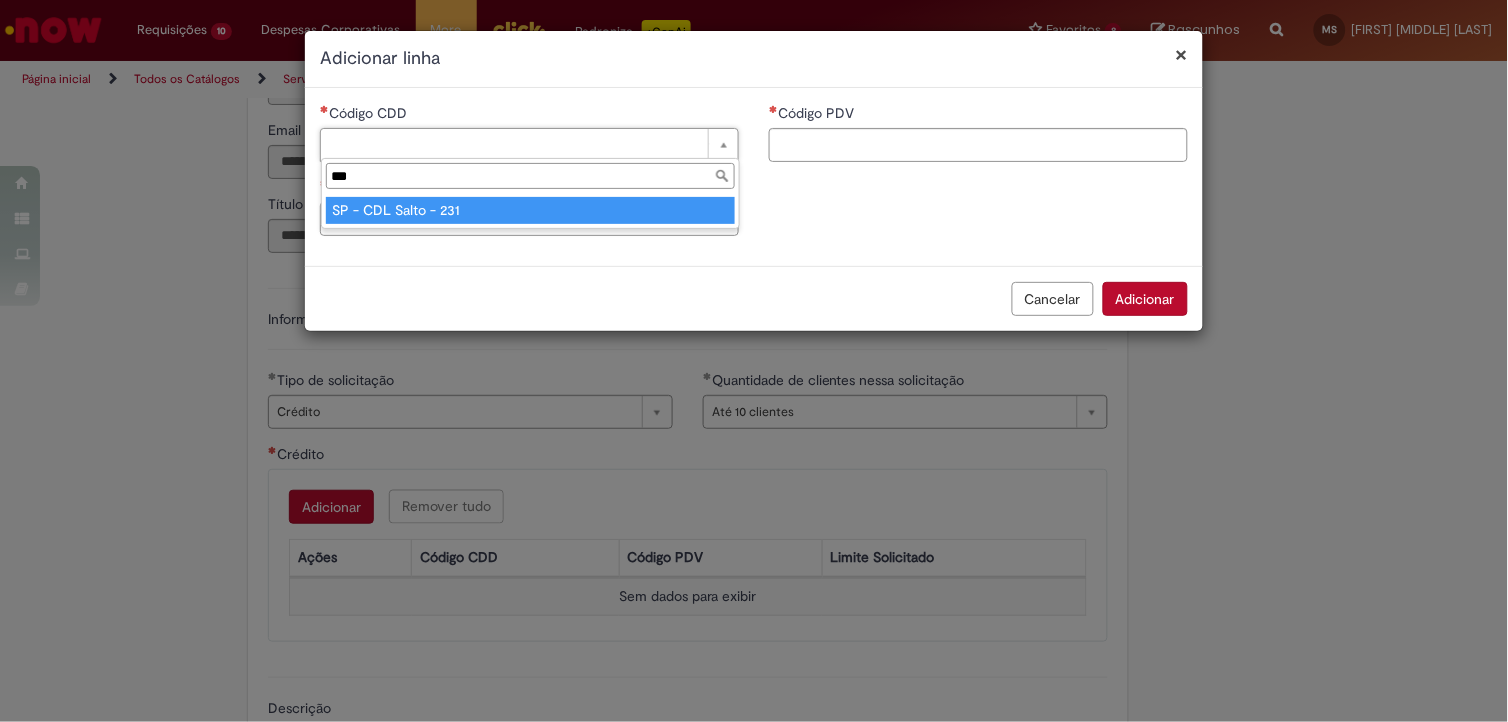 type on "***" 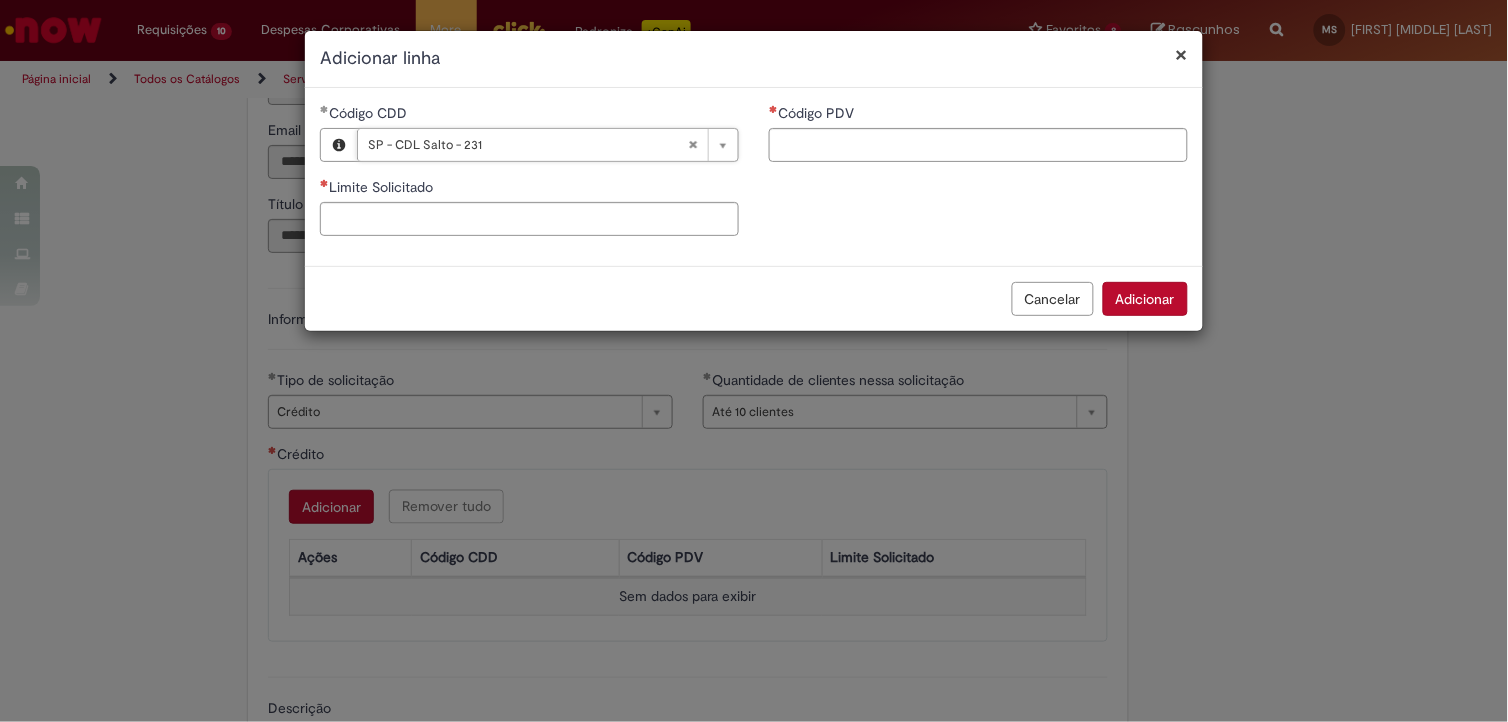 click on "Código PDV" at bounding box center (818, 113) 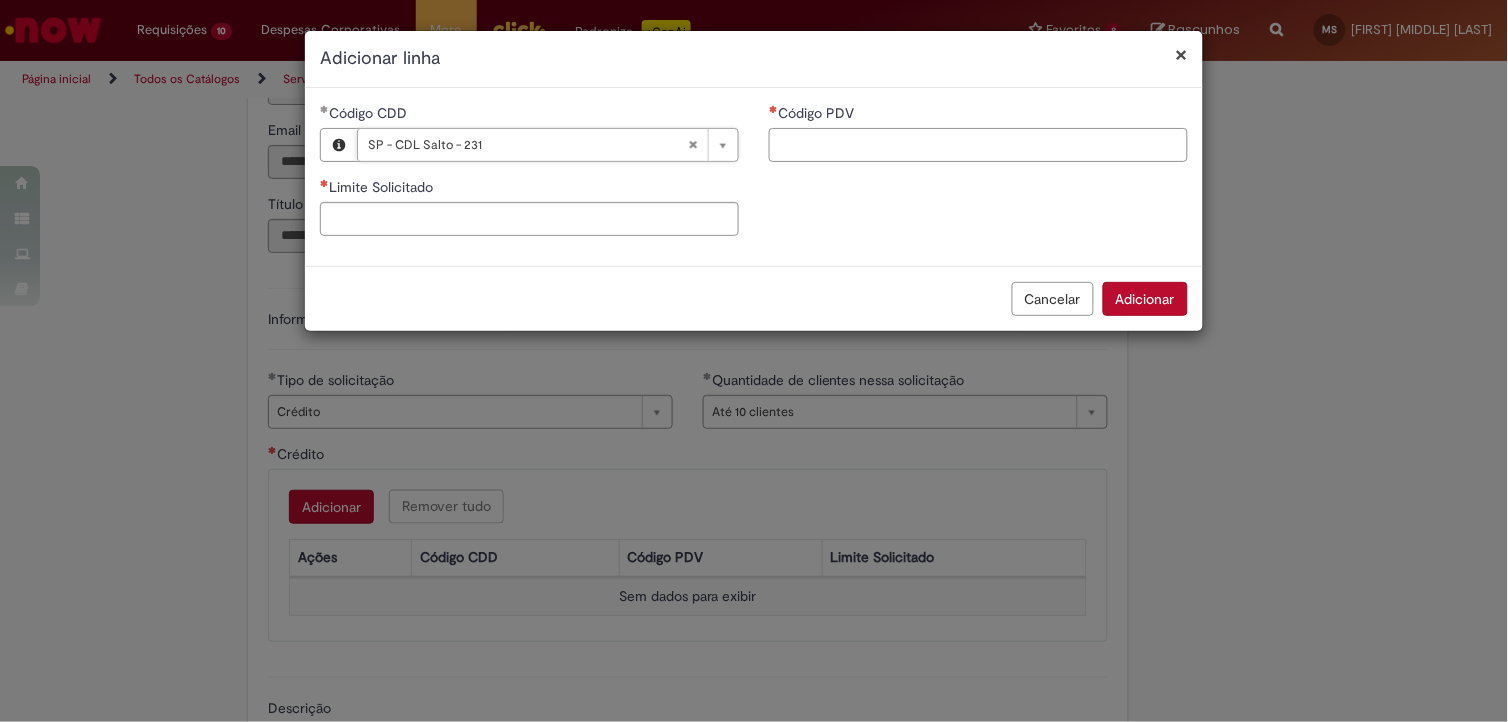 click on "Código PDV" at bounding box center (978, 145) 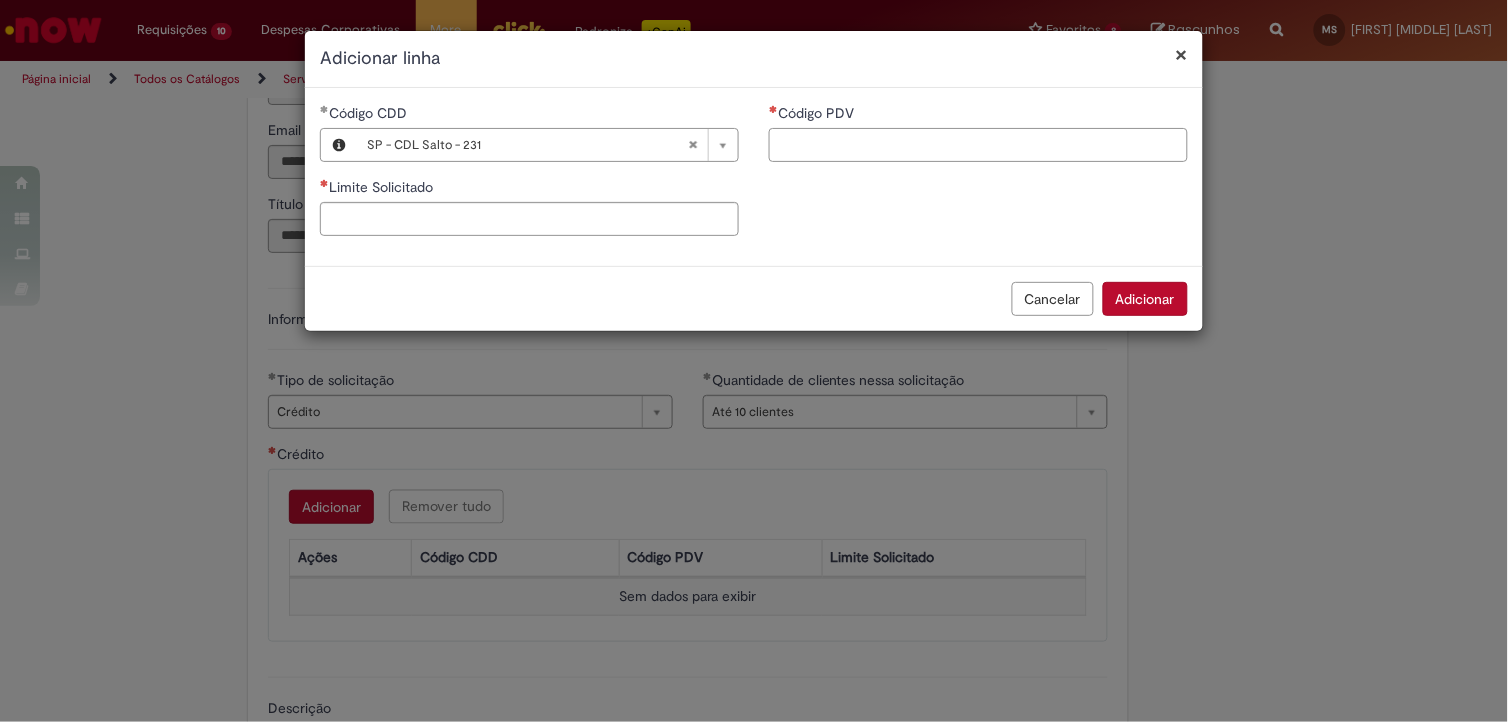 click on "Código PDV" at bounding box center [978, 145] 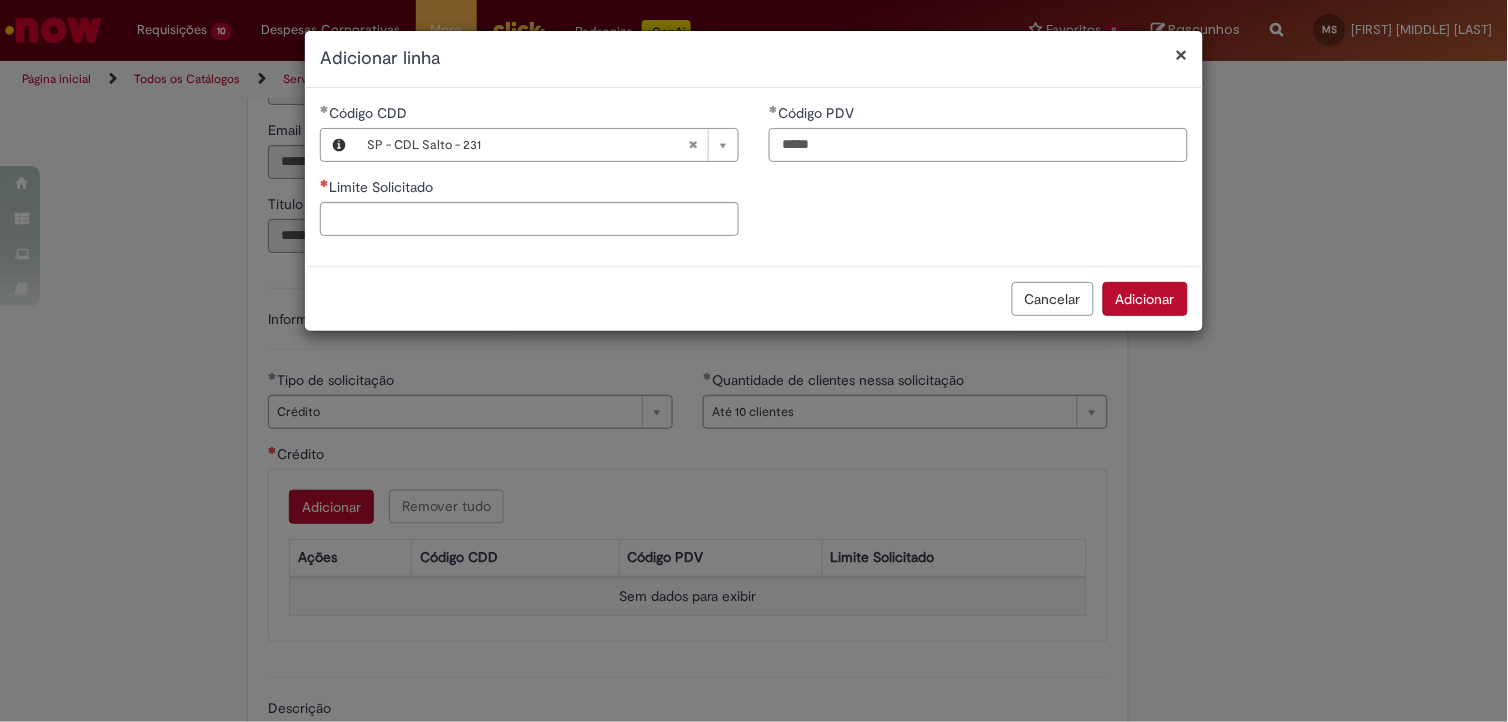 type on "*****" 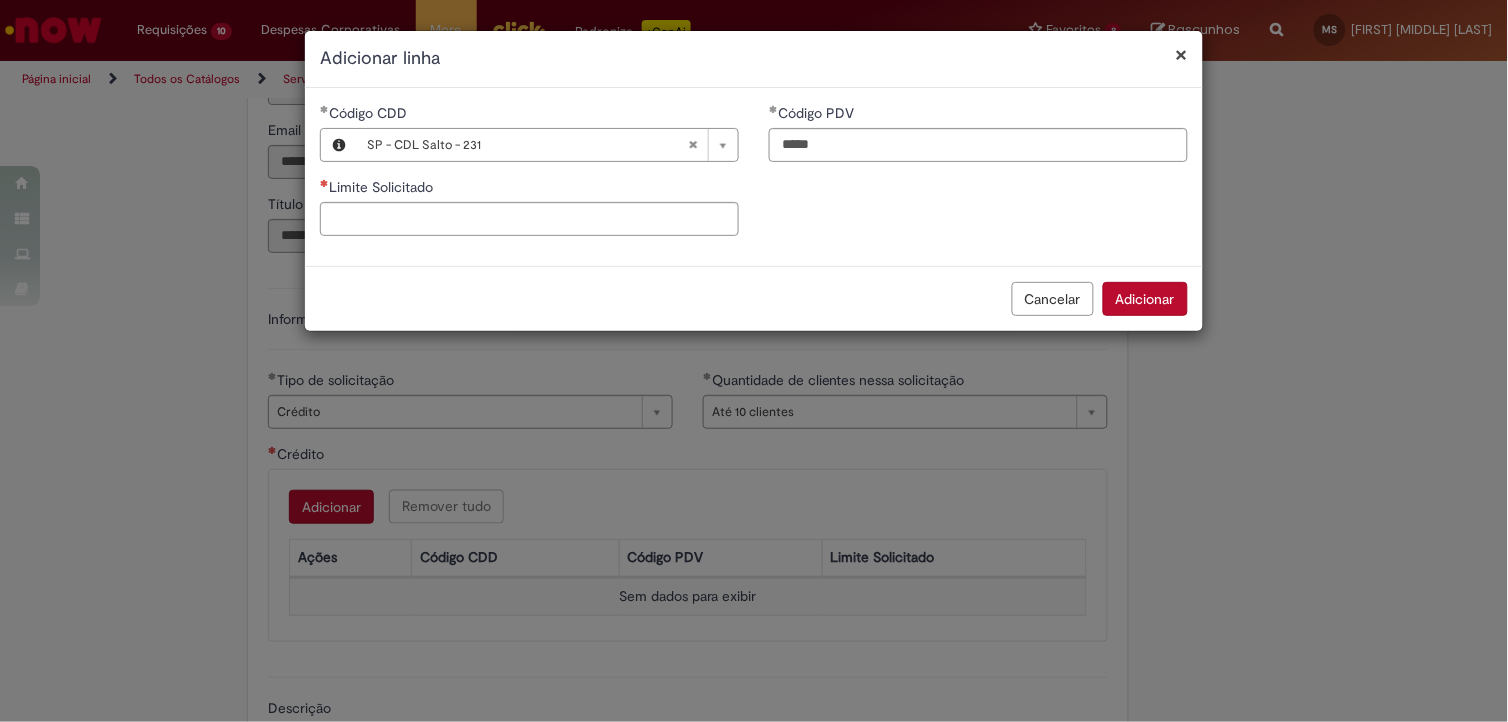 type 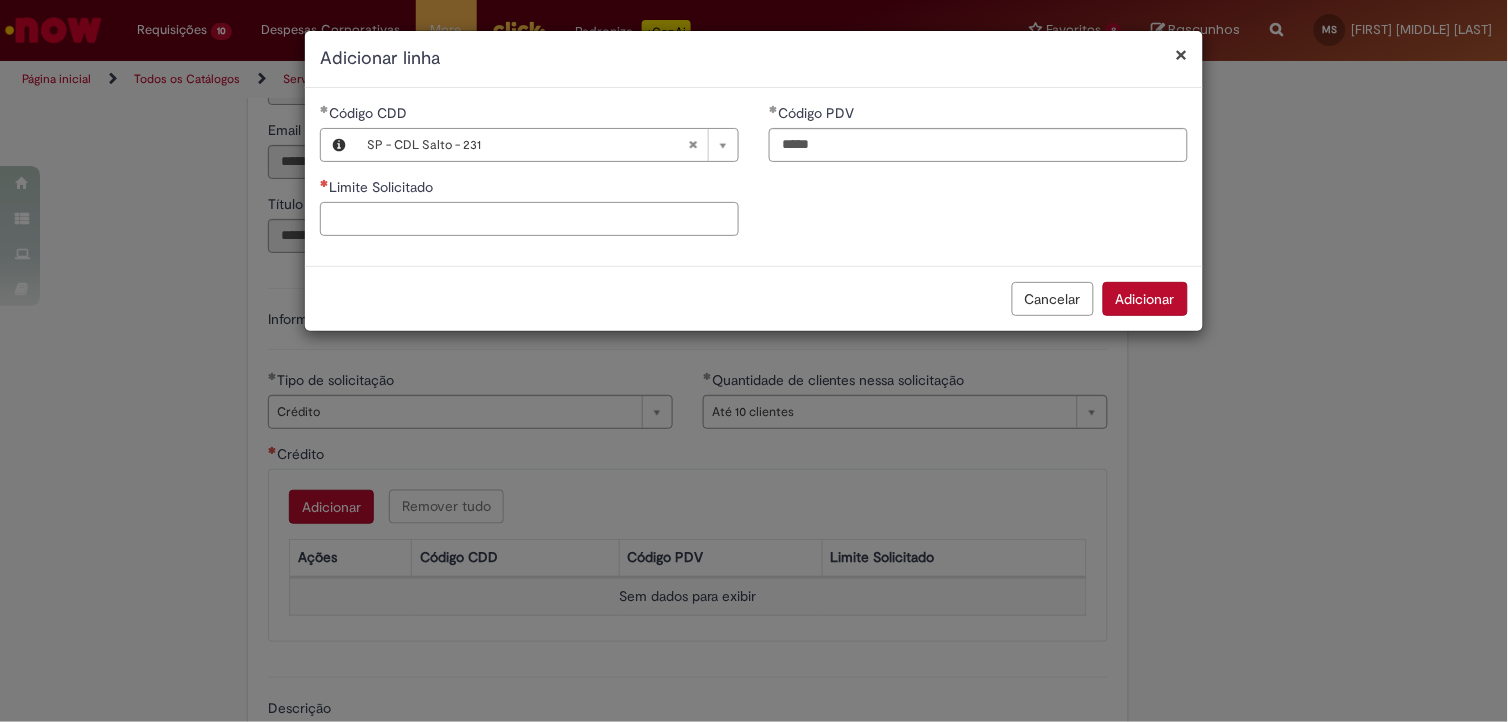 click on "Limite Solicitado" at bounding box center [529, 219] 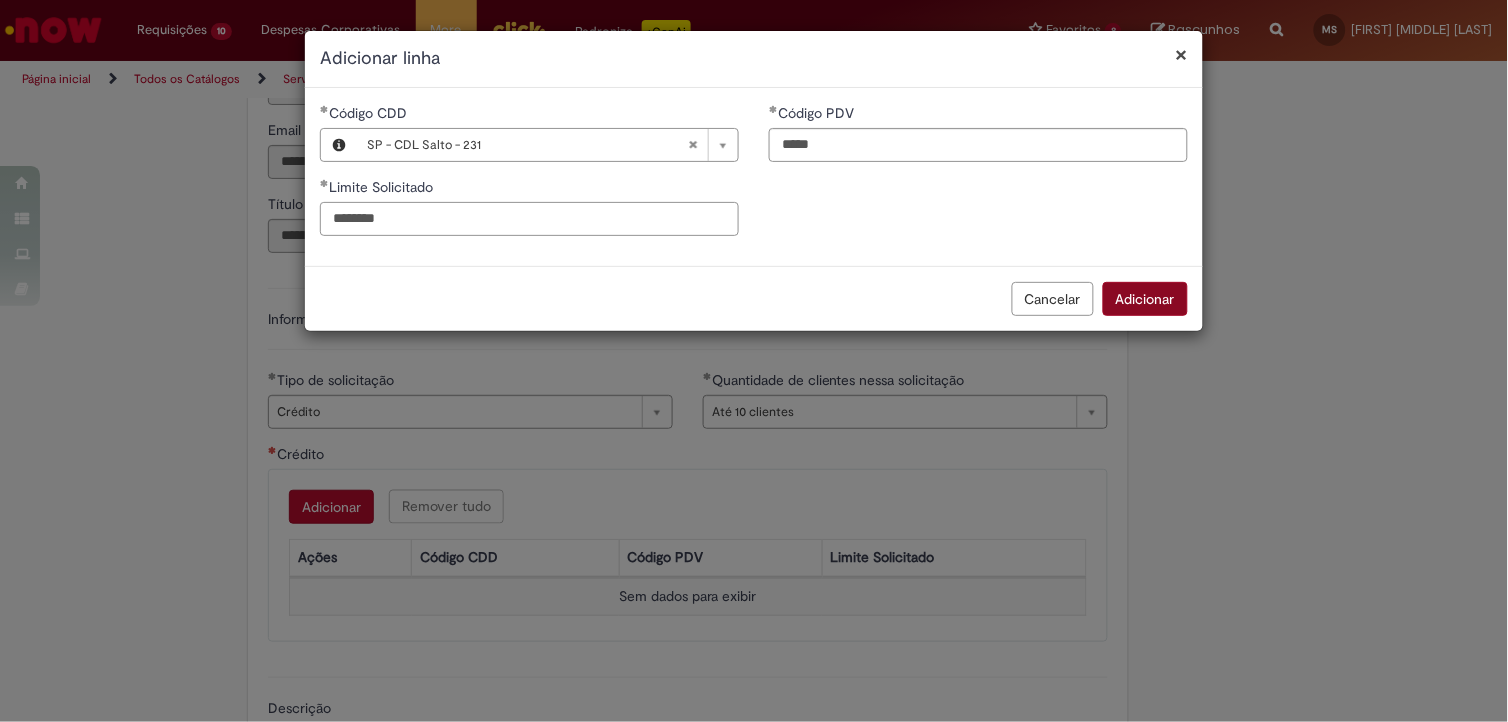 type on "********" 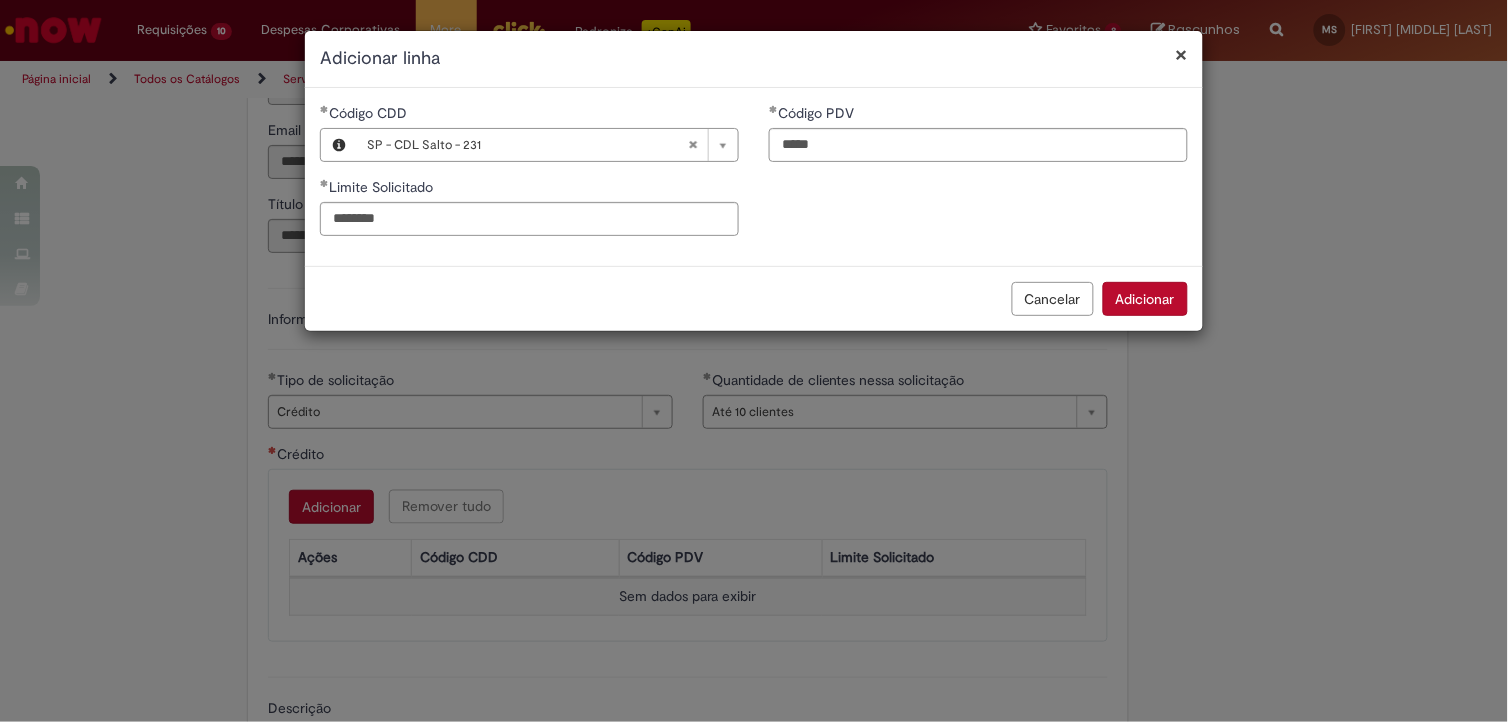 click on "Adicionar" at bounding box center [1145, 299] 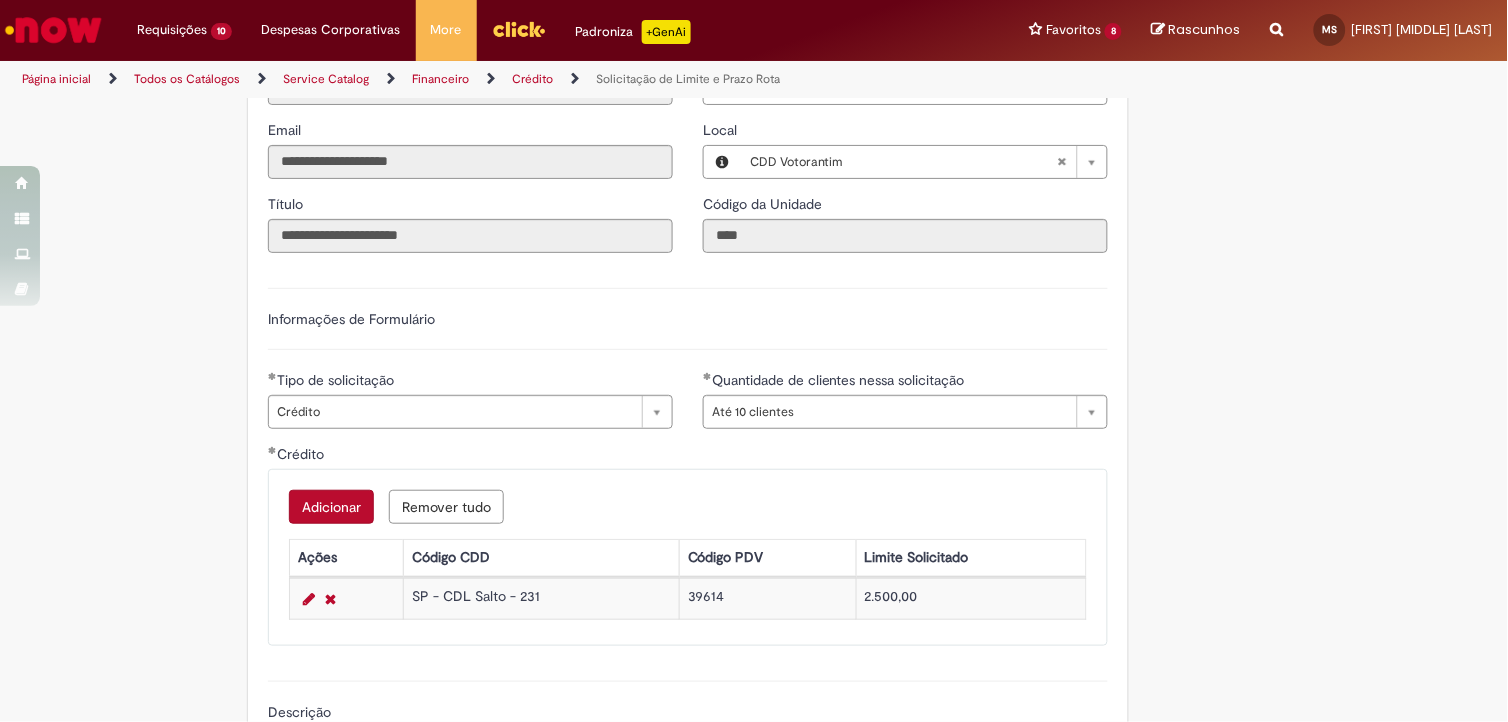 scroll, scrollTop: 597, scrollLeft: 0, axis: vertical 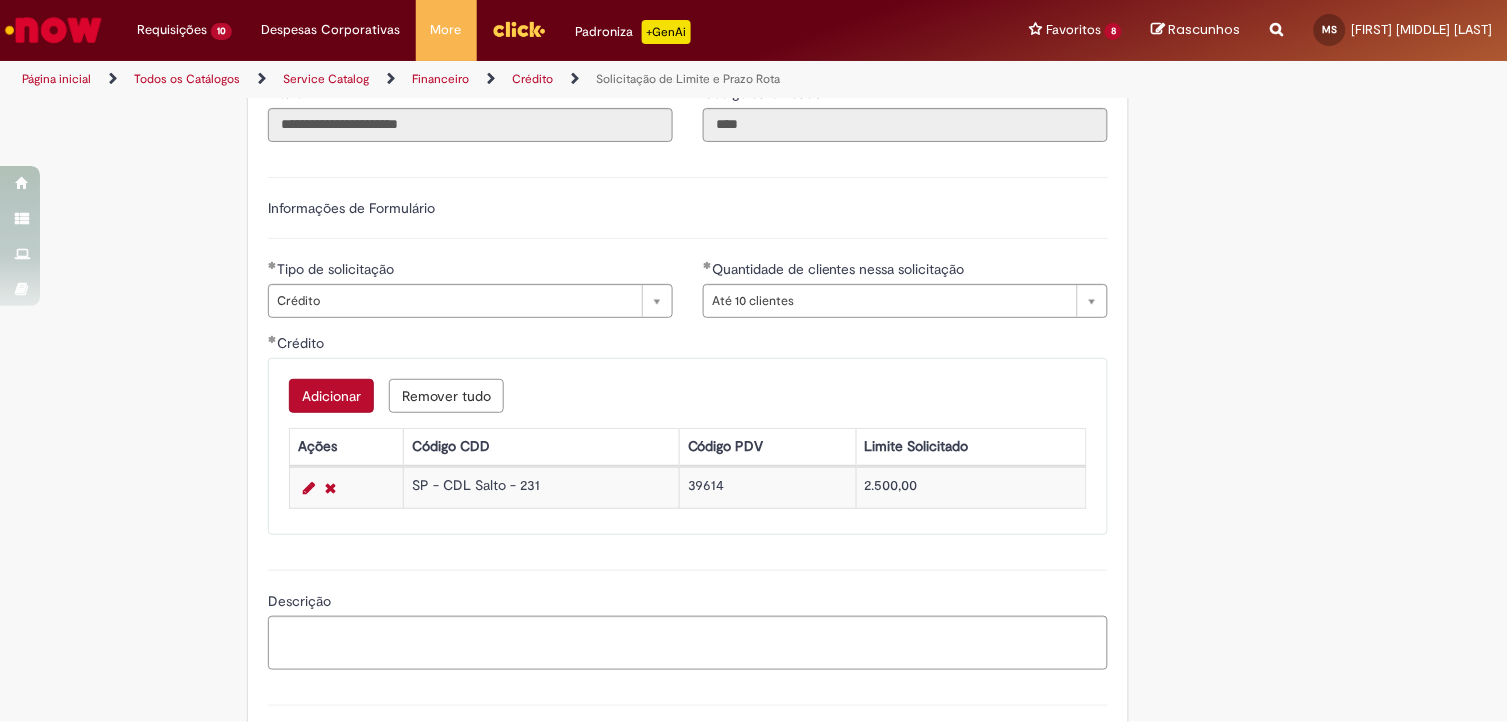 click on "Adicionar" at bounding box center (331, 396) 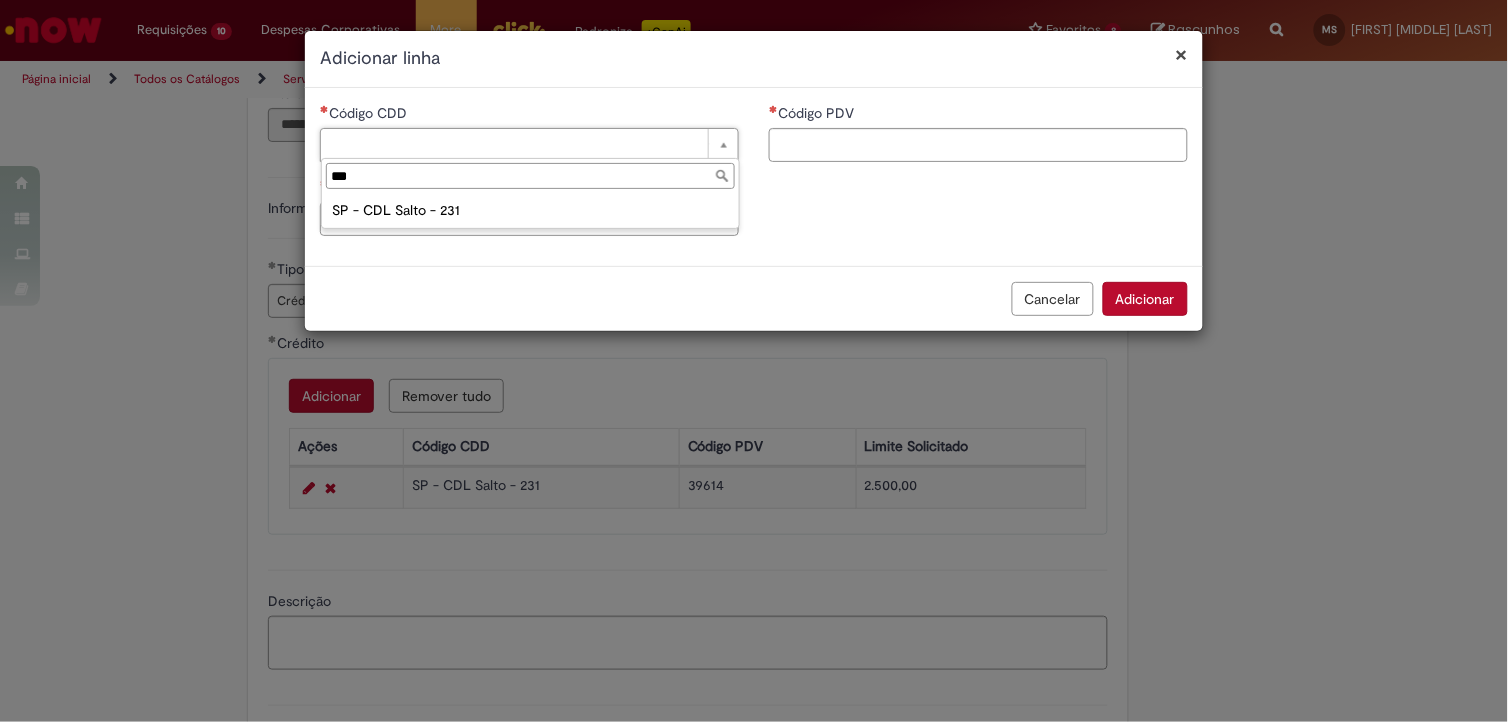 type on "***" 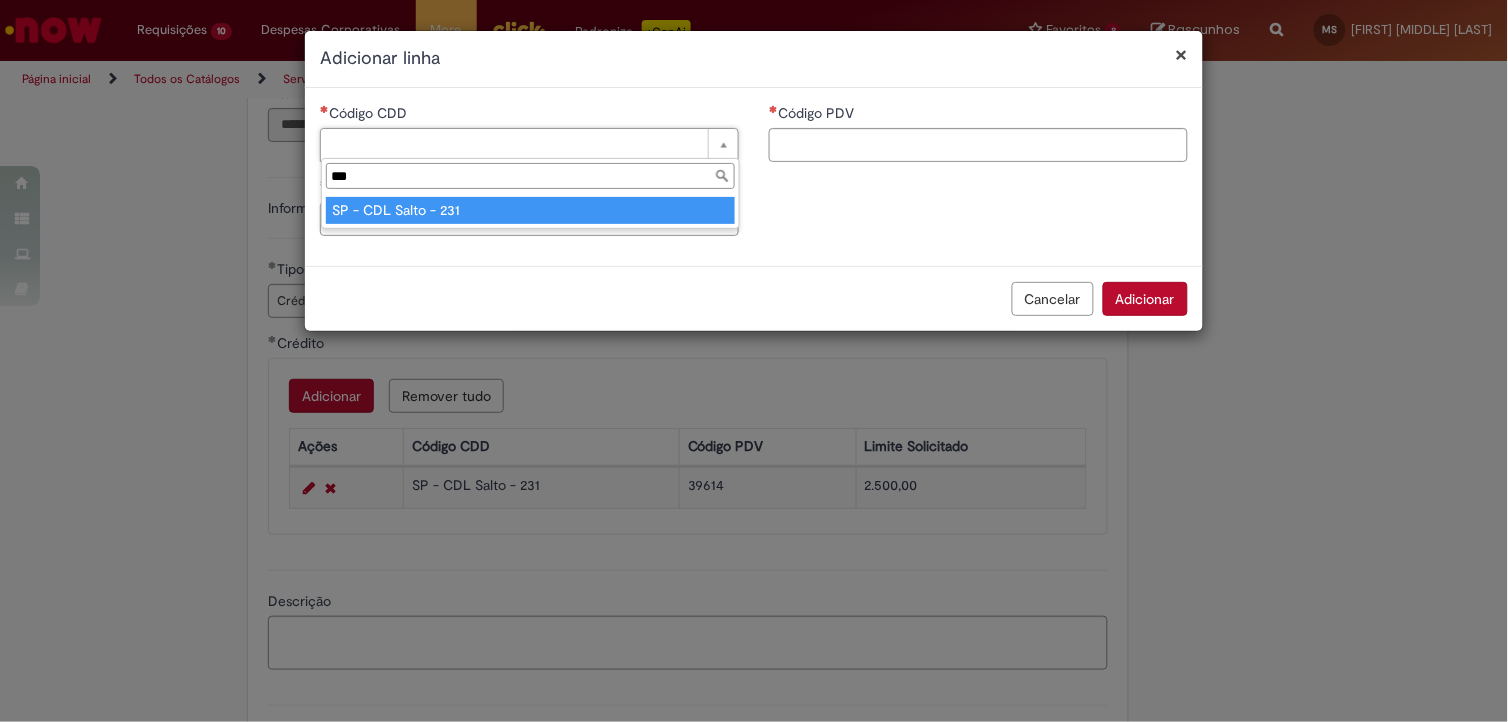type on "**********" 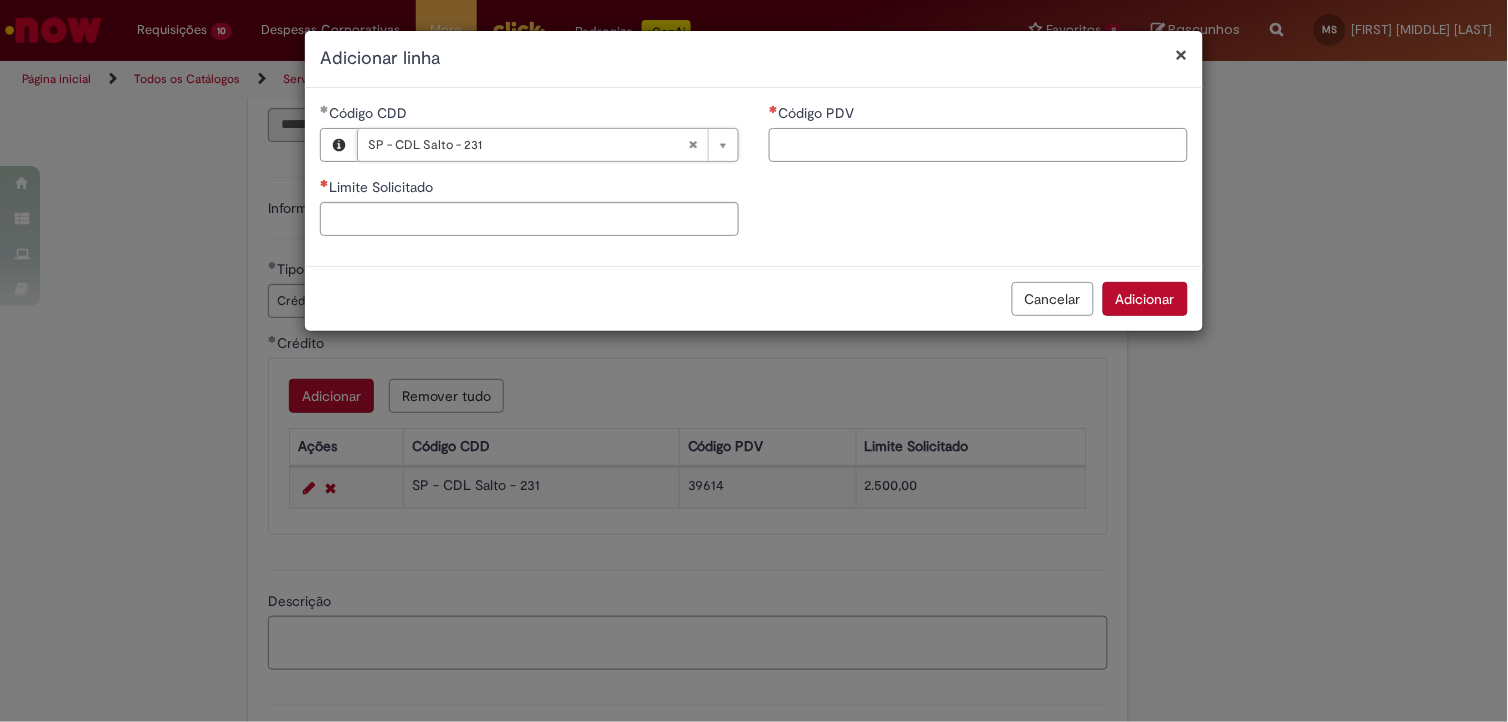 click on "Código PDV" at bounding box center (978, 145) 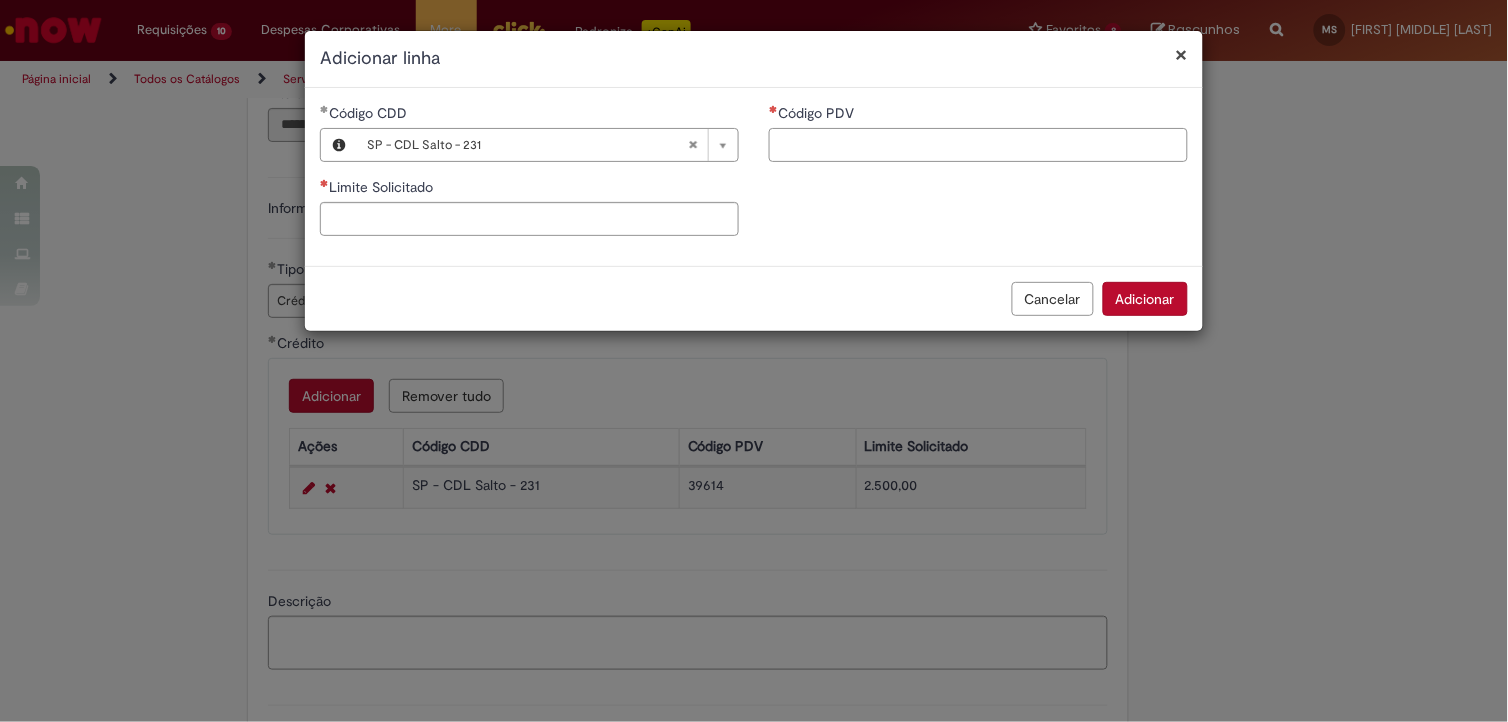 paste on "*****" 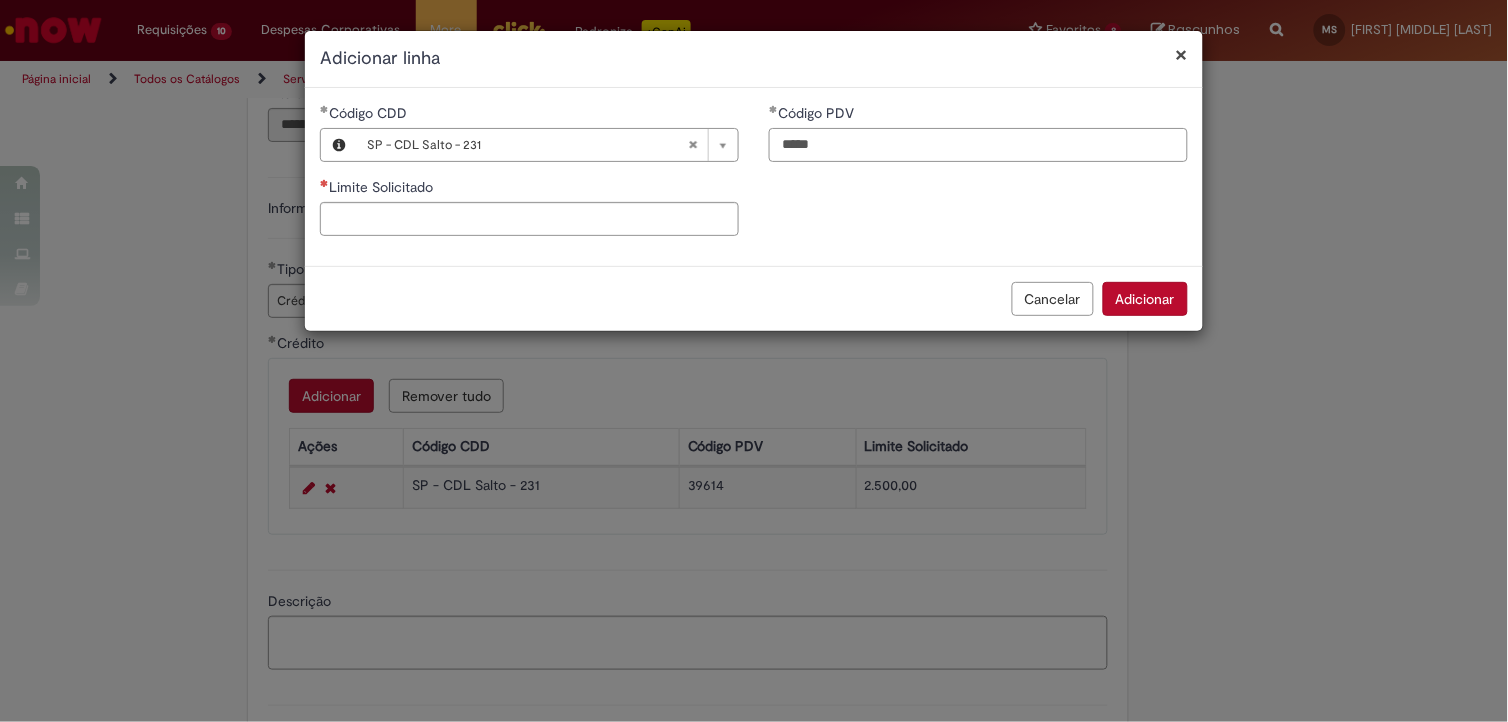 type on "*****" 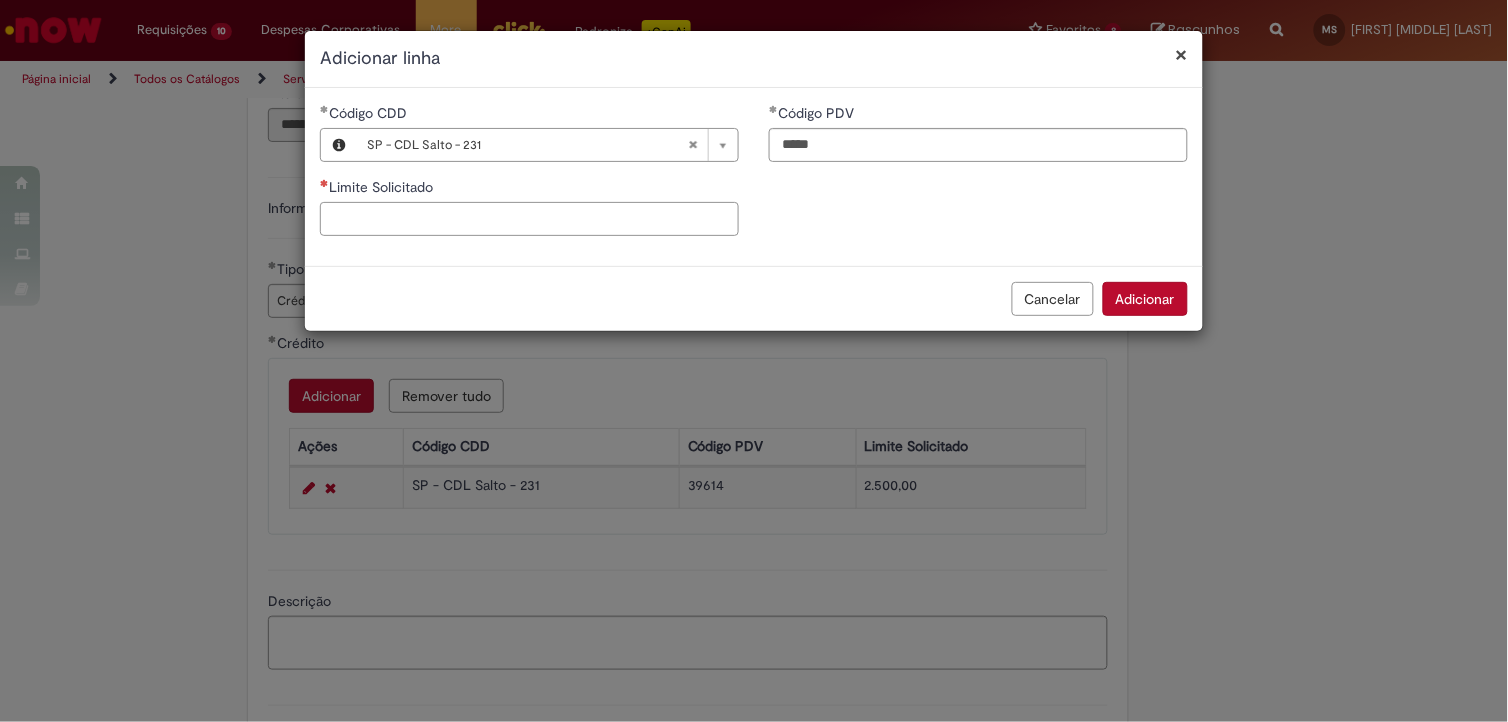 click on "Limite Solicitado" at bounding box center (529, 219) 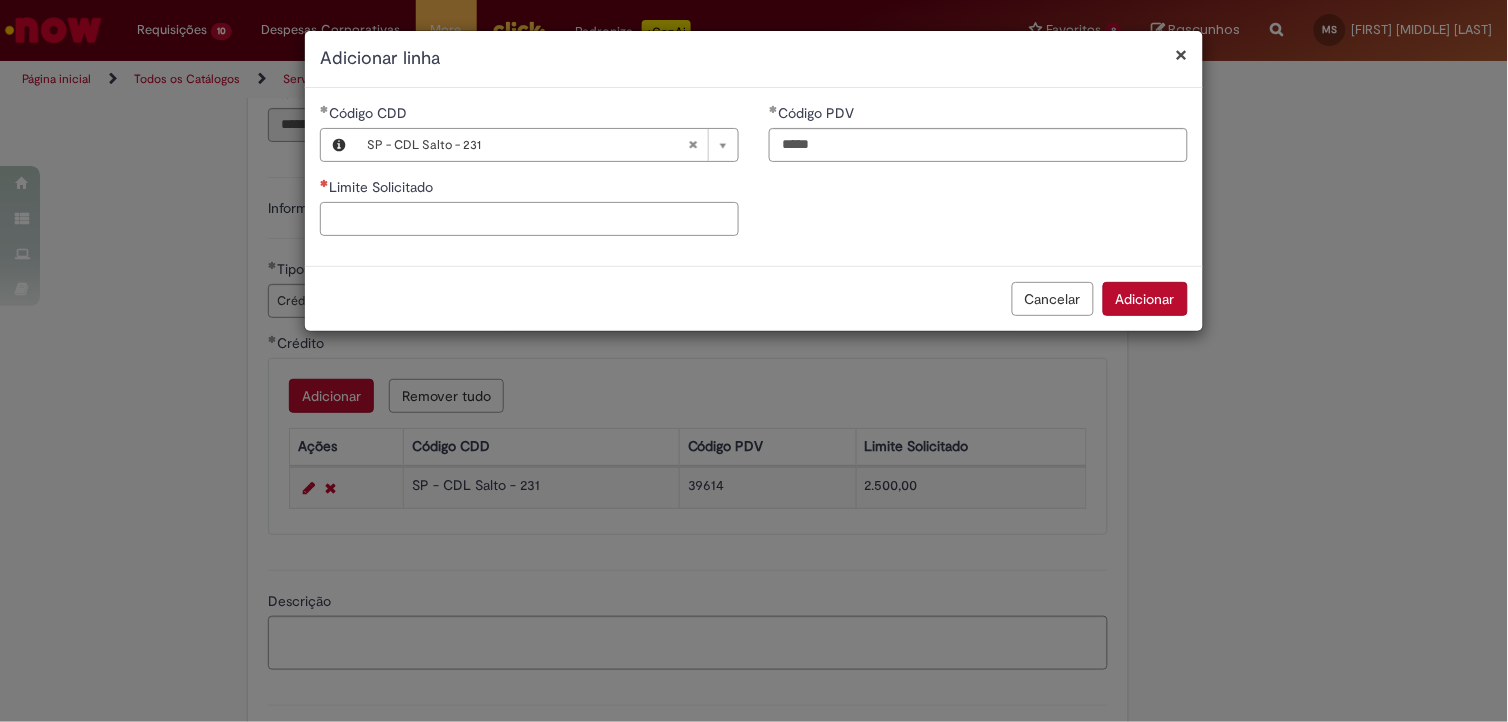 paste on "********" 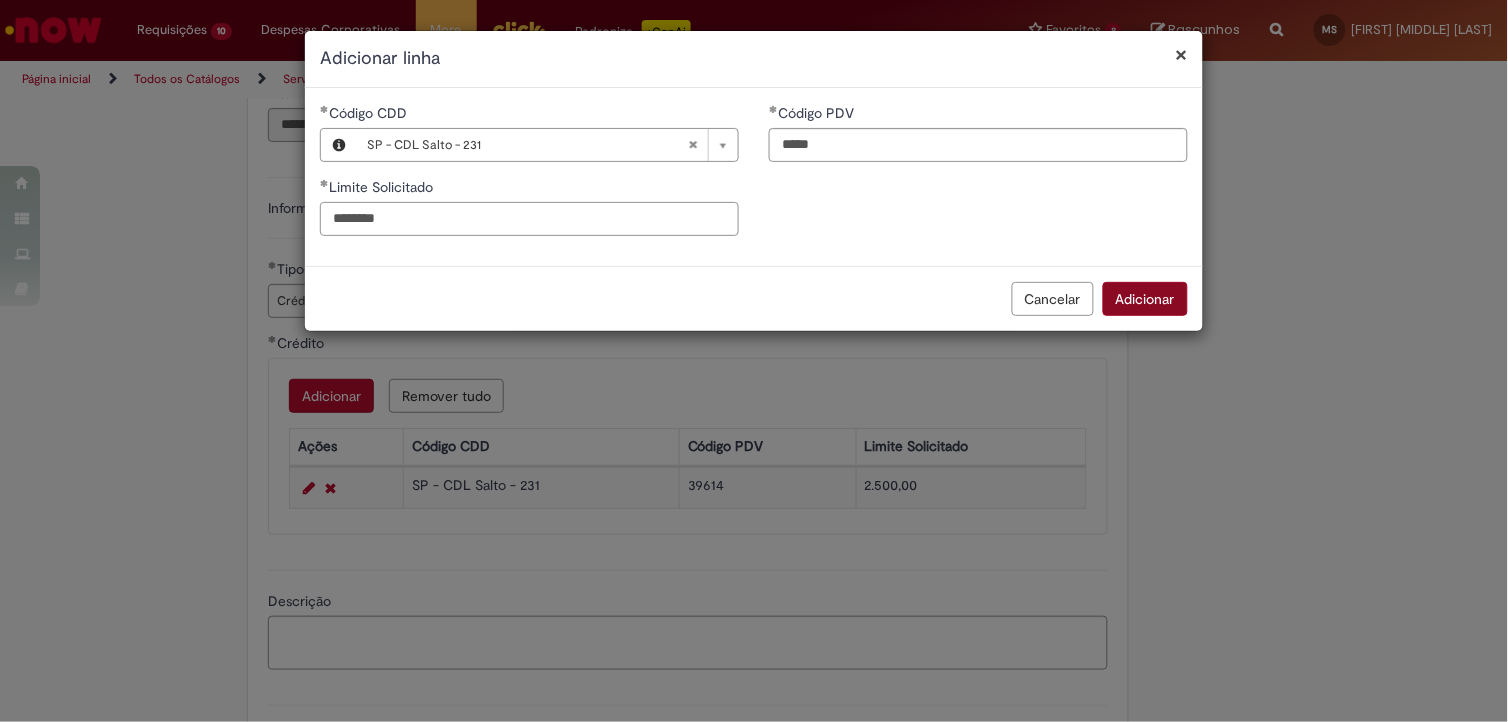 type on "********" 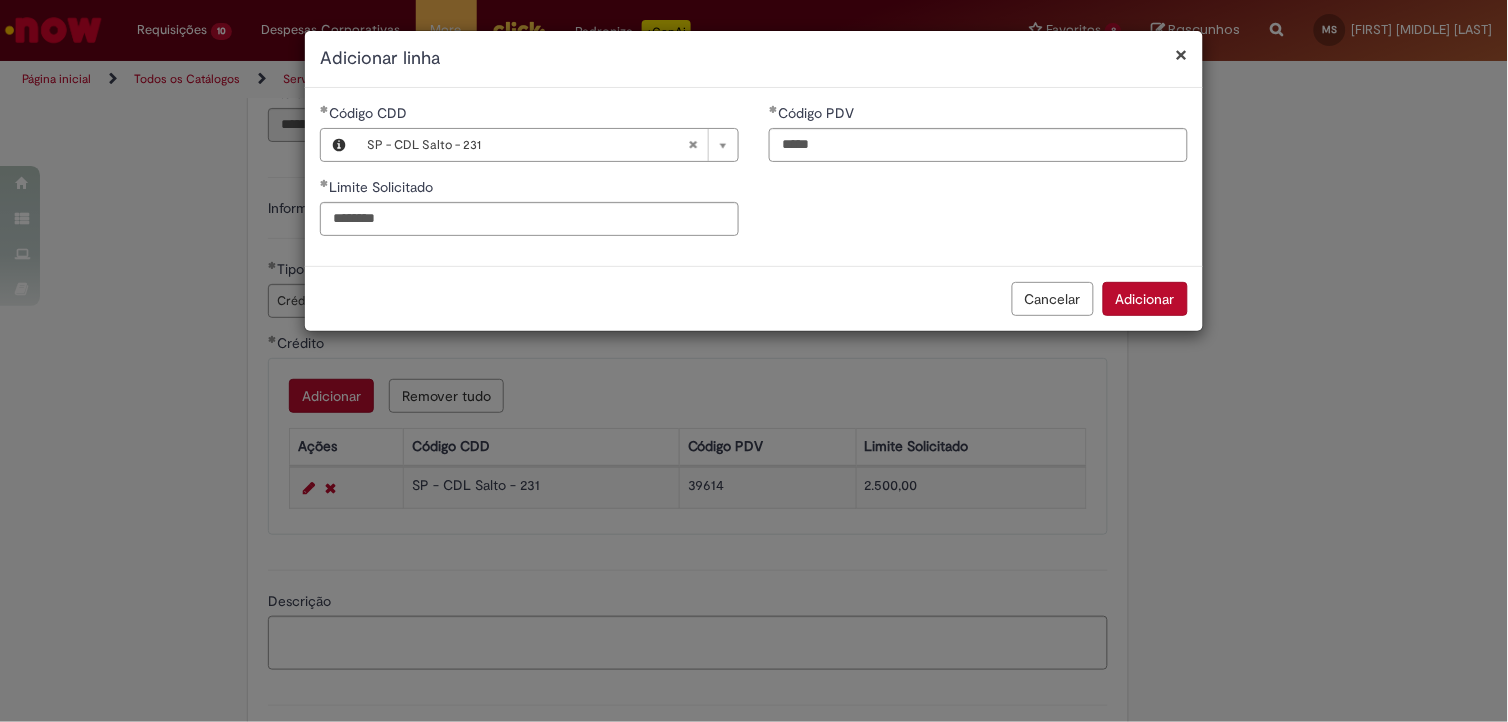 click on "Adicionar" at bounding box center [1145, 299] 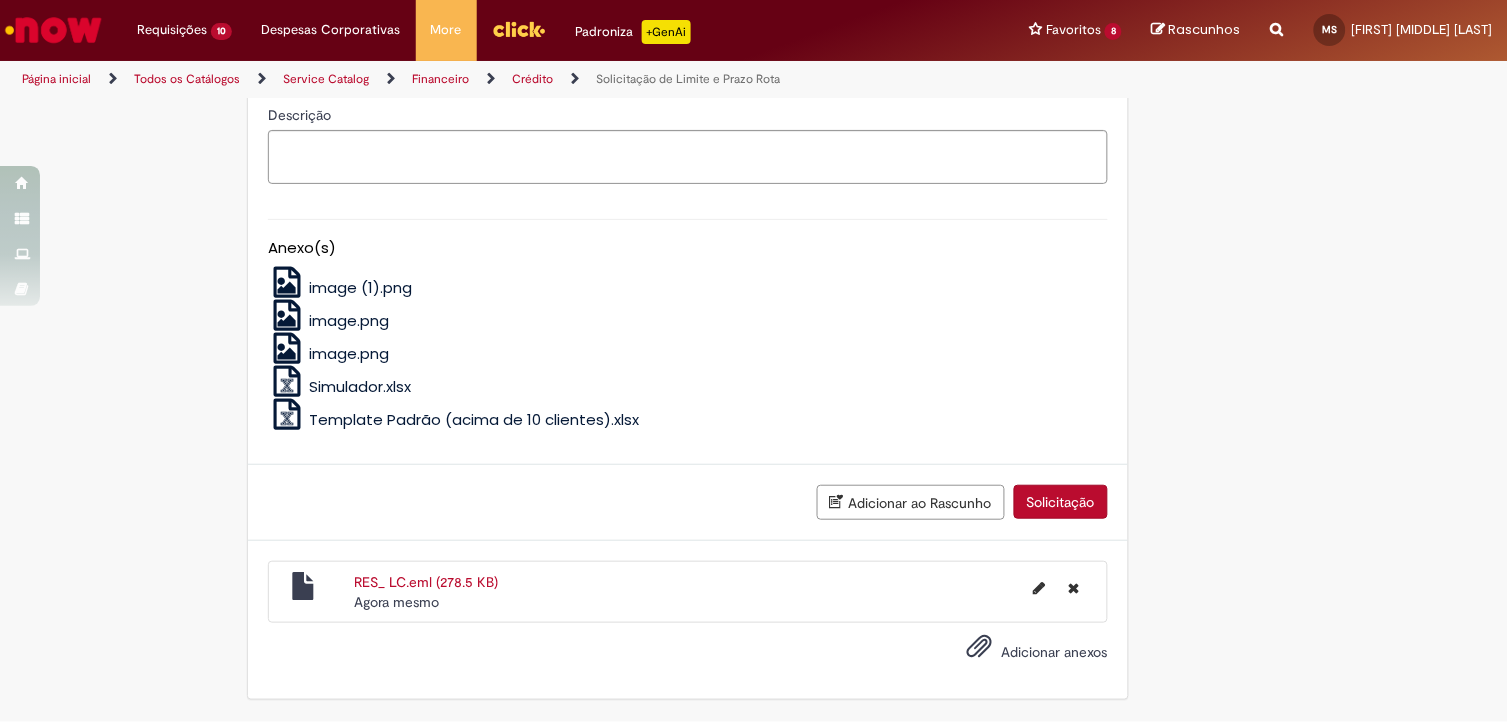 scroll, scrollTop: 910, scrollLeft: 0, axis: vertical 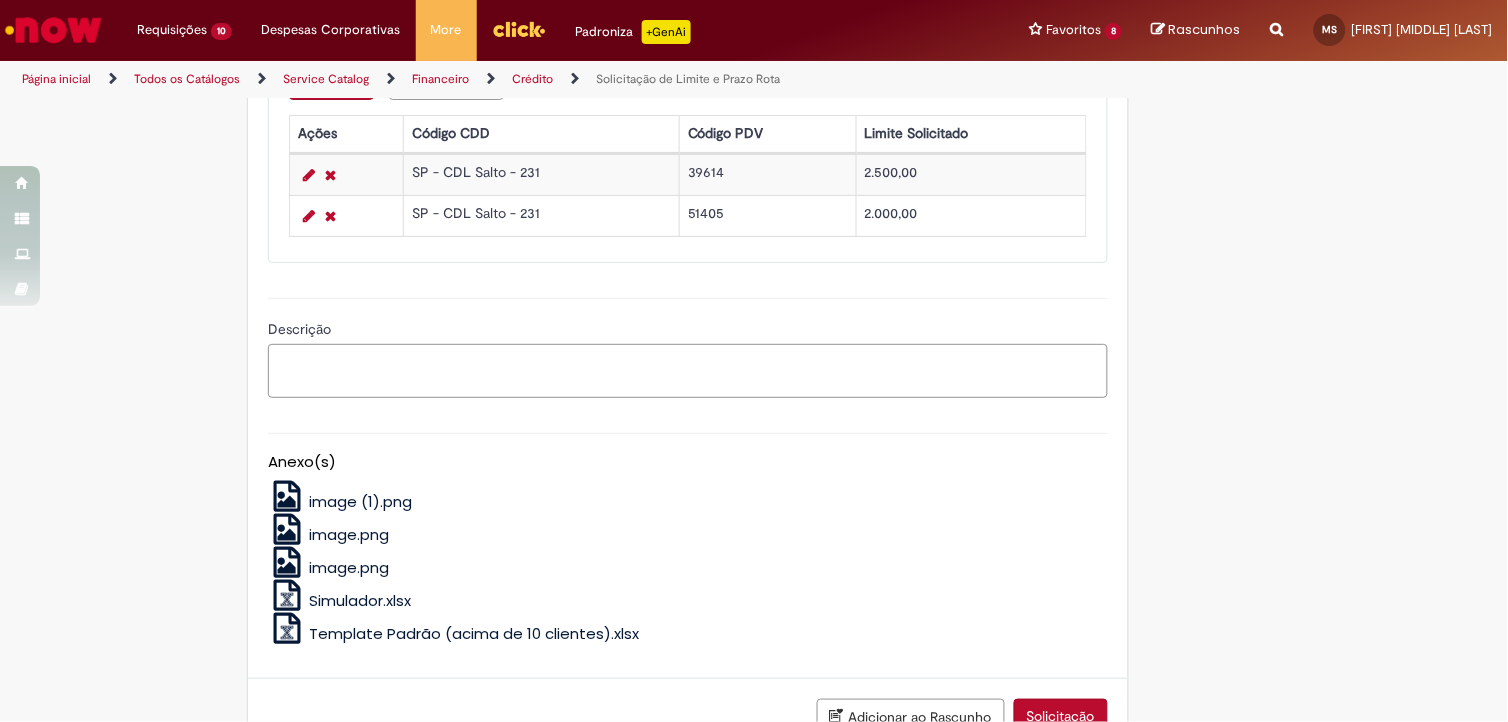 click on "Descrição" at bounding box center [688, 371] 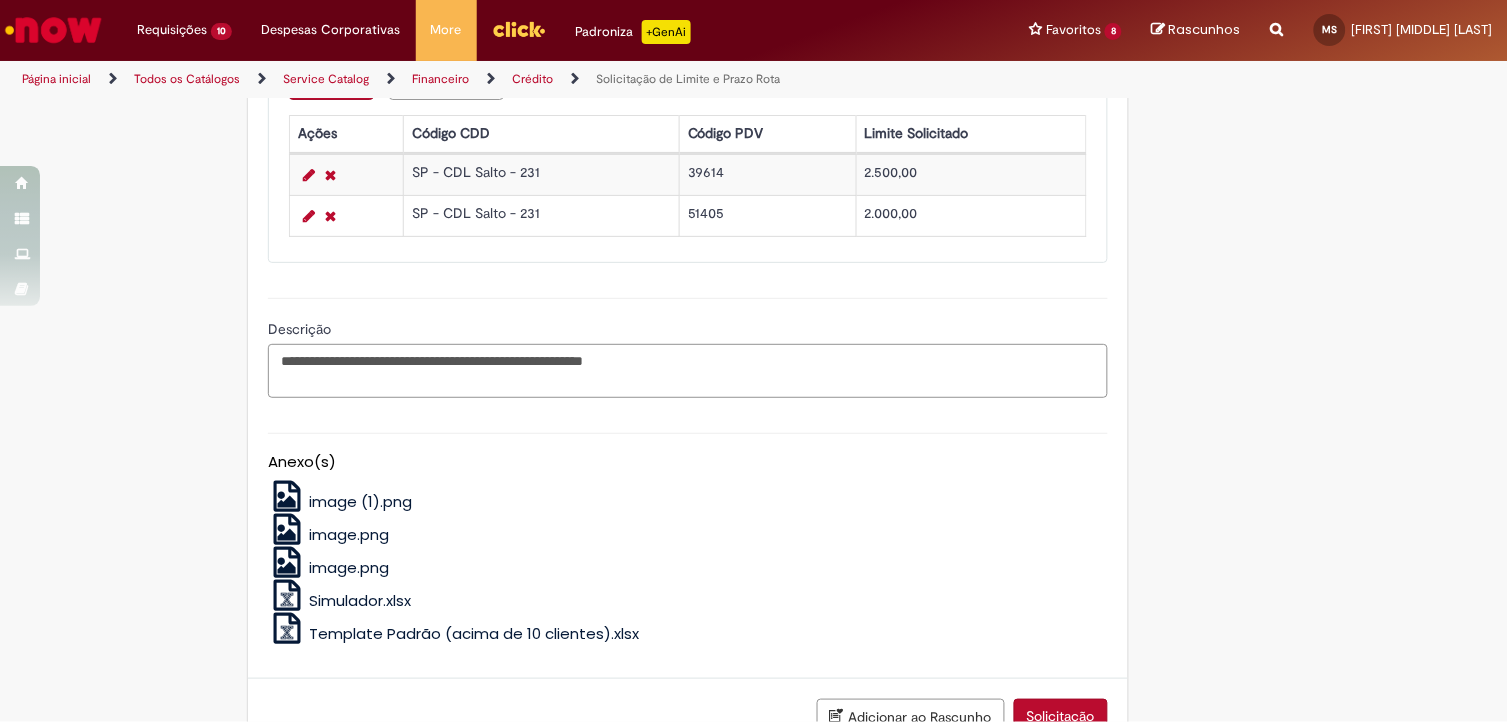 type on "**********" 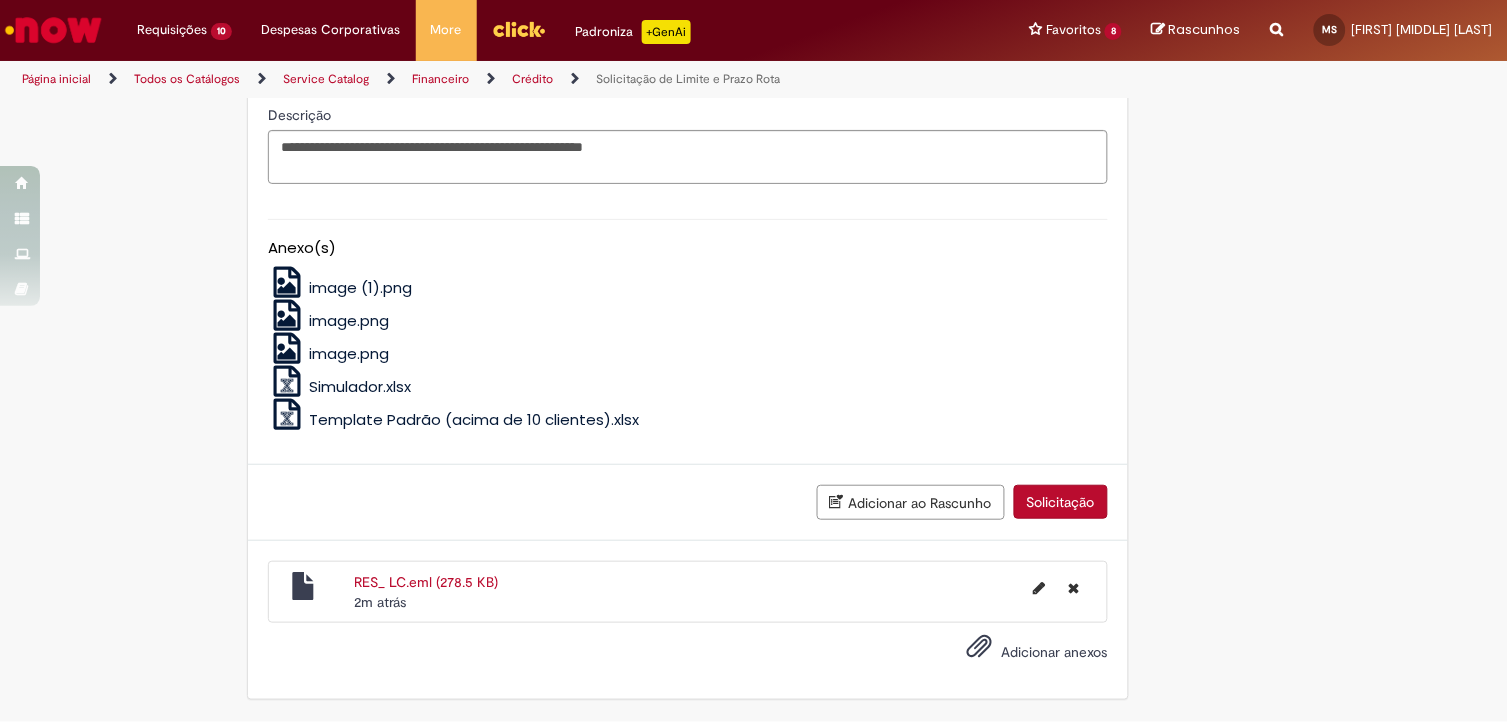 click on "Solicitação" at bounding box center [1061, 502] 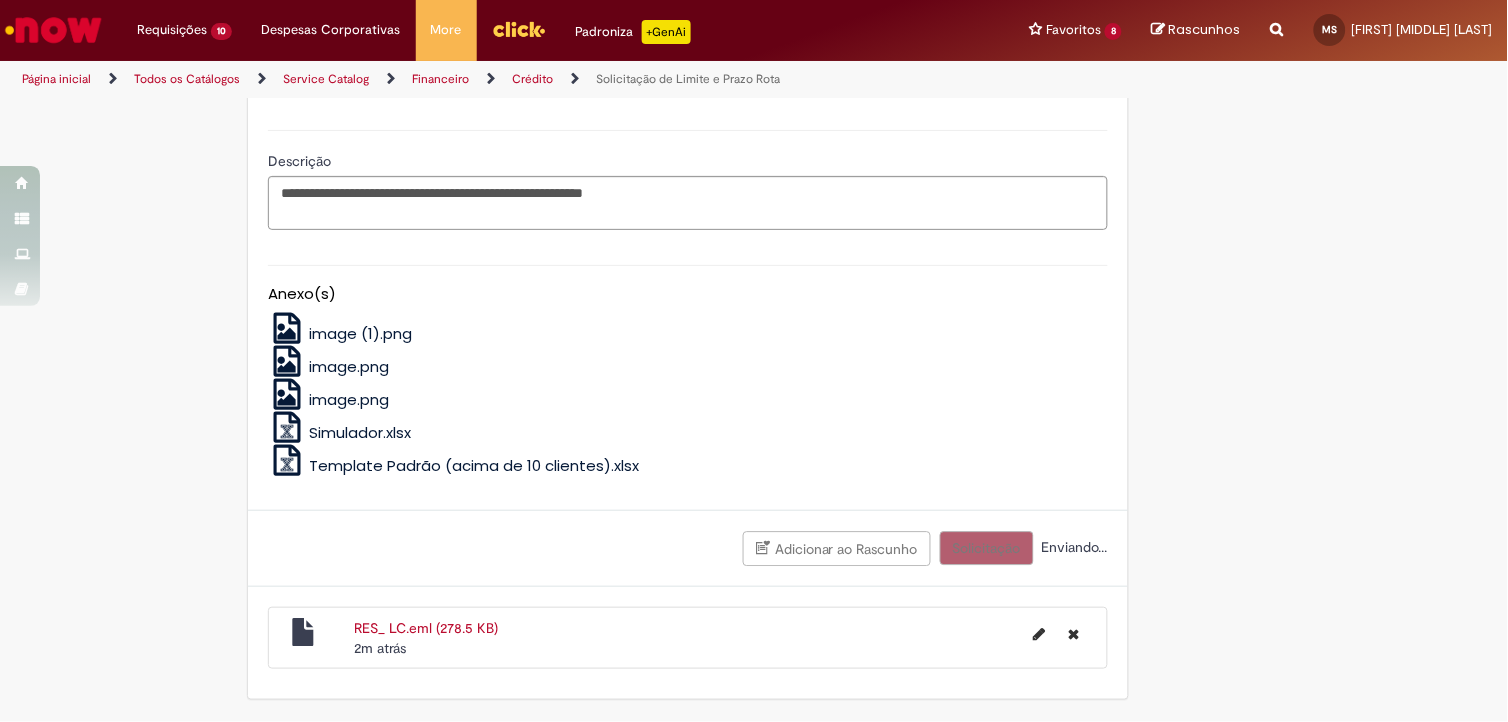 scroll, scrollTop: 1085, scrollLeft: 0, axis: vertical 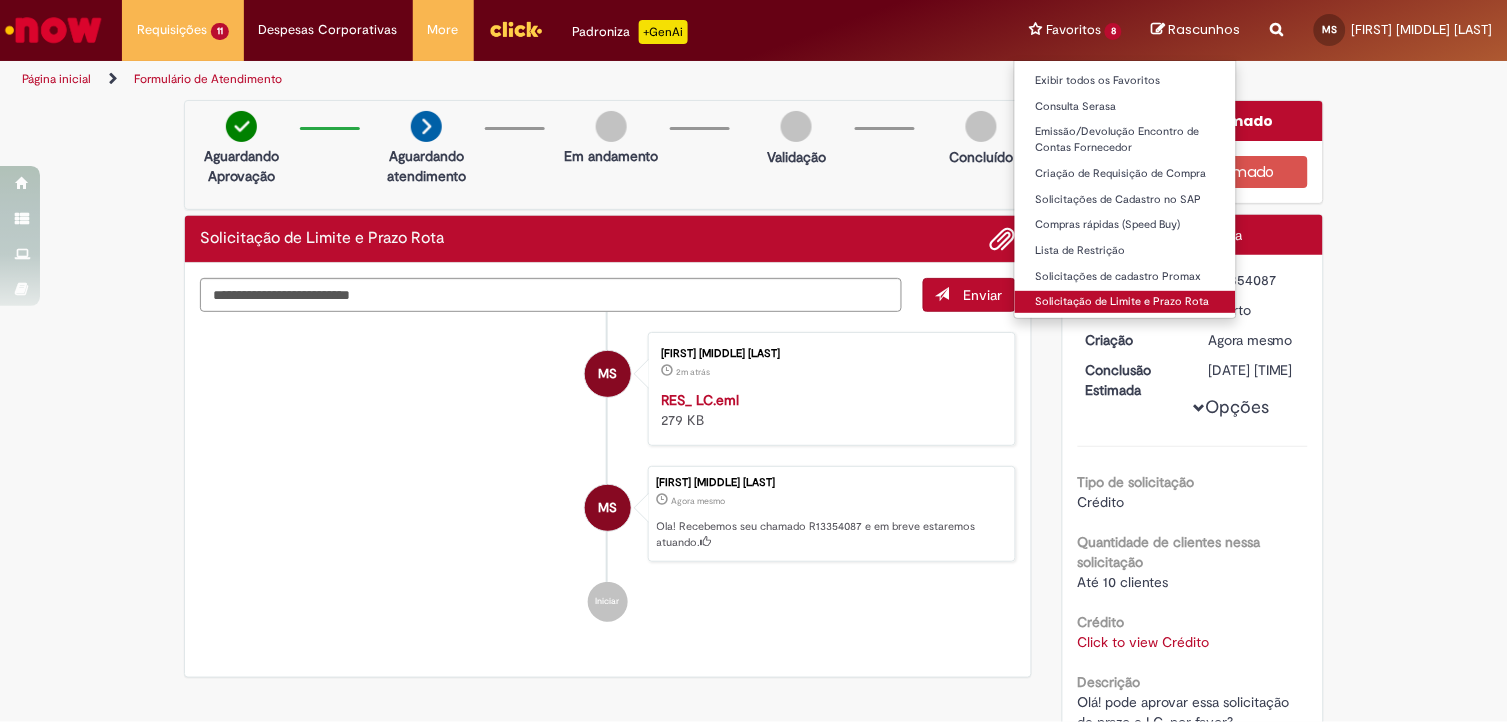 click on "Solicitação de Limite e Prazo Rota" at bounding box center (1125, 302) 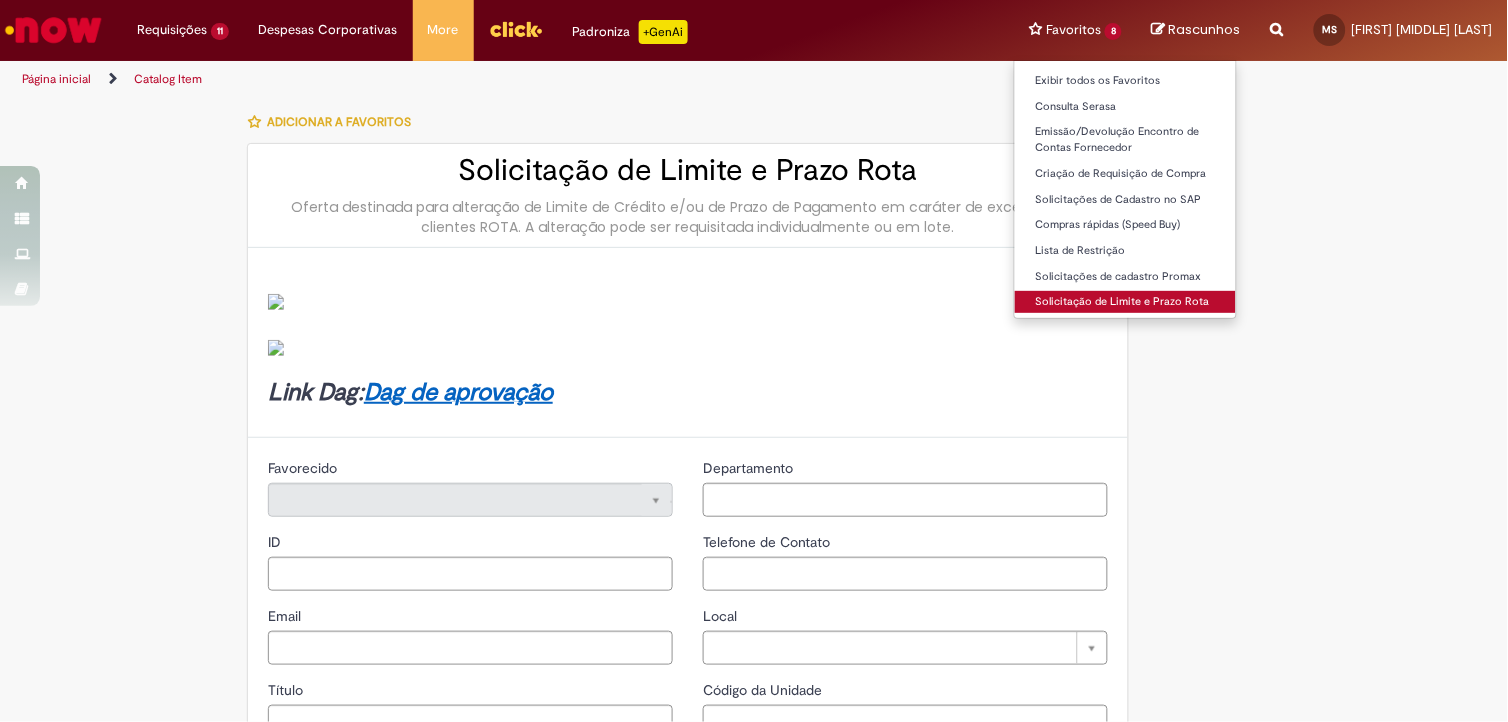 type on "********" 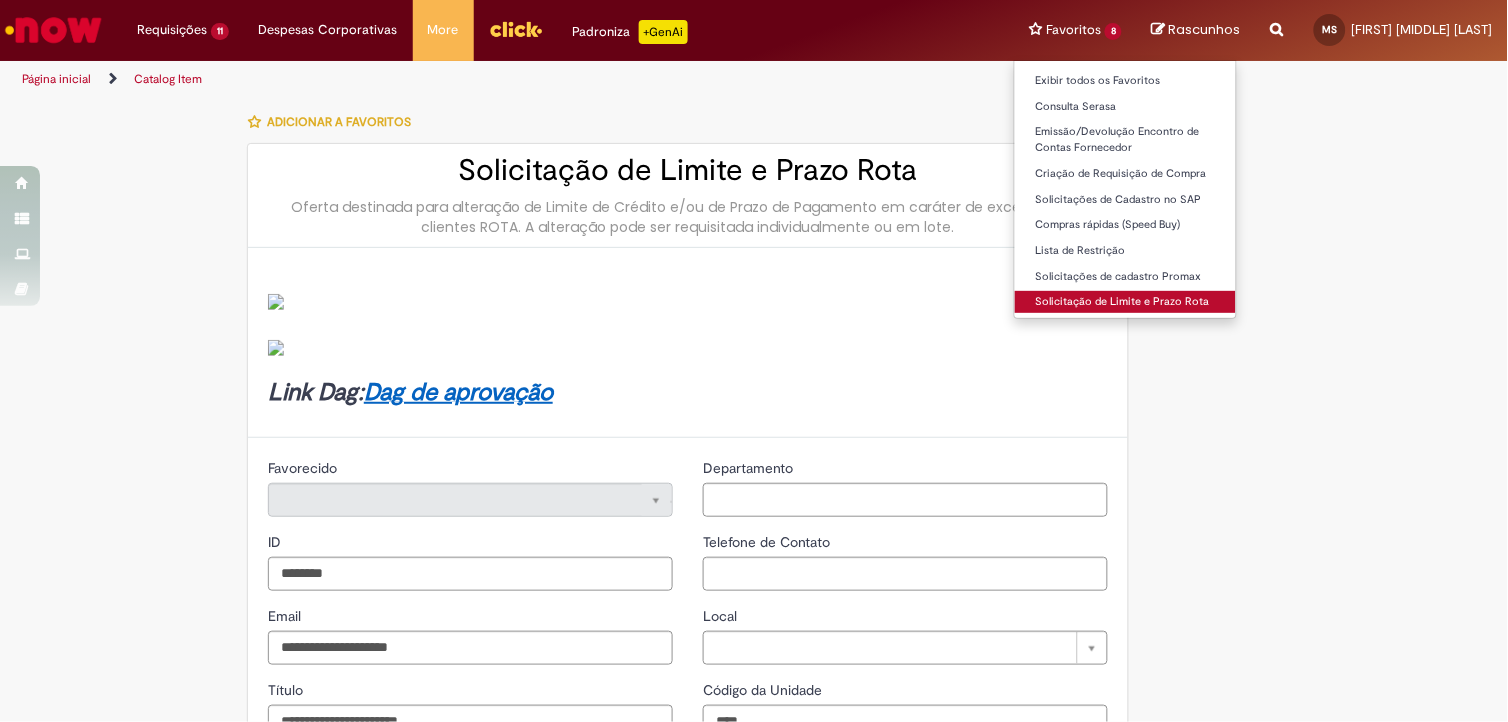 type on "**********" 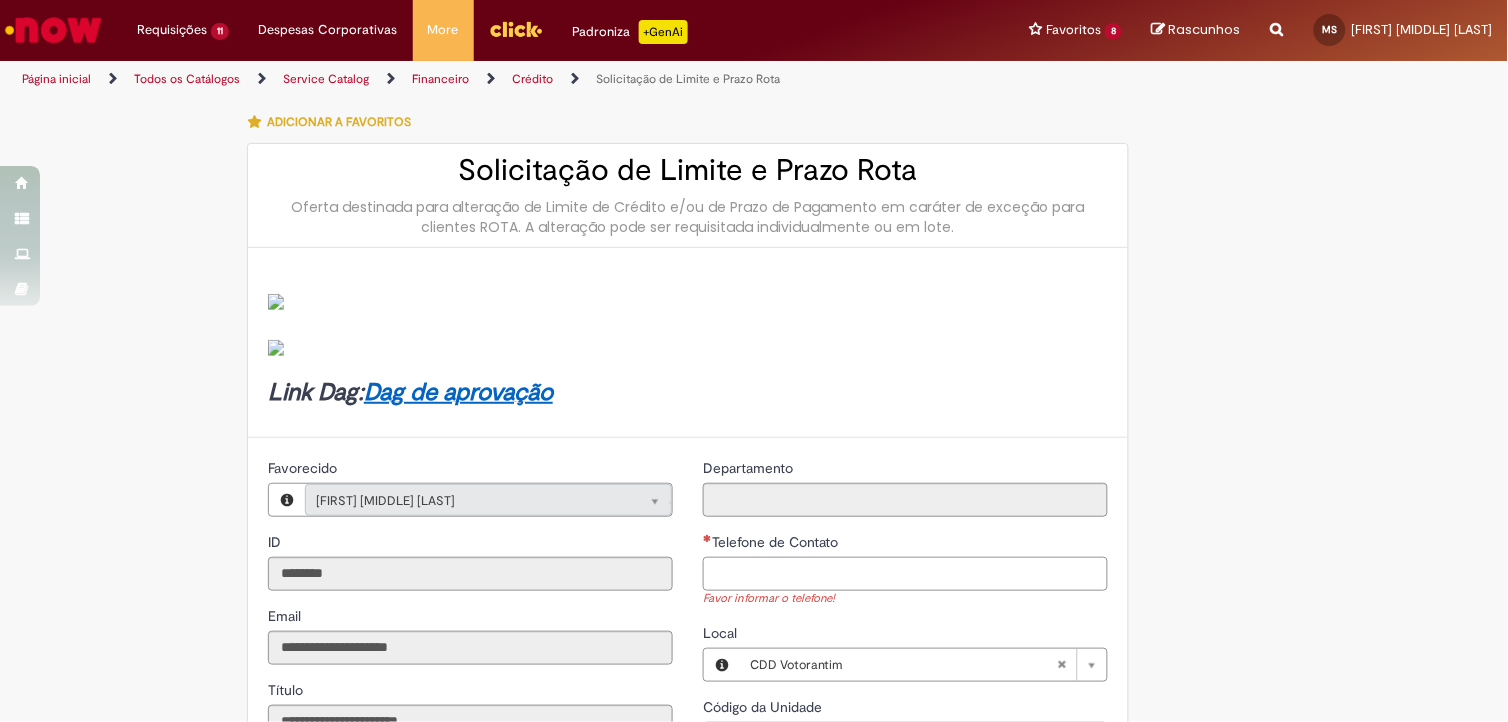 click on "Telefone de Contato" at bounding box center [905, 574] 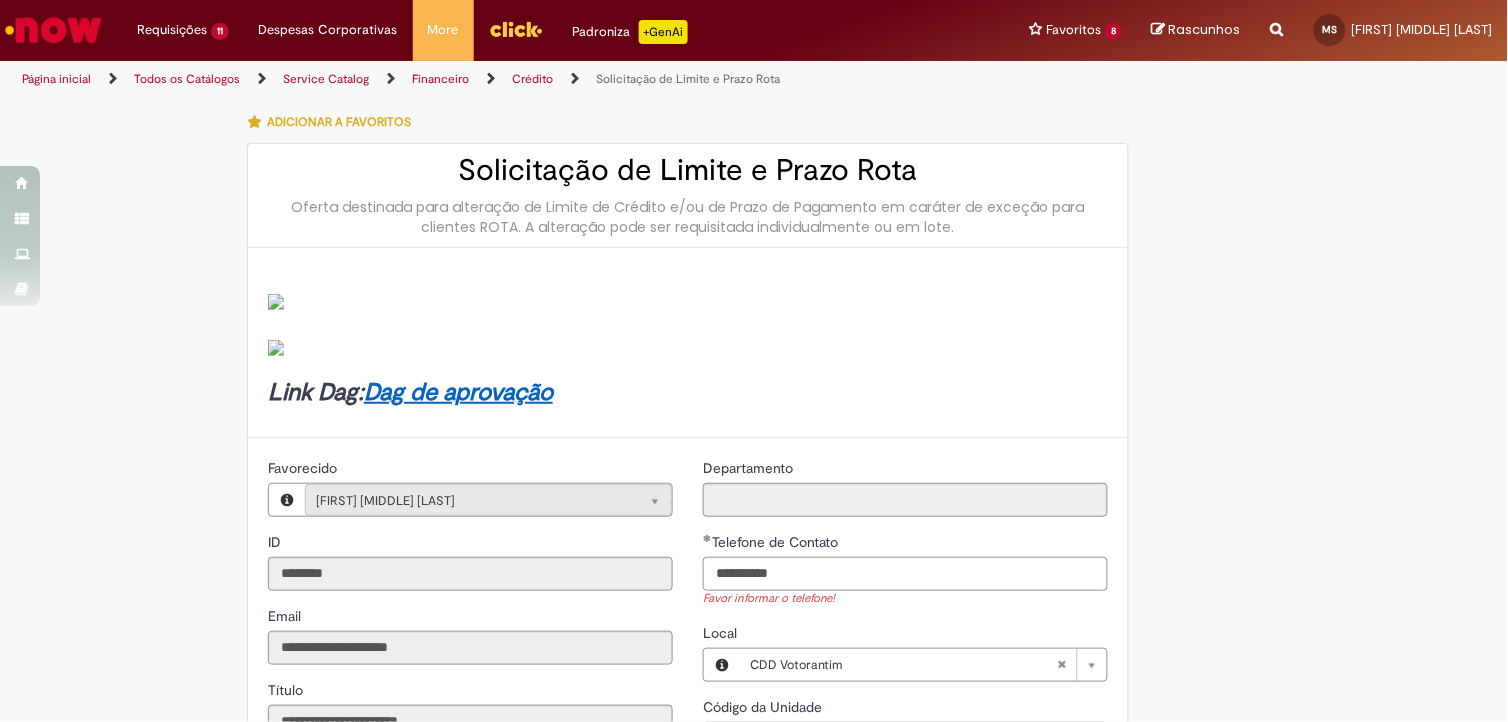click on "**********" at bounding box center [905, 574] 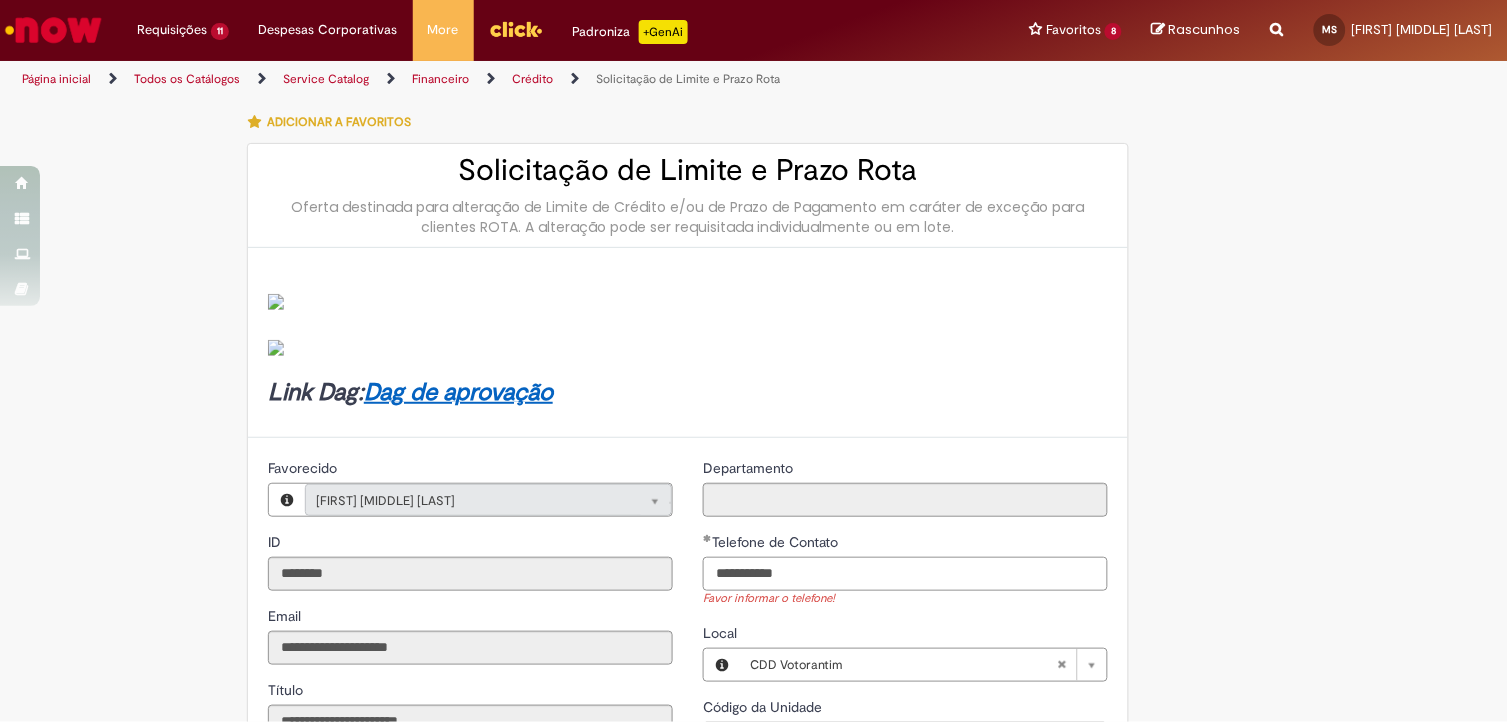 scroll, scrollTop: 222, scrollLeft: 0, axis: vertical 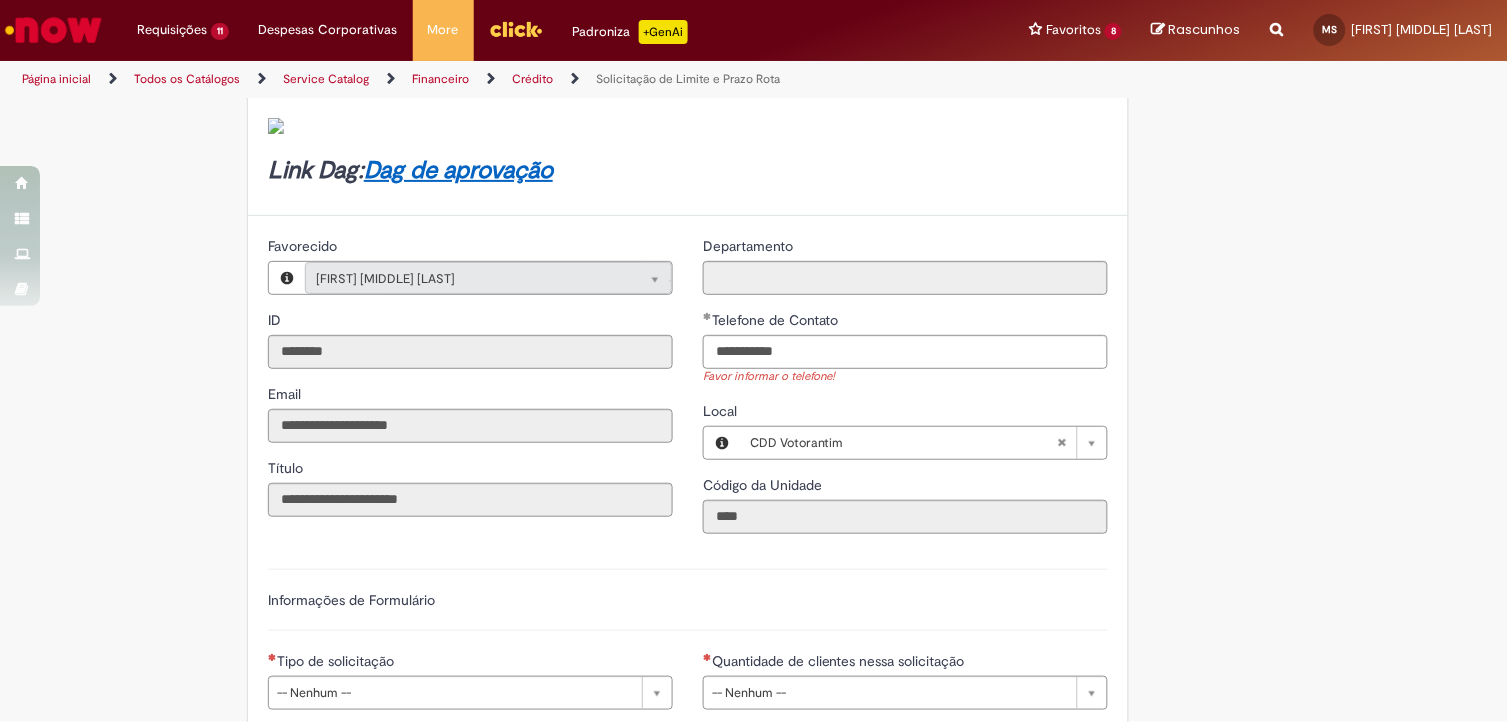 type on "**********" 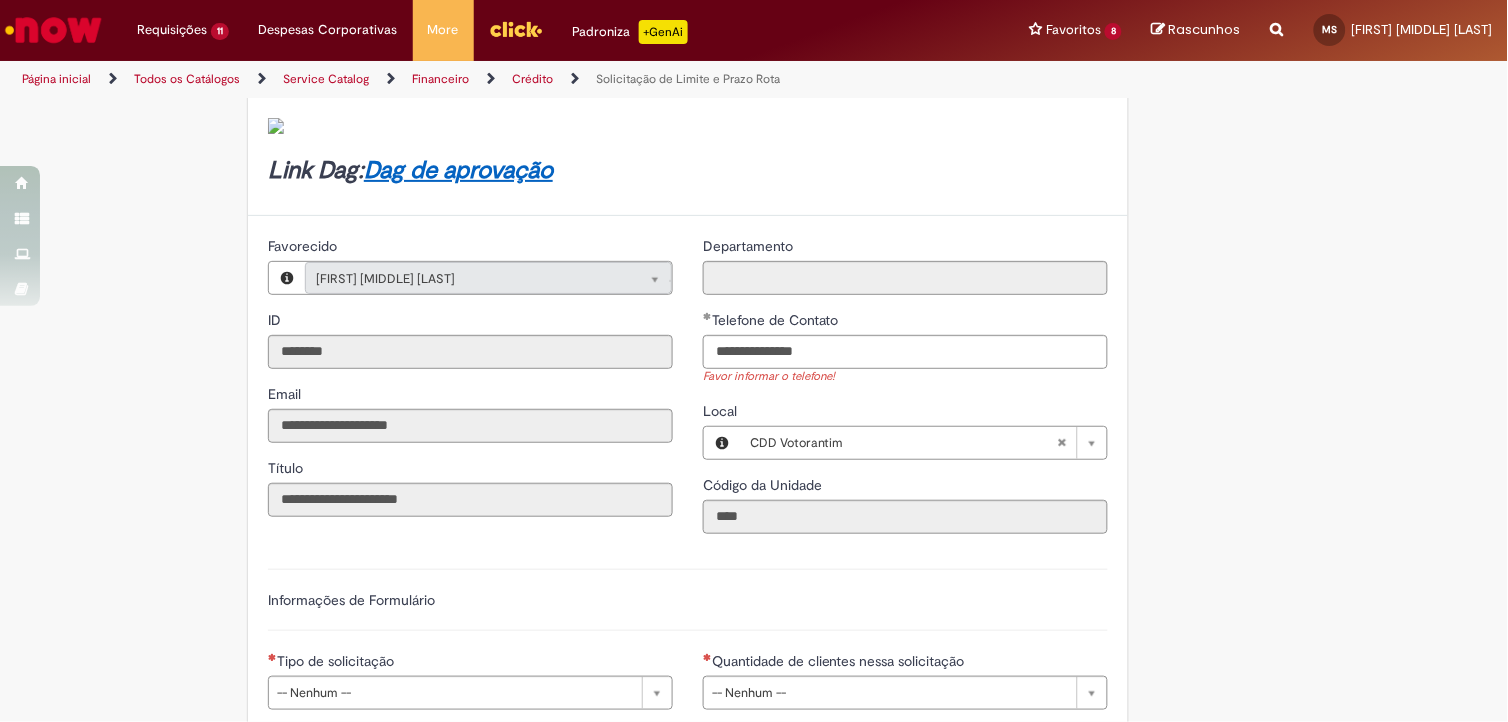 drag, startPoint x: 1228, startPoint y: 632, endPoint x: 1220, endPoint y: 625, distance: 10.630146 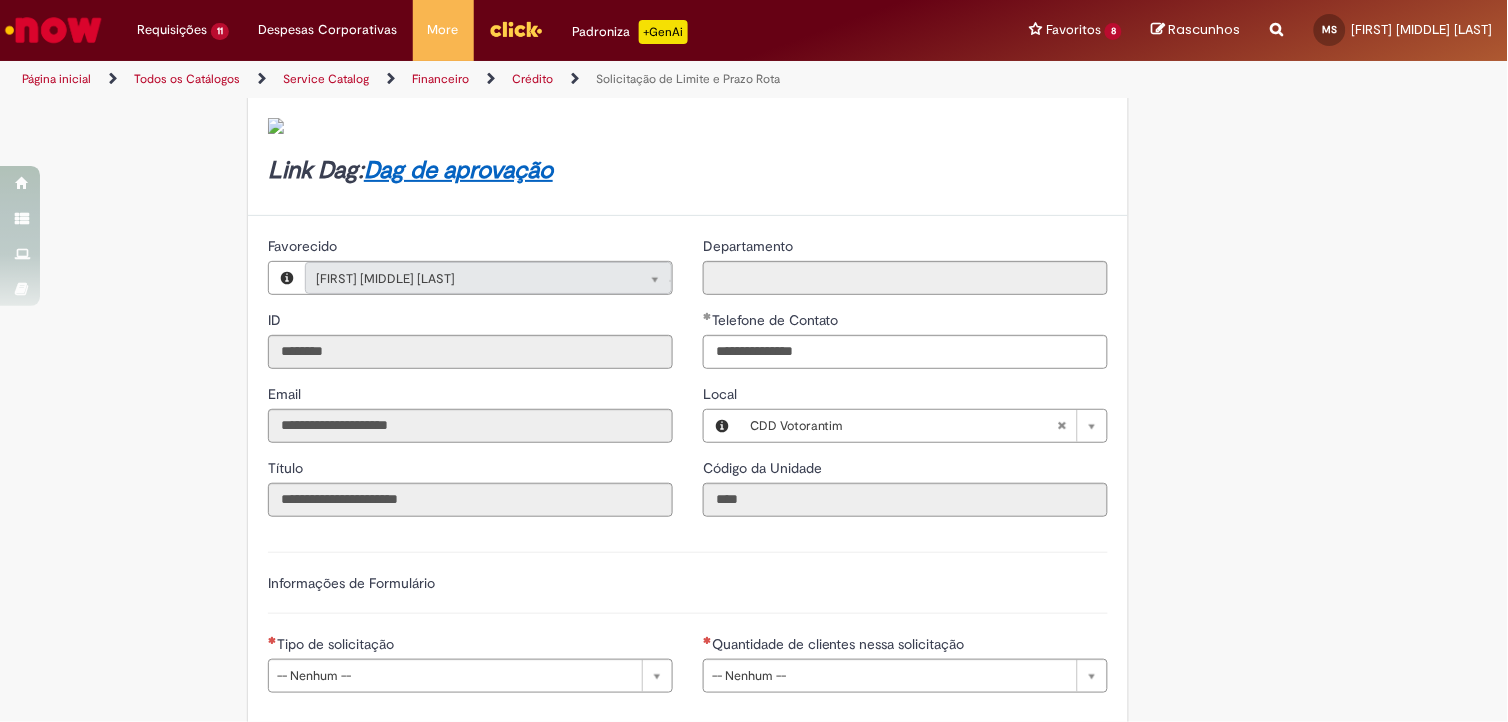 scroll, scrollTop: 333, scrollLeft: 0, axis: vertical 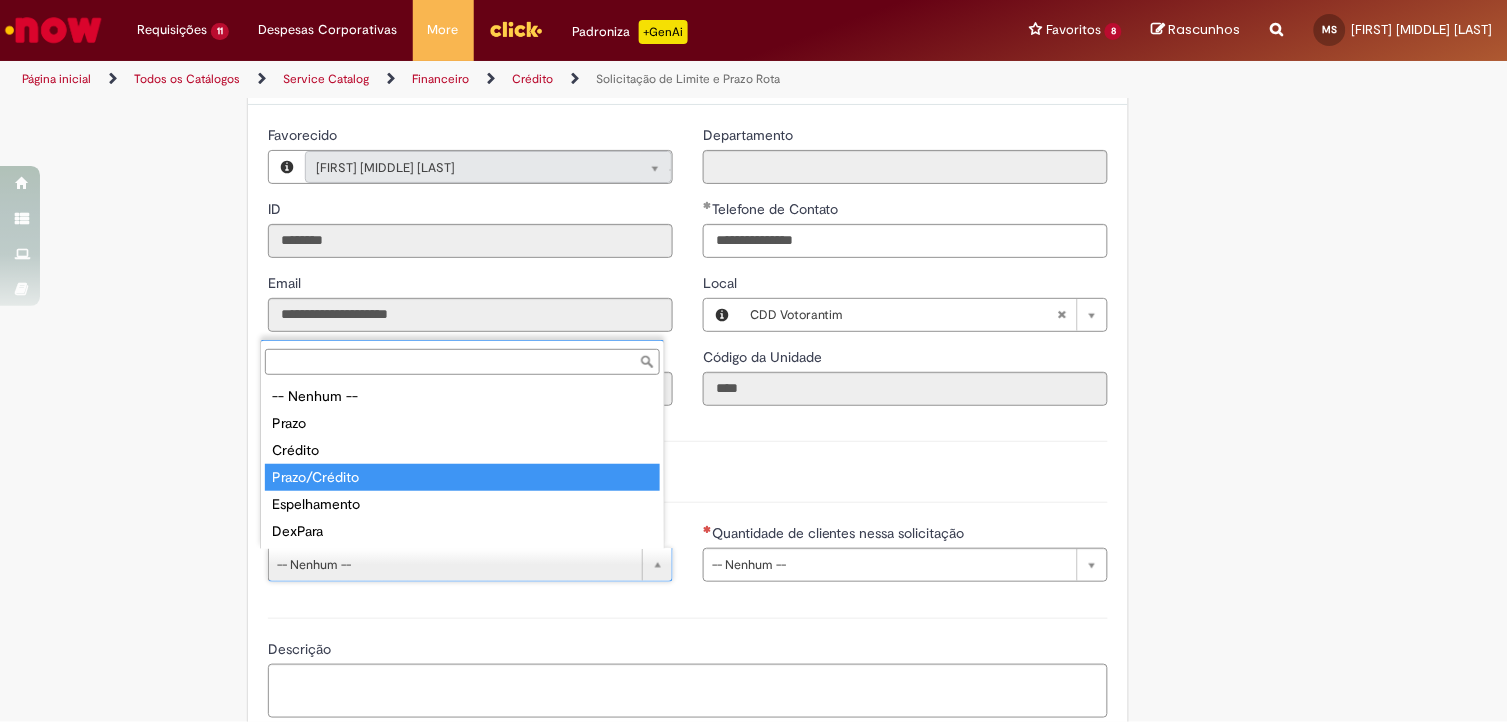 type on "**********" 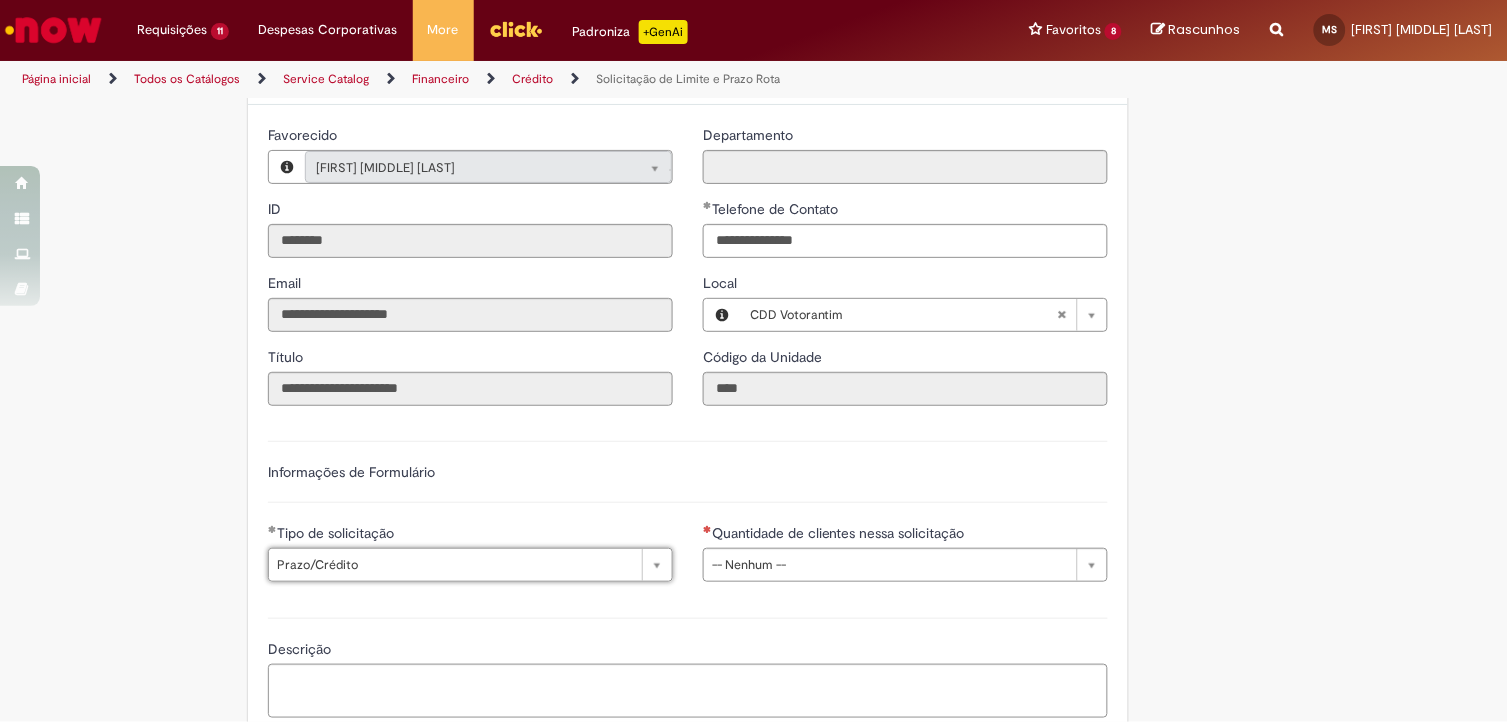 scroll, scrollTop: 555, scrollLeft: 0, axis: vertical 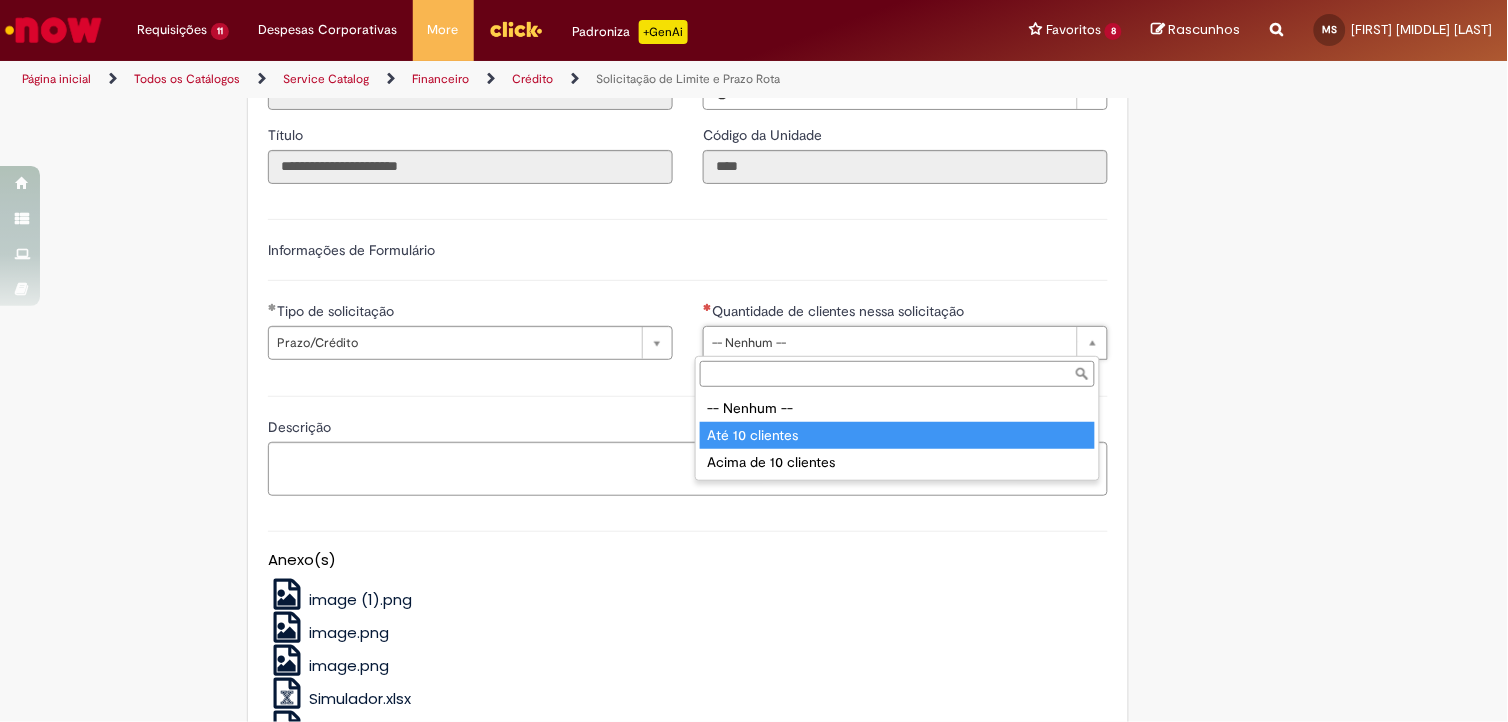 type on "**********" 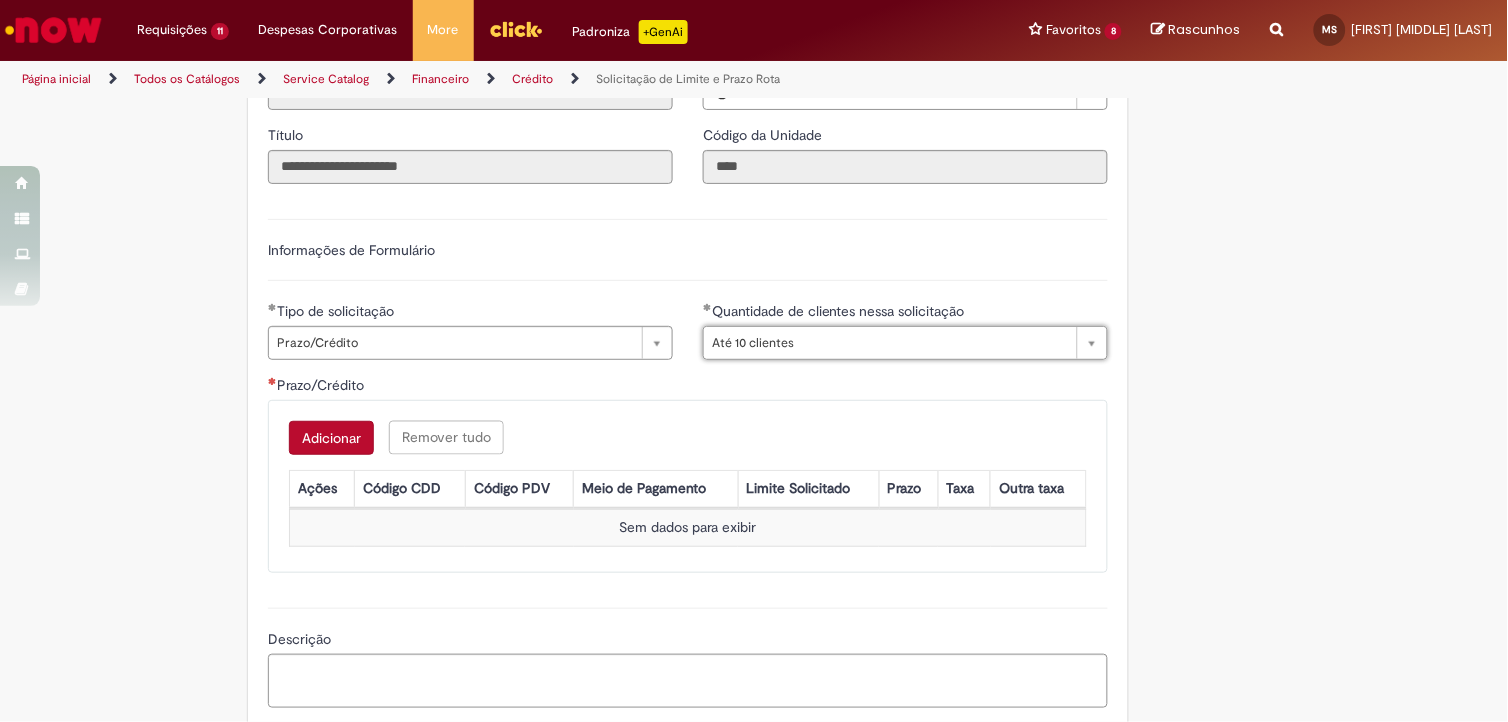 scroll, scrollTop: 666, scrollLeft: 0, axis: vertical 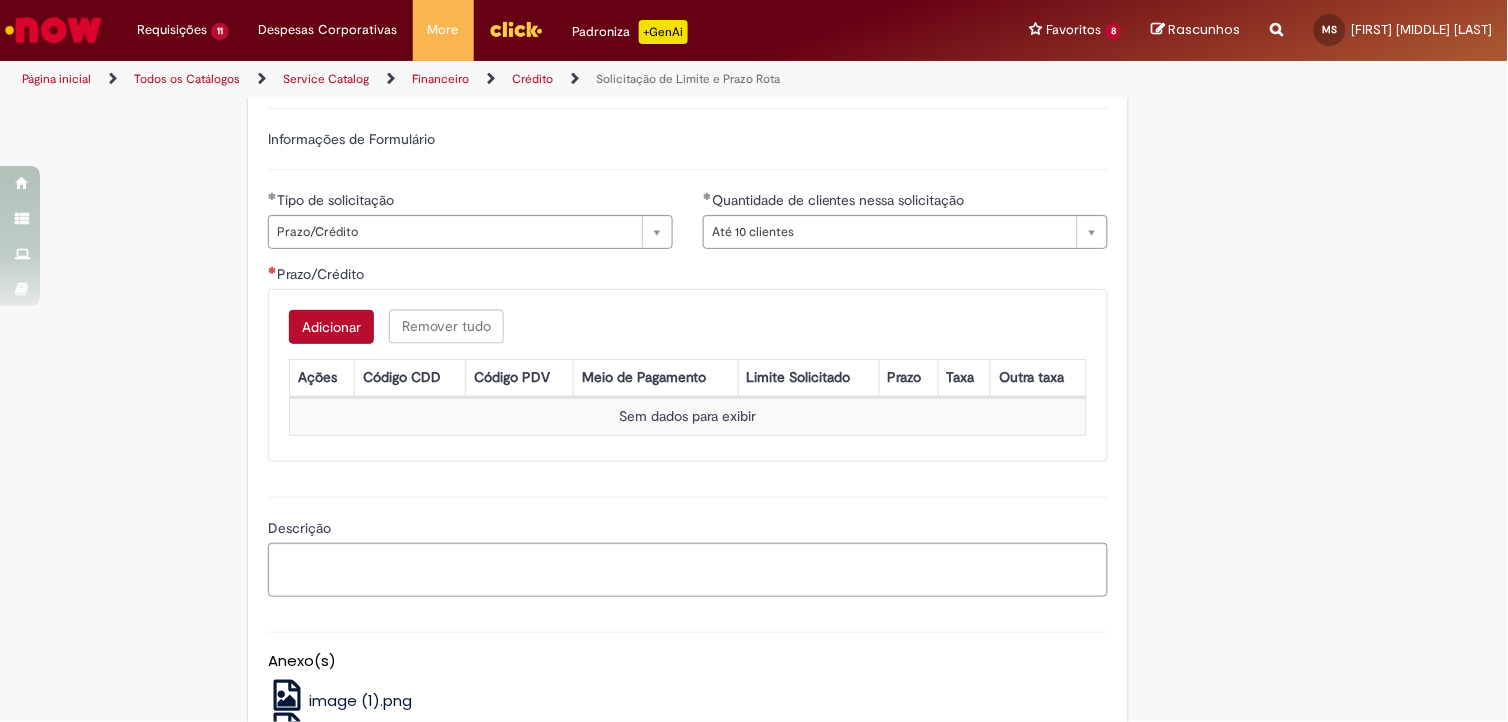 click on "Adicionar" at bounding box center (331, 327) 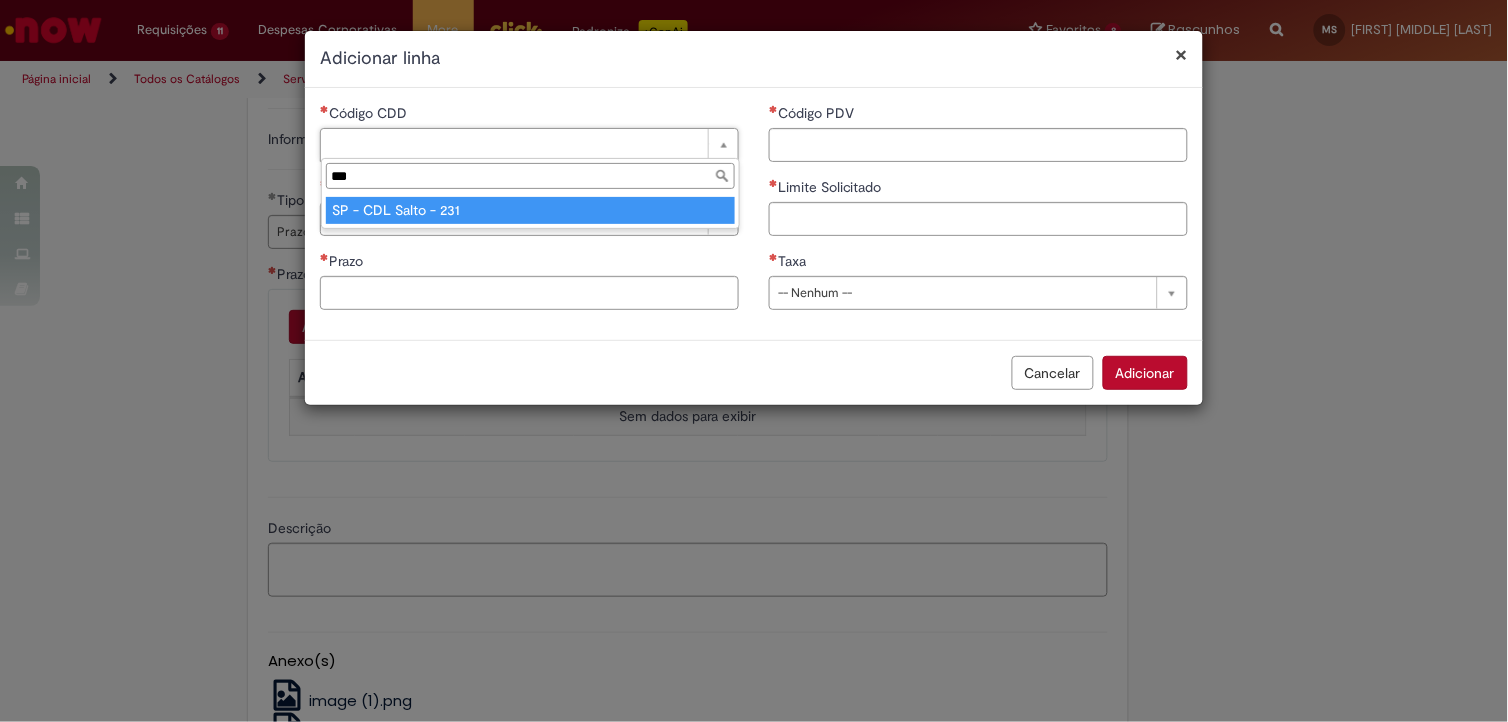 type on "***" 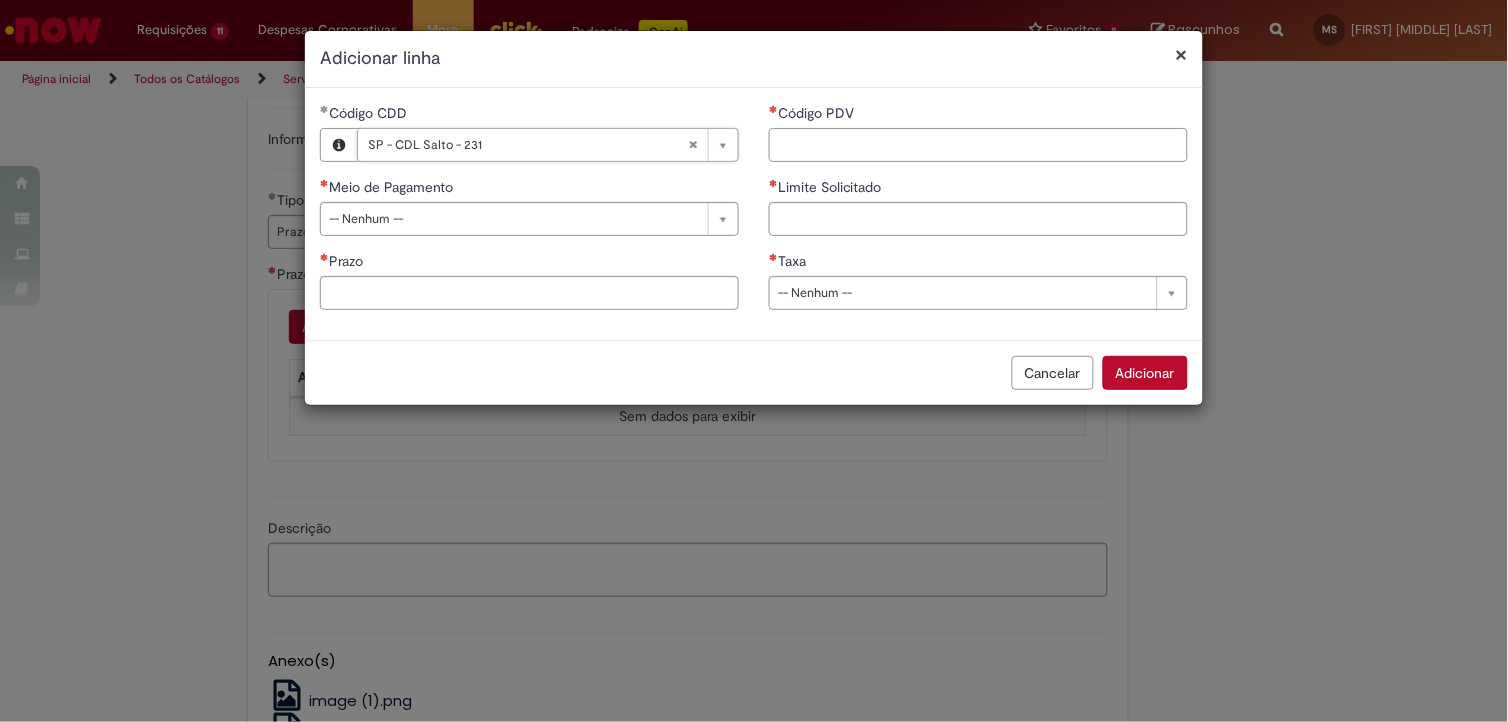 click on "Código PDV" at bounding box center [978, 145] 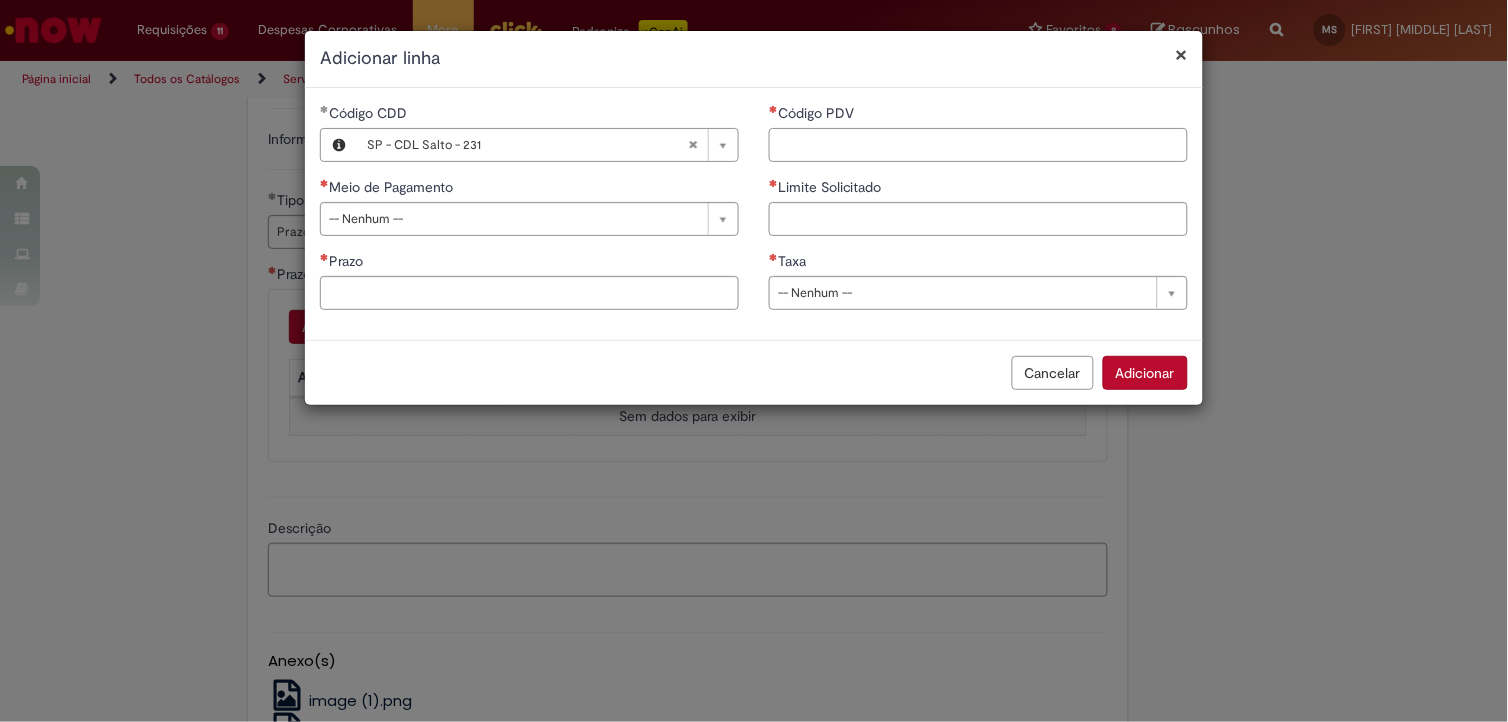 paste on "****" 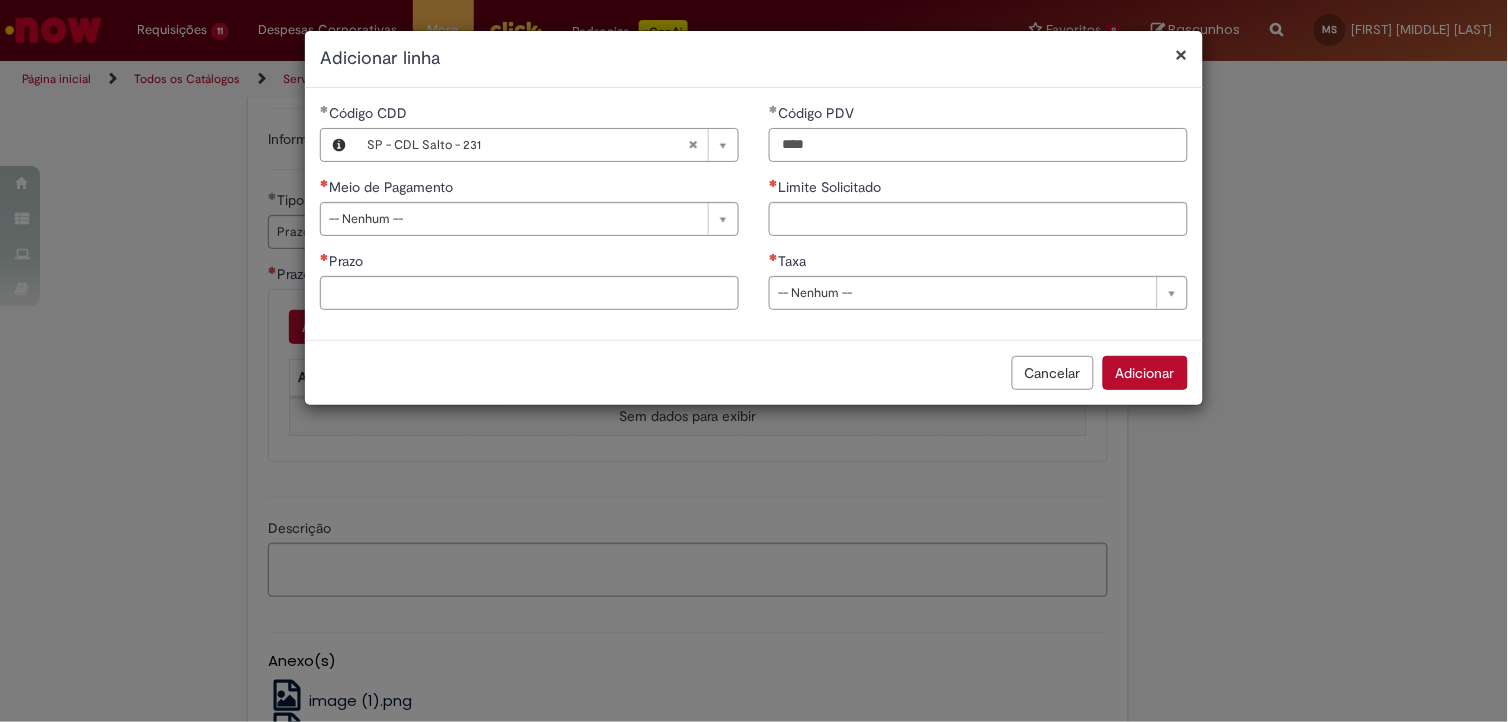 type on "****" 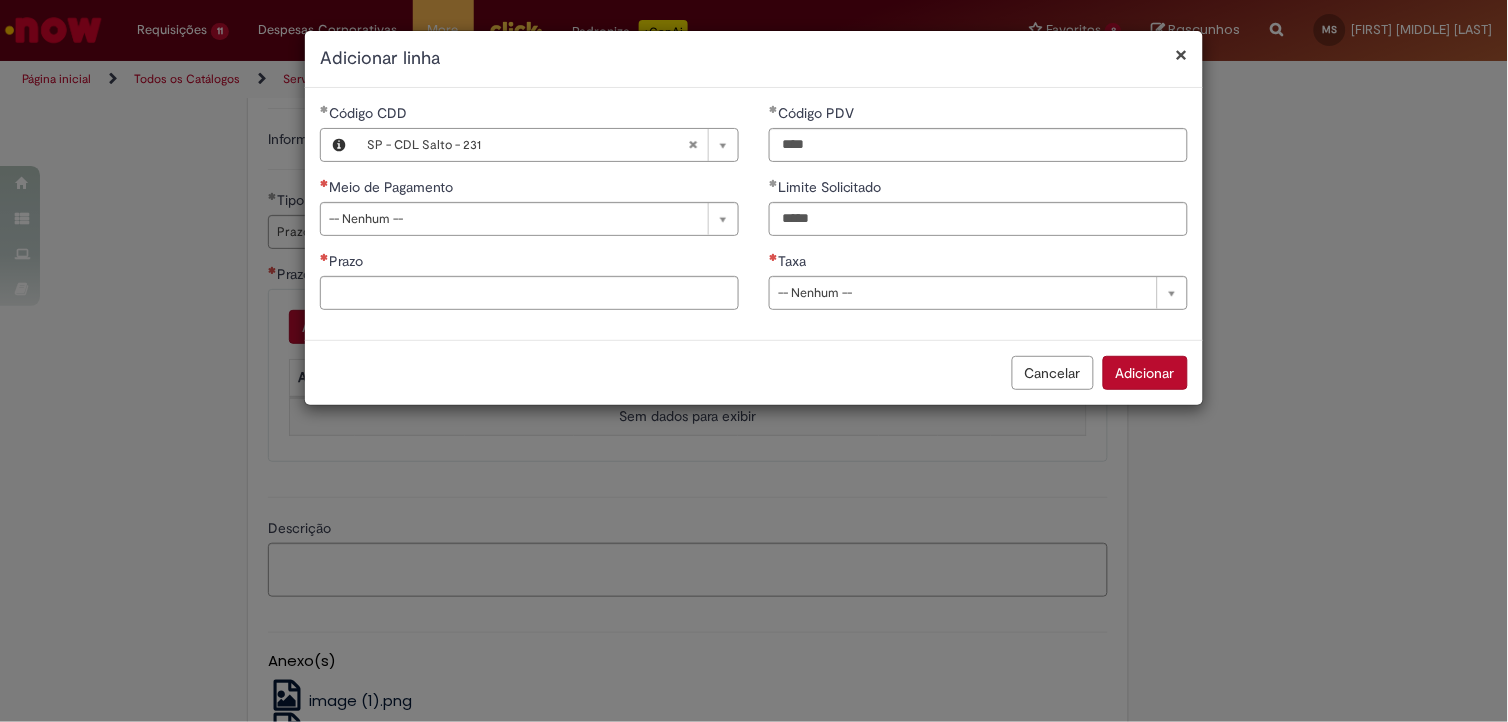 type on "********" 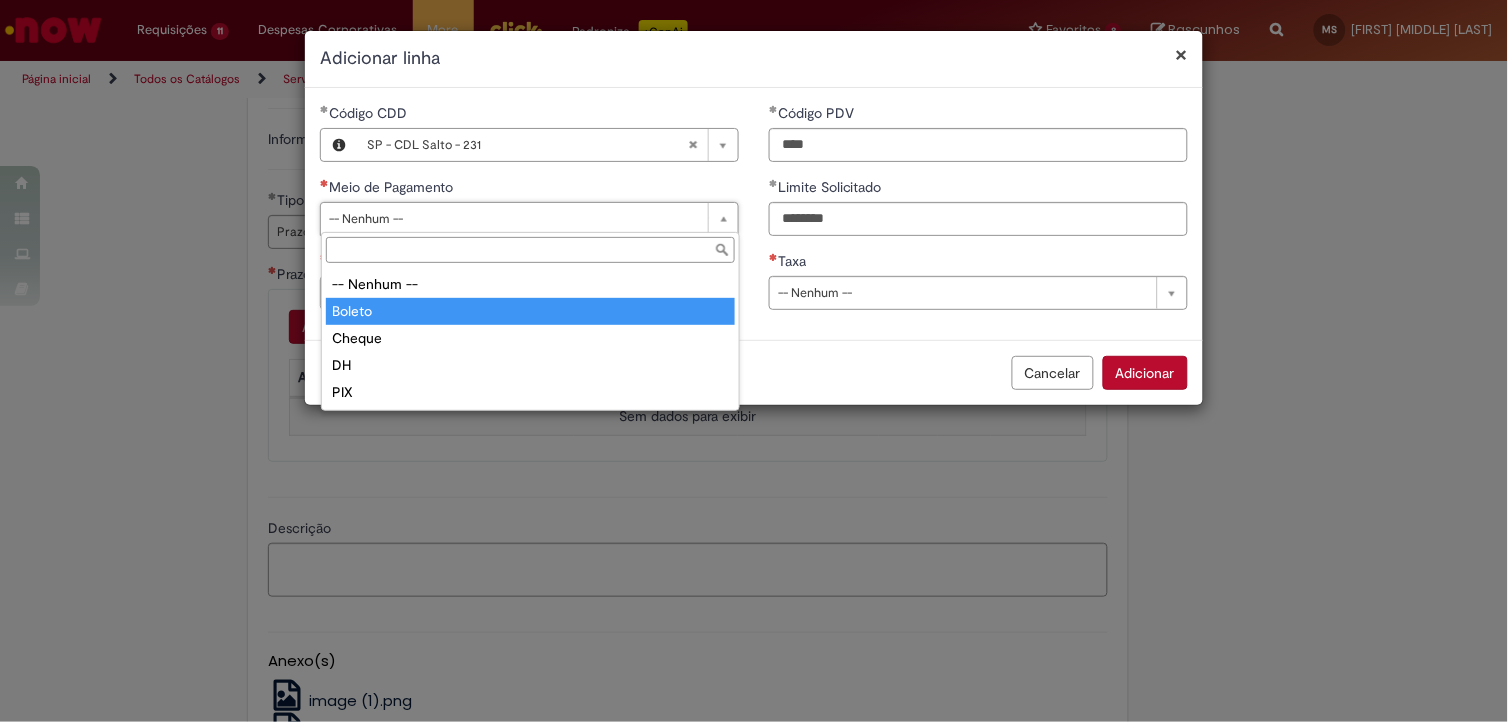 type on "******" 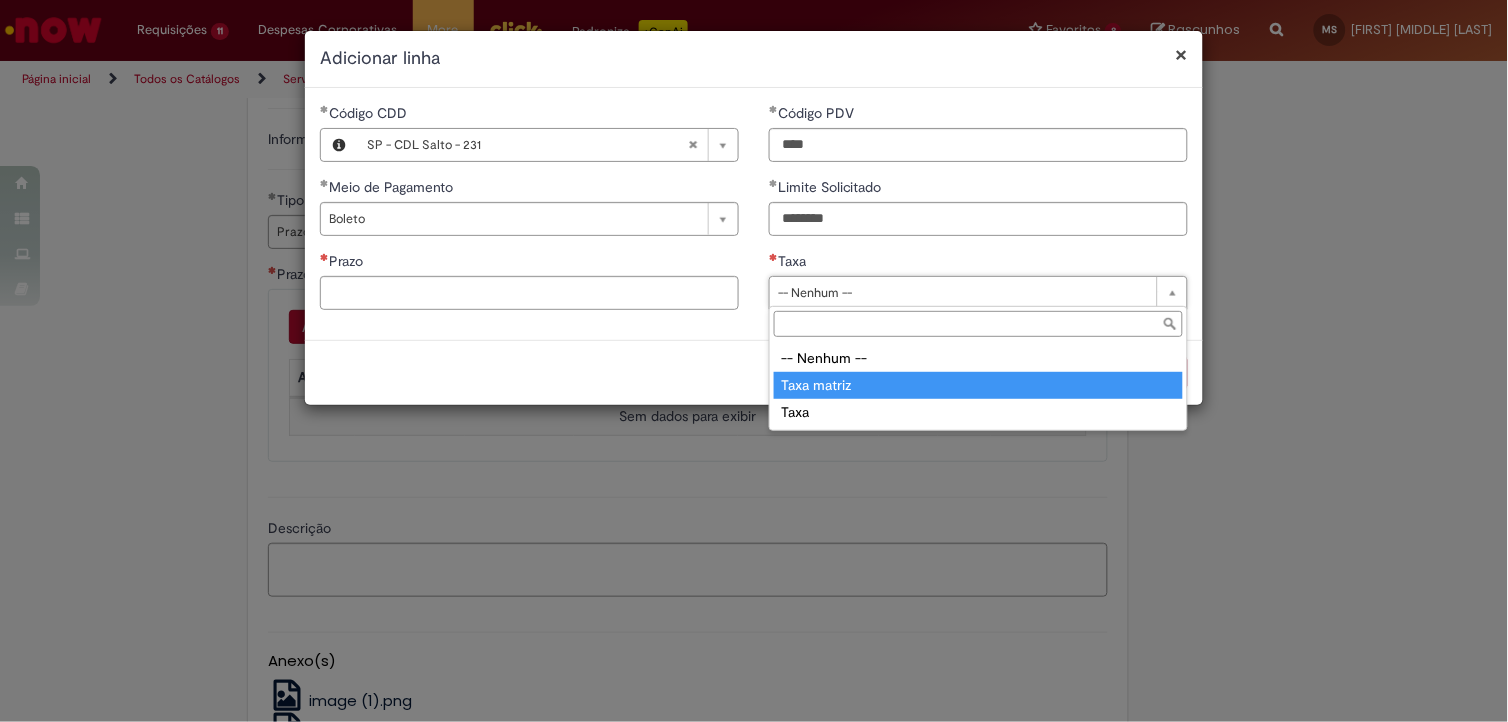 type on "**********" 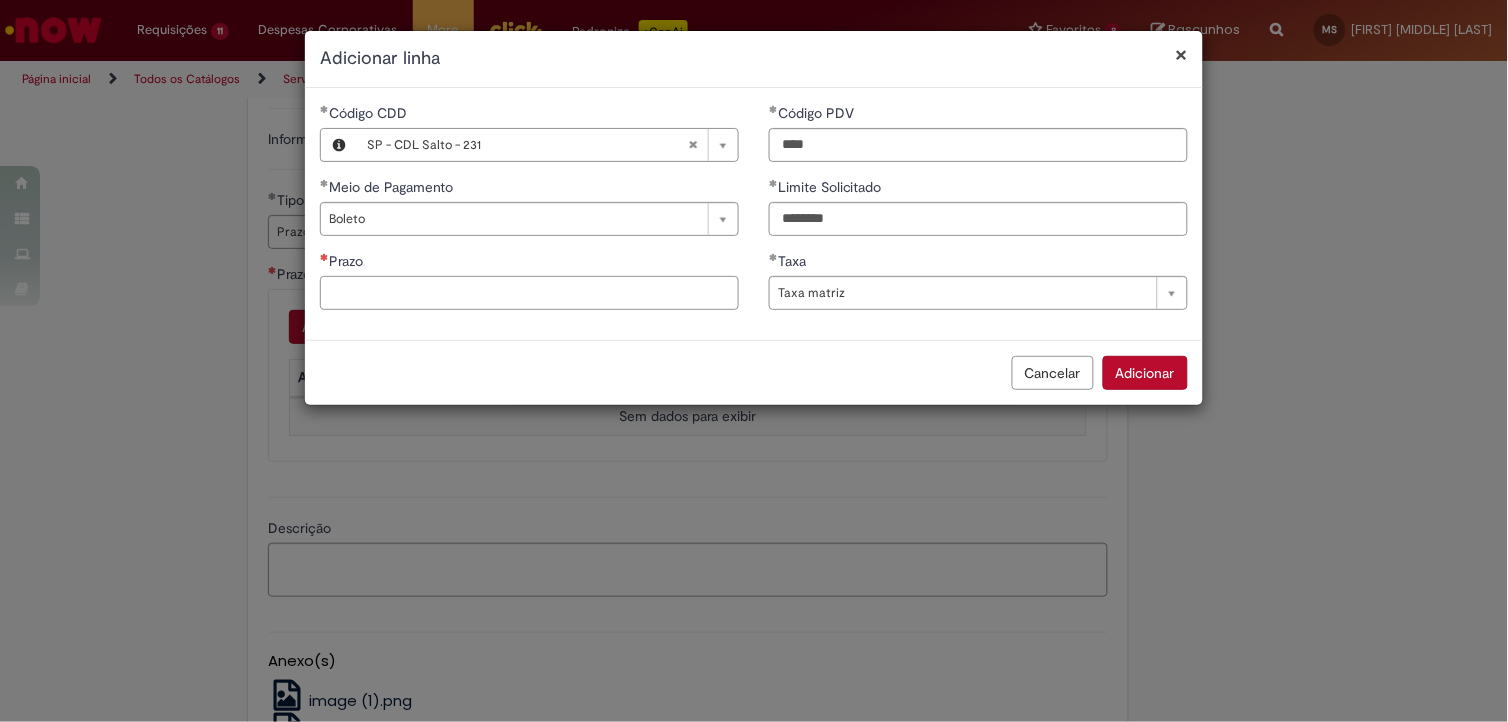 click on "Prazo" at bounding box center [529, 293] 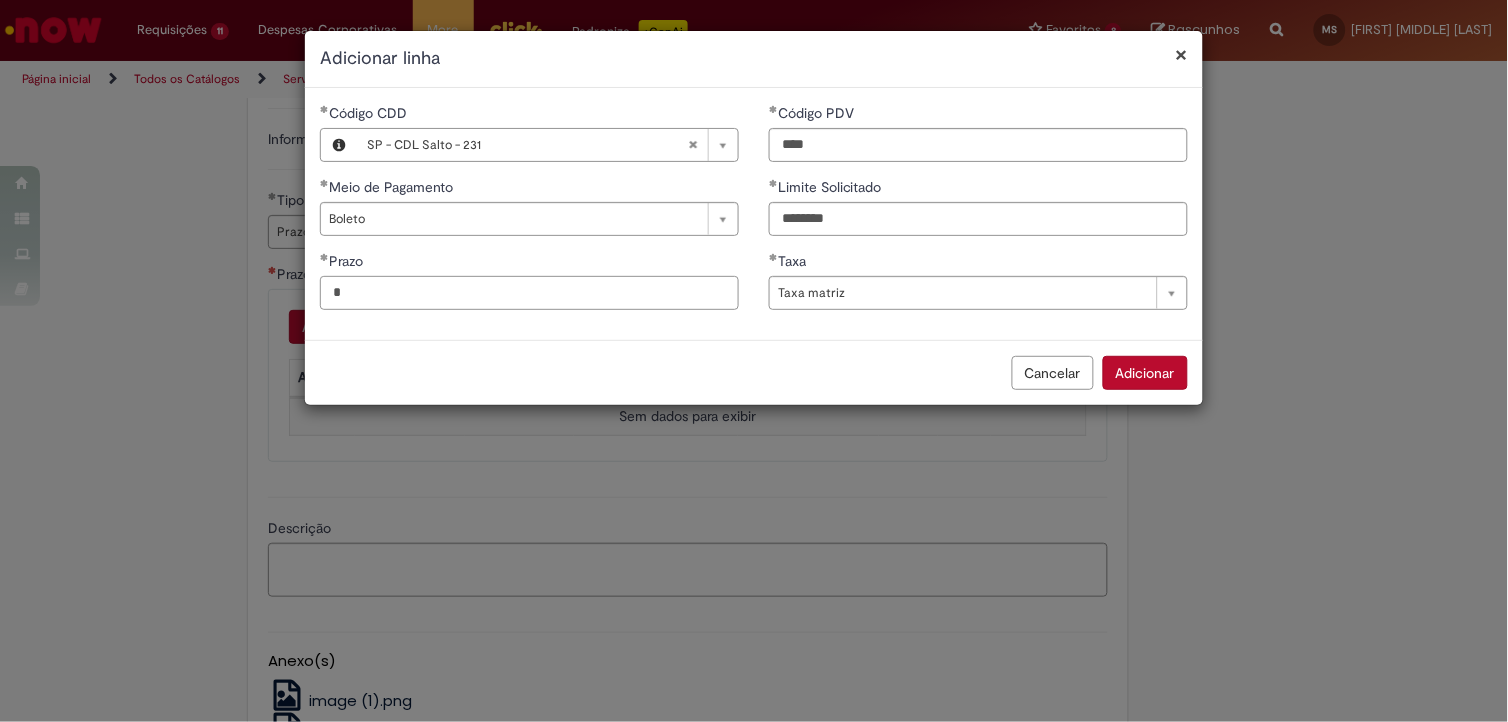 type on "*" 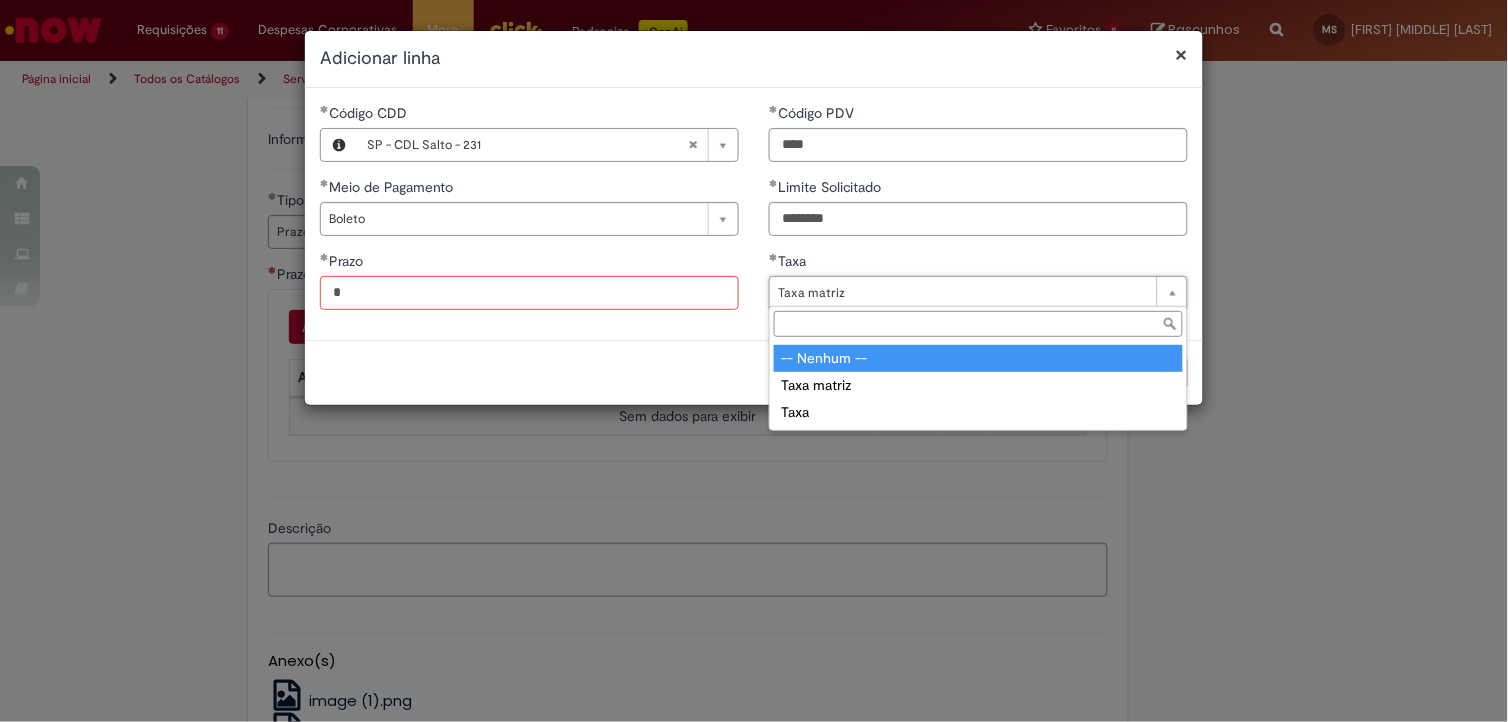 type on "**********" 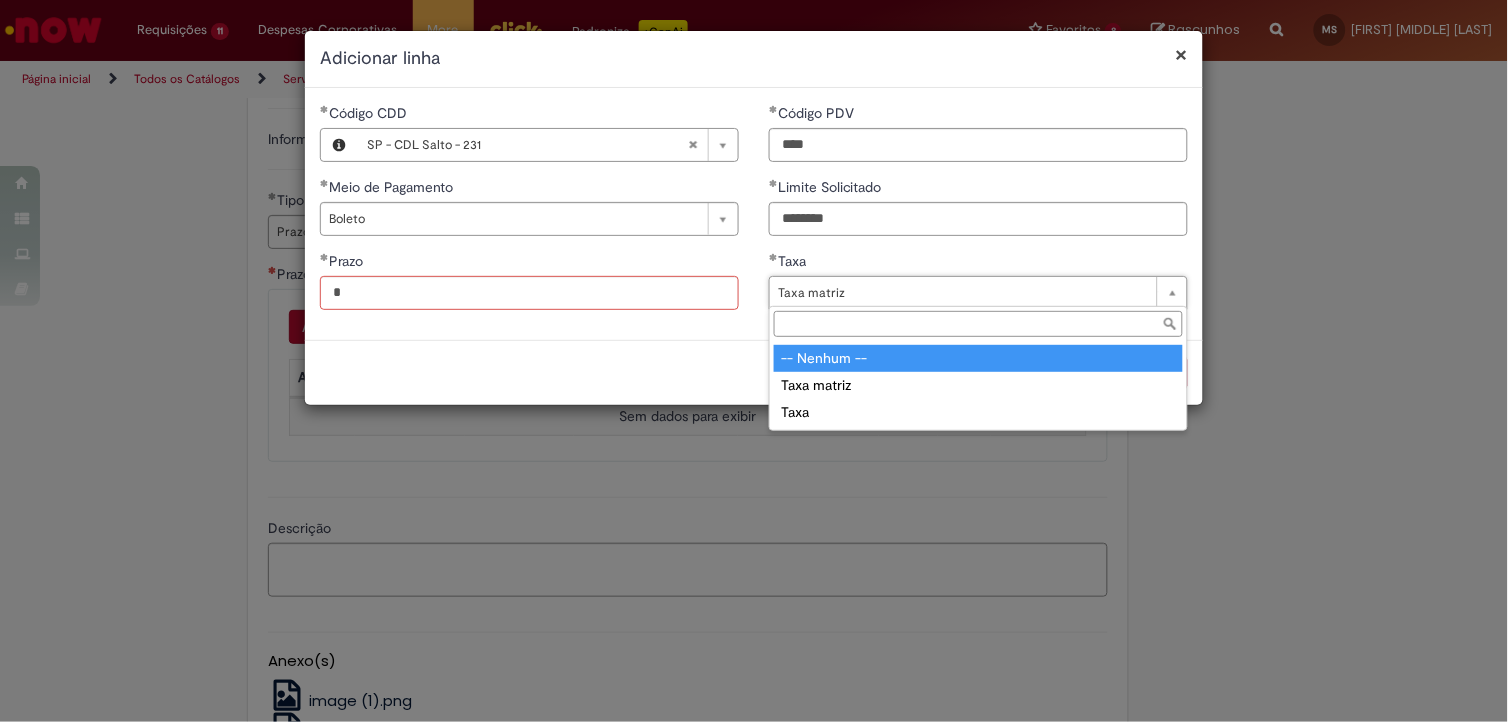scroll, scrollTop: 0, scrollLeft: 68, axis: horizontal 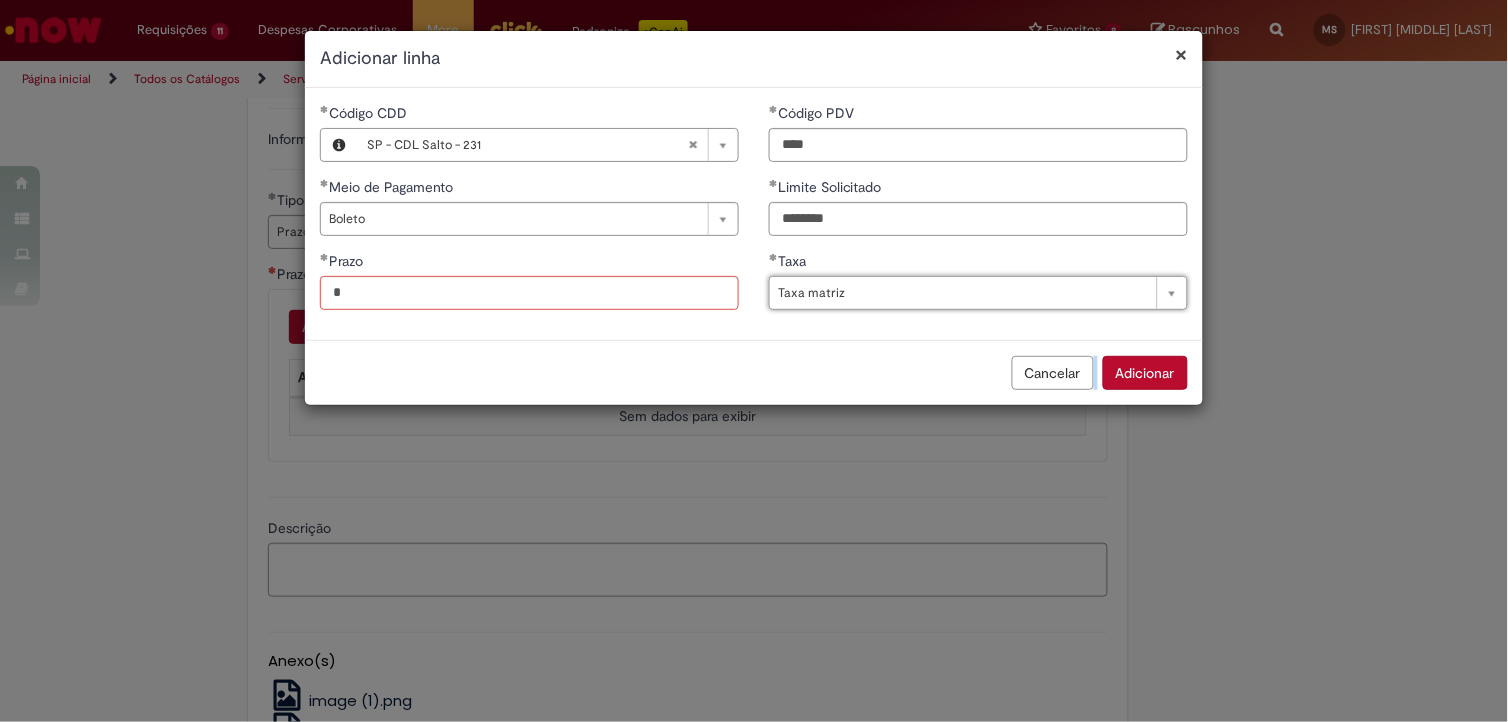 click on "Cancelar   Adicionar" at bounding box center [754, 372] 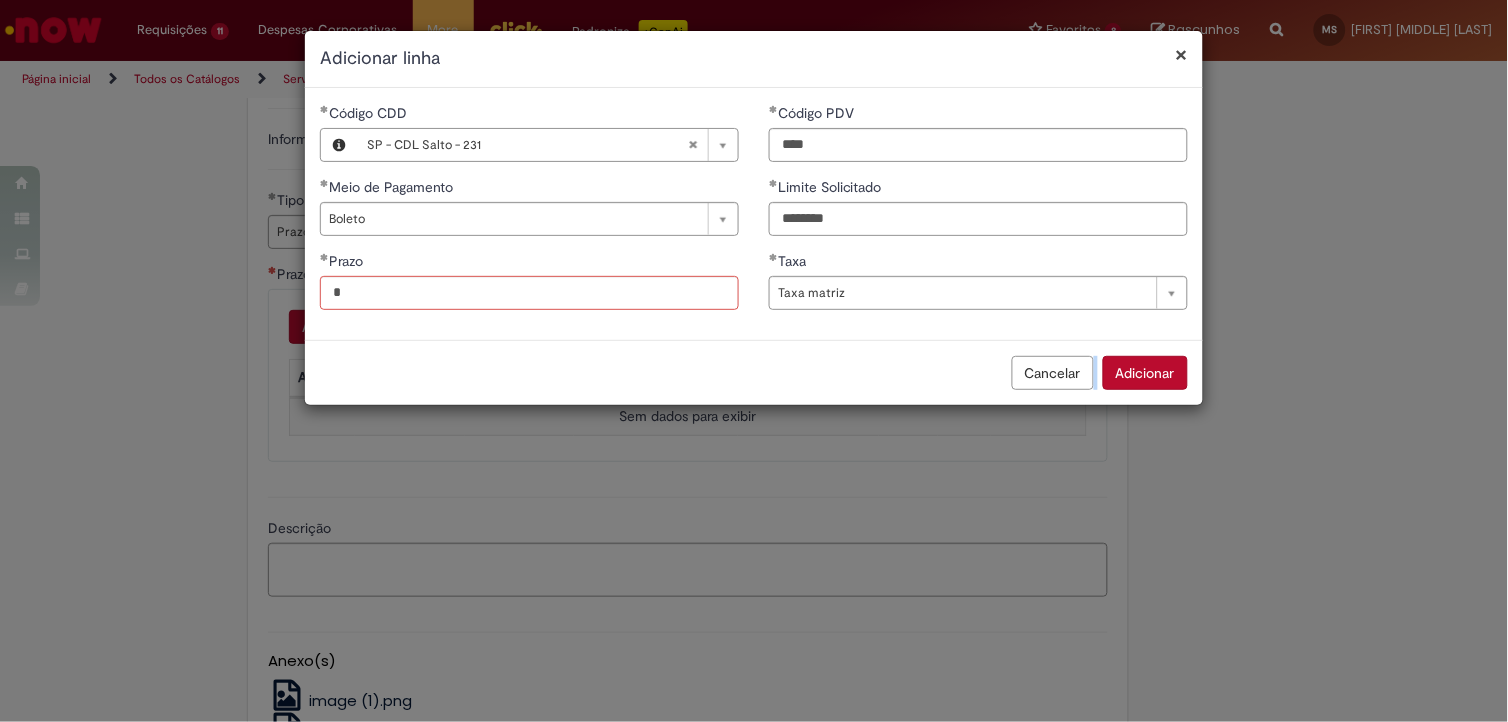 click on "Adicionar" at bounding box center (1145, 373) 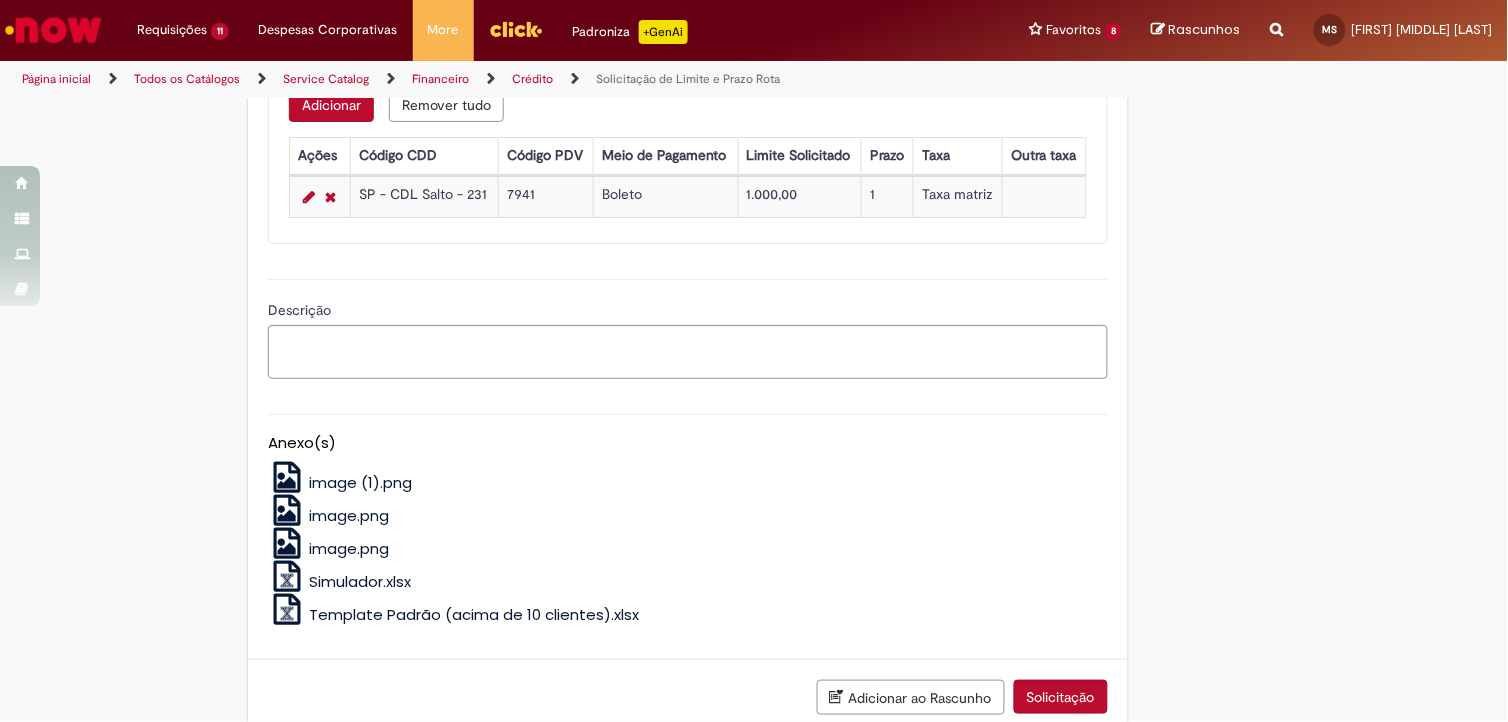 scroll, scrollTop: 1018, scrollLeft: 0, axis: vertical 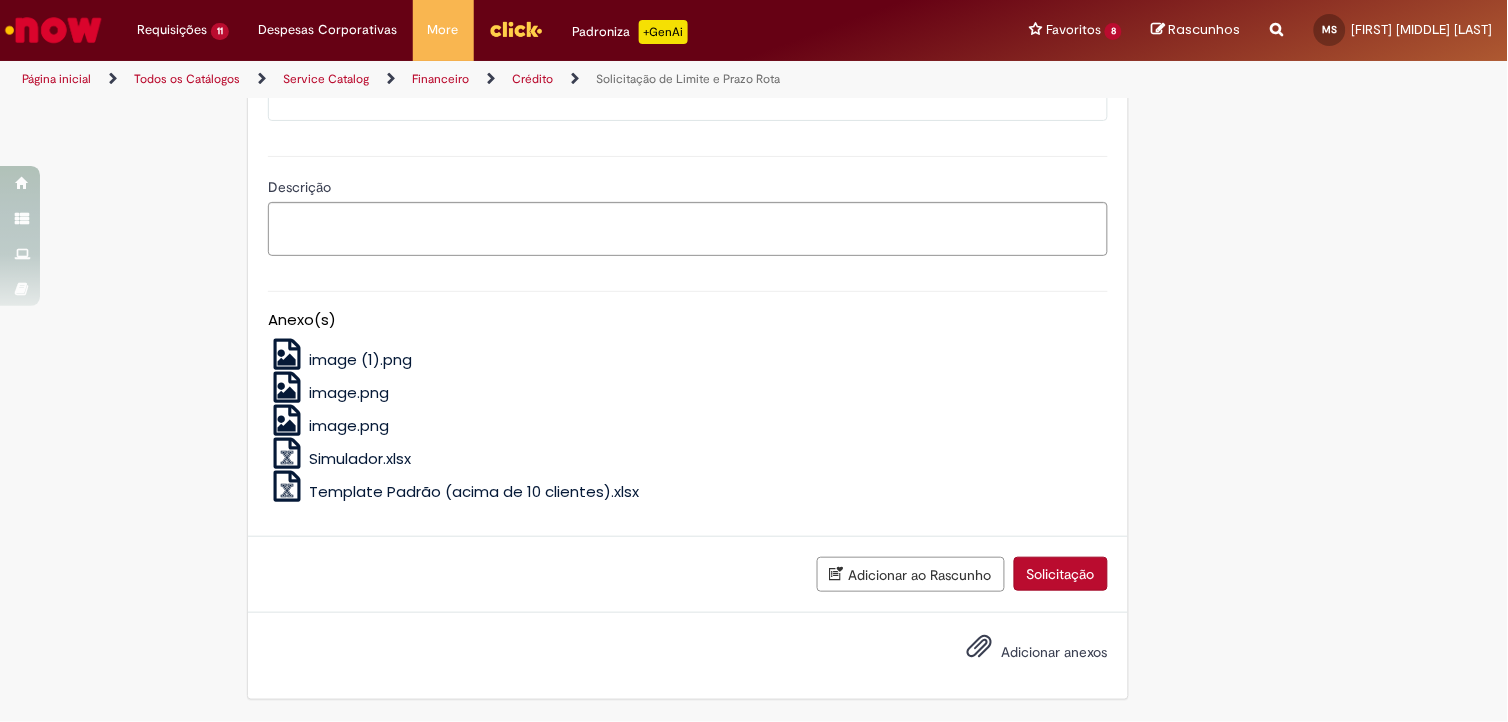 click on "Adicionar anexos" at bounding box center [1055, 652] 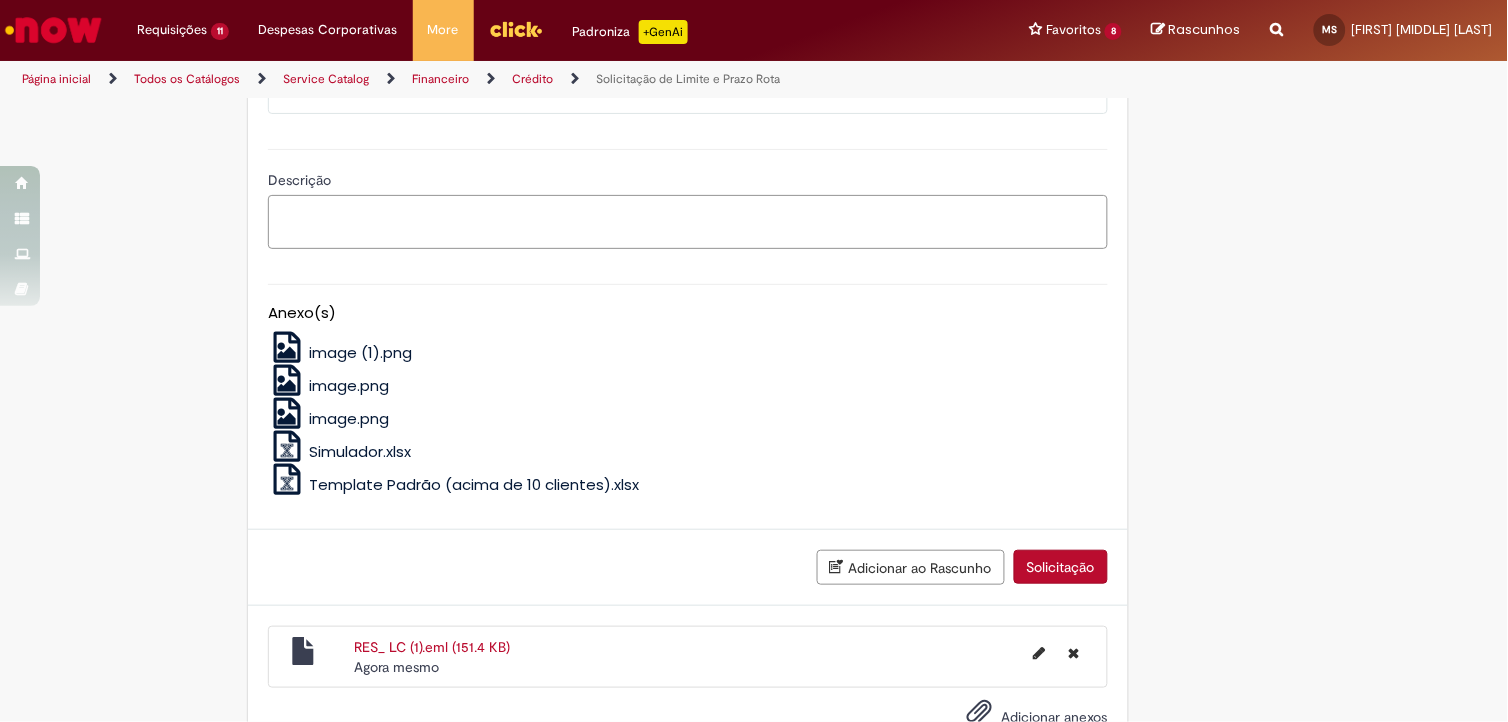 click on "Descrição" at bounding box center (688, 222) 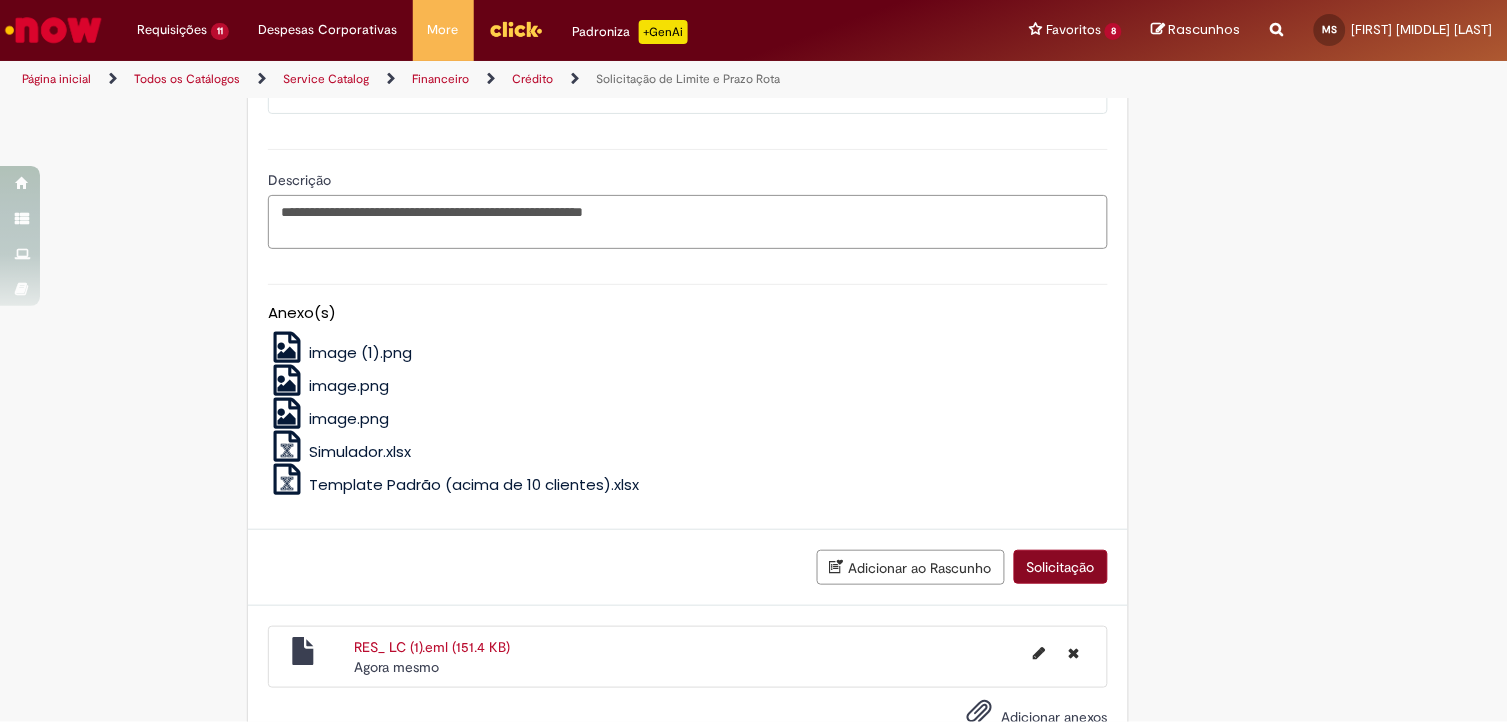 type on "**********" 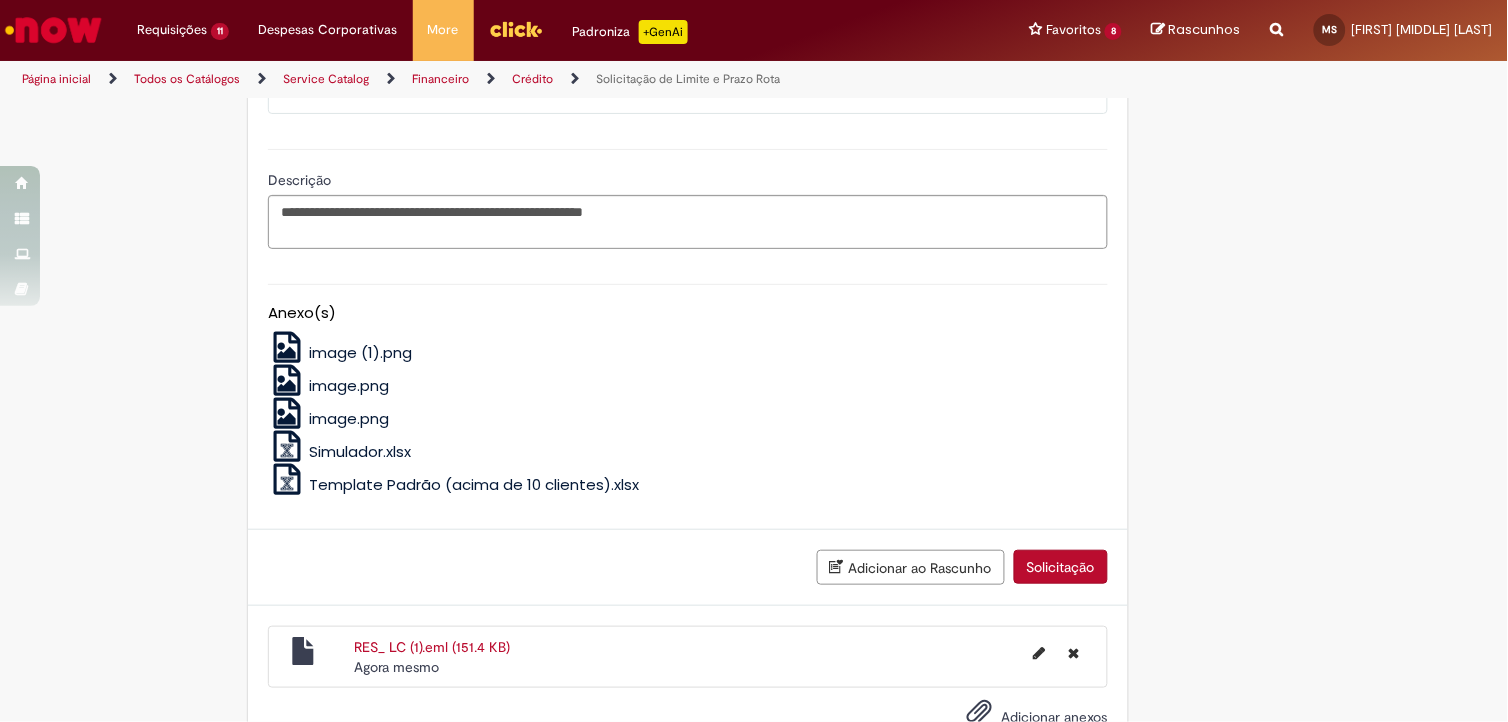 click on "Solicitação" at bounding box center (1061, 567) 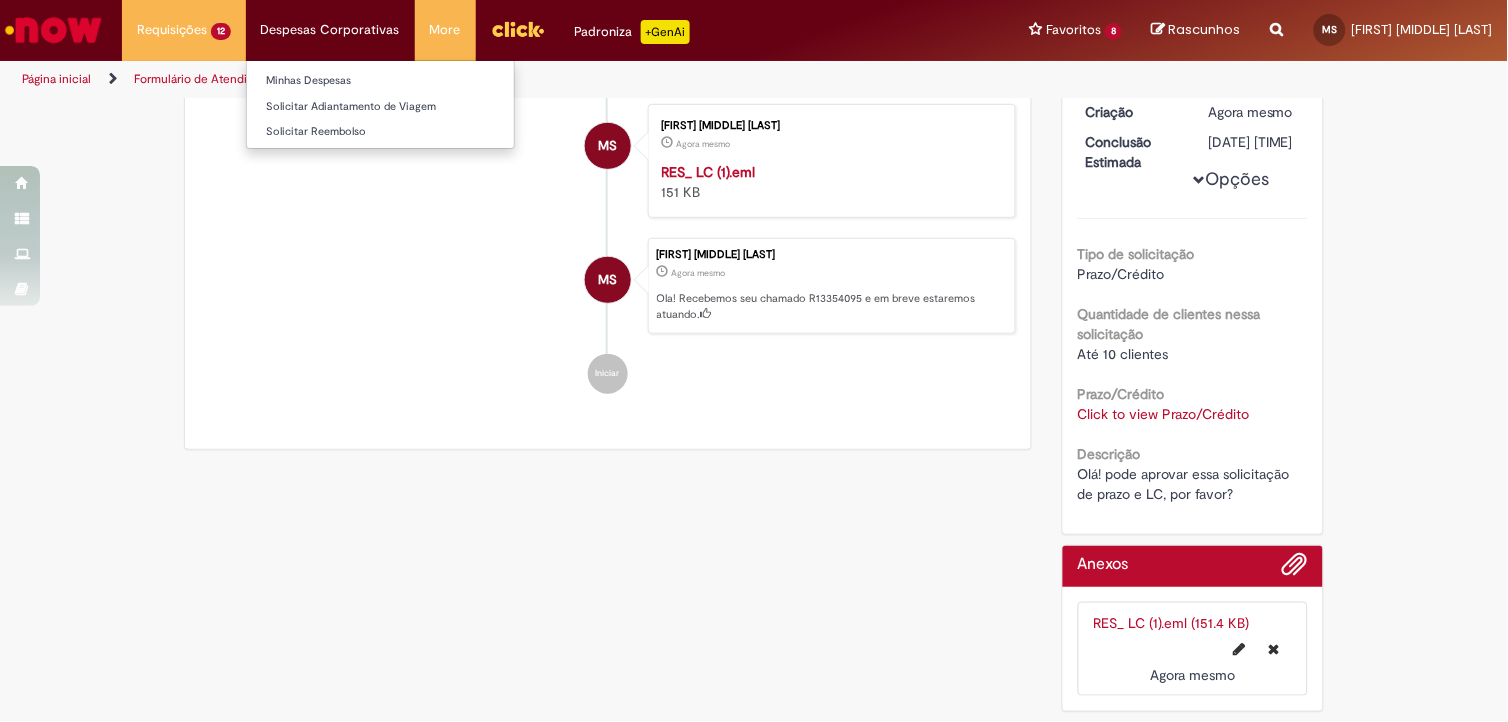 scroll, scrollTop: 0, scrollLeft: 0, axis: both 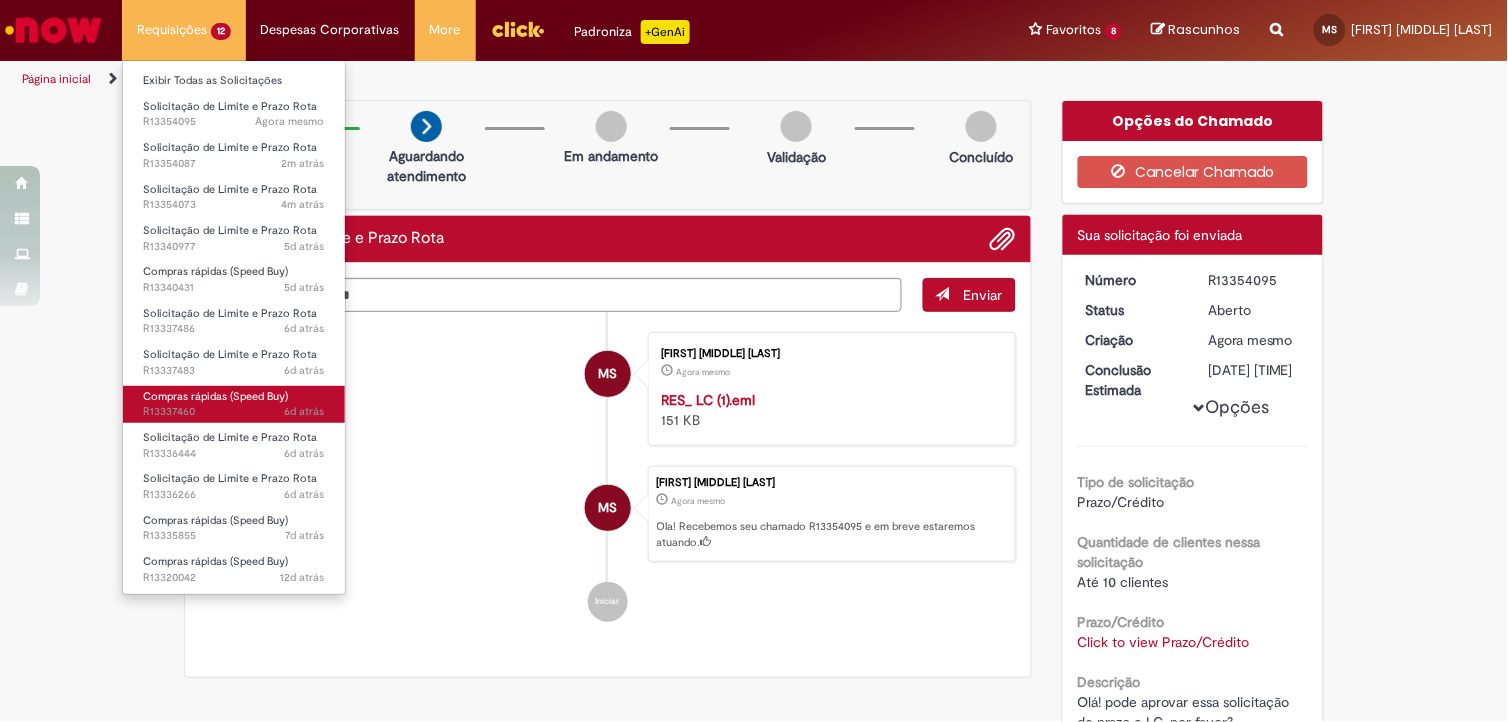 click on "Compras rápidas (Speed Buy)" at bounding box center (215, 396) 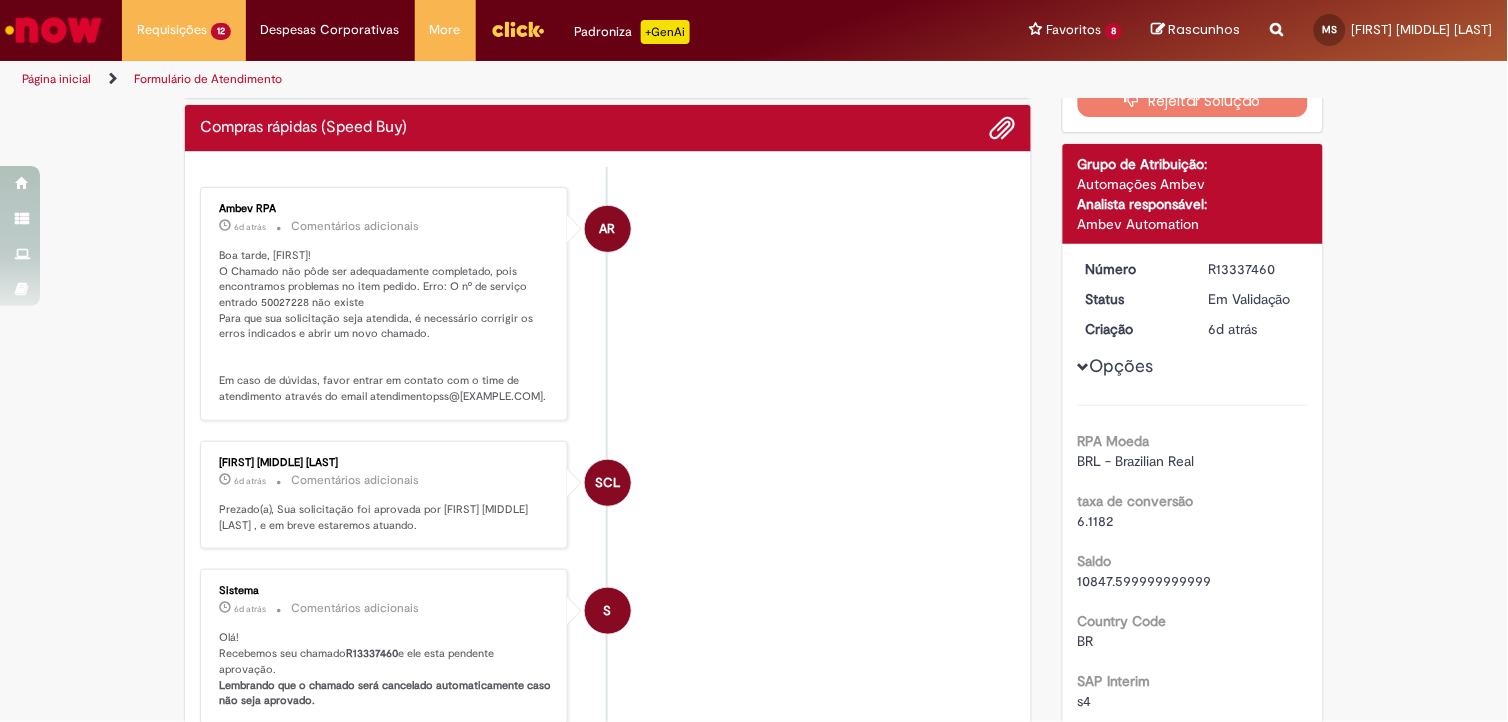 scroll, scrollTop: 0, scrollLeft: 0, axis: both 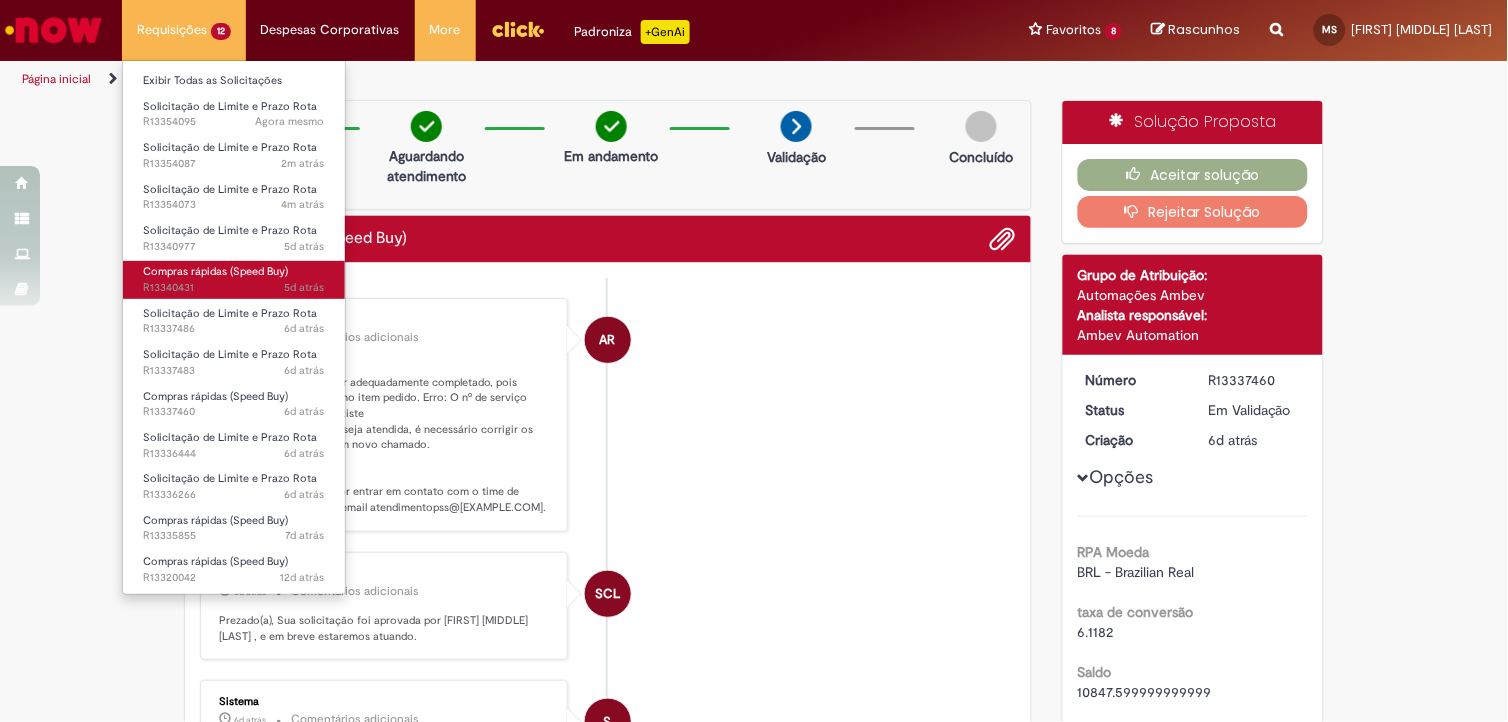 click on "Compras rápidas (Speed Buy)" at bounding box center [215, 271] 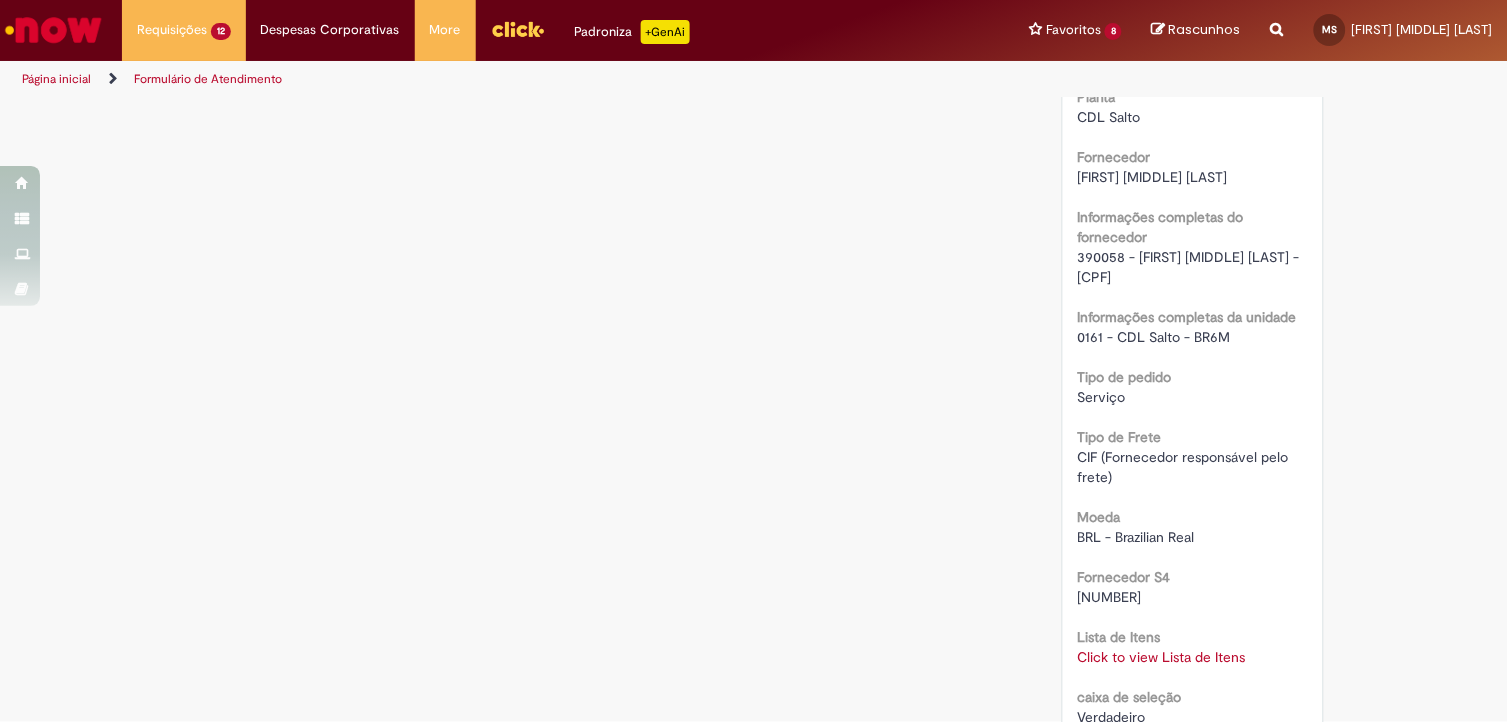 scroll, scrollTop: 1666, scrollLeft: 0, axis: vertical 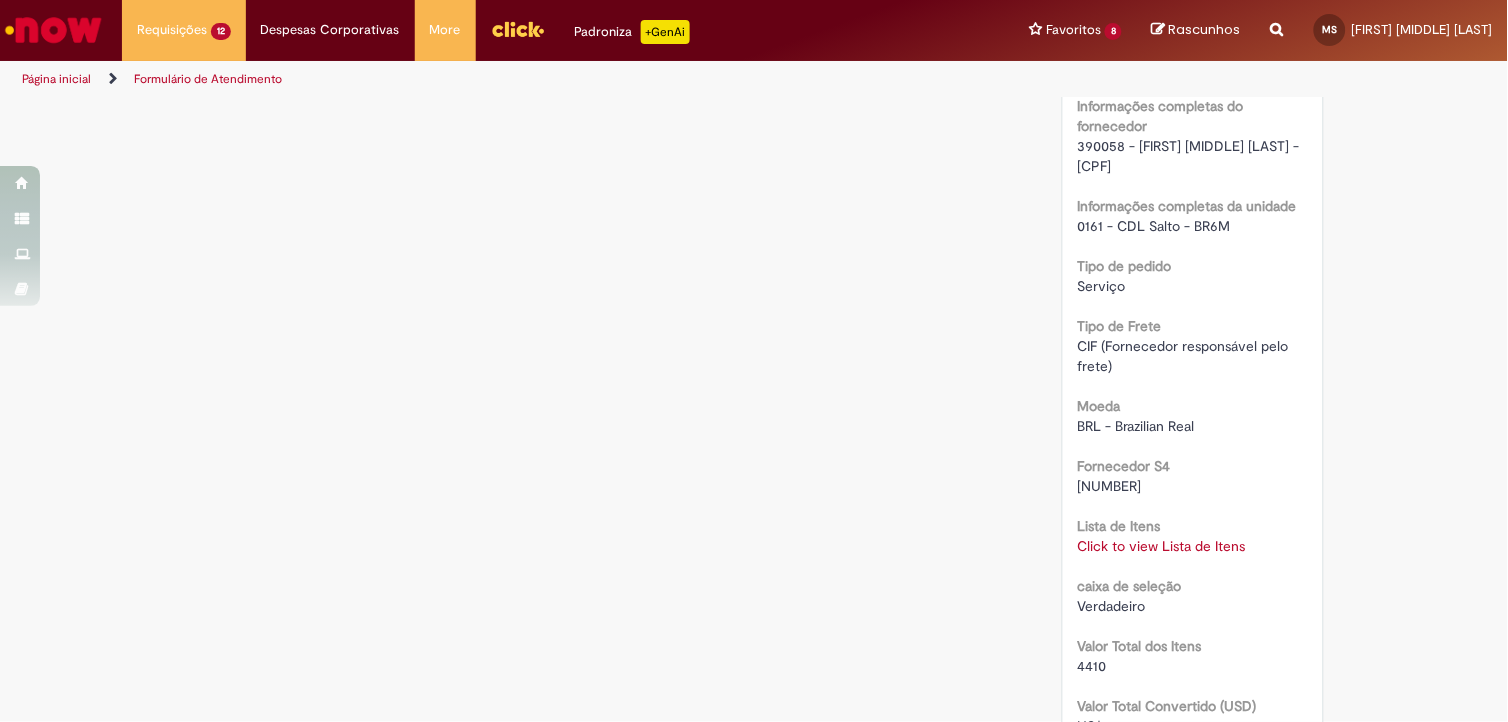click on "Click to view Lista de Itens" at bounding box center (1162, 546) 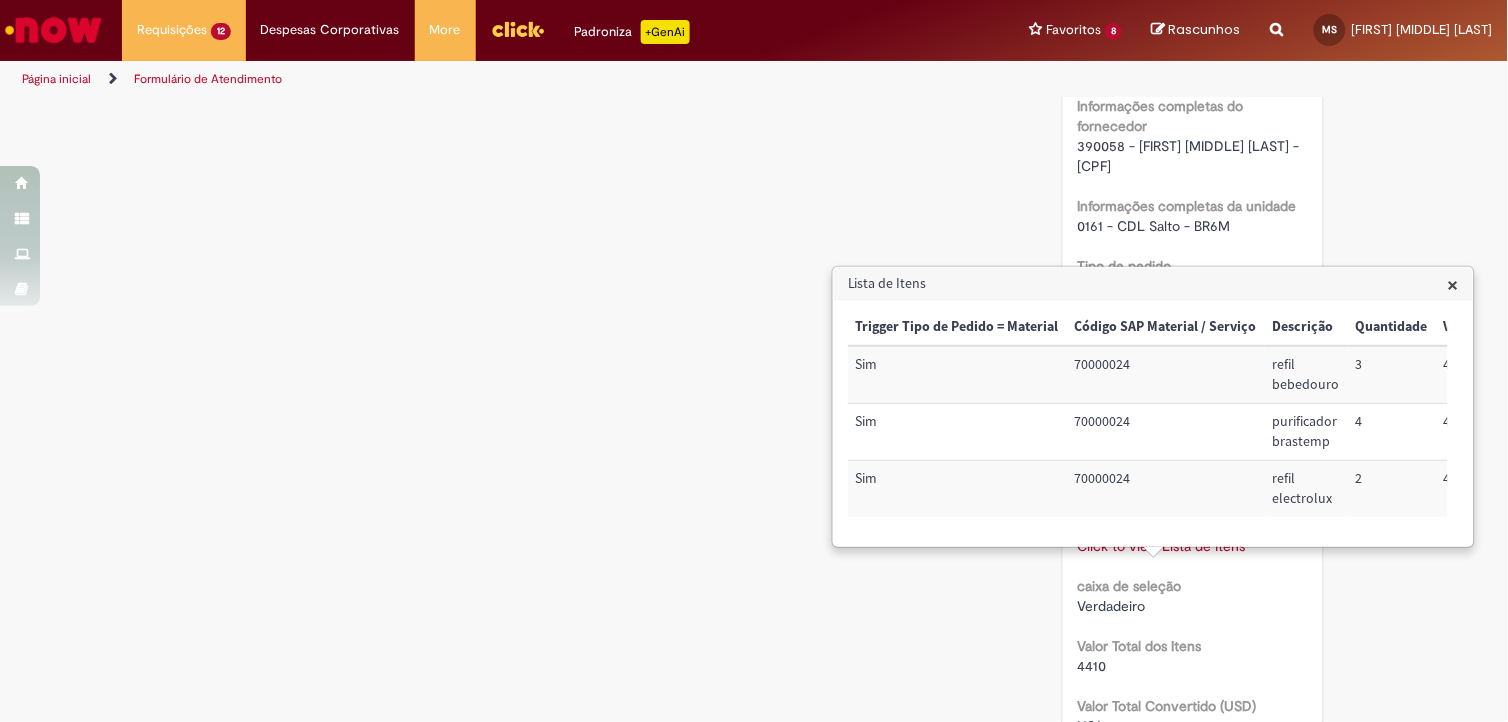 click on "Lista de Itens" at bounding box center (1153, 284) 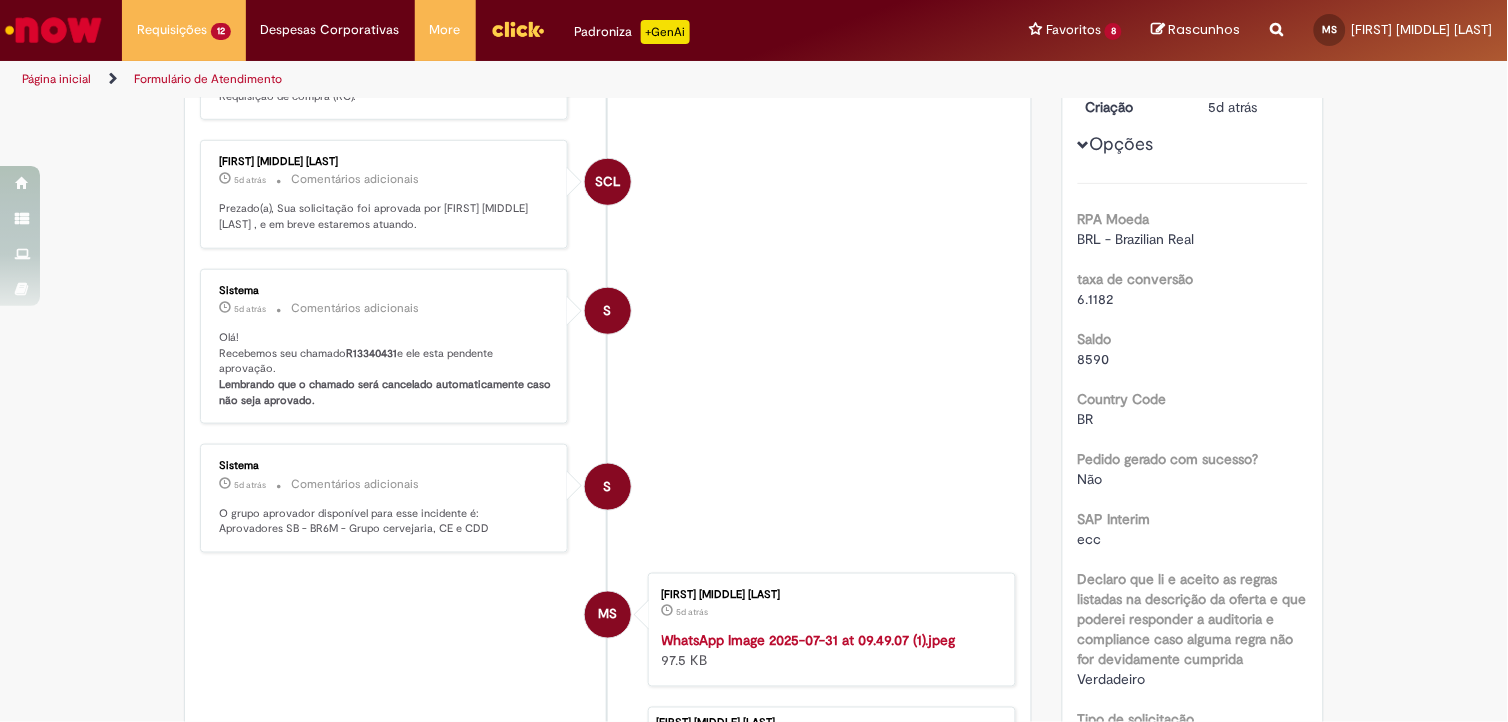 scroll, scrollTop: 111, scrollLeft: 0, axis: vertical 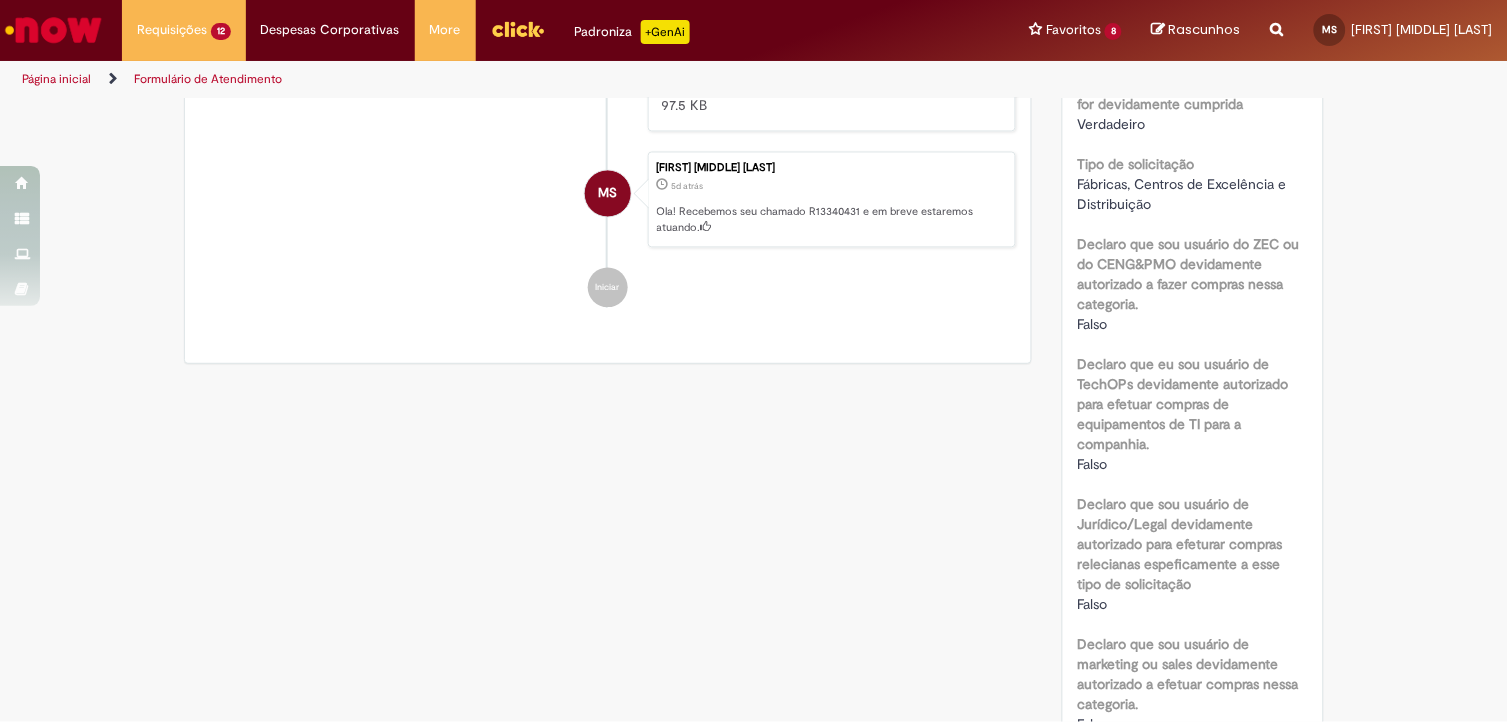 click at bounding box center [828, 76] 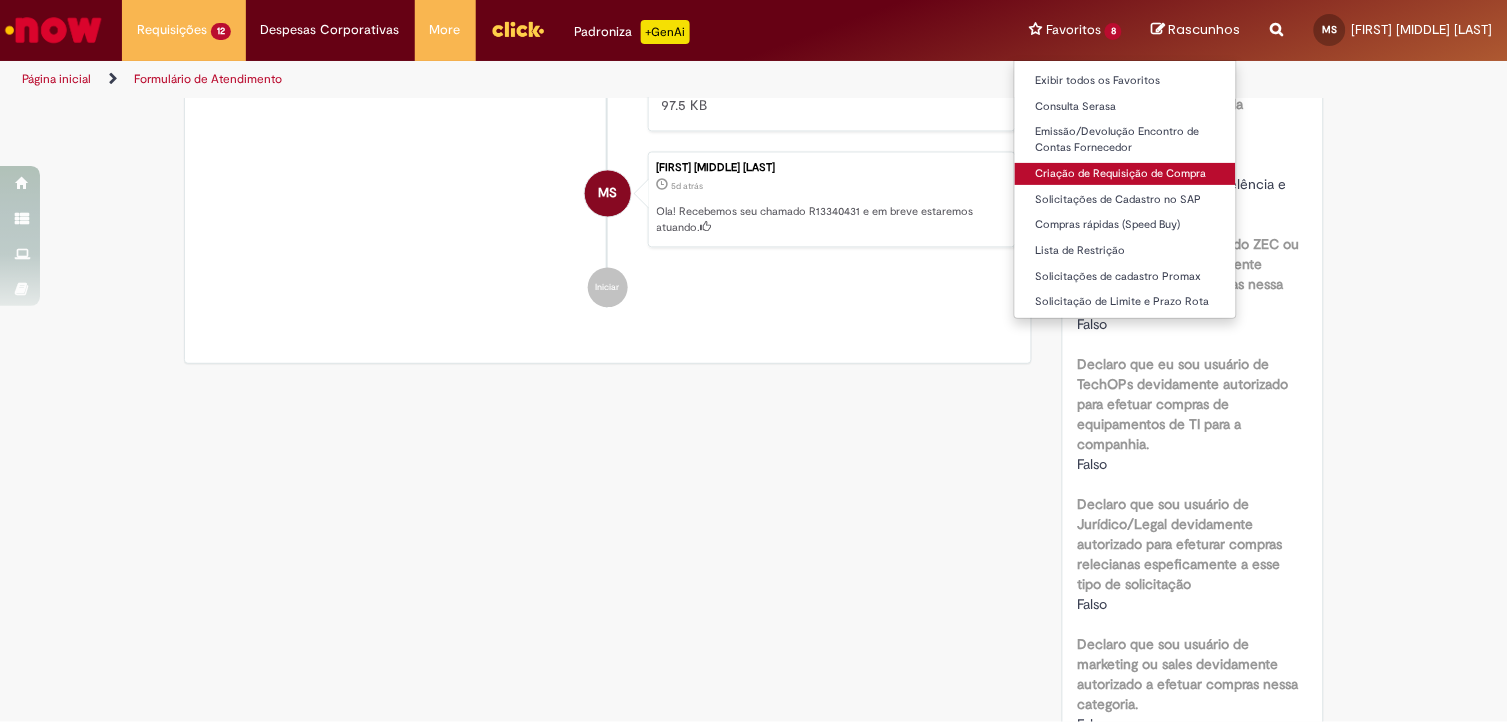 click on "Criação de Requisição de Compra" at bounding box center [1125, 174] 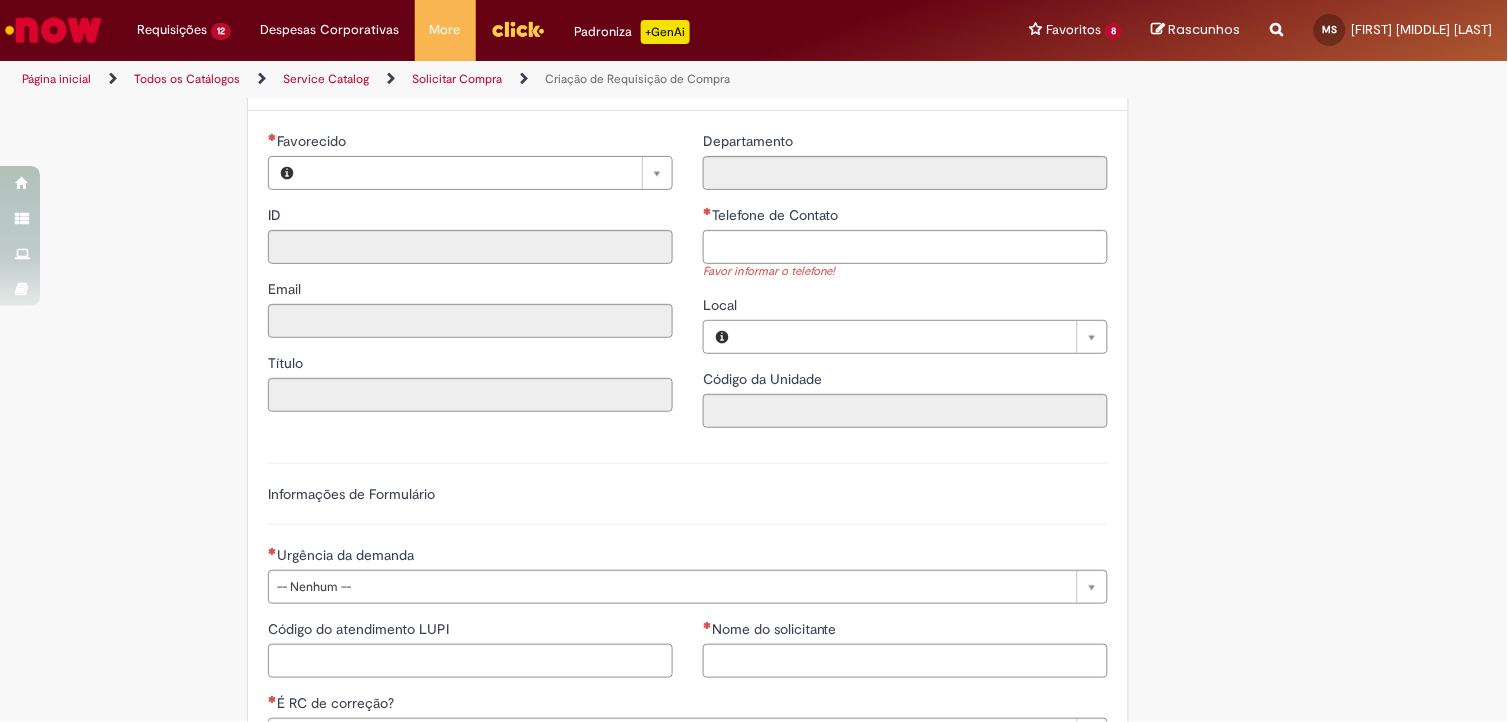 type on "********" 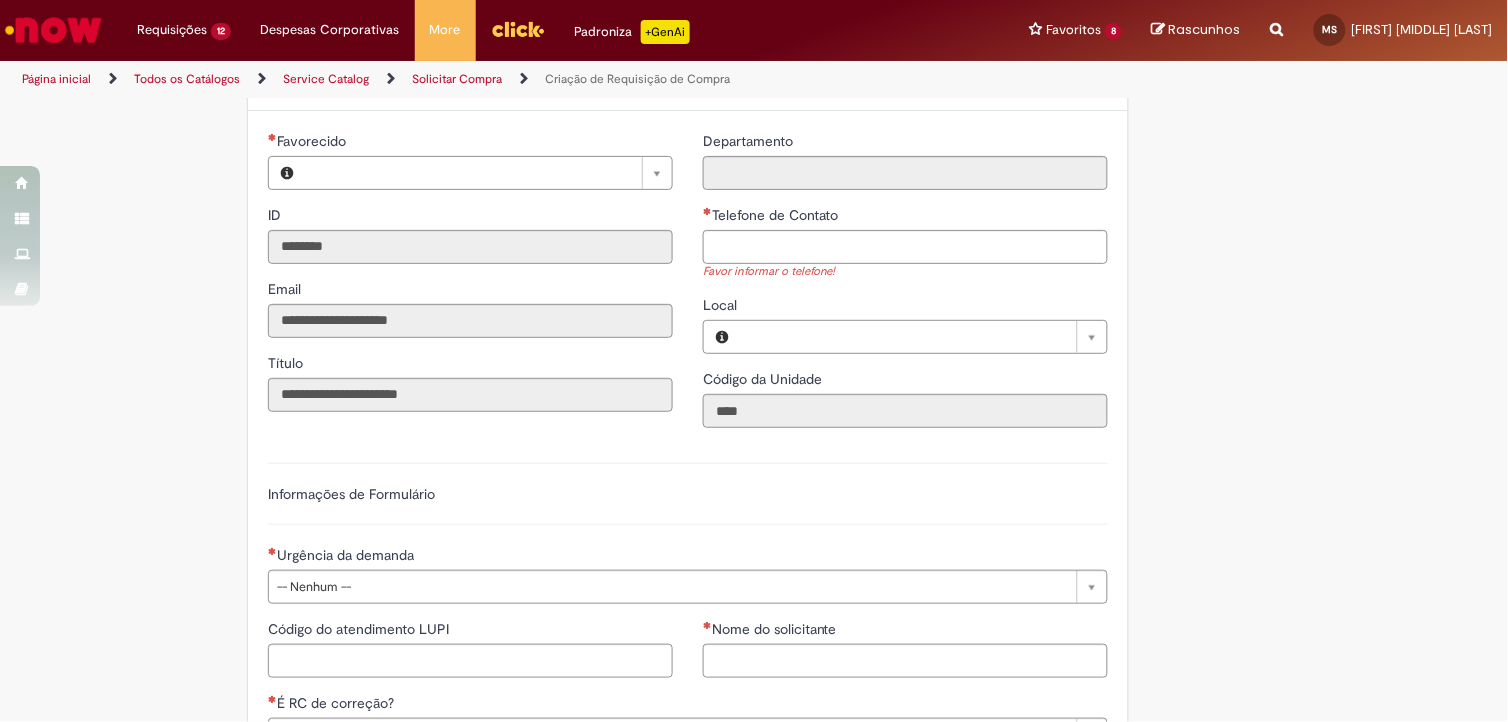 type on "**********" 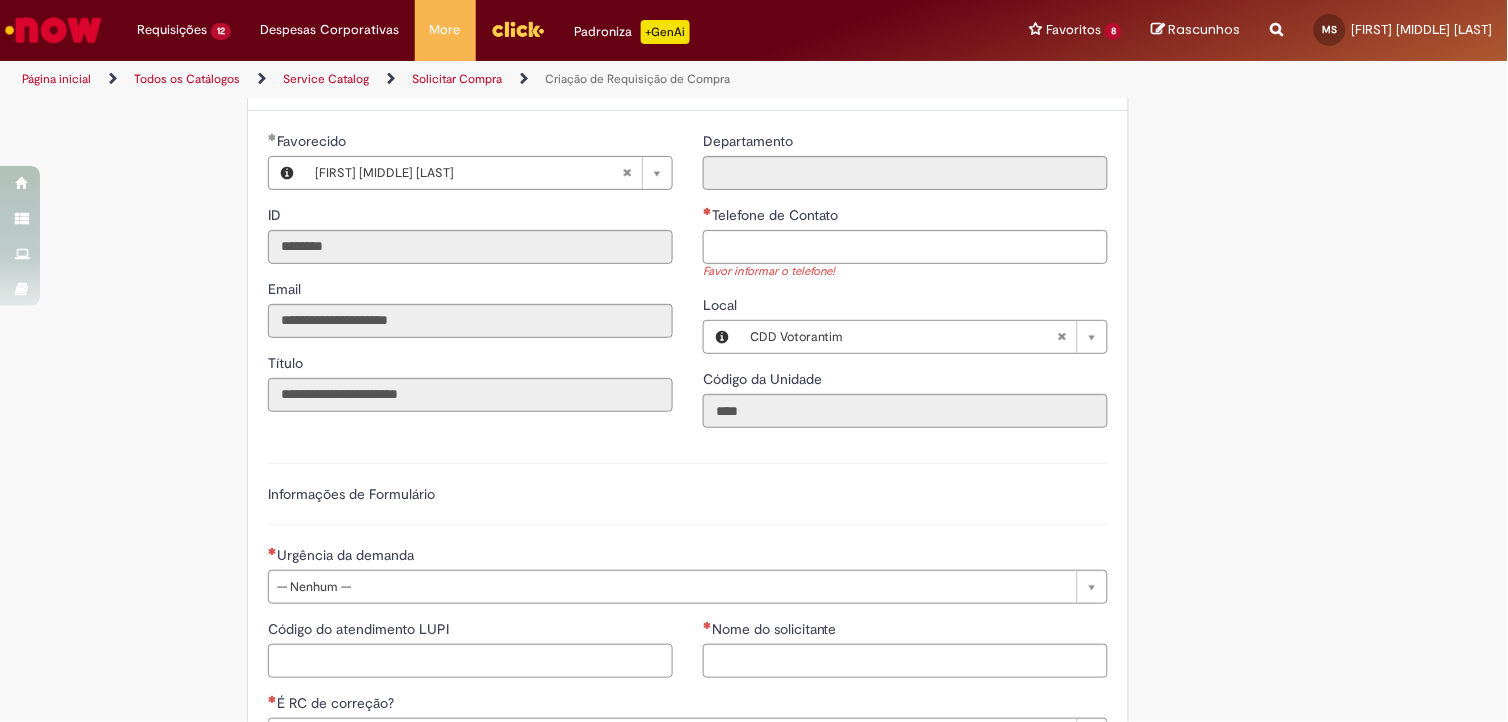 scroll, scrollTop: 0, scrollLeft: 0, axis: both 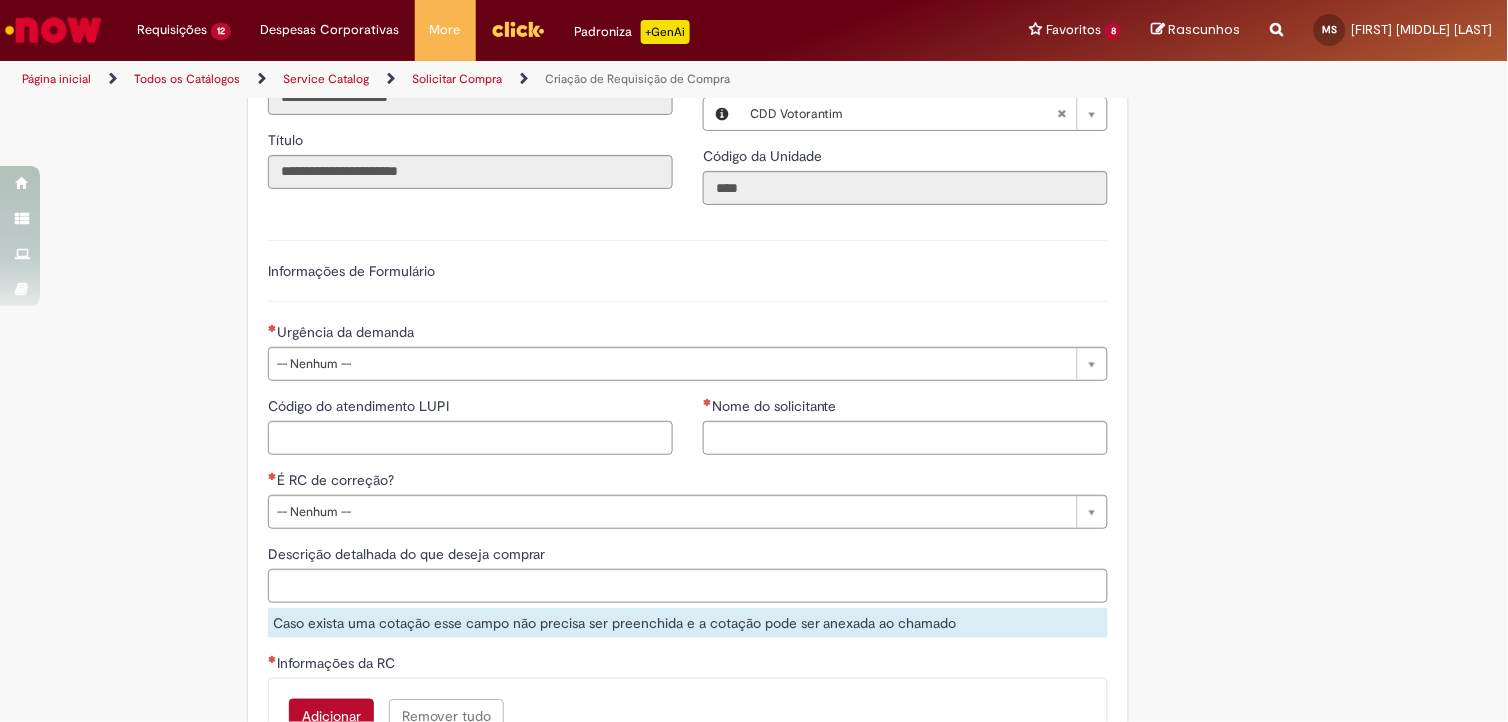 click on "Telefone de Contato" at bounding box center (905, 24) 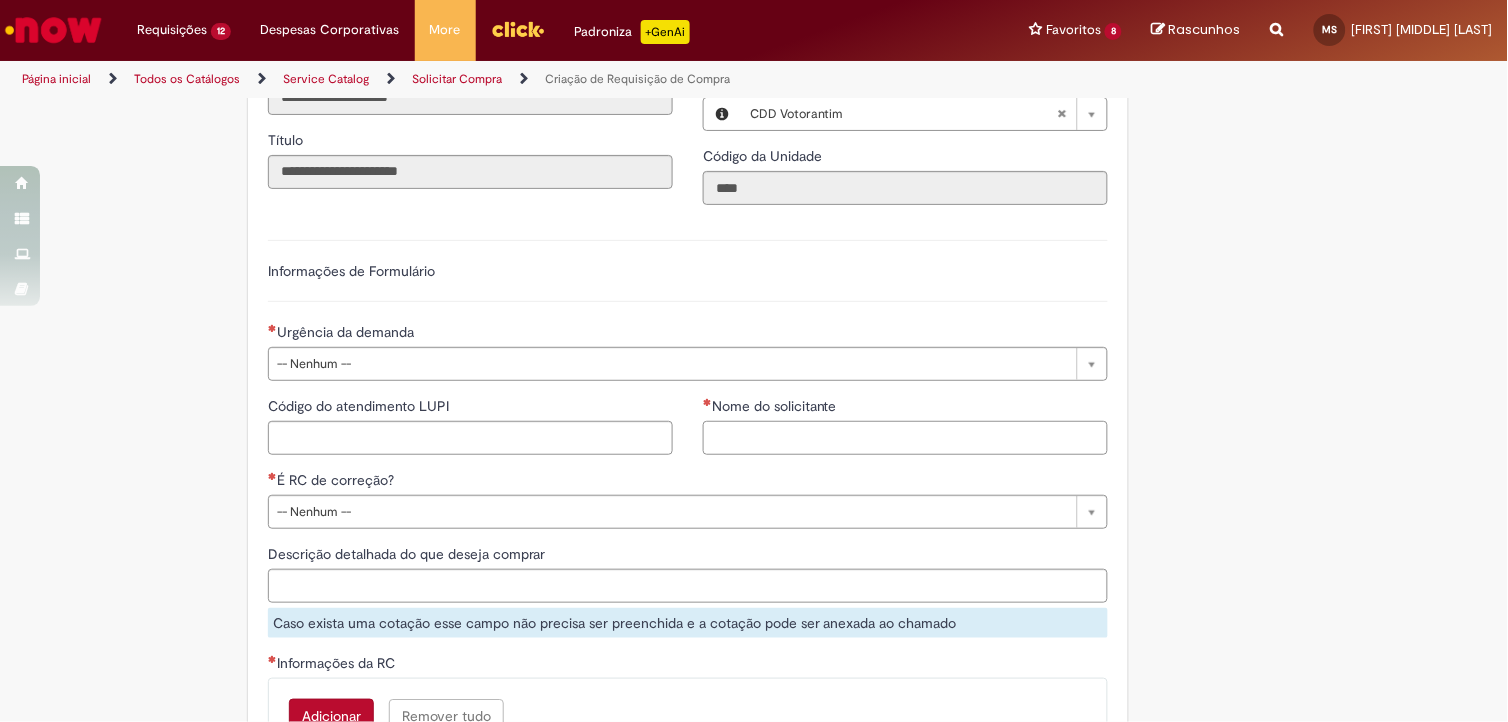 type on "**********" 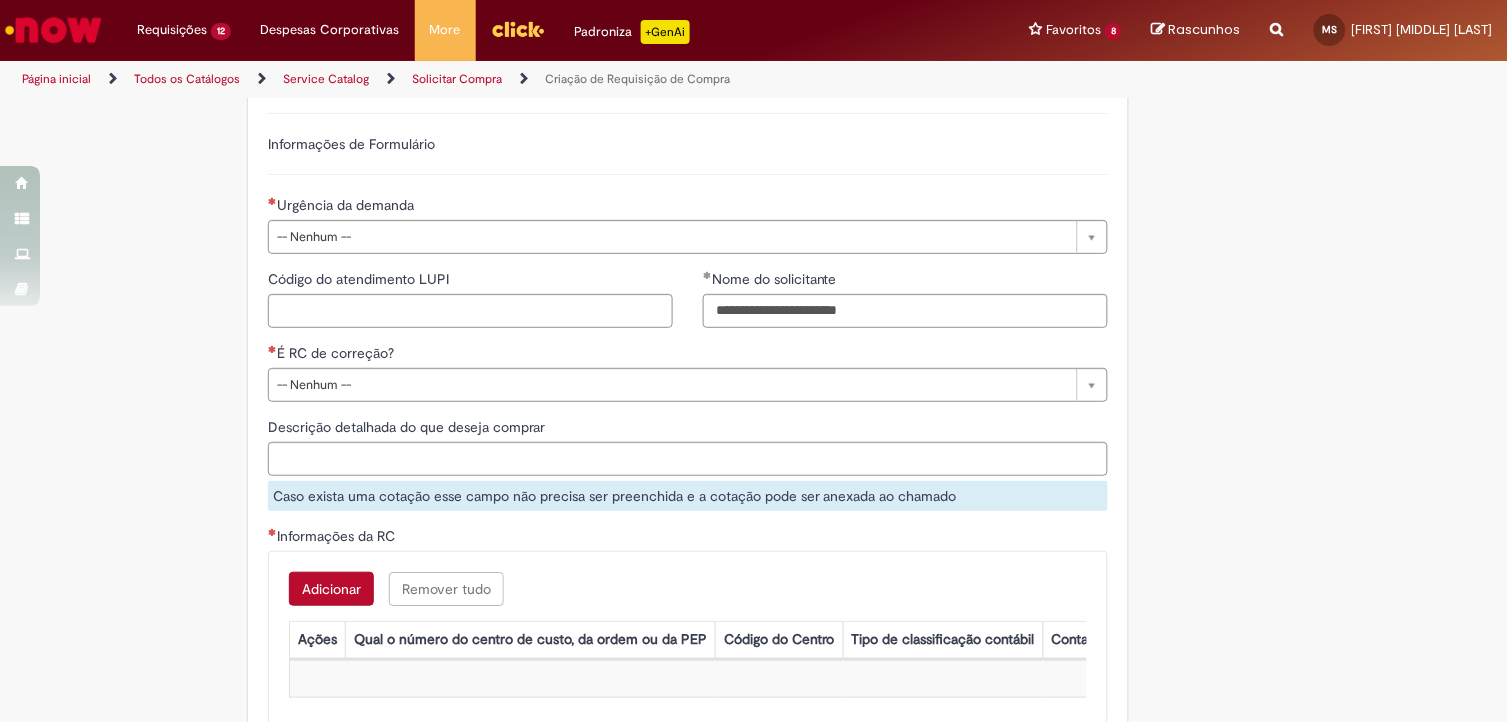 scroll, scrollTop: 1333, scrollLeft: 0, axis: vertical 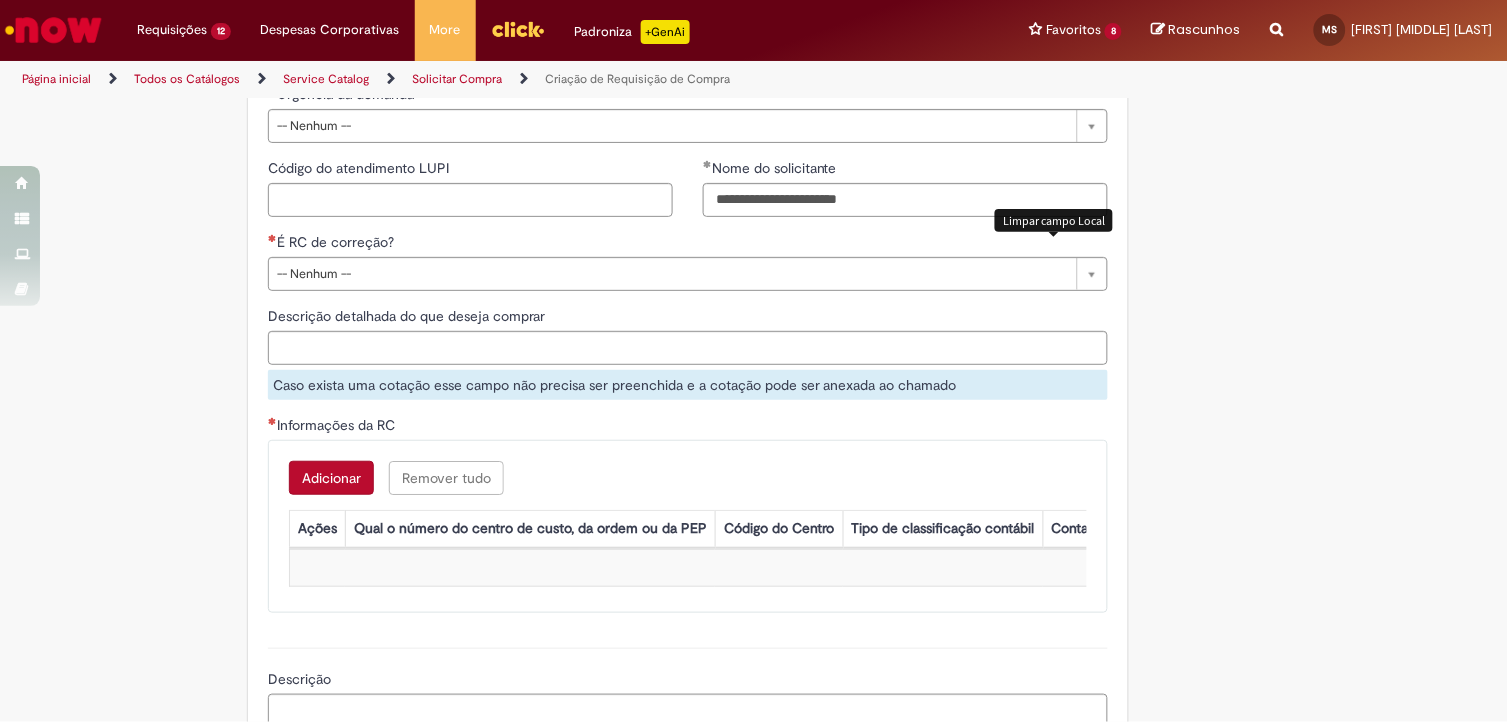 type on "**********" 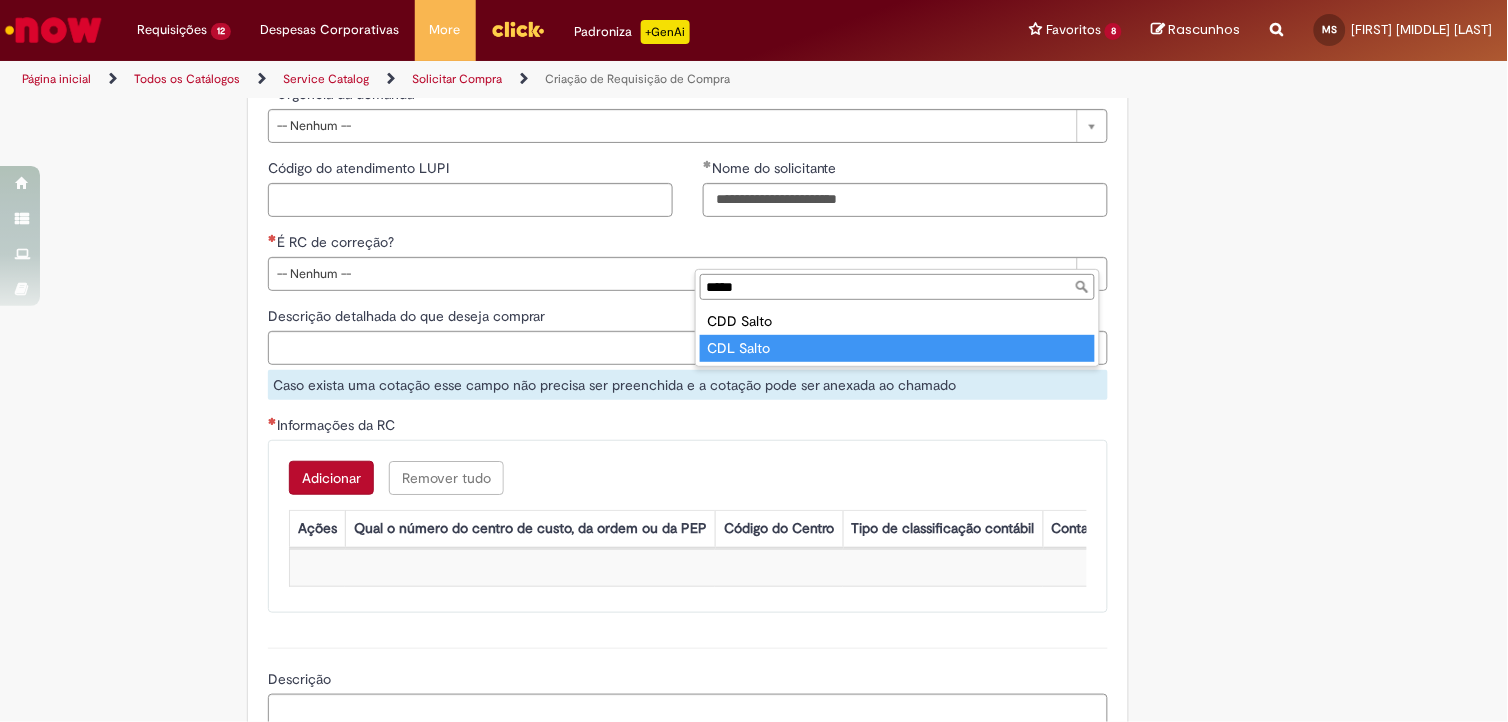 type on "*****" 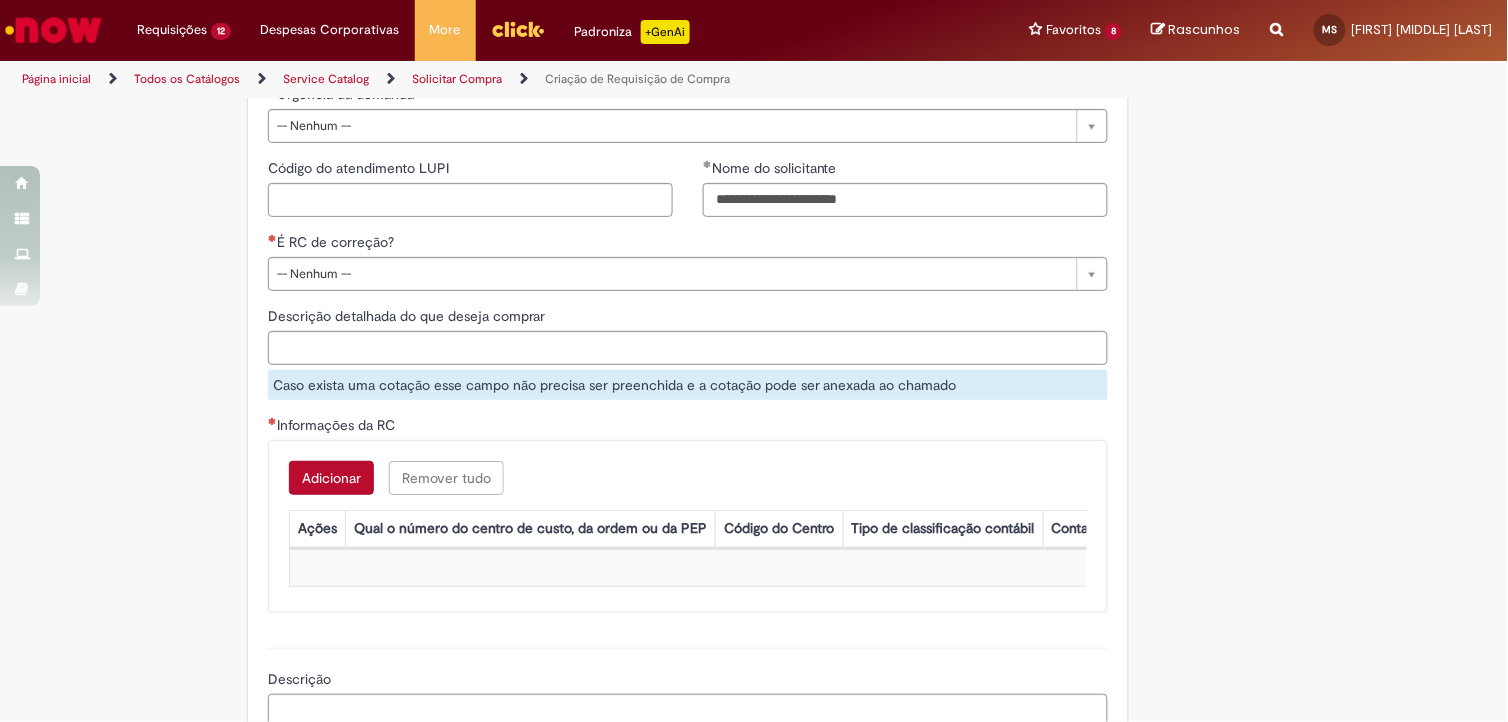 type on "*********" 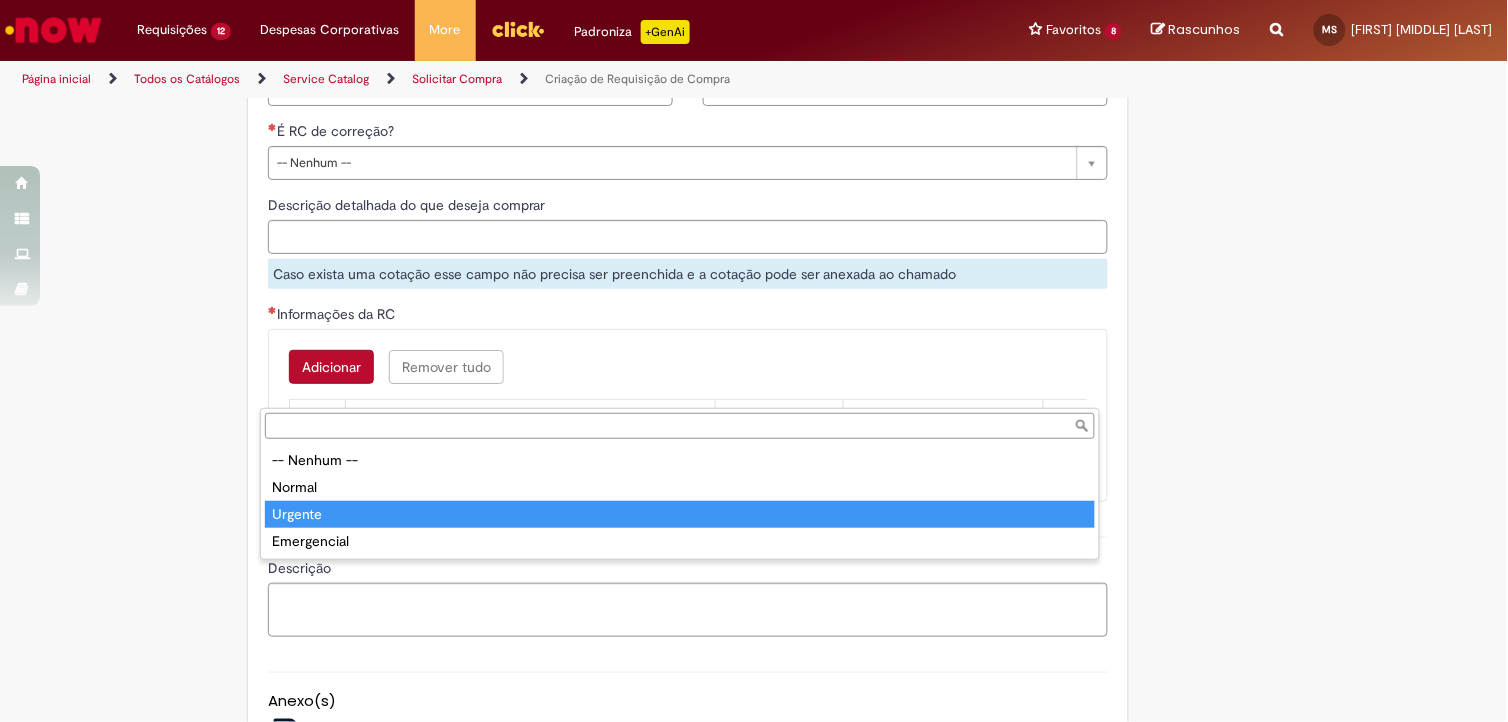 type on "*******" 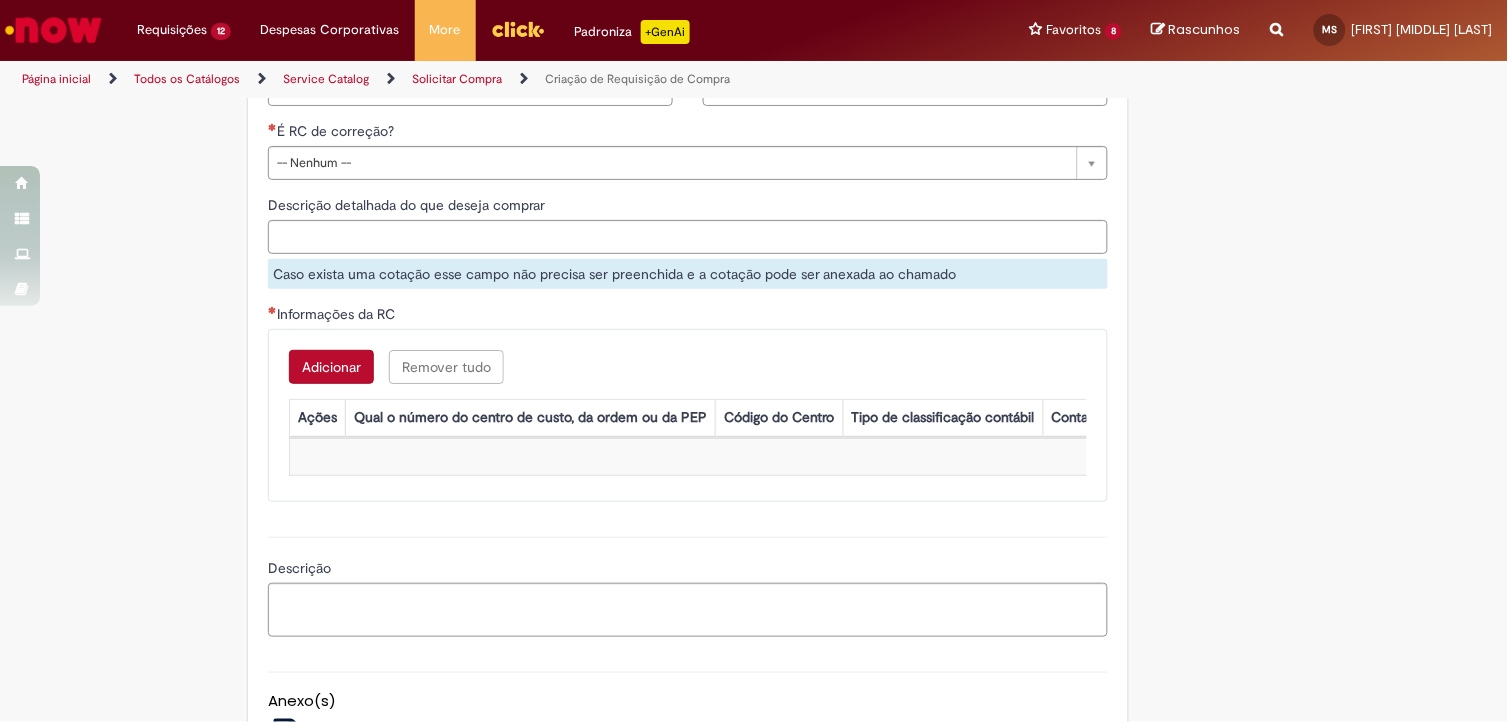 scroll, scrollTop: 1666, scrollLeft: 0, axis: vertical 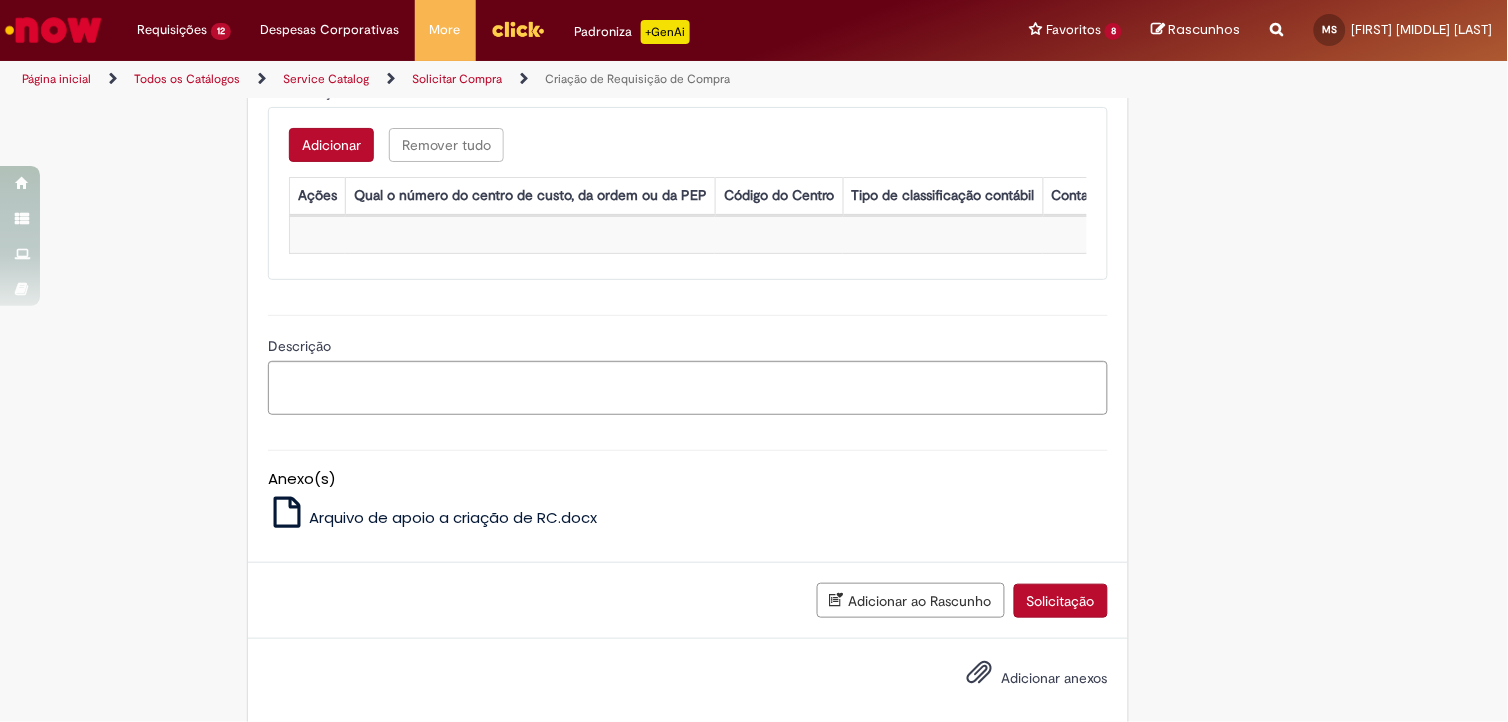 click on "Código do atendimento LUPI" at bounding box center (470, -133) 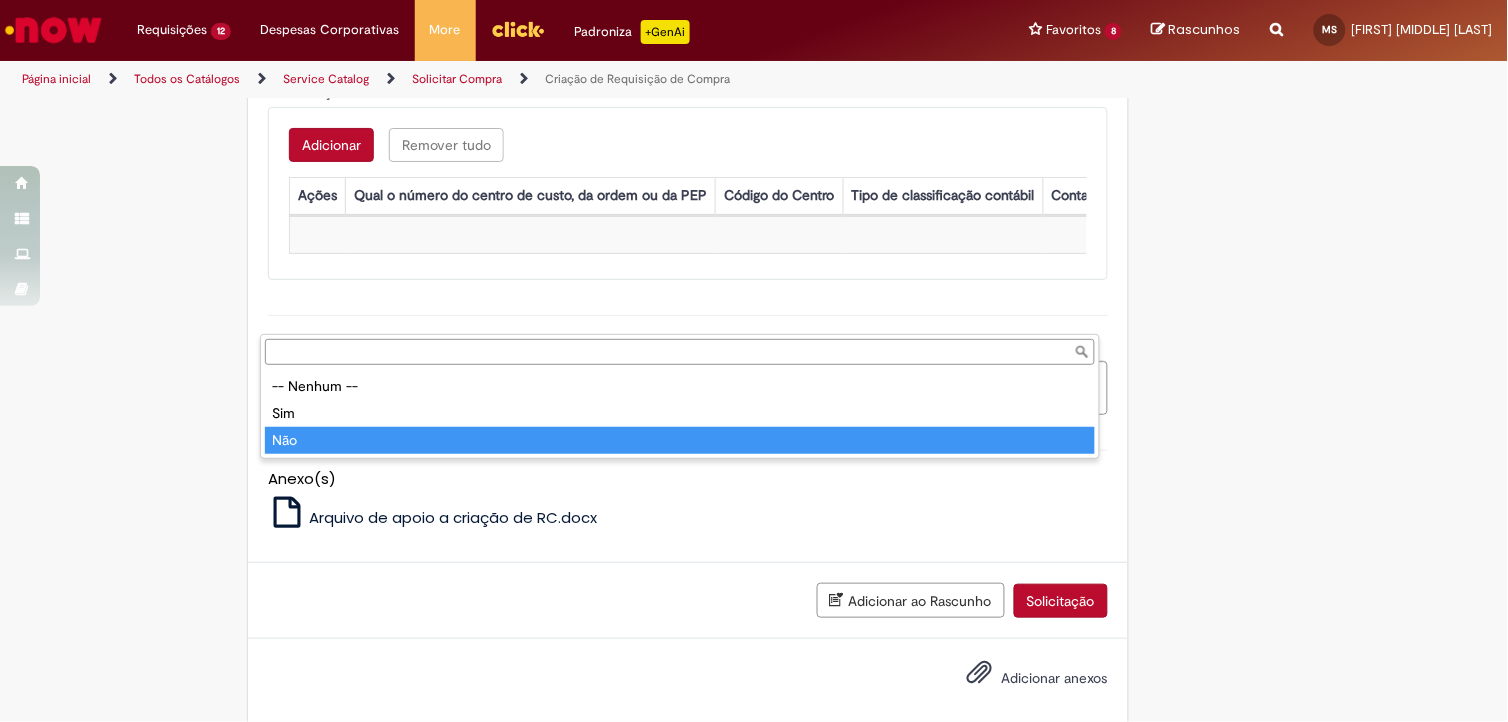type on "***" 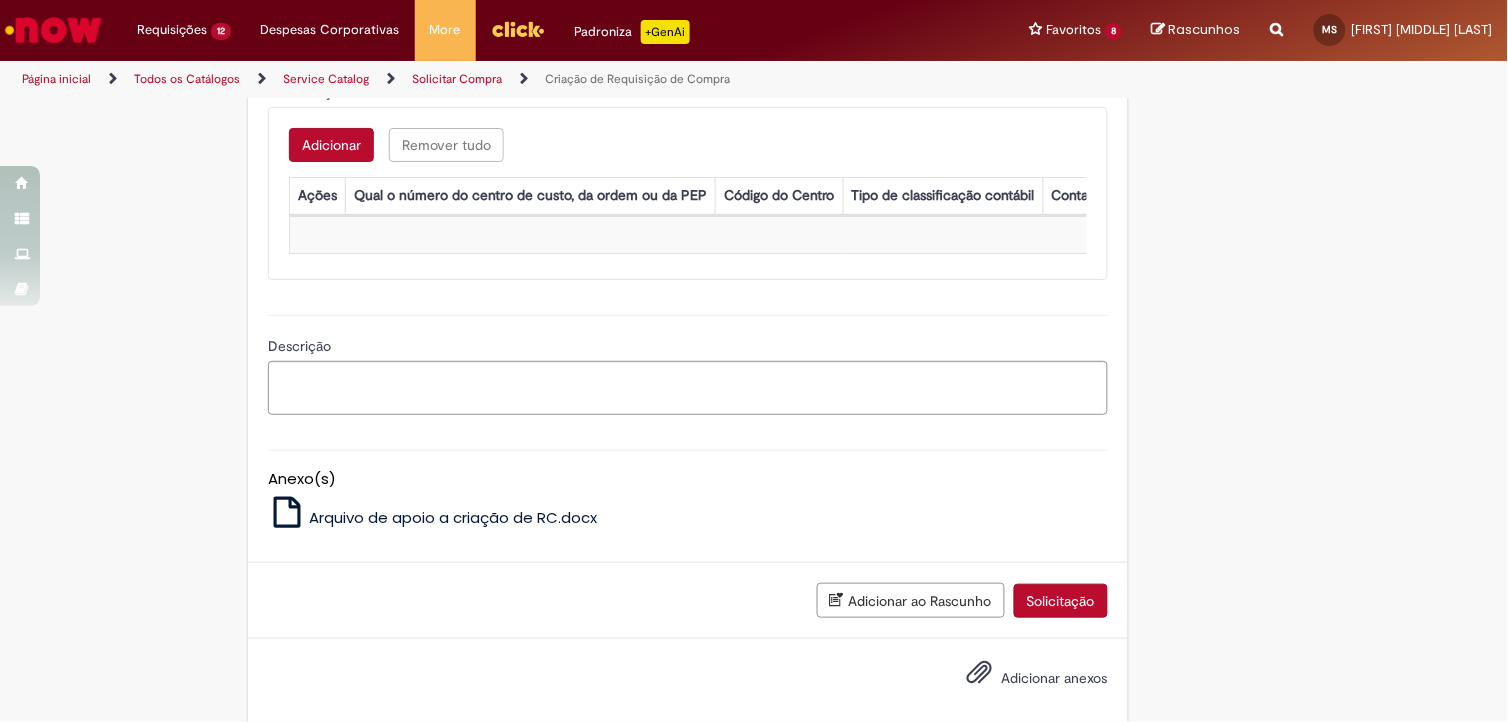 click on "Descrição detalhada do que deseja comprar" at bounding box center (688, 15) 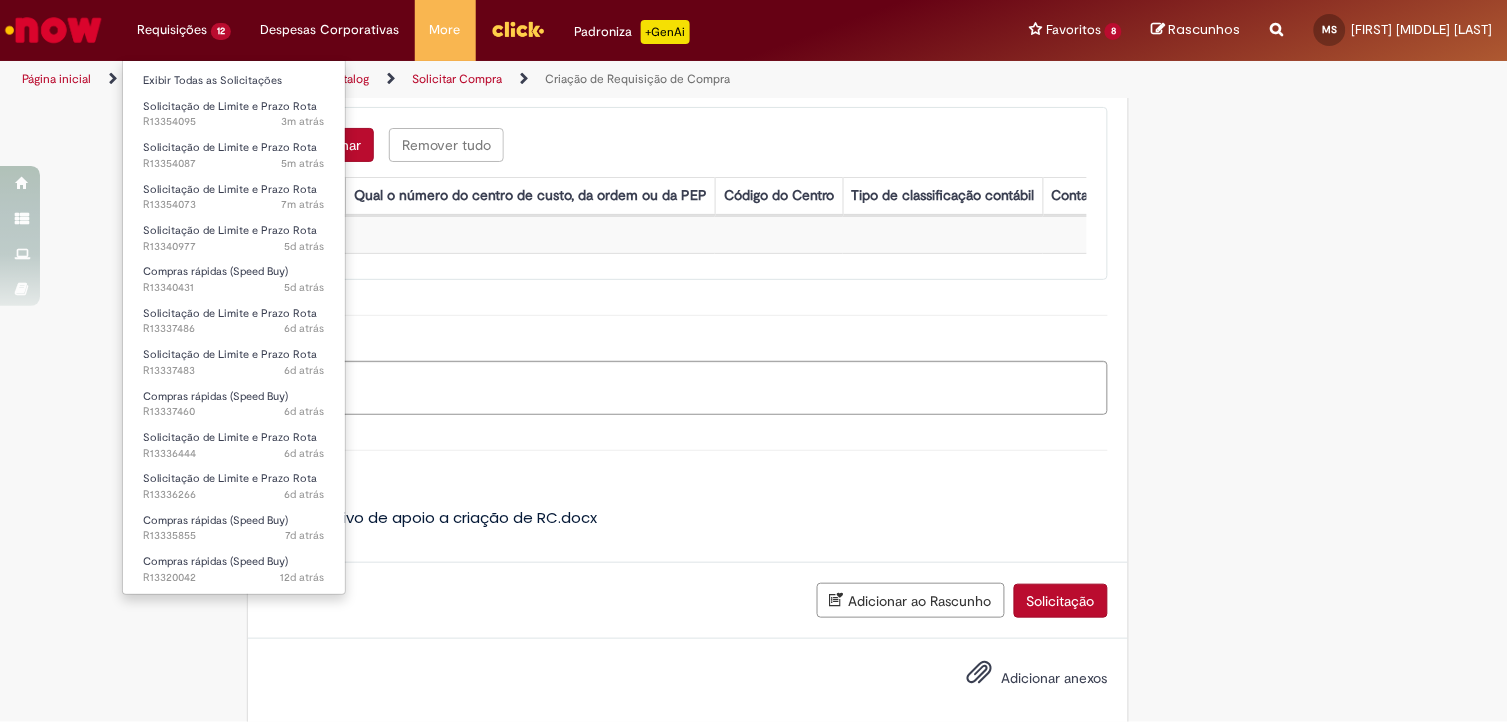 type on "**********" 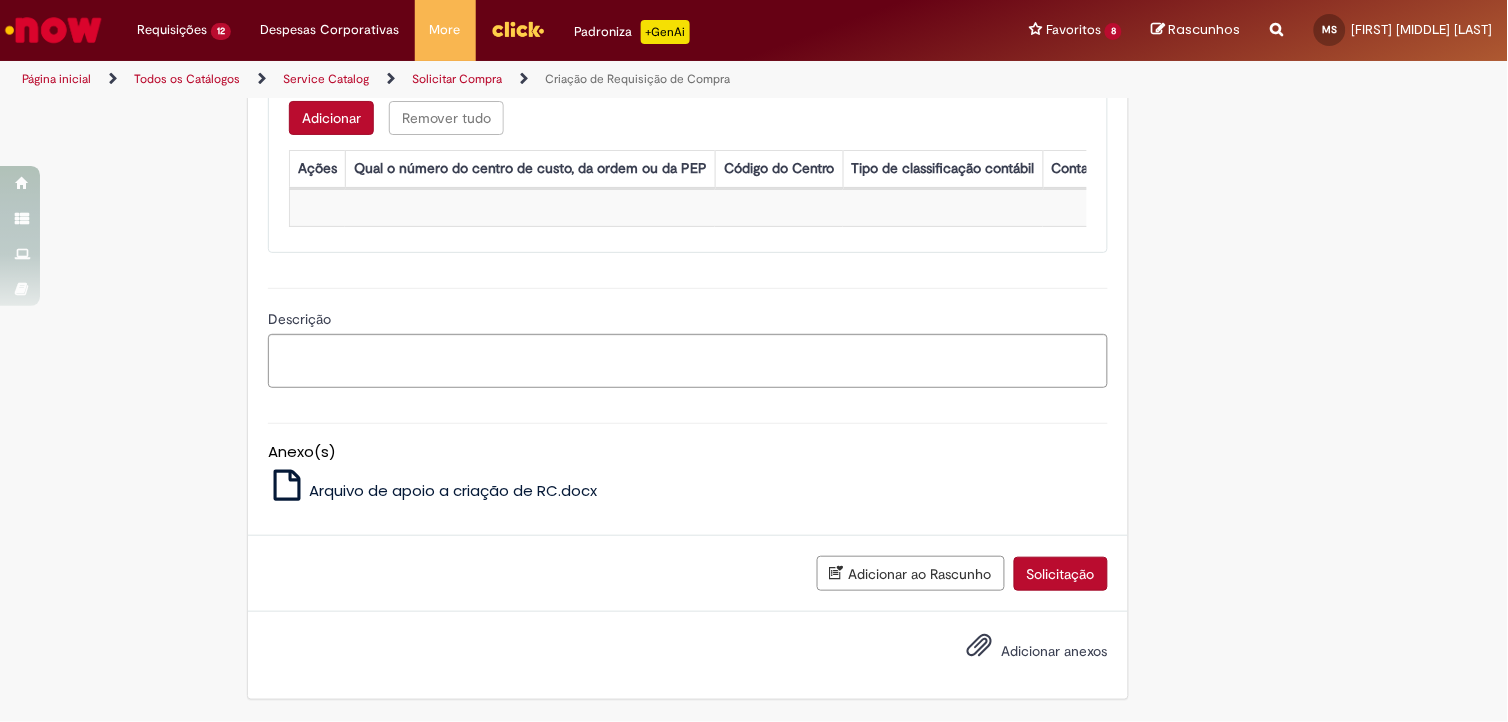 click on "Adicionar a Favoritos
Criação de Requisição de Compra
Oferta destinada criação de RC: Serviços de terceirização (Ex: Segurança, facilities, promotores, etc), Fees, Utilidades, Jurídico, Institucional, People(Ex: EPI,Fretado, etc)
Esta oferta está  somente  destinada à criação de RC de serviço, material e B44 (RC de PARA)
Portanto, para consultas de pedidos, problemas de RC relacionados a bloqueios, alterações ou status em que se encontra, favor entrar em contato conosco pelo whatsapp interno  +55 800 042 0403 , de segunda a sexta-feira, das 08 horas as 17 horas.
A partir da aprovação da Unidade, os diferentes tipos de RC seguem o prazo abaixo para gerar o pedido.
Atenção:  os prazos são somente contados em dias úteis.
RC Normal (ZPR ou ZNB): 8 dias Material e 15 dias Serviços;
é necessário" at bounding box center [754, -419] 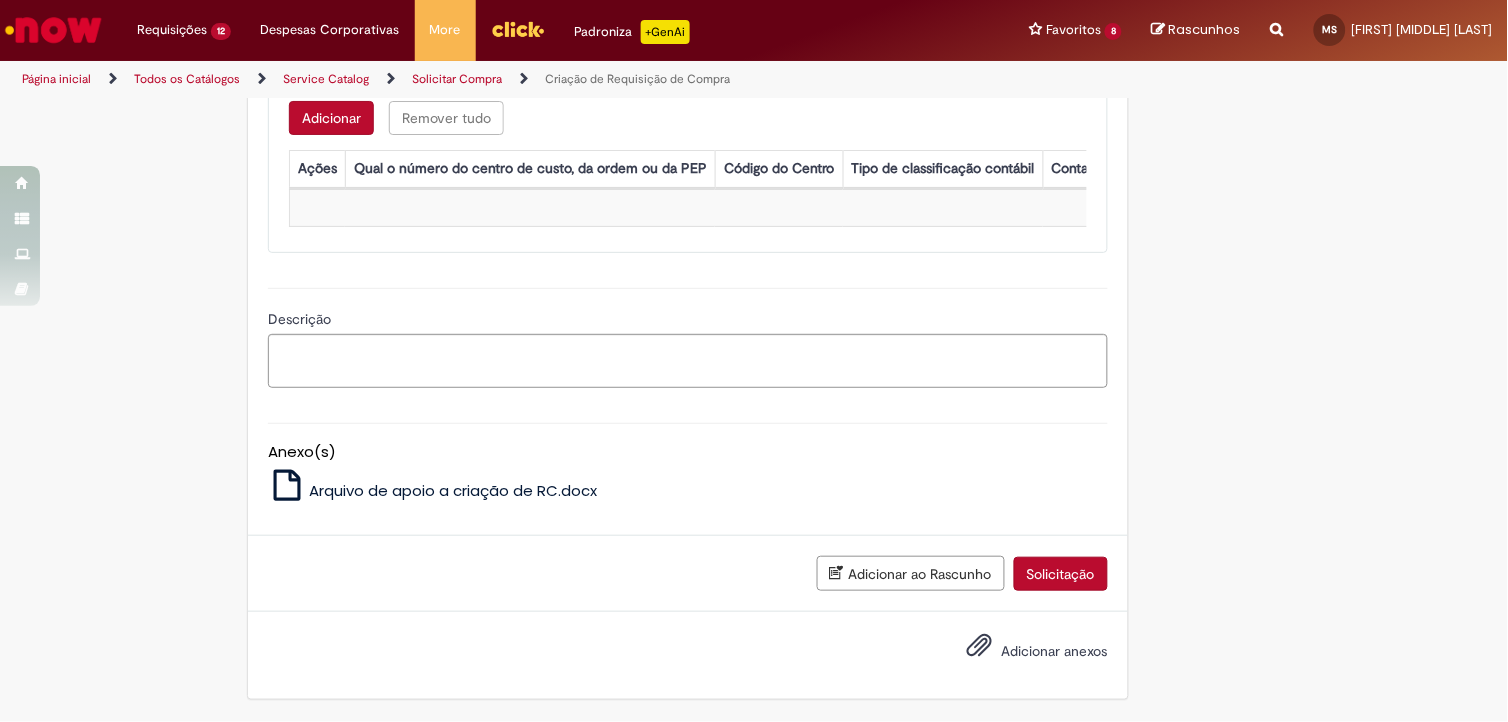 click on "Adicionar" at bounding box center (331, 118) 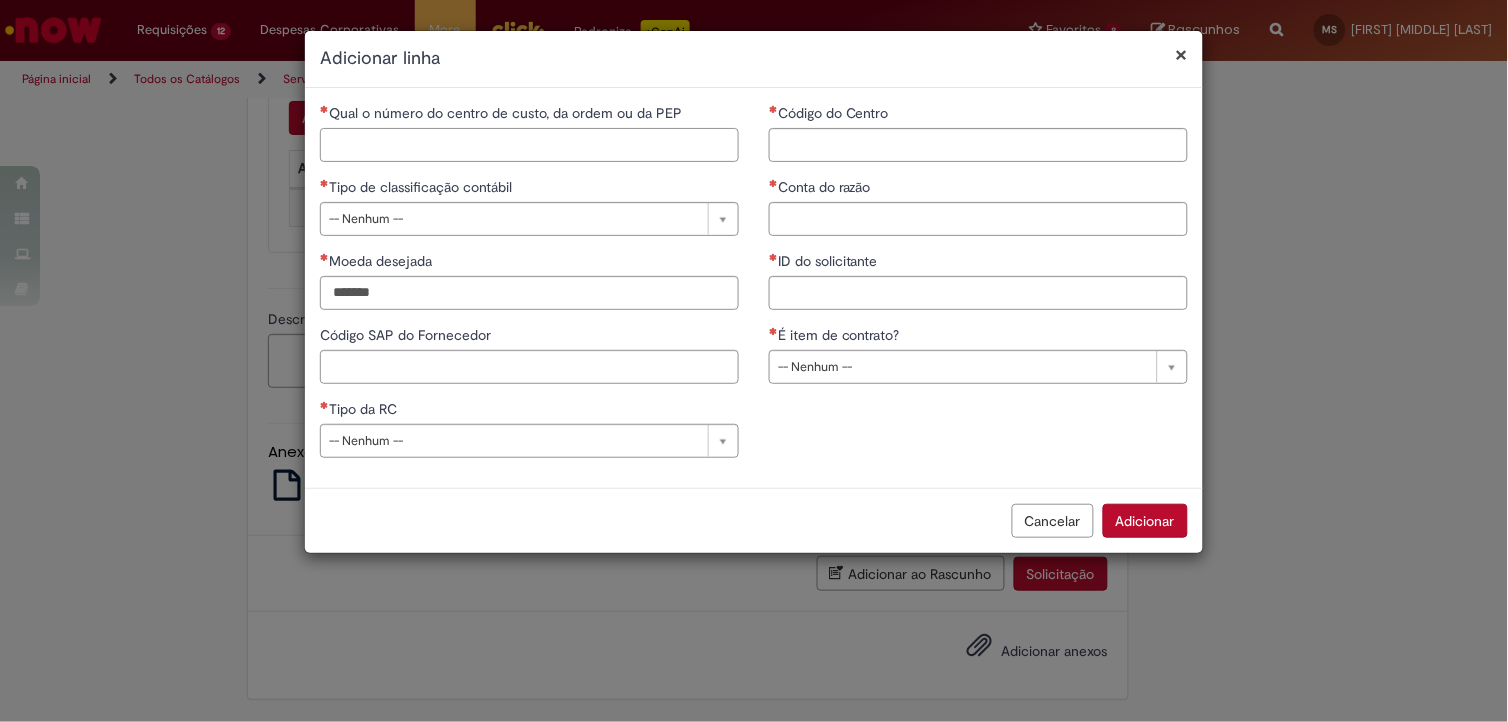 click on "Qual o número do centro de custo, da ordem ou da PEP" at bounding box center [529, 145] 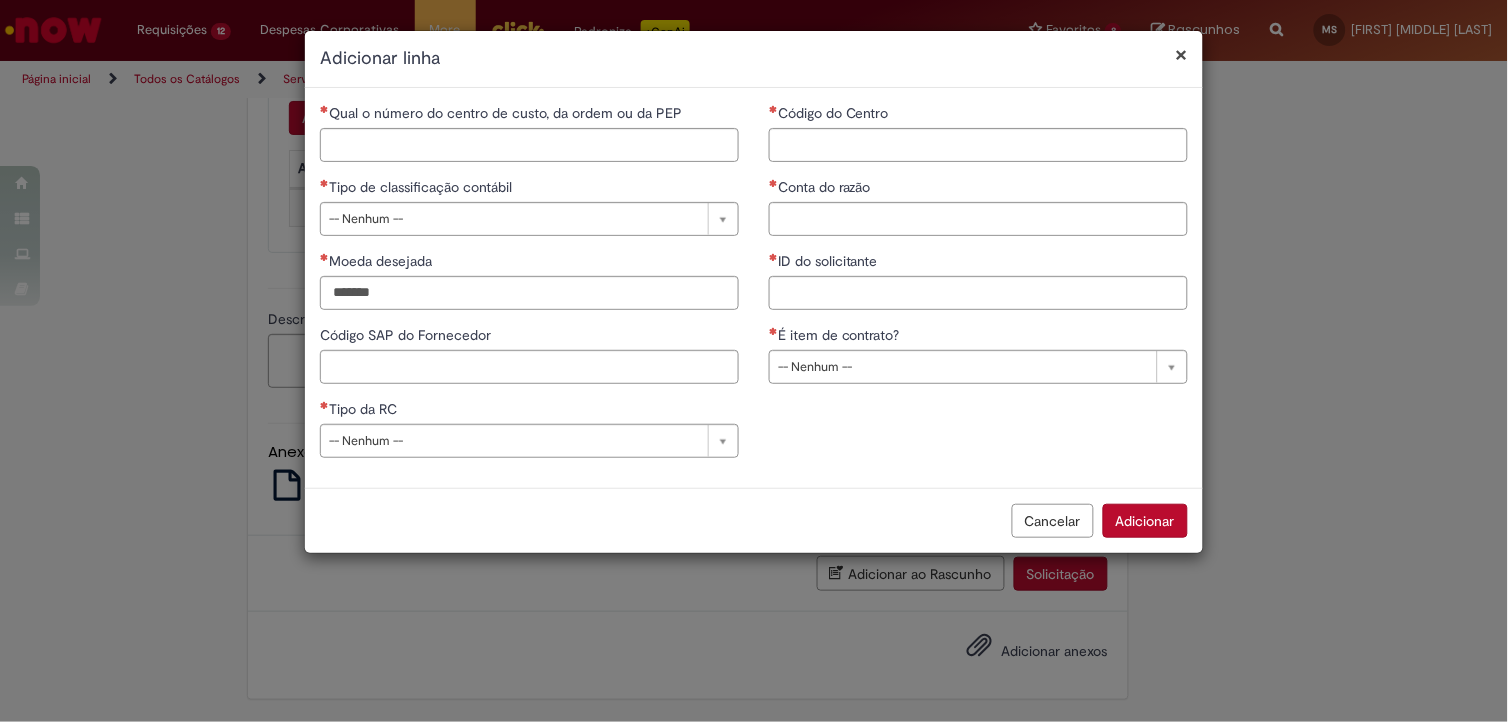 click on "**********" at bounding box center [529, 288] 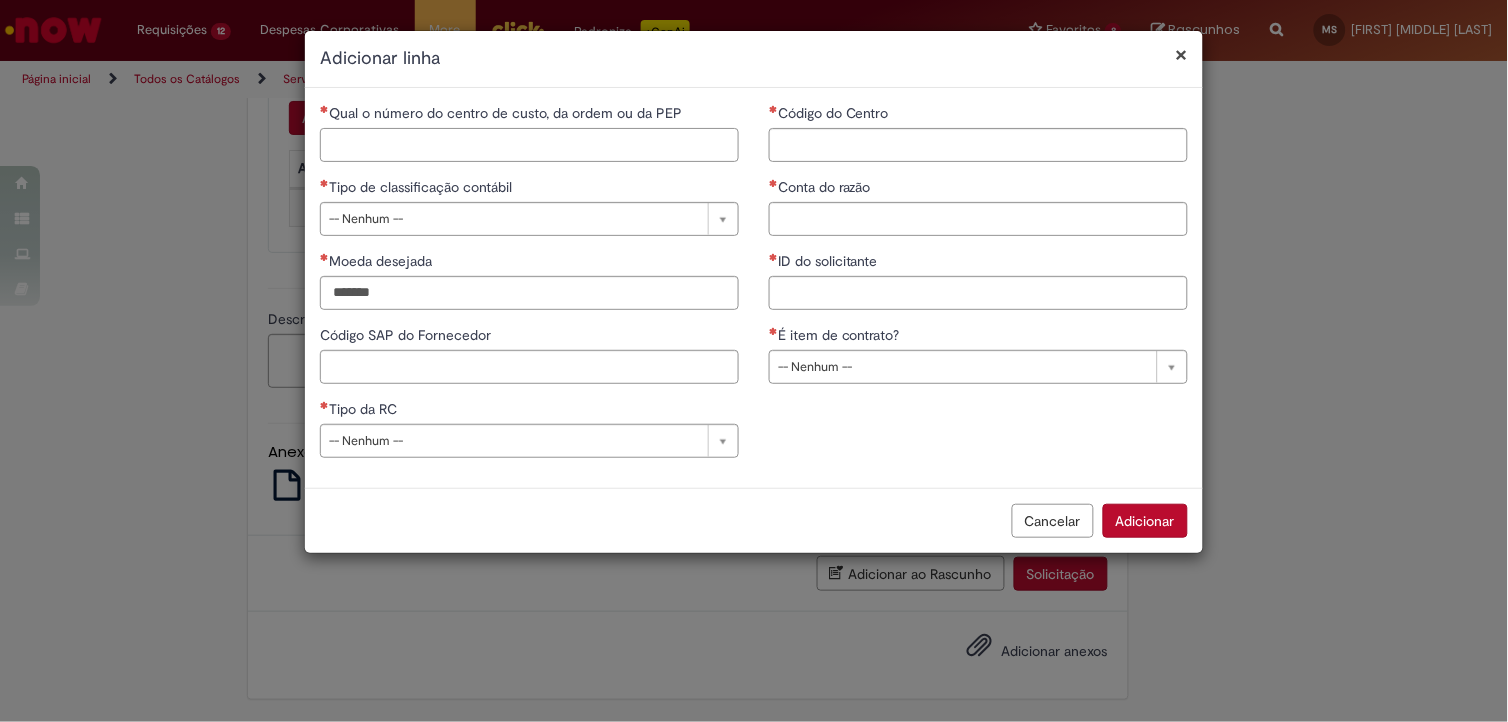 click on "Qual o número do centro de custo, da ordem ou da PEP" at bounding box center [529, 145] 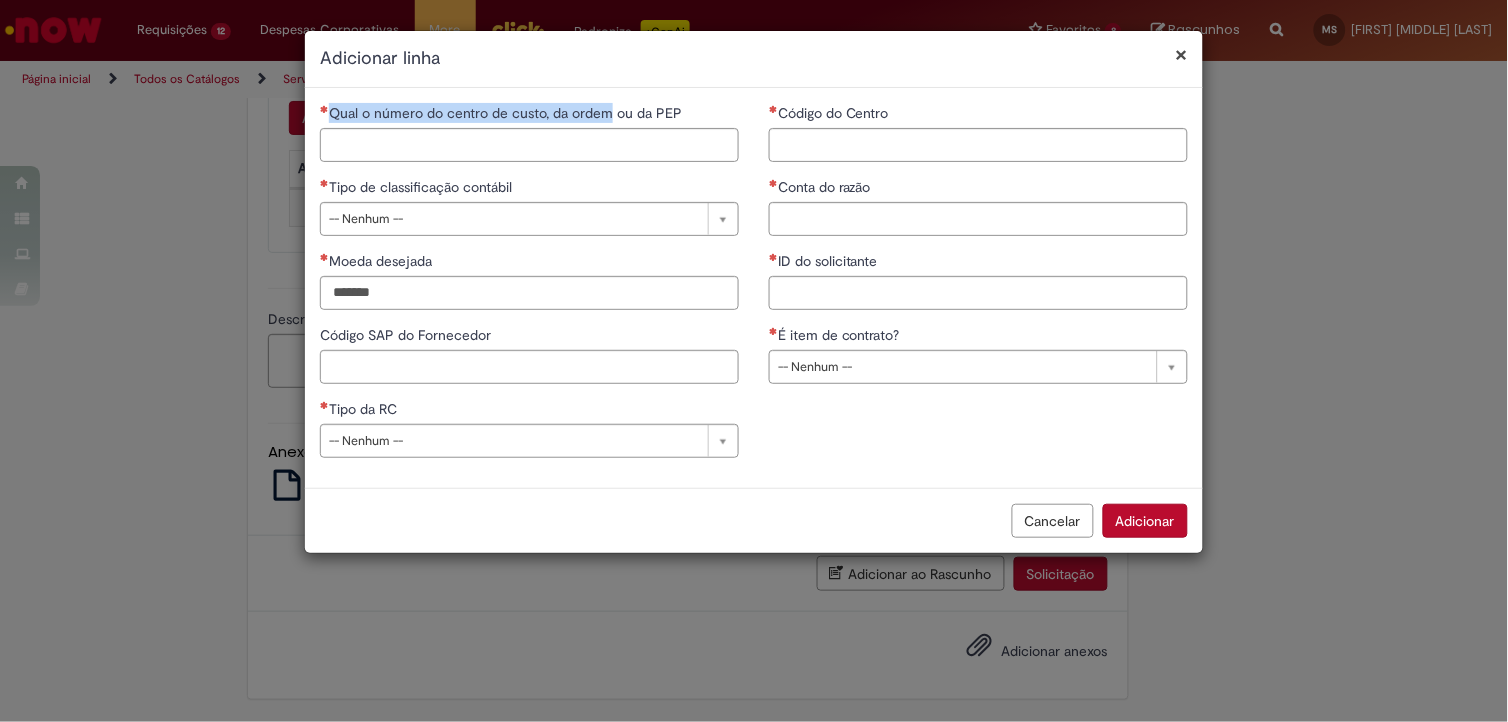 drag, startPoint x: 612, startPoint y: 73, endPoint x: 612, endPoint y: 117, distance: 44 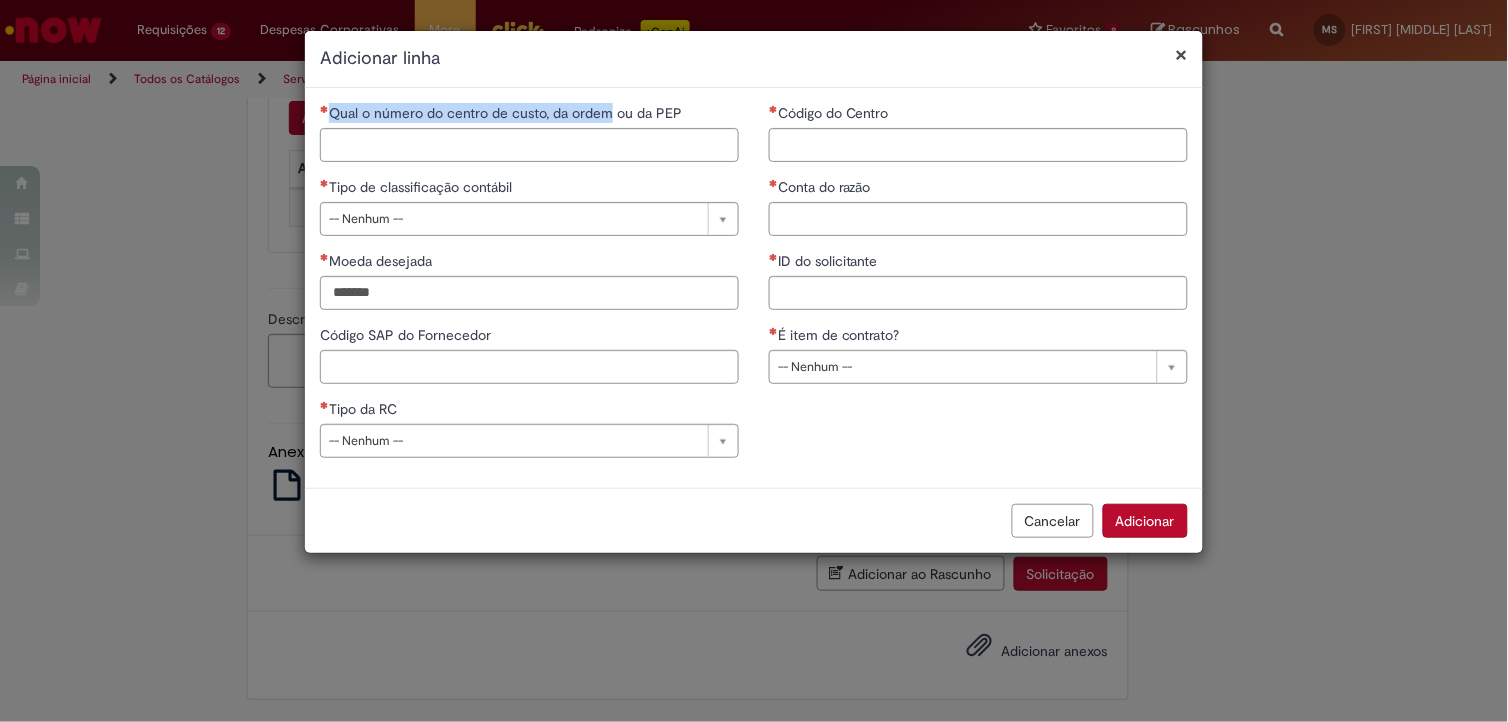 drag, startPoint x: 612, startPoint y: 117, endPoint x: 815, endPoint y: 50, distance: 213.7709 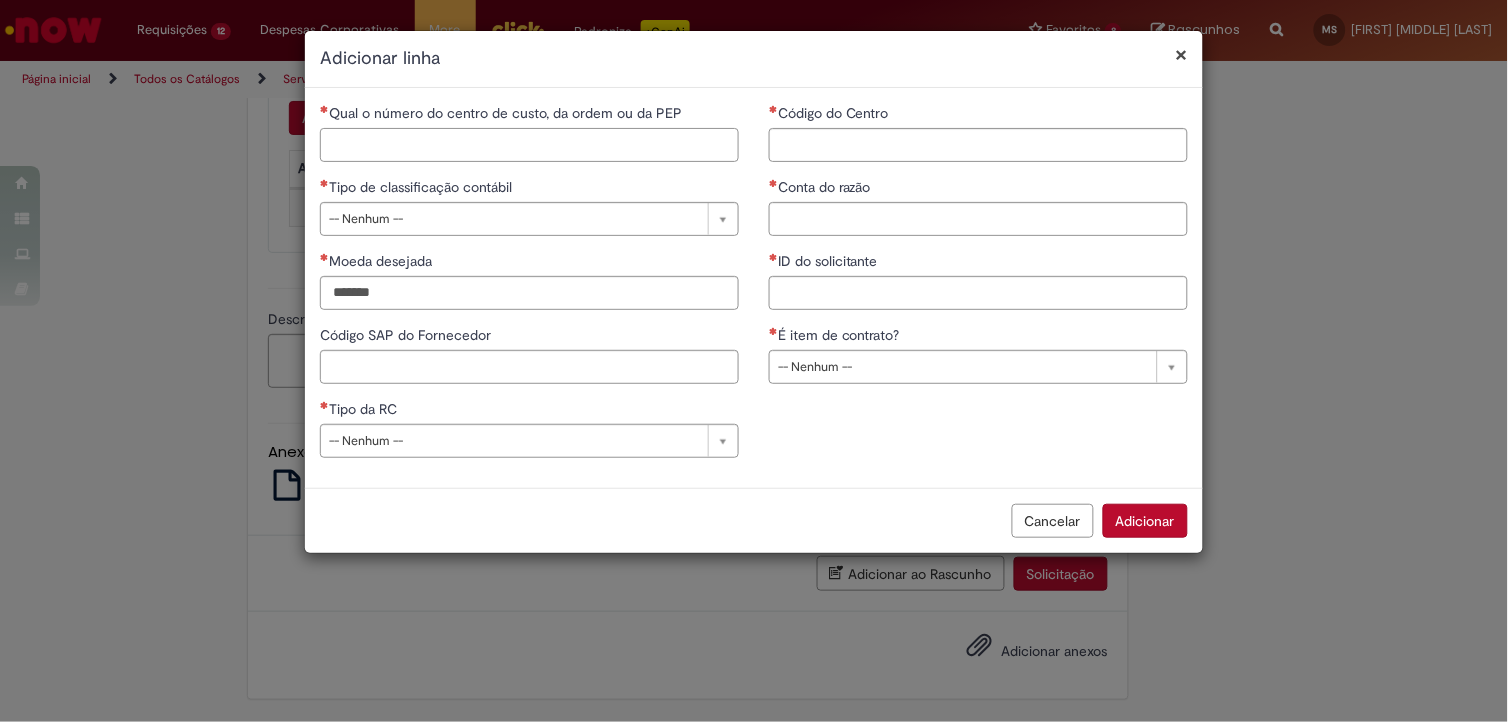 click on "Qual o número do centro de custo, da ordem ou da PEP" at bounding box center [529, 145] 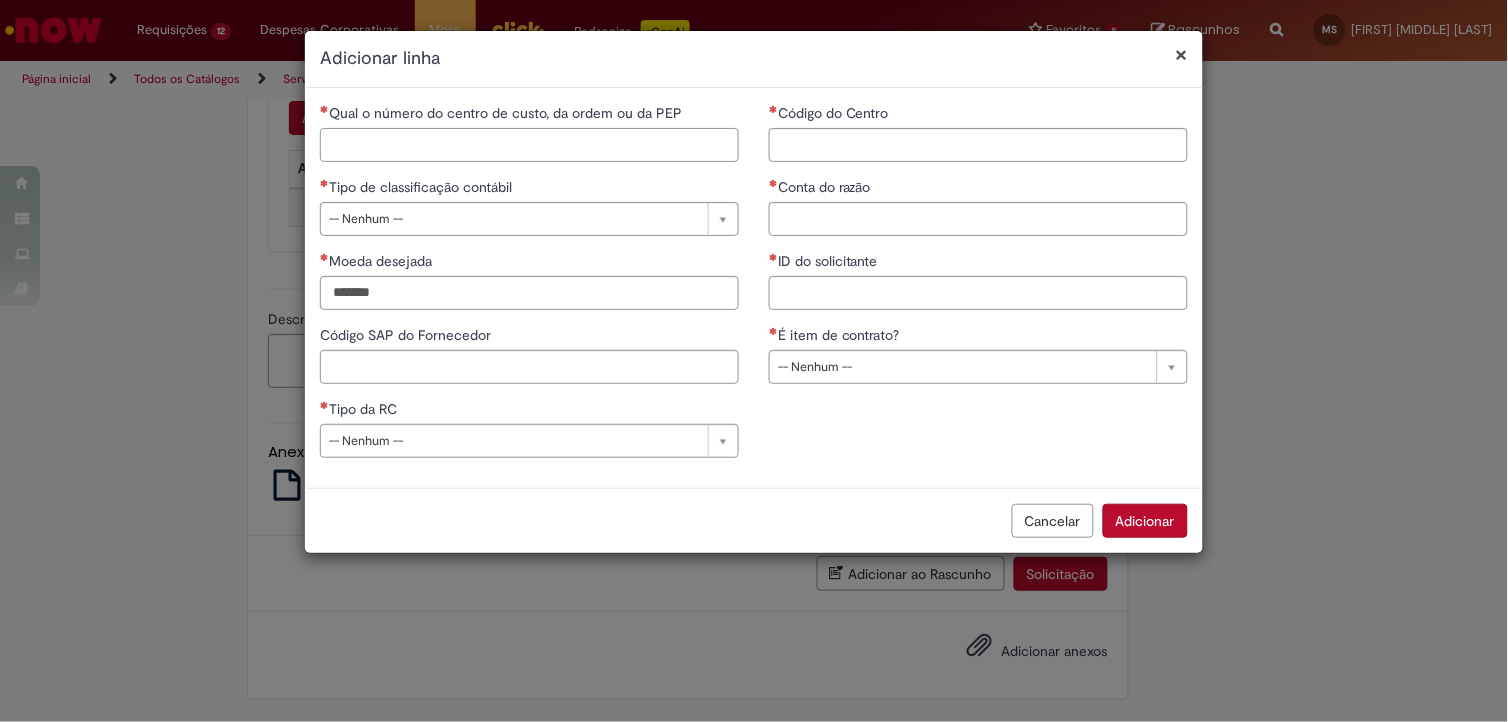 paste on "**********" 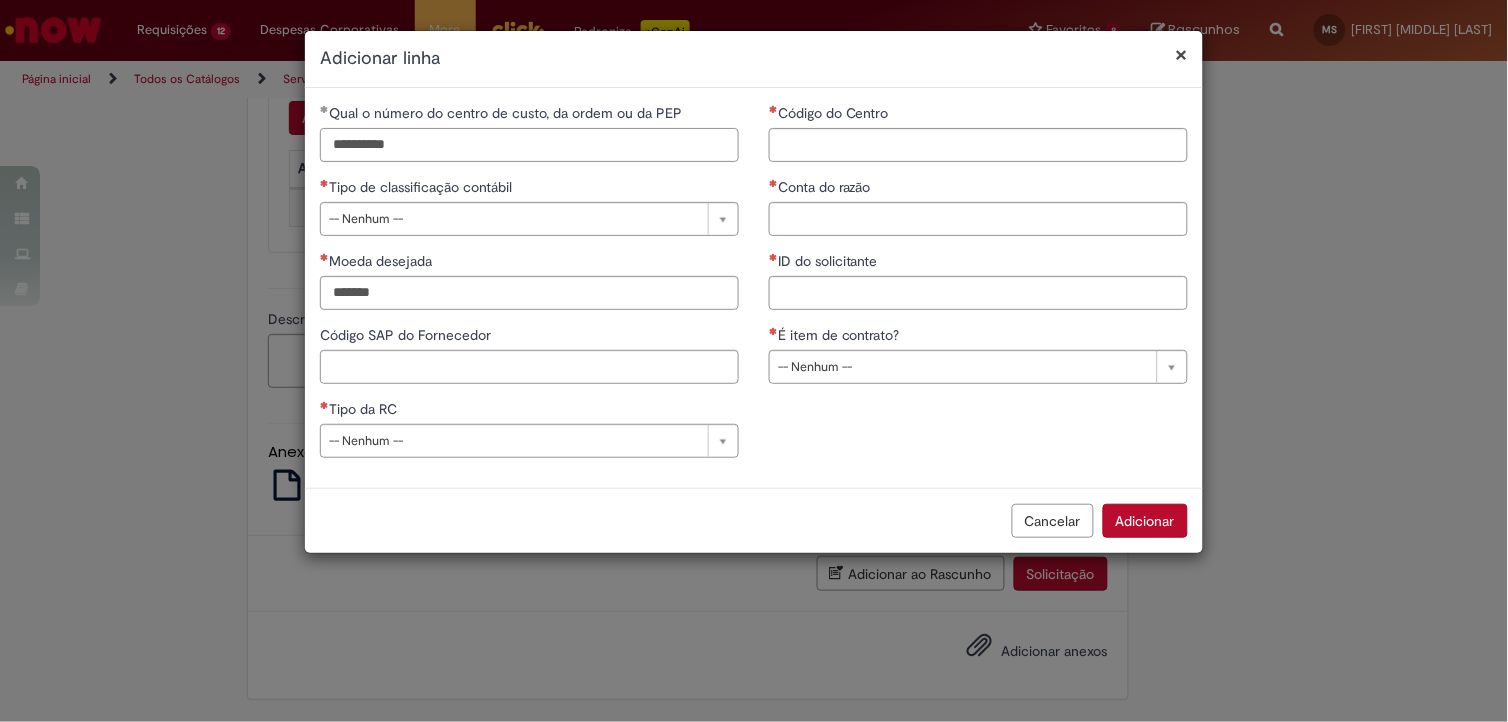 type on "**********" 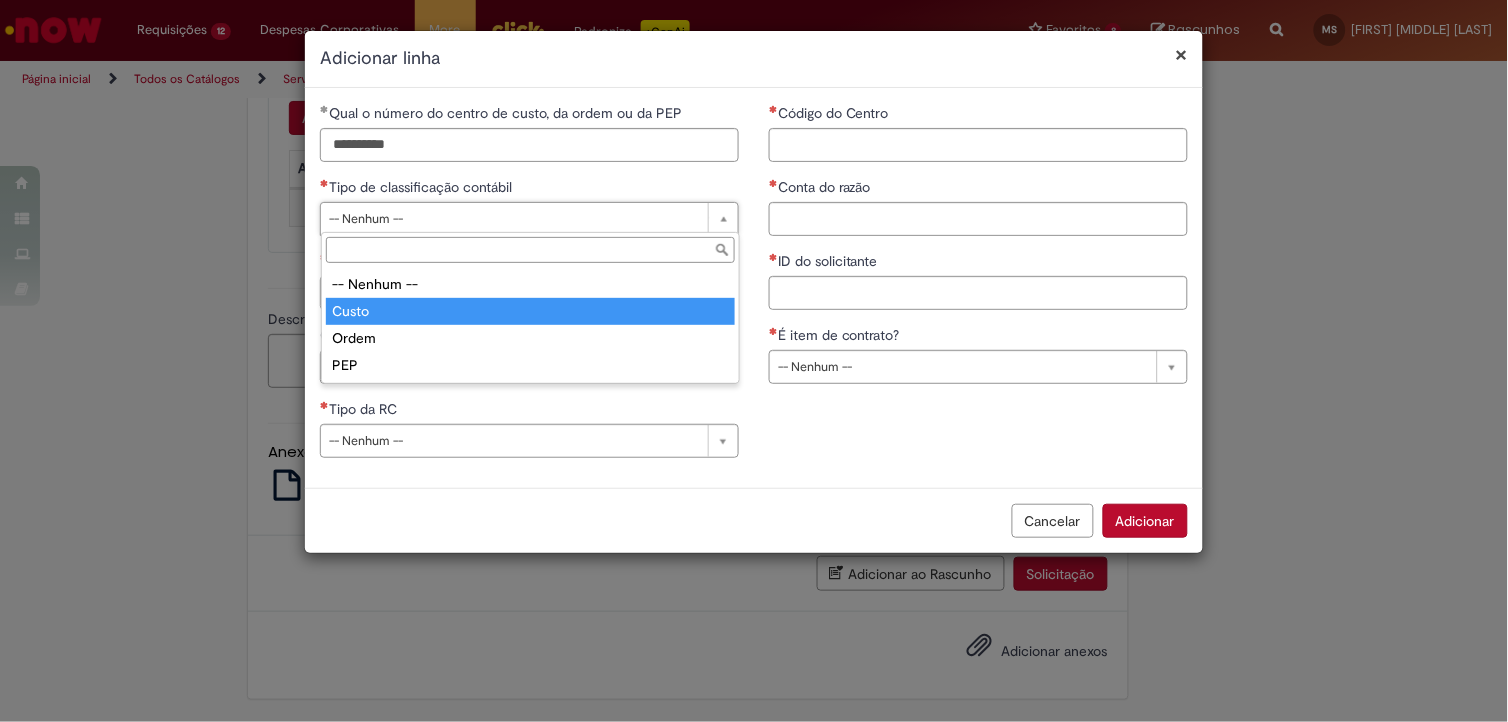 type on "*****" 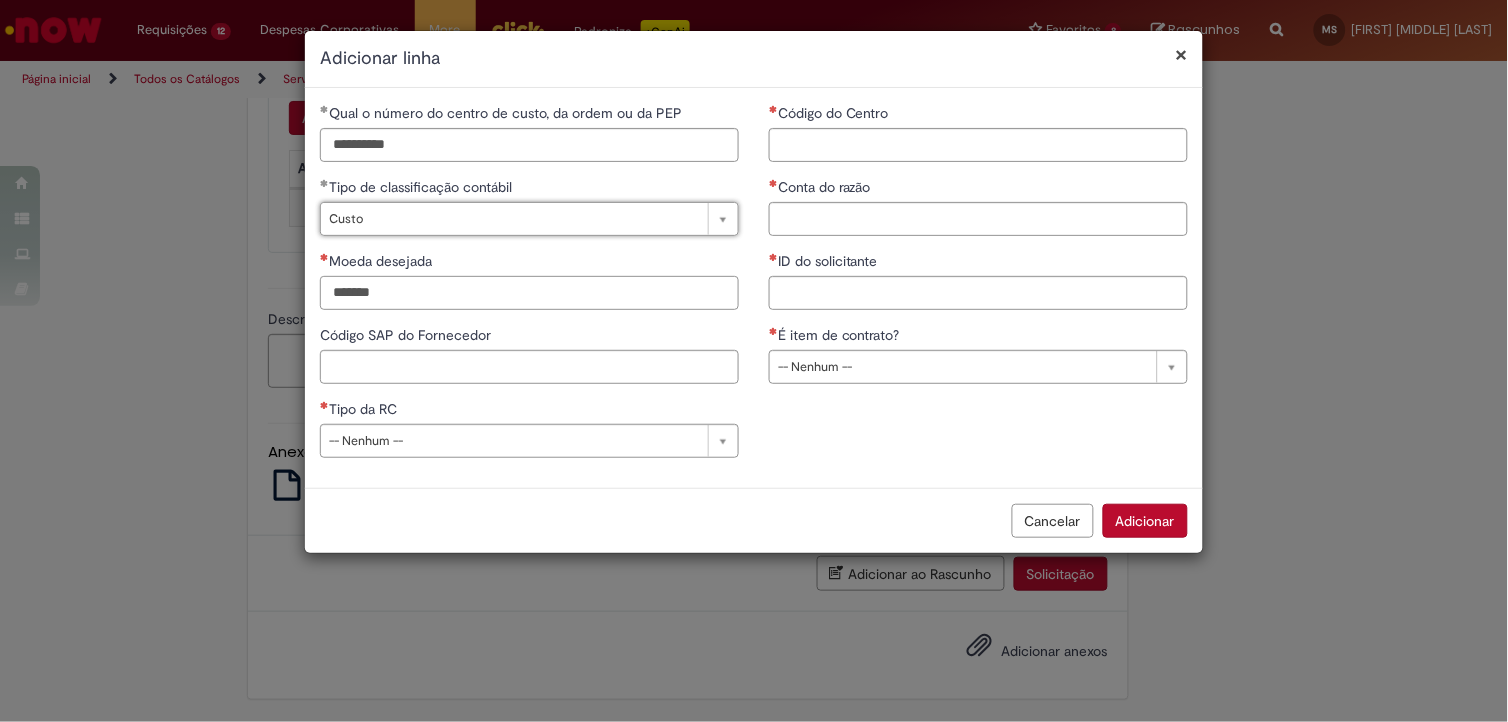 click on "Moeda desejada" at bounding box center [529, 293] 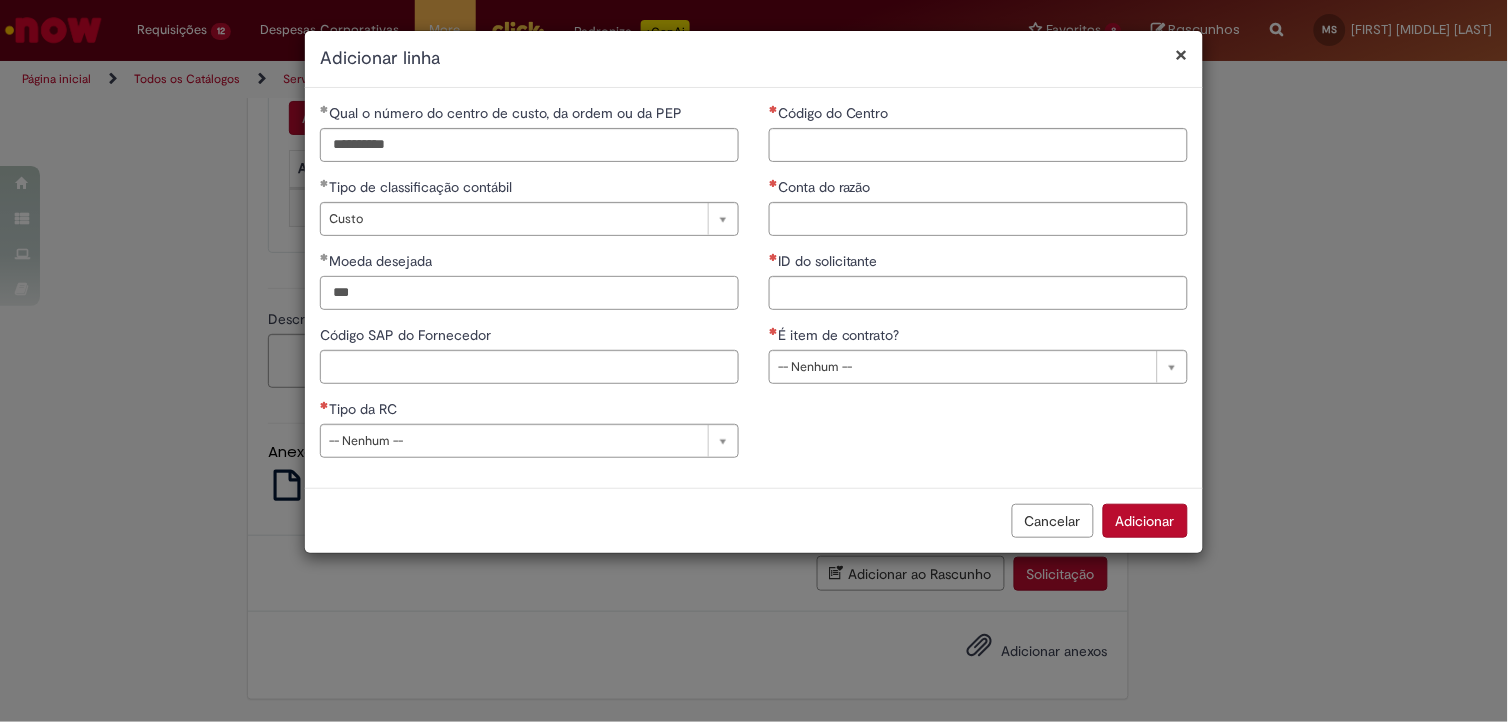 type on "***" 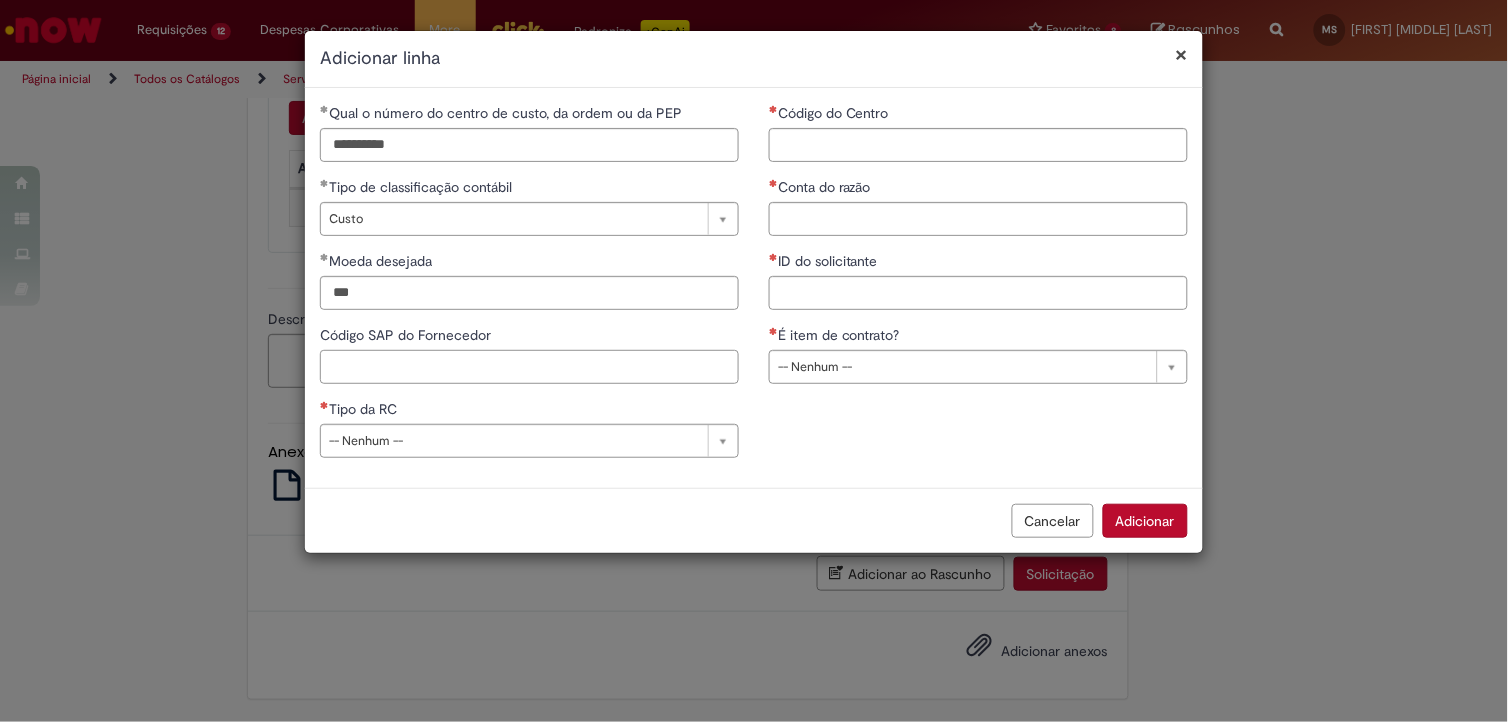 paste on "********" 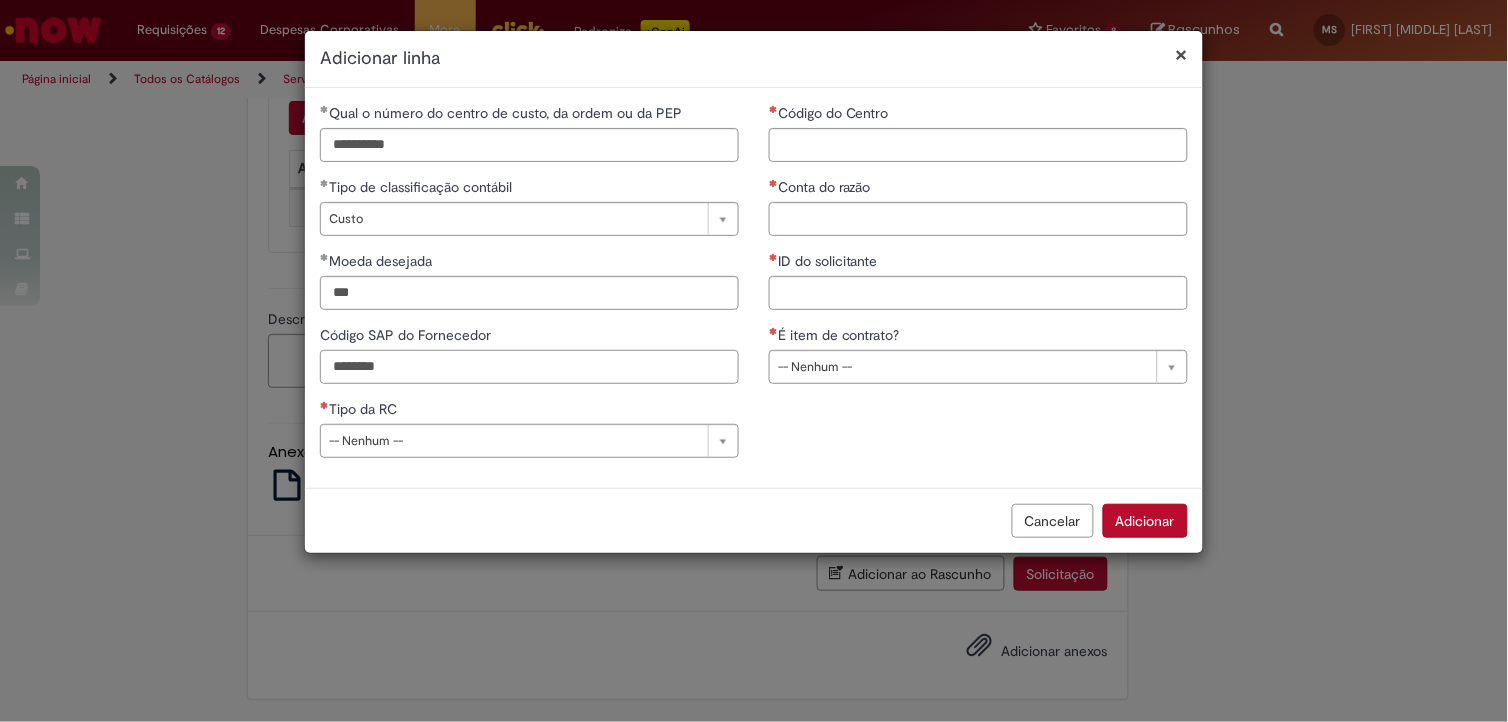 type on "********" 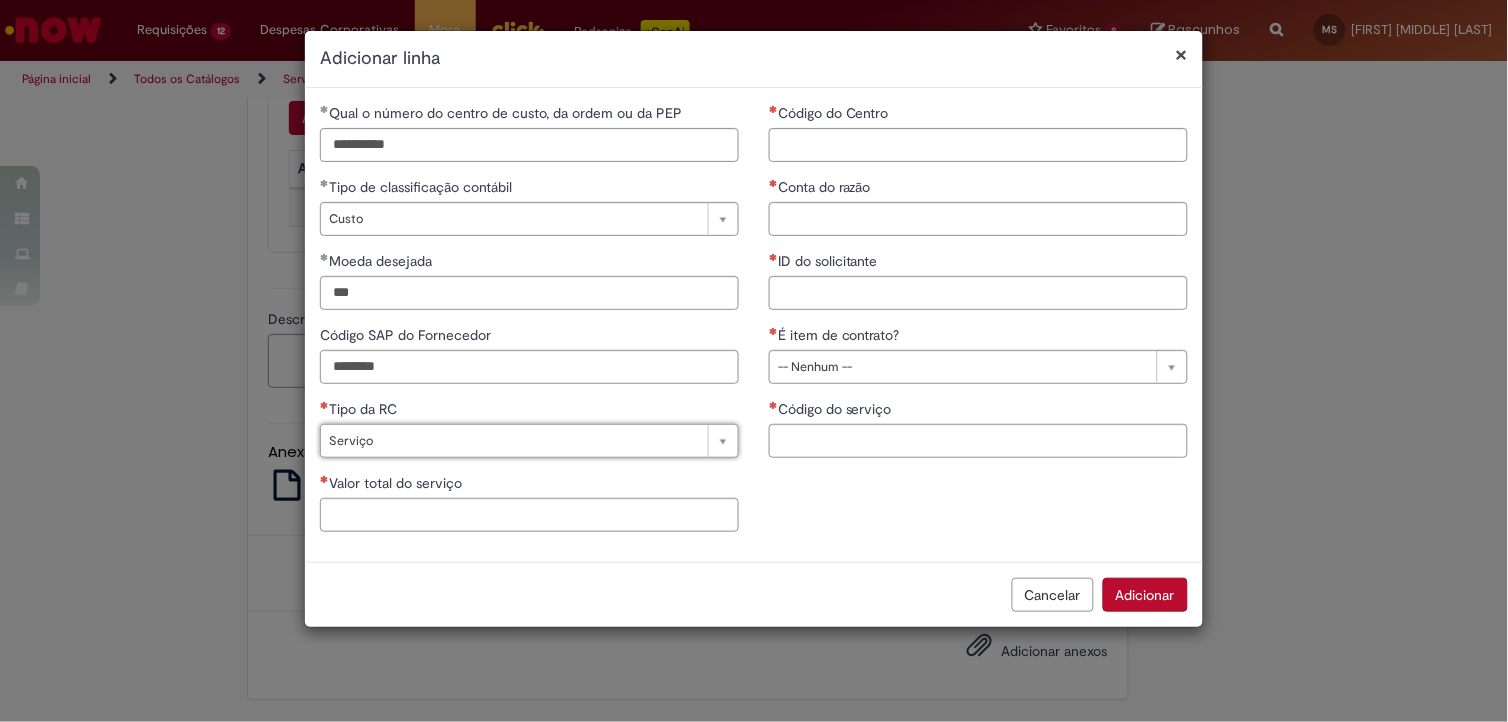 type on "*******" 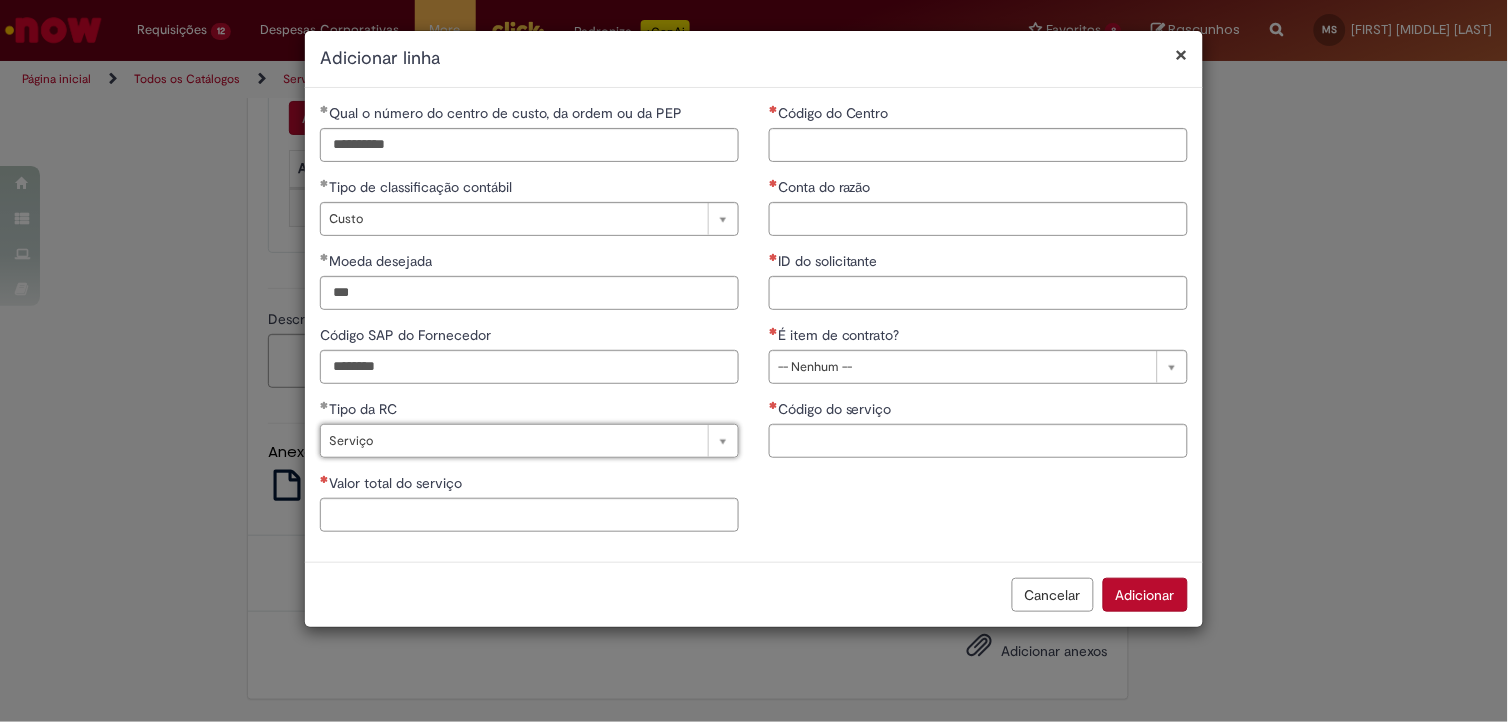 click on "Código do Centro" at bounding box center (835, 113) 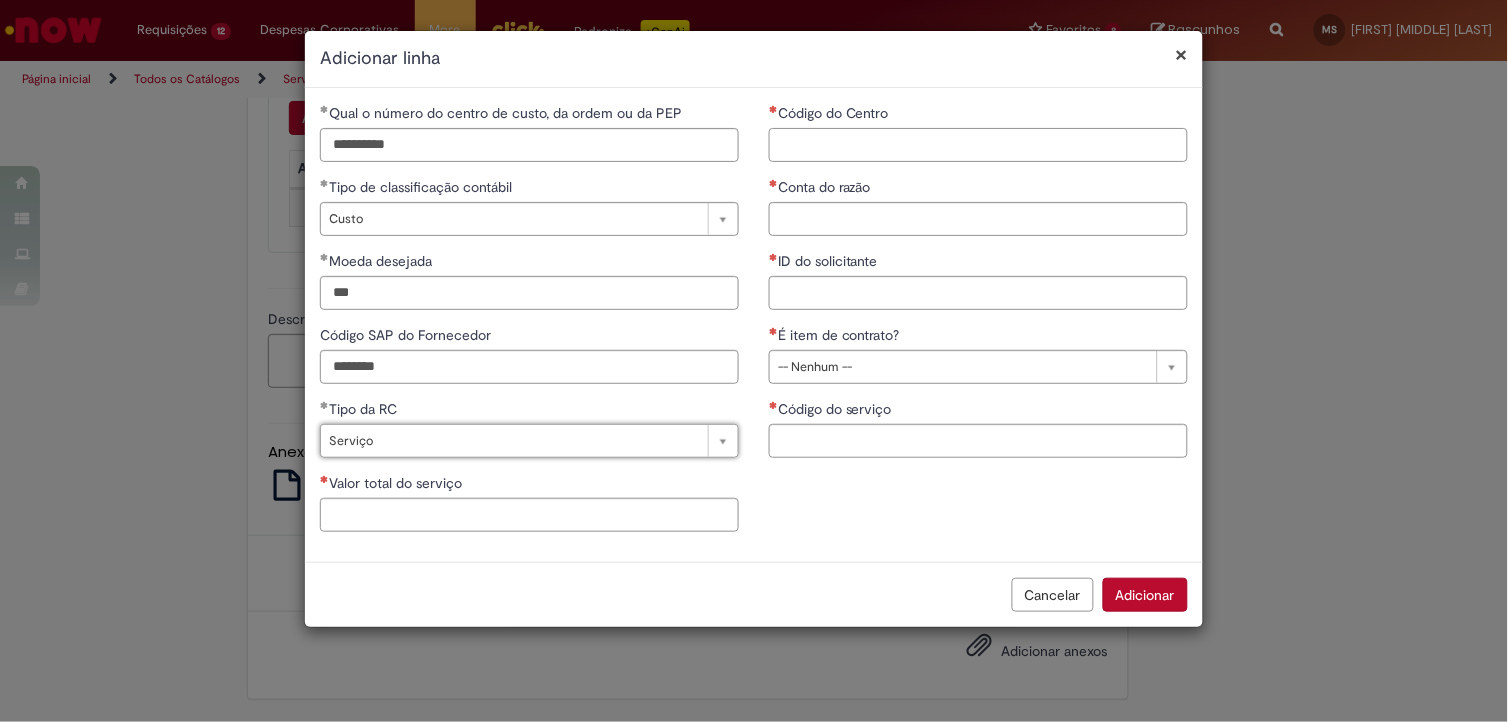 click on "Código do Centro" at bounding box center [978, 145] 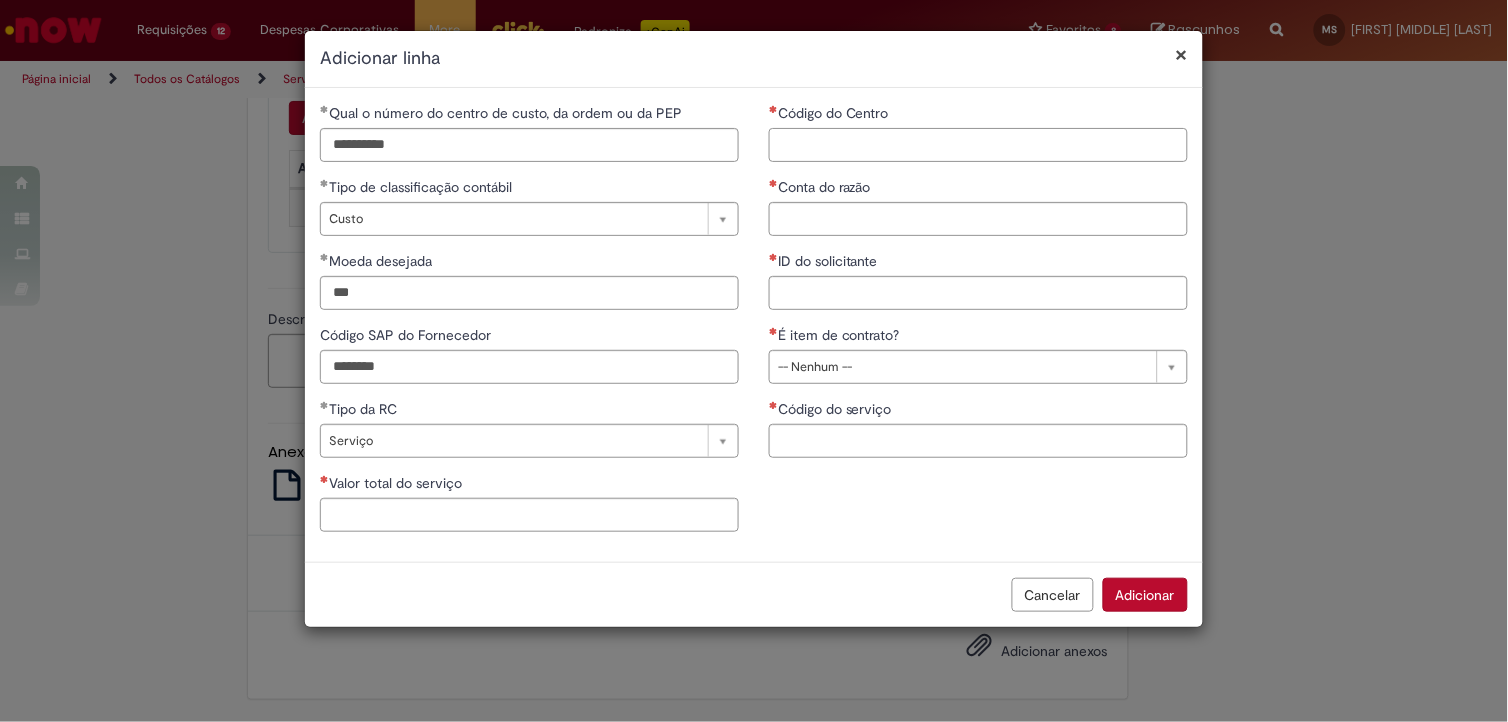 click on "Código do Centro" at bounding box center [978, 145] 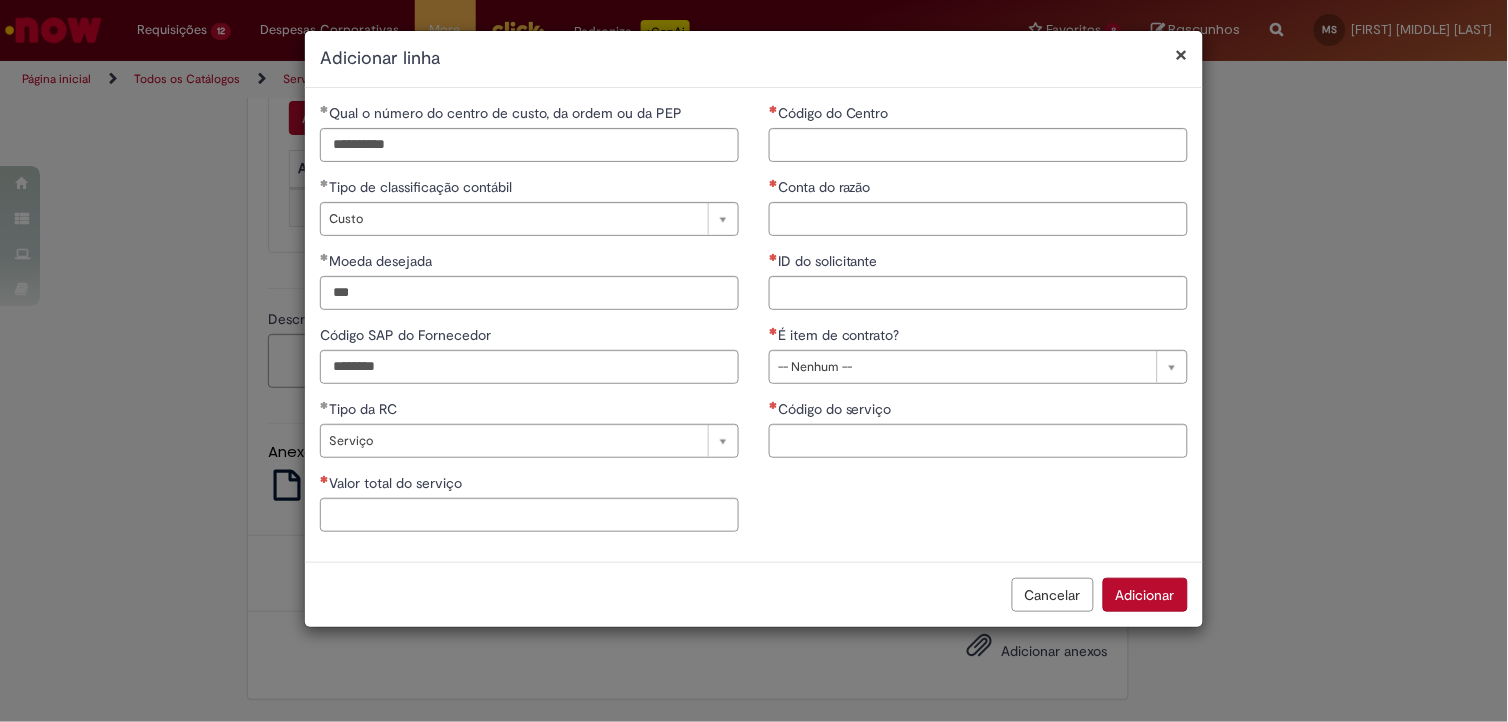 click on "Cancelar   Adicionar" at bounding box center (754, 594) 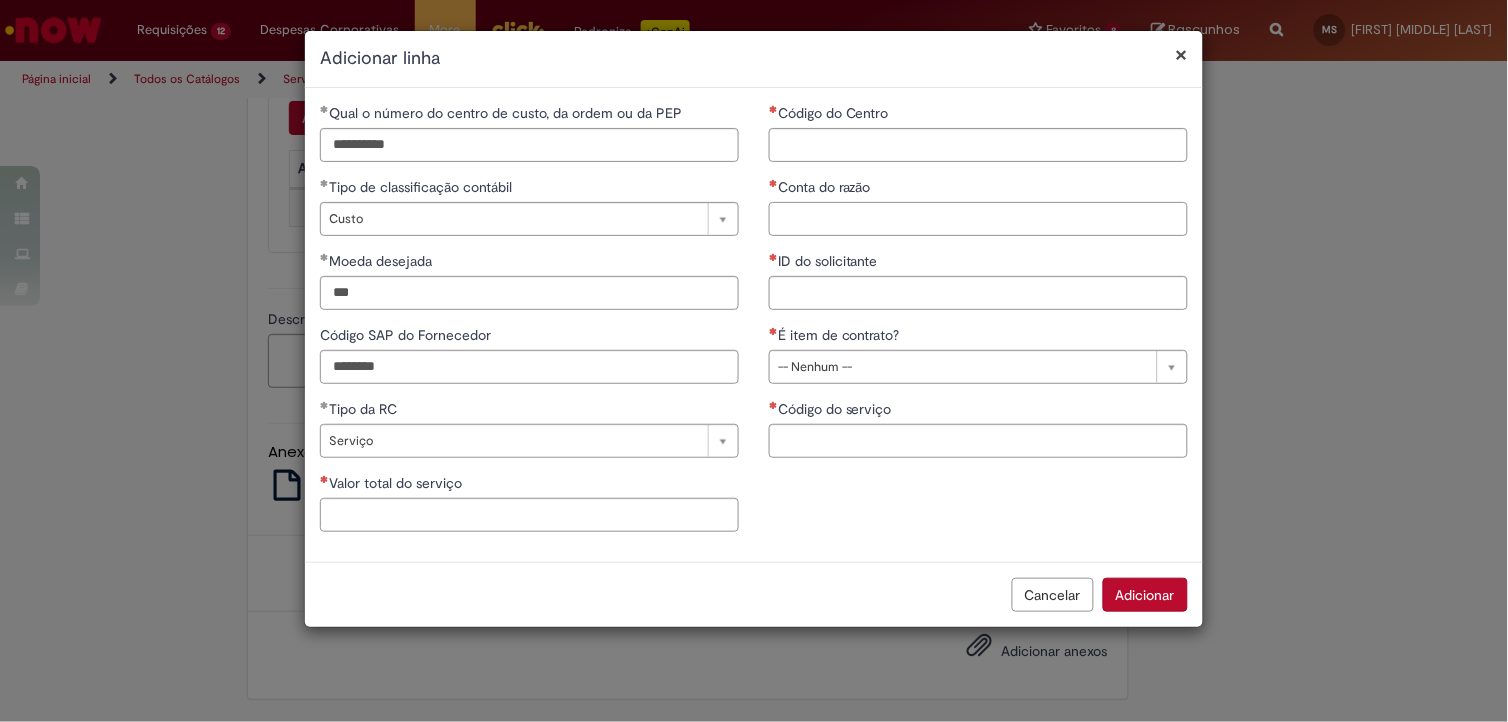 click on "Conta do razão" at bounding box center [978, 219] 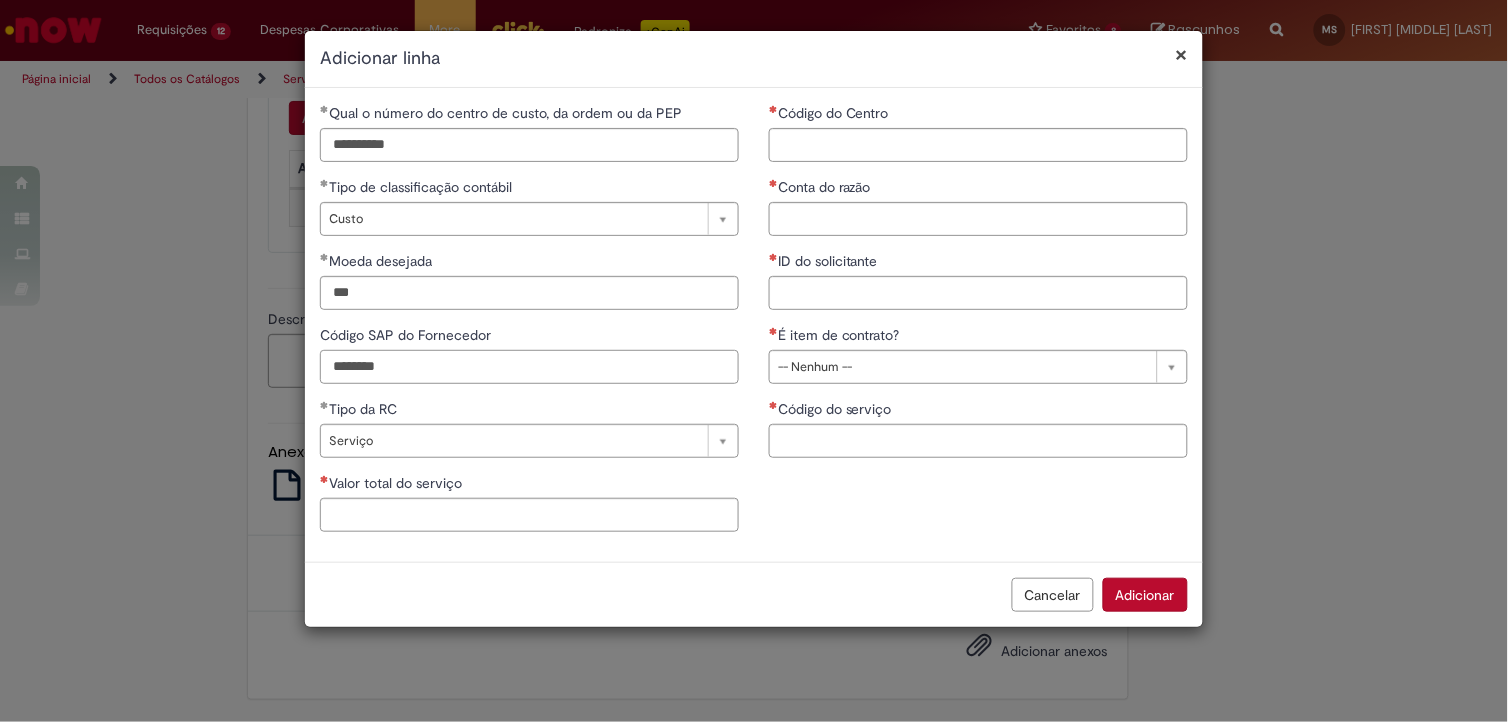 click on "********" at bounding box center [529, 367] 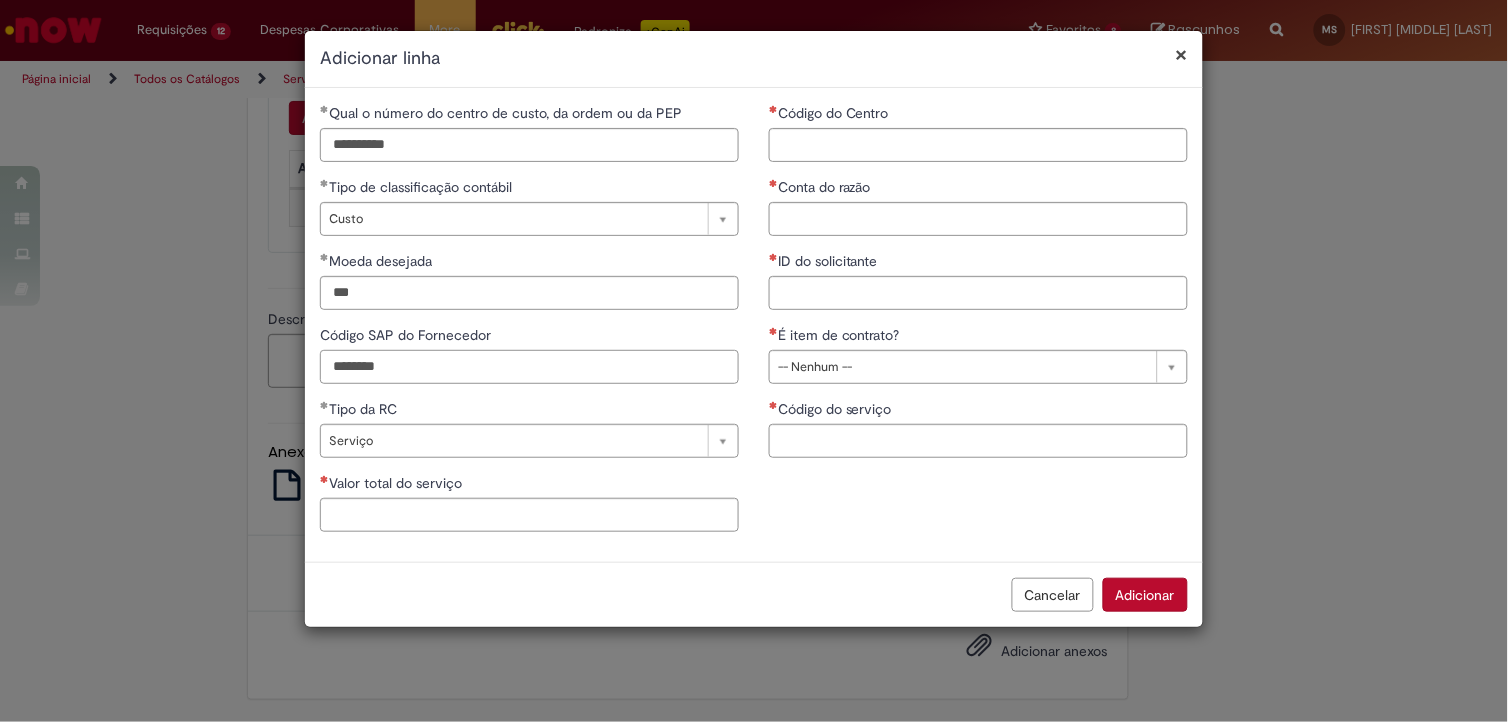 drag, startPoint x: 430, startPoint y: 378, endPoint x: 224, endPoint y: 383, distance: 206.06067 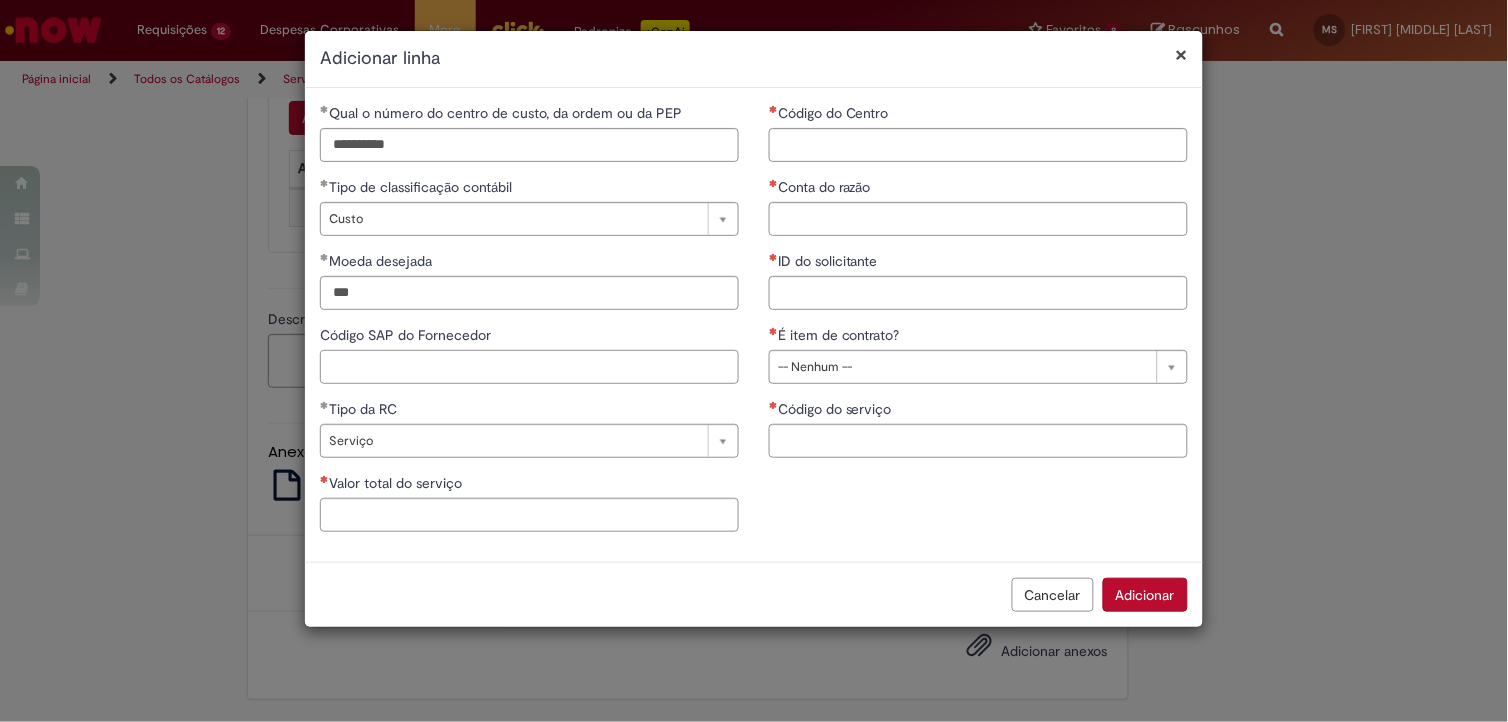 type 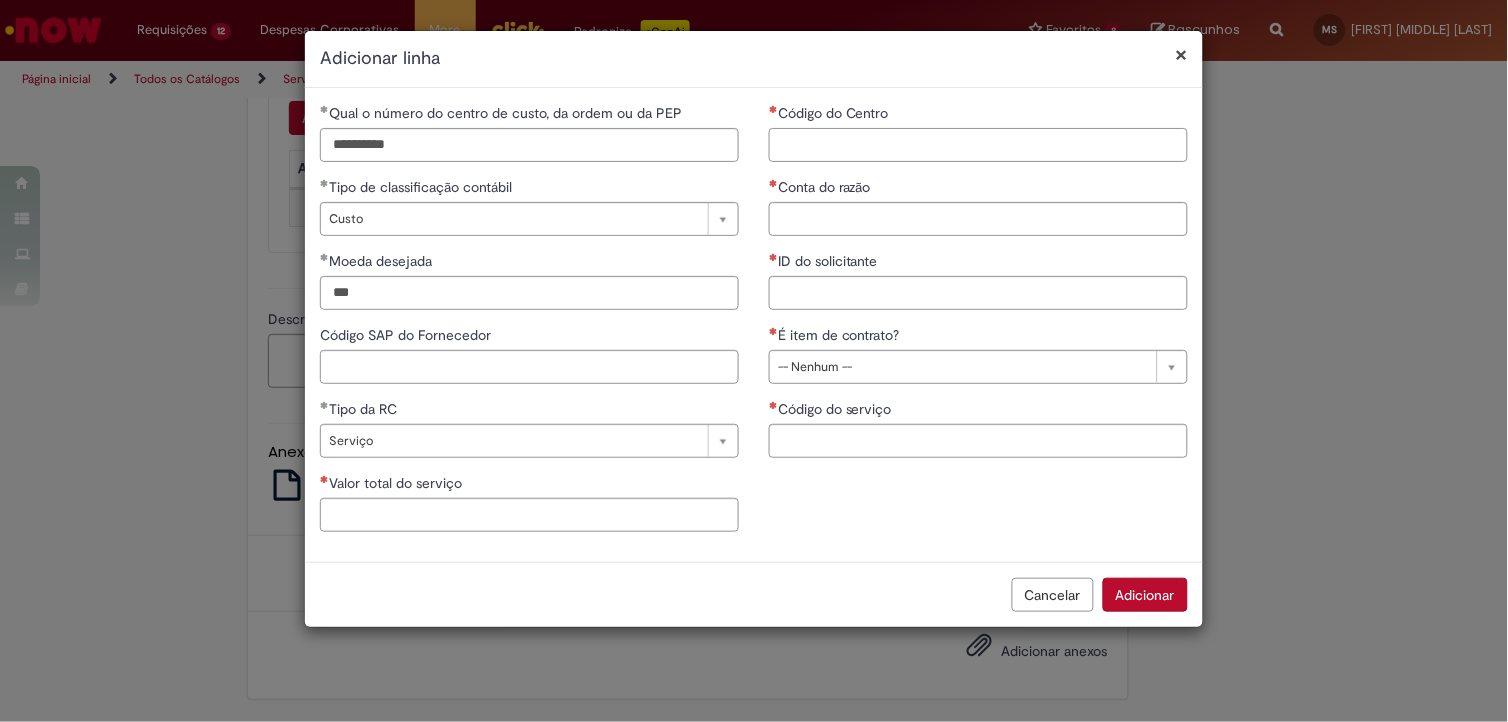 click on "Código do Centro" at bounding box center [978, 145] 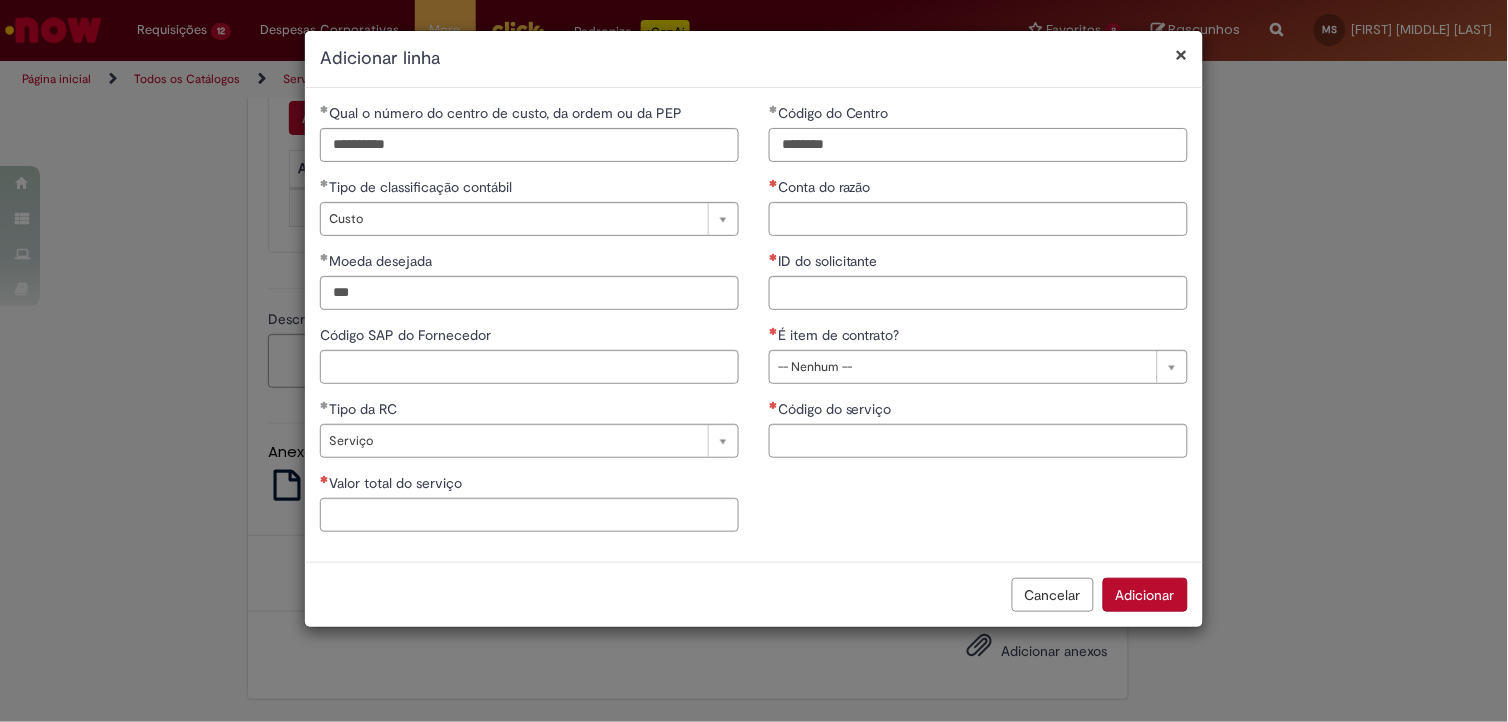 type on "********" 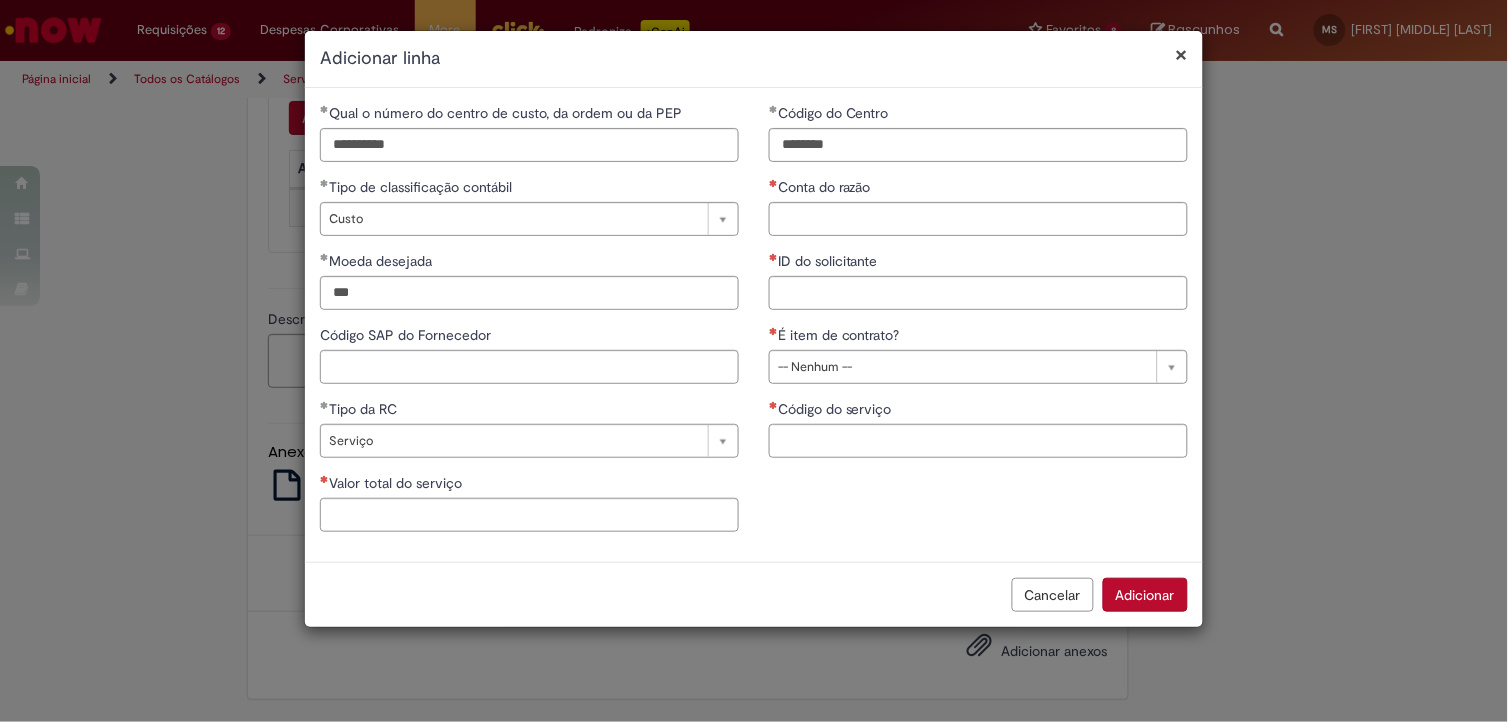 type 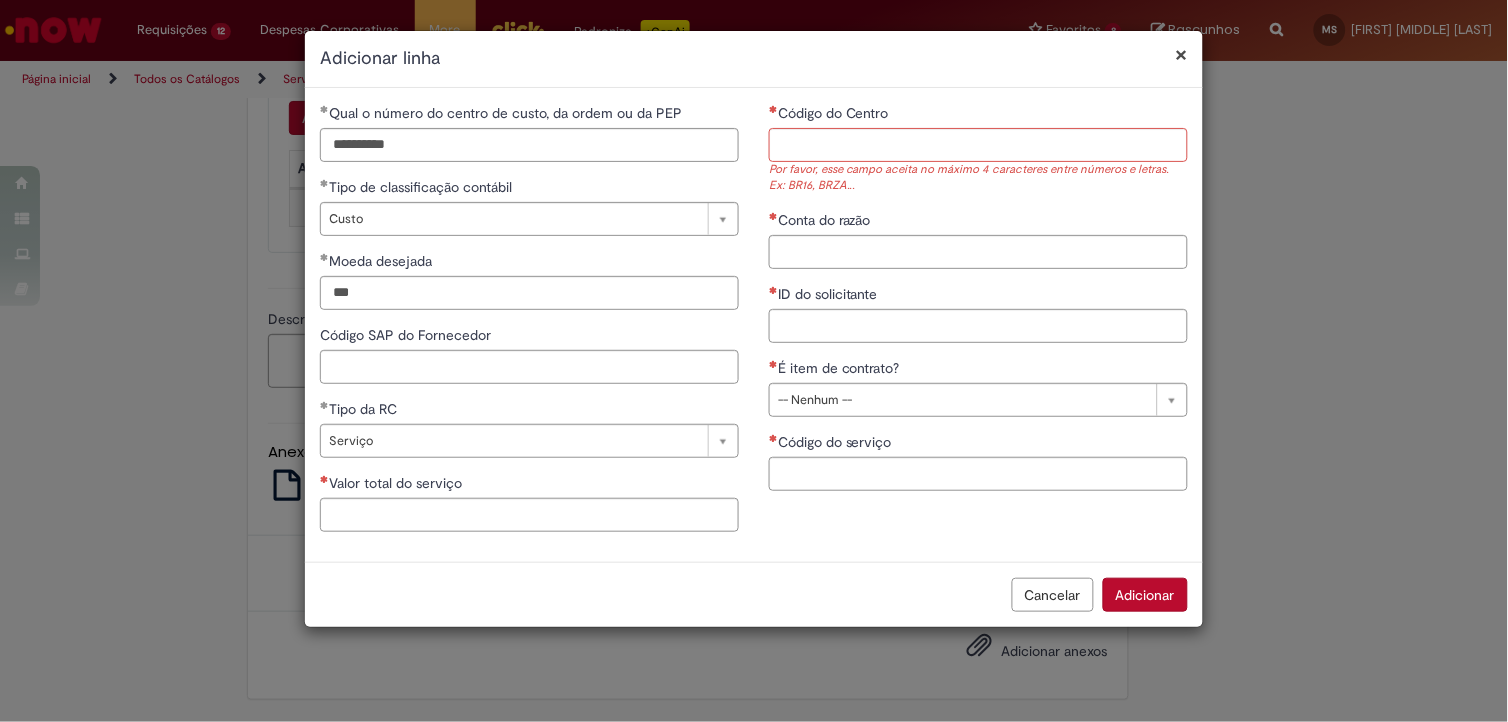 click on "Código SAP do Fornecedor" at bounding box center [529, 337] 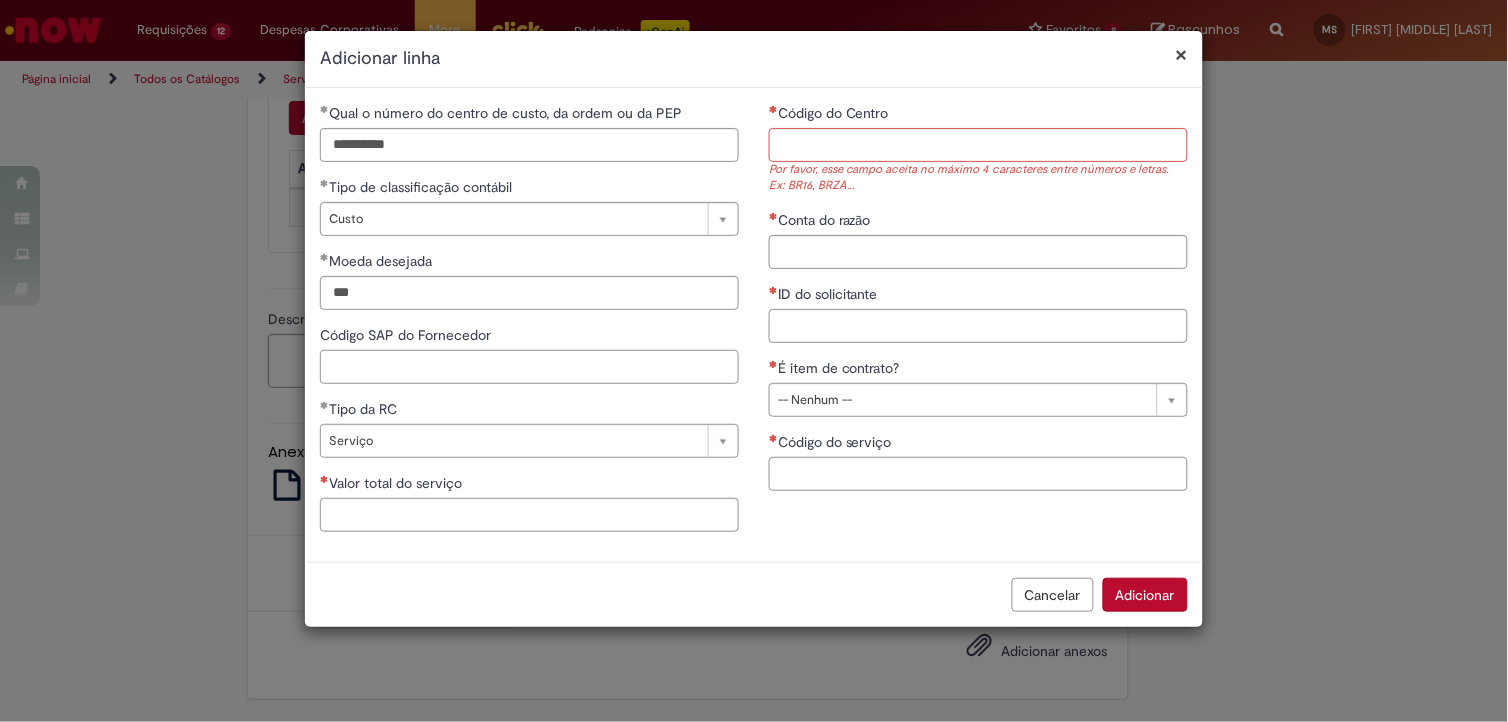 click on "Código SAP do Fornecedor" at bounding box center (529, 367) 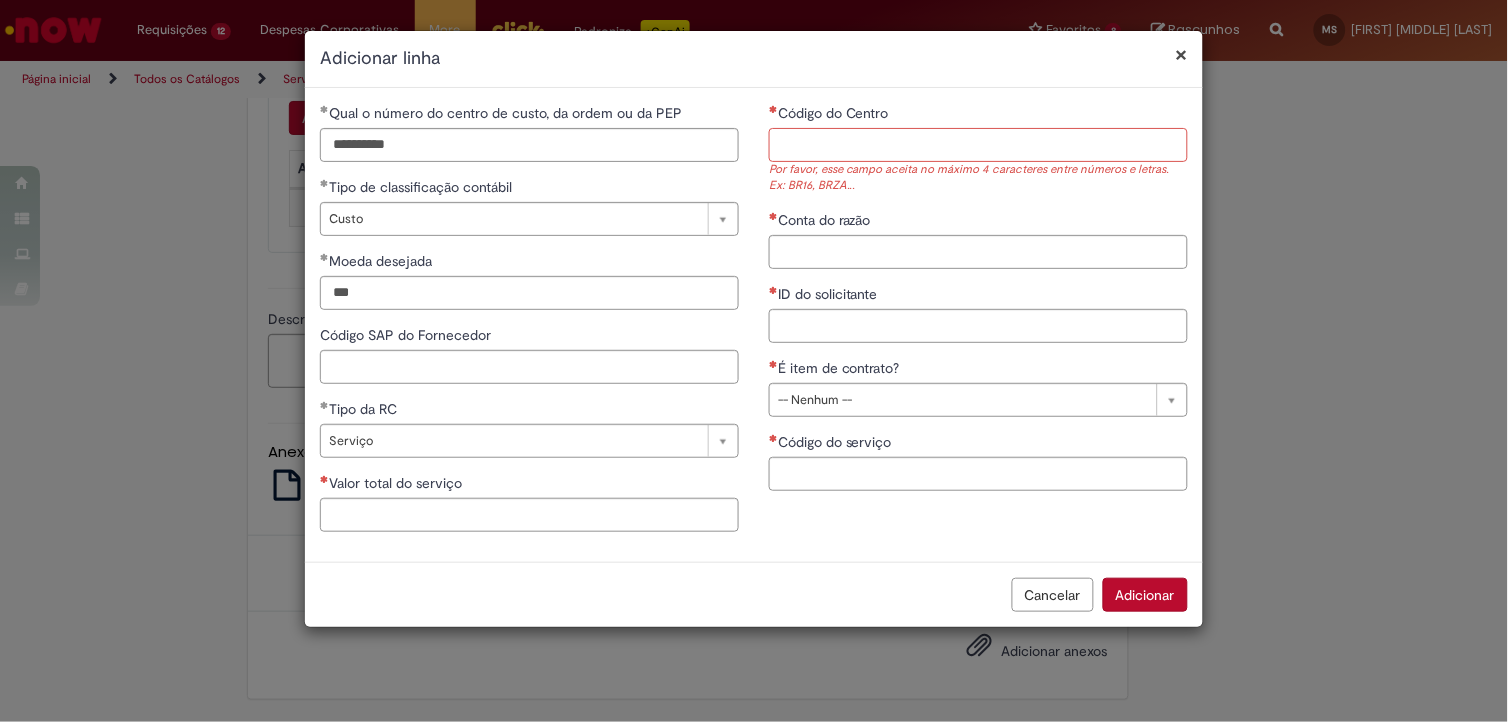 click on "Código do Centro" at bounding box center [978, 145] 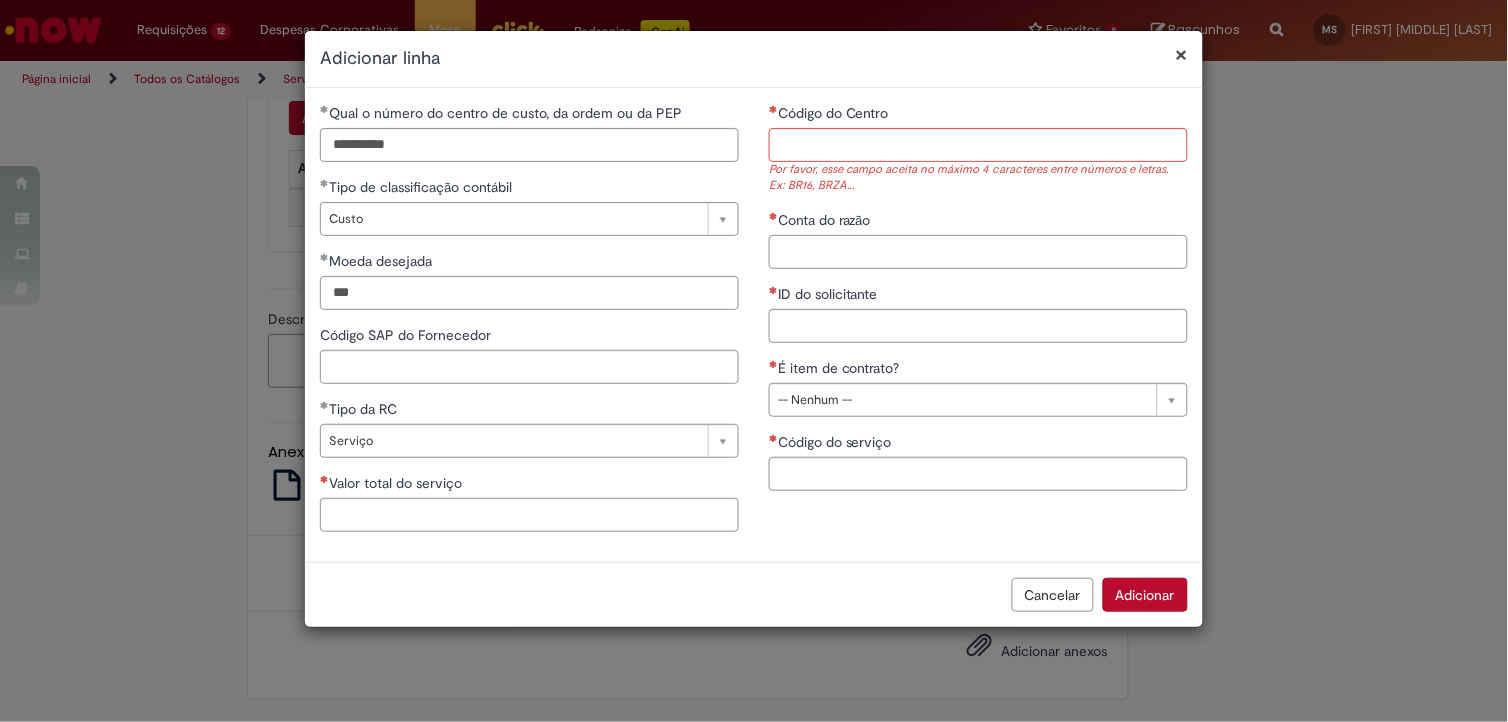 click on "Conta do razão" at bounding box center [978, 252] 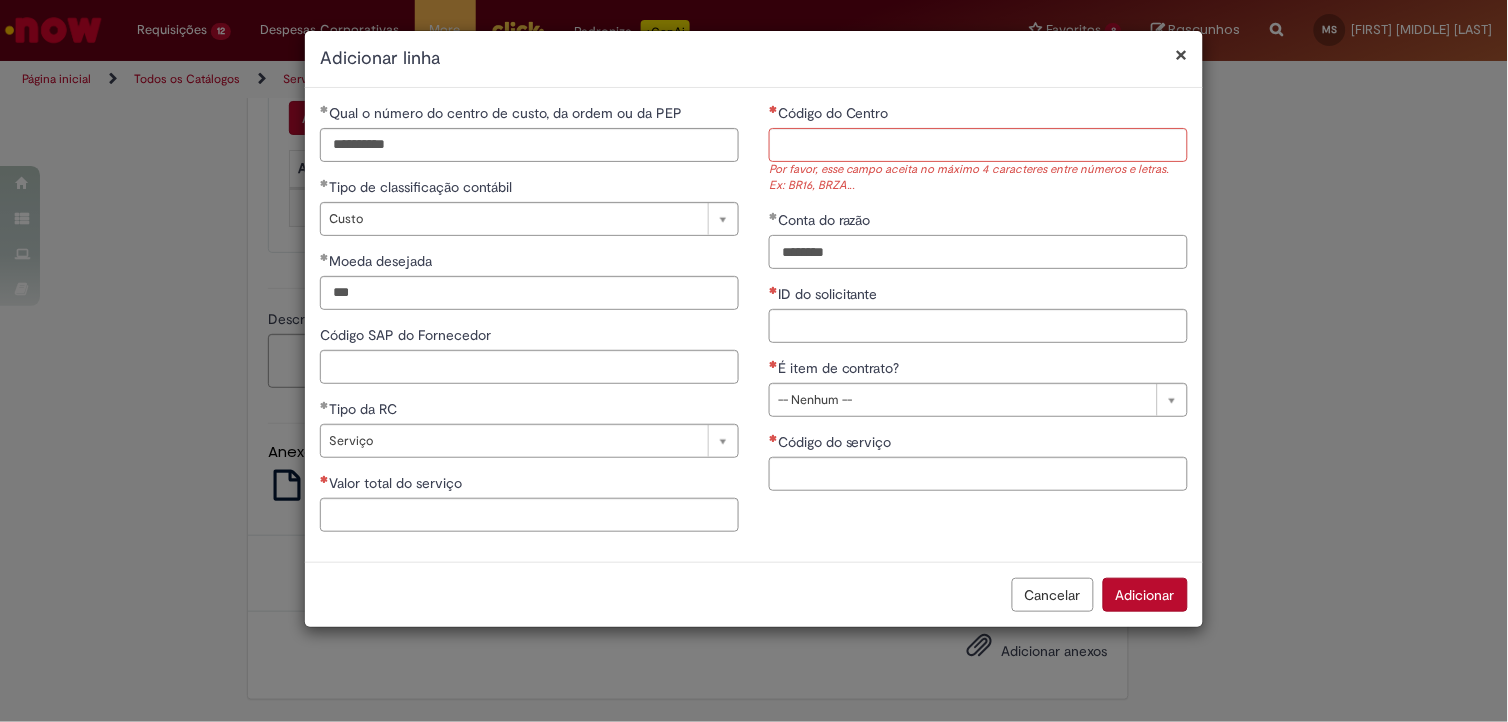 type on "********" 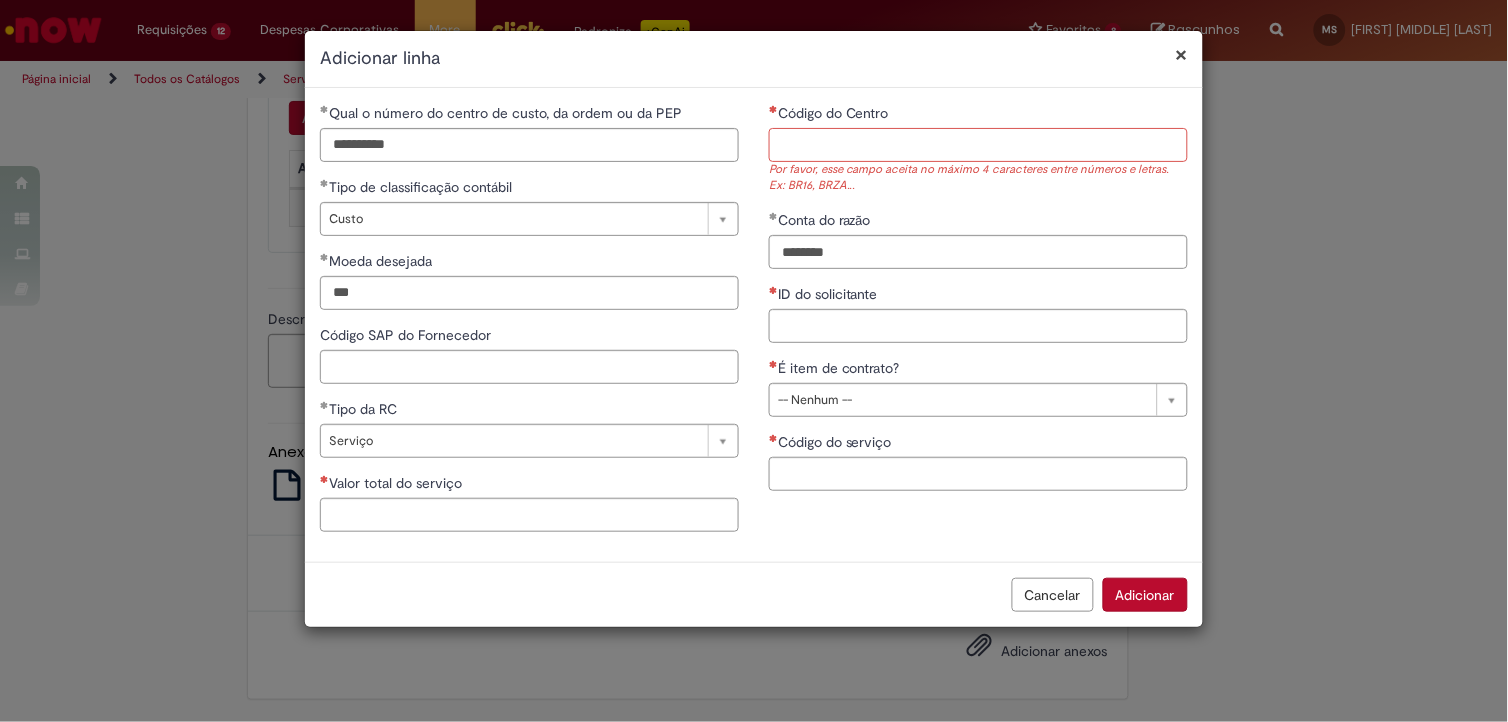 type 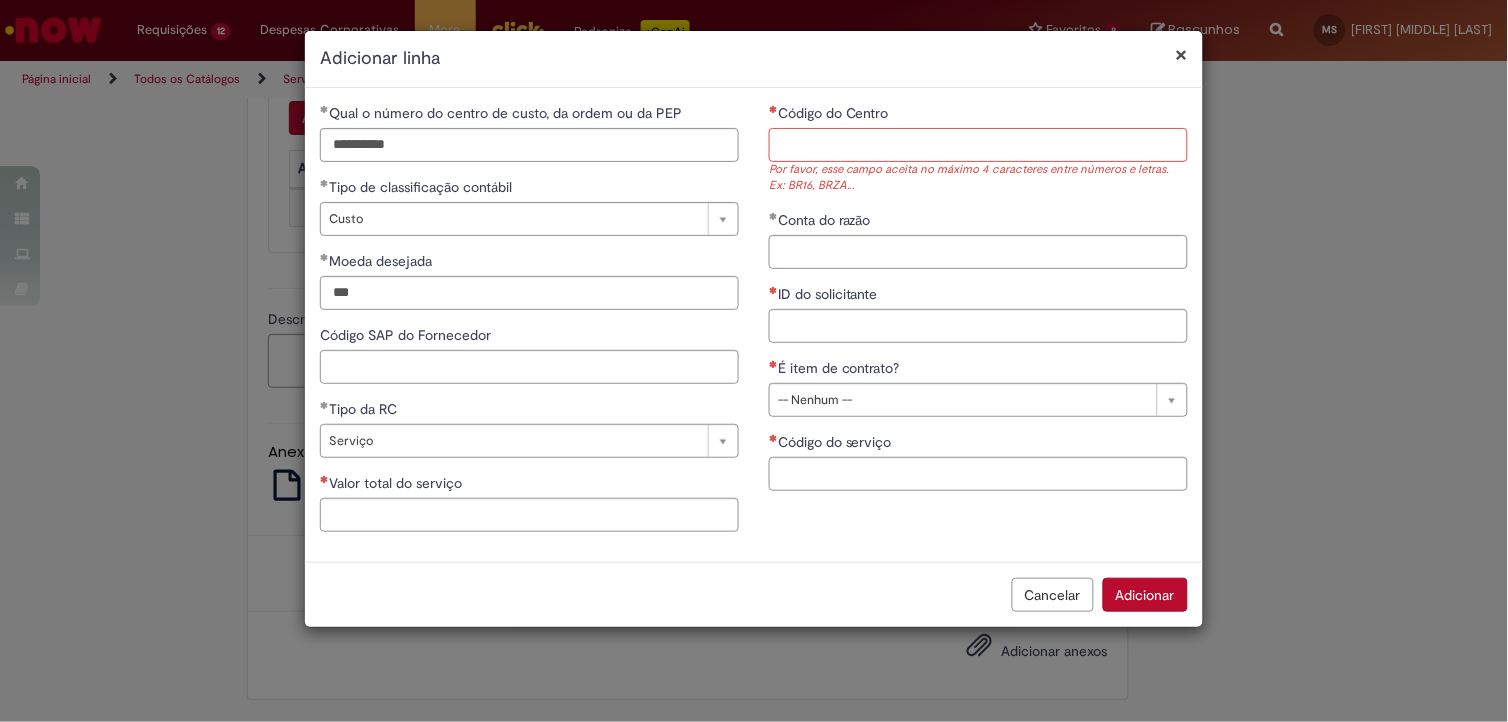 click on "Código do Centro" at bounding box center [978, 145] 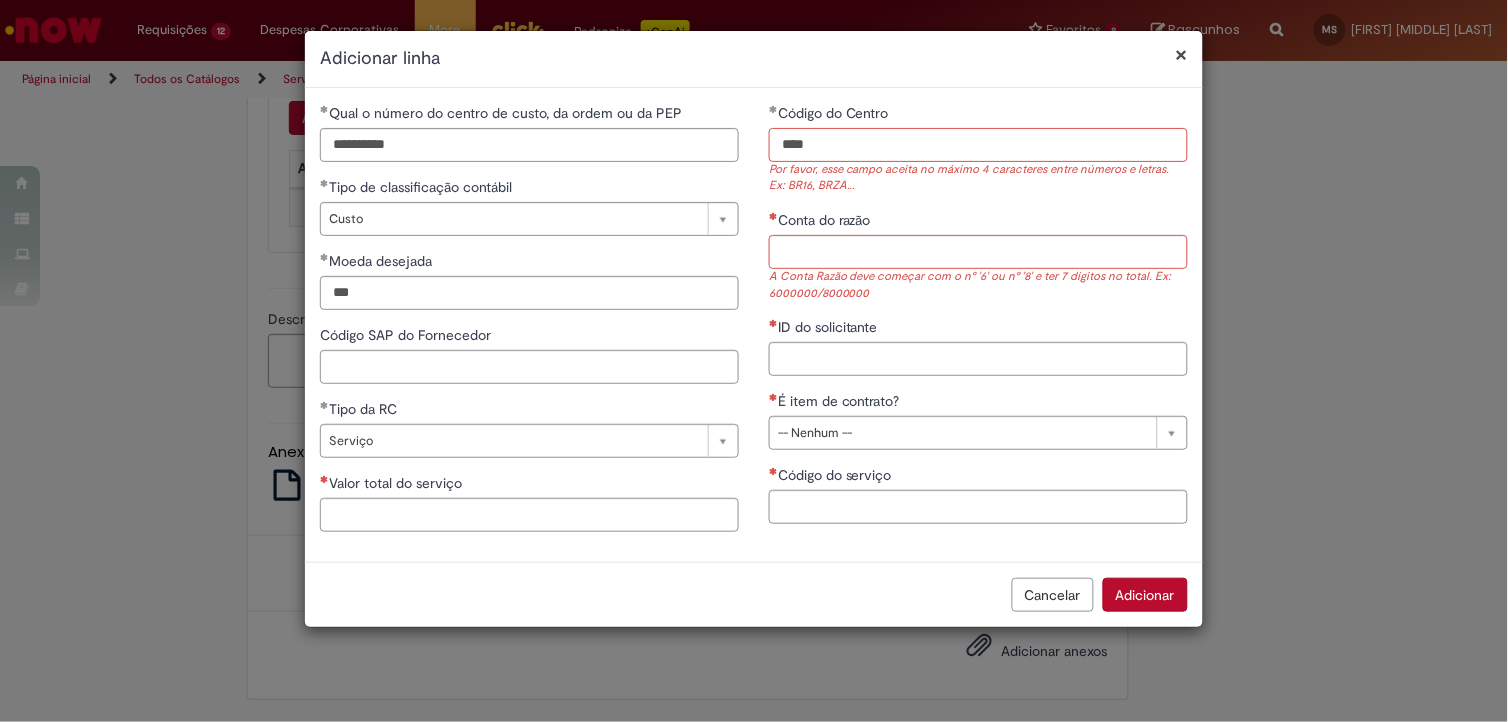 type on "****" 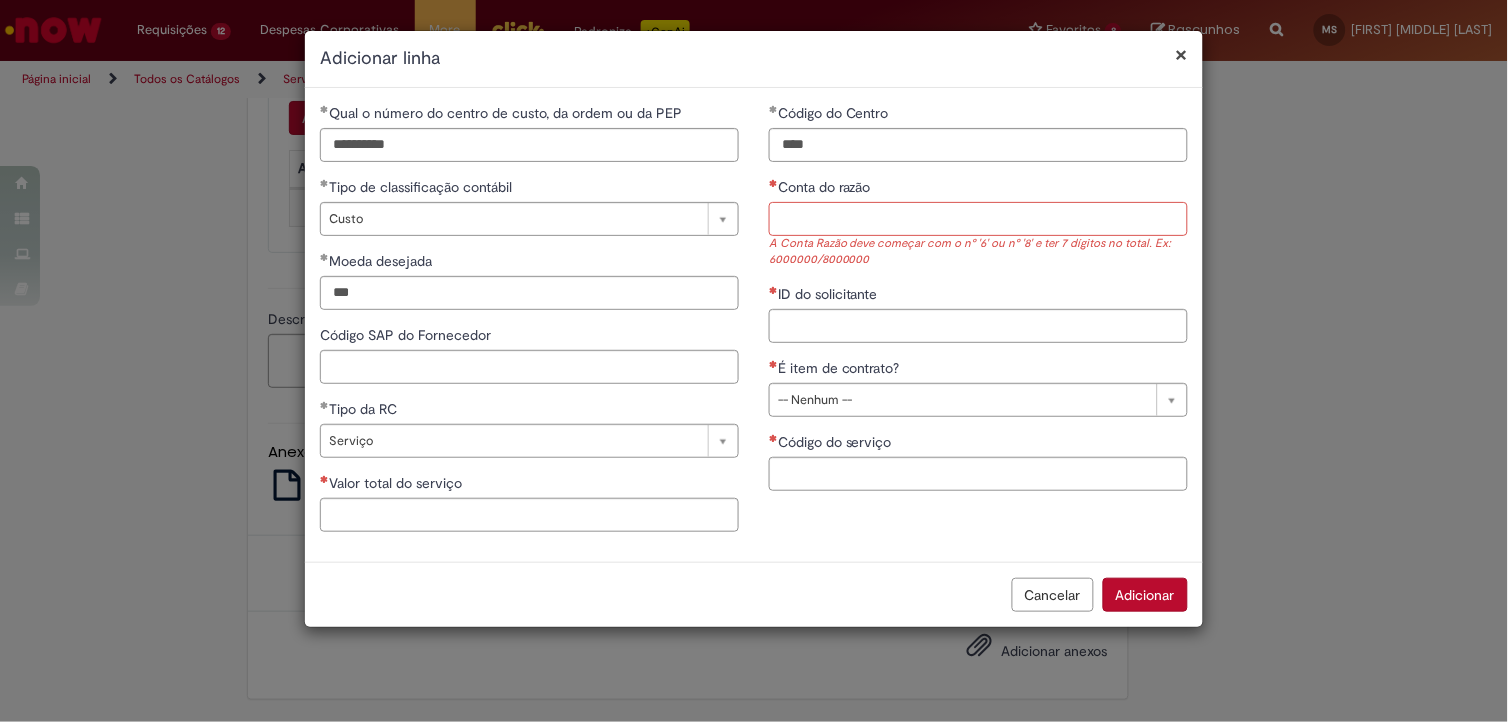 paste on "********" 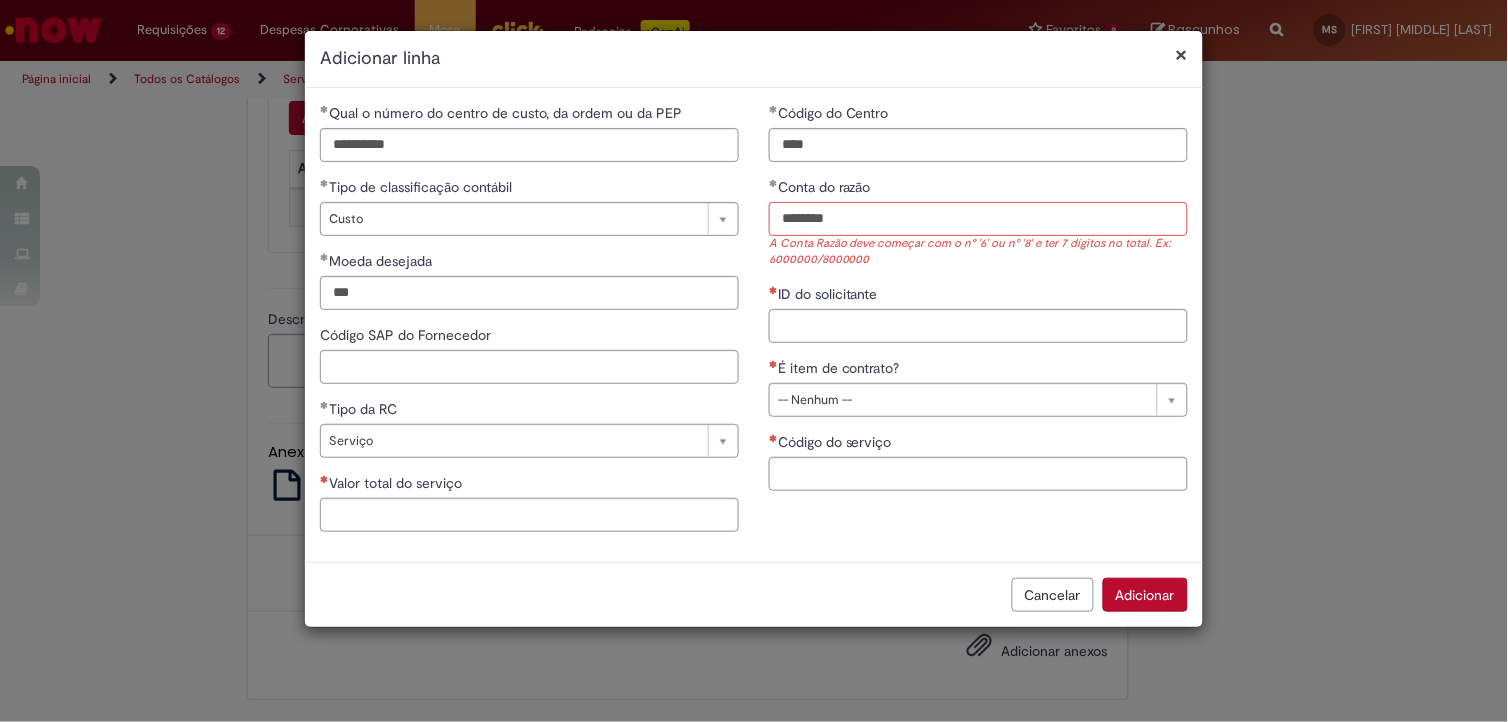 type on "********" 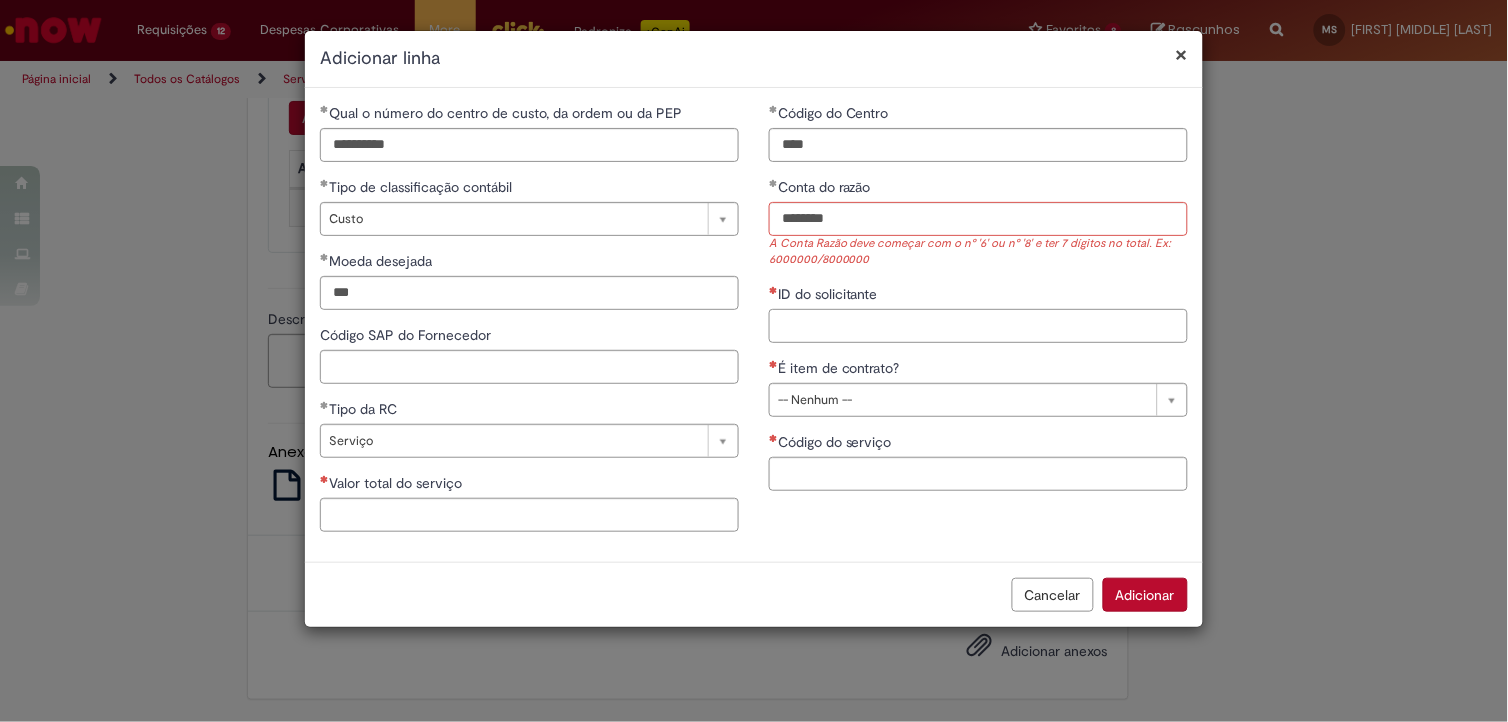 type 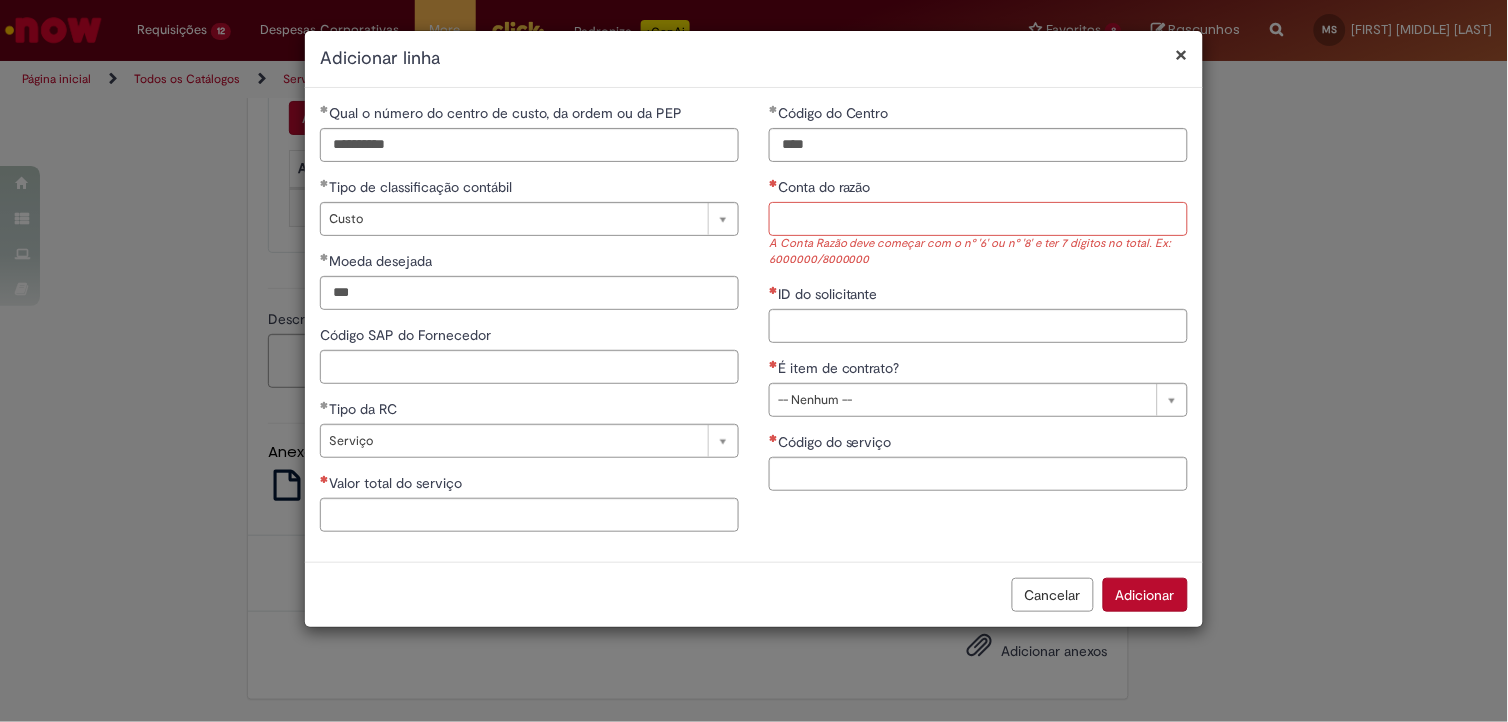 click on "Conta do razão" at bounding box center (978, 219) 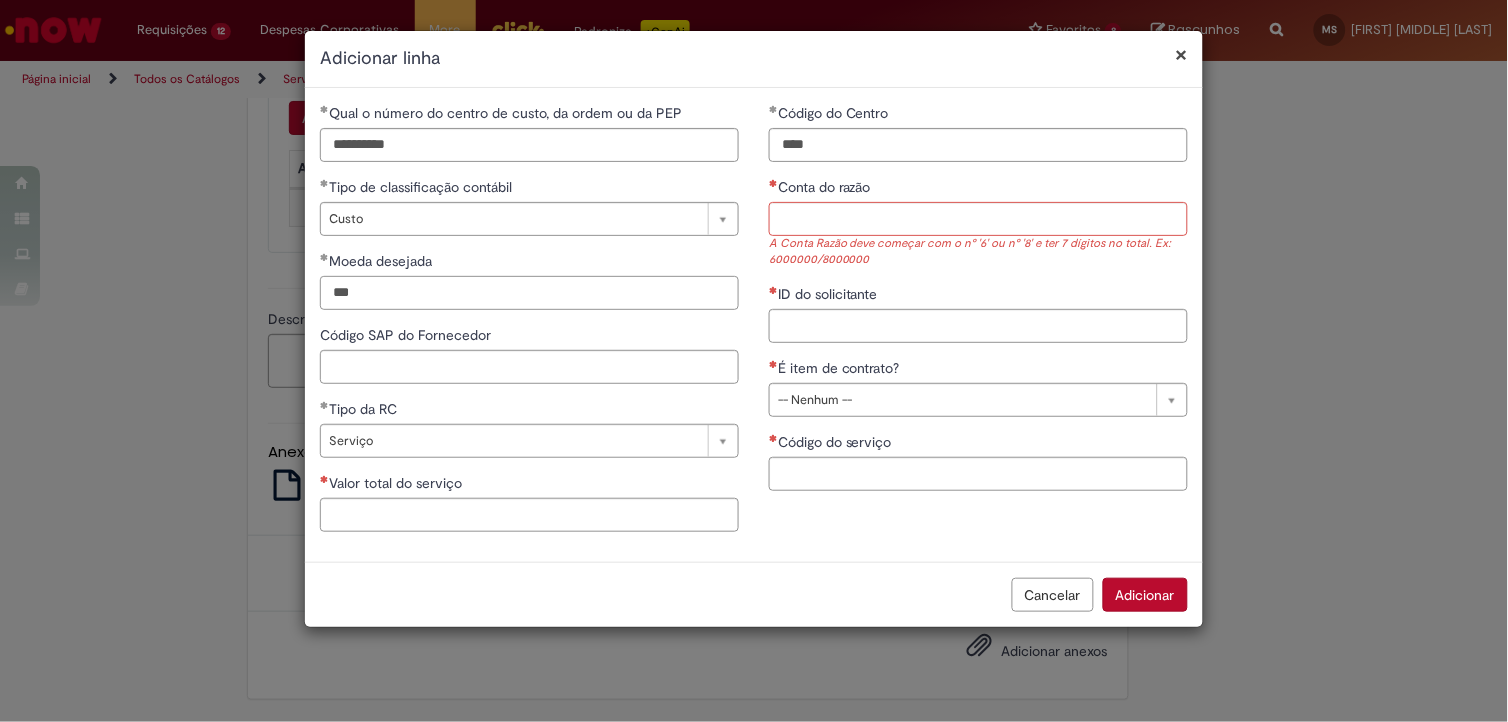 click on "***" at bounding box center [529, 293] 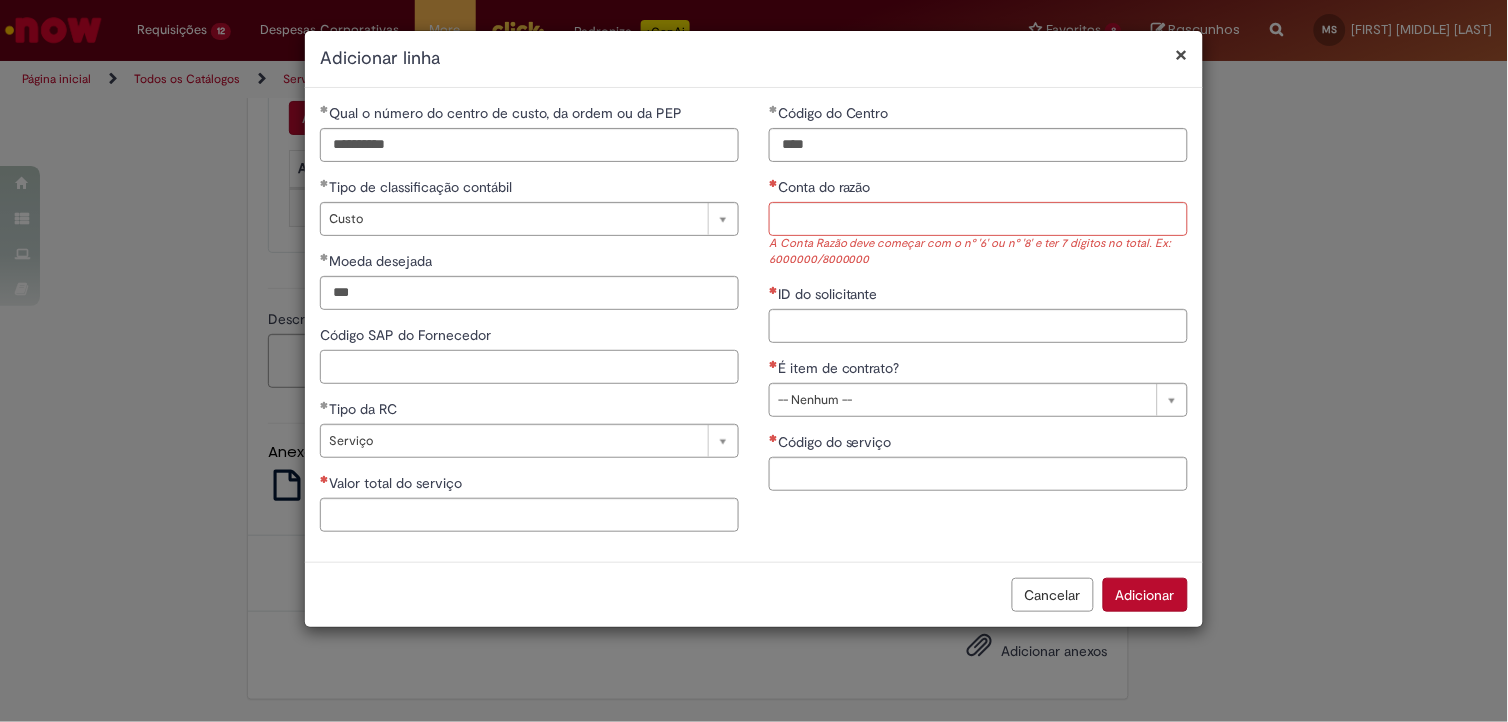 click on "Código SAP do Fornecedor" at bounding box center (529, 367) 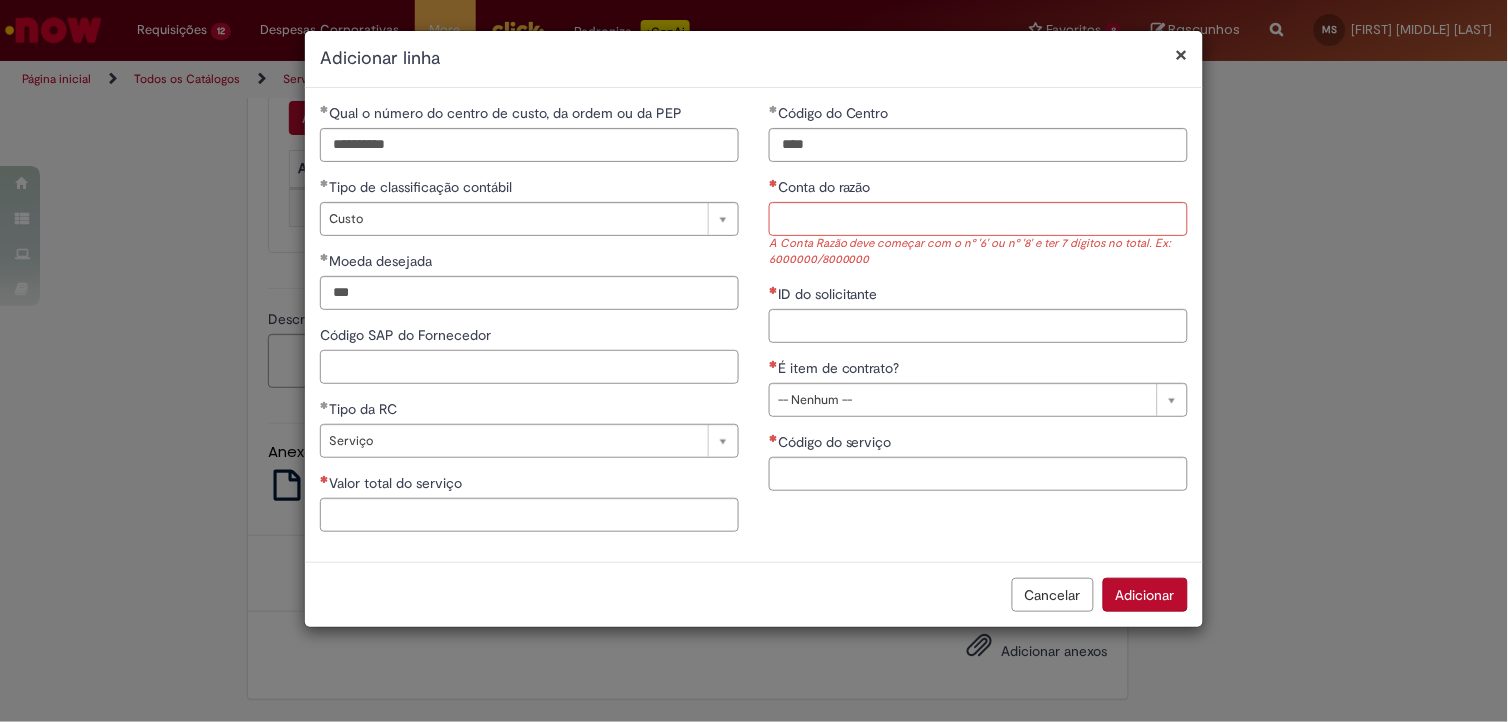 paste on "******" 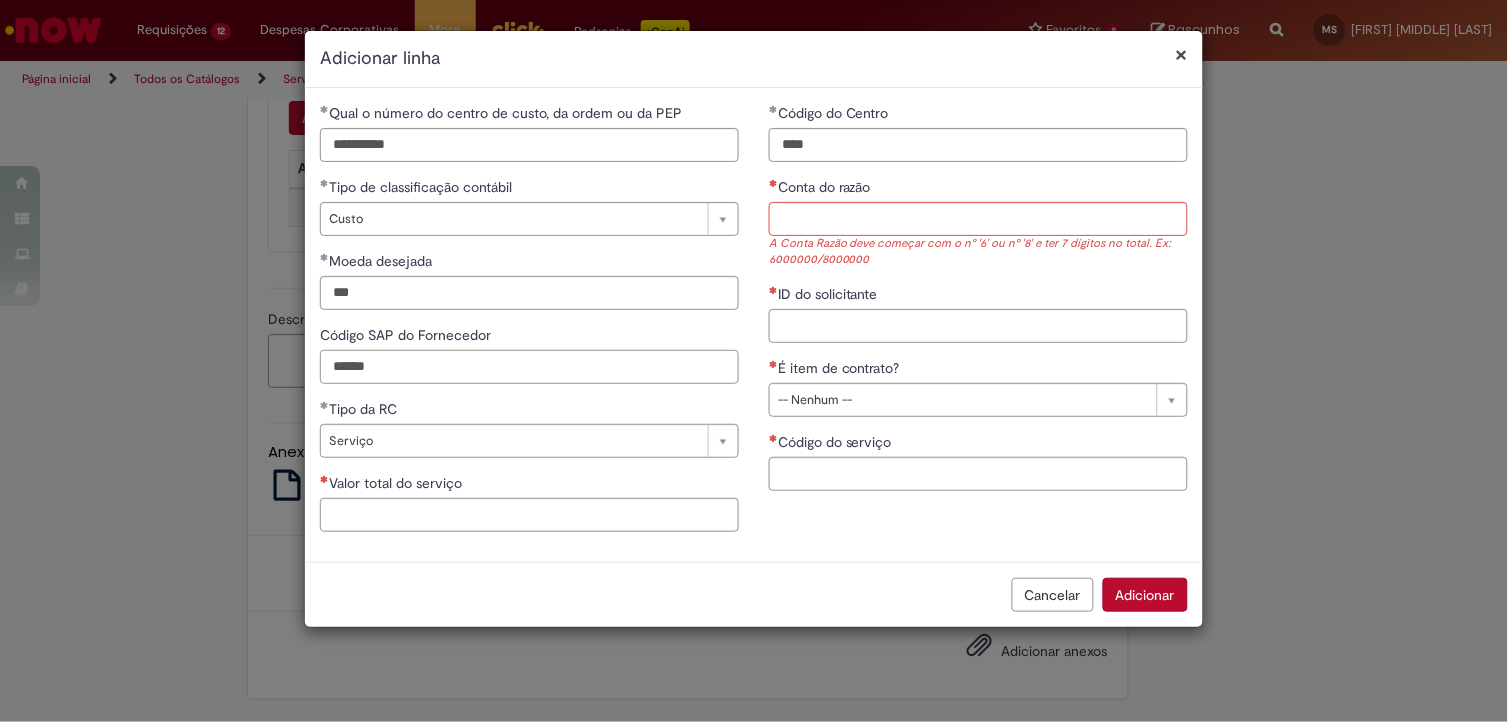 type on "******" 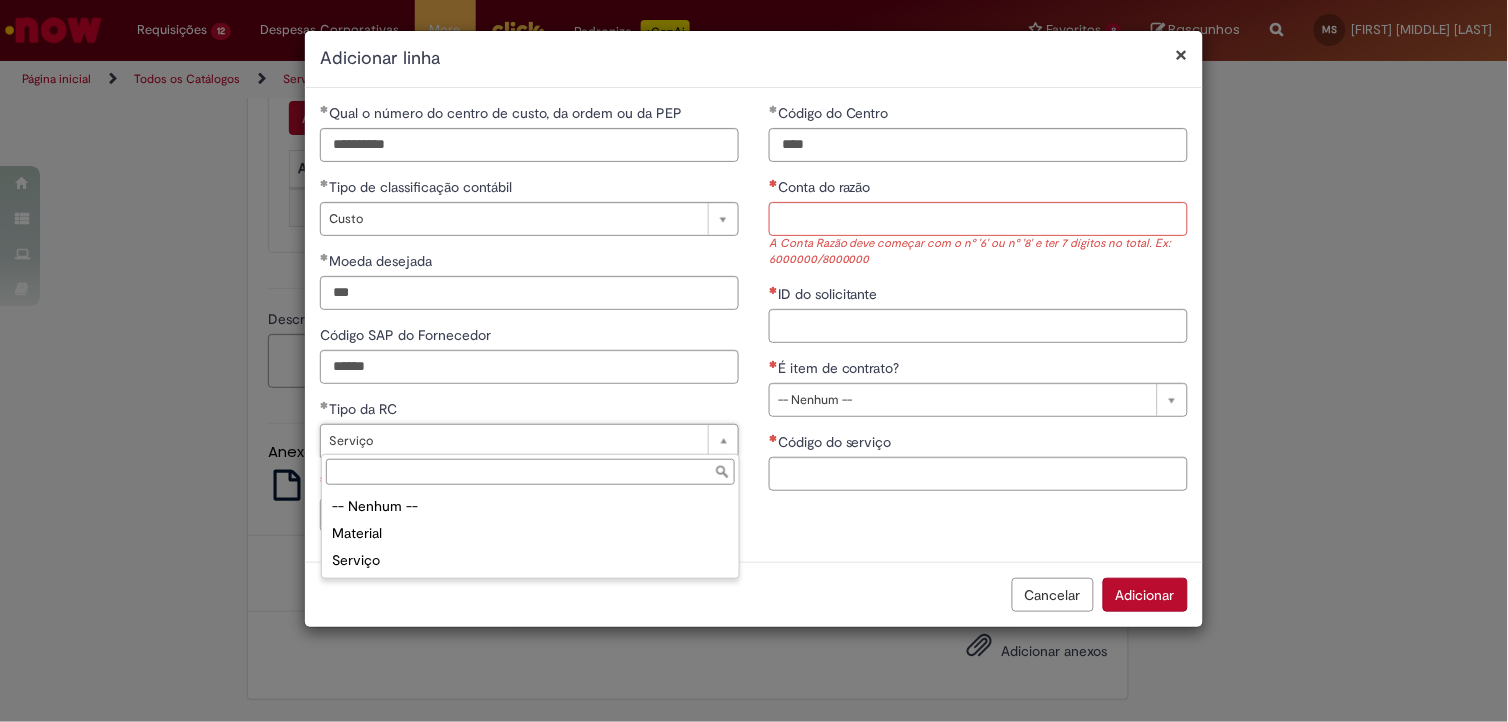 type on "*******" 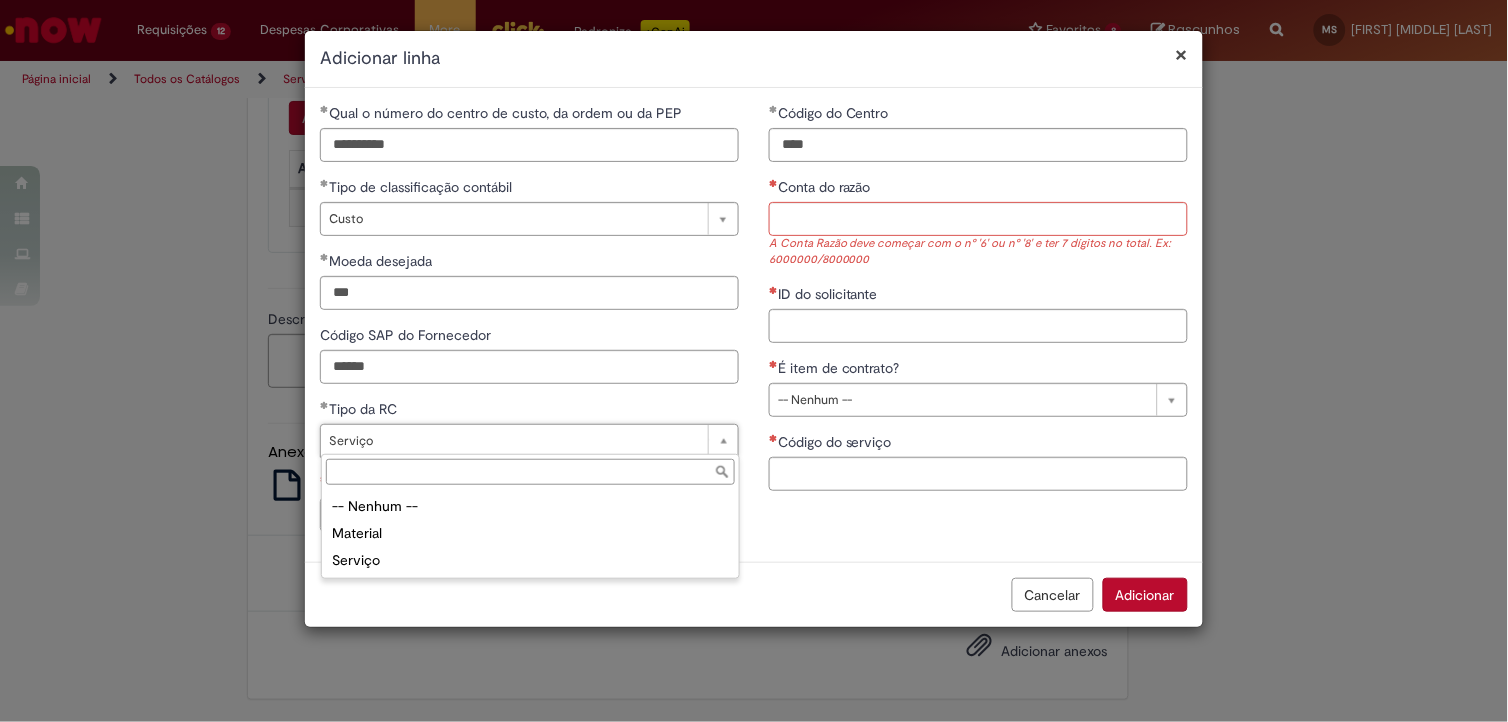 scroll, scrollTop: 0, scrollLeft: 46, axis: horizontal 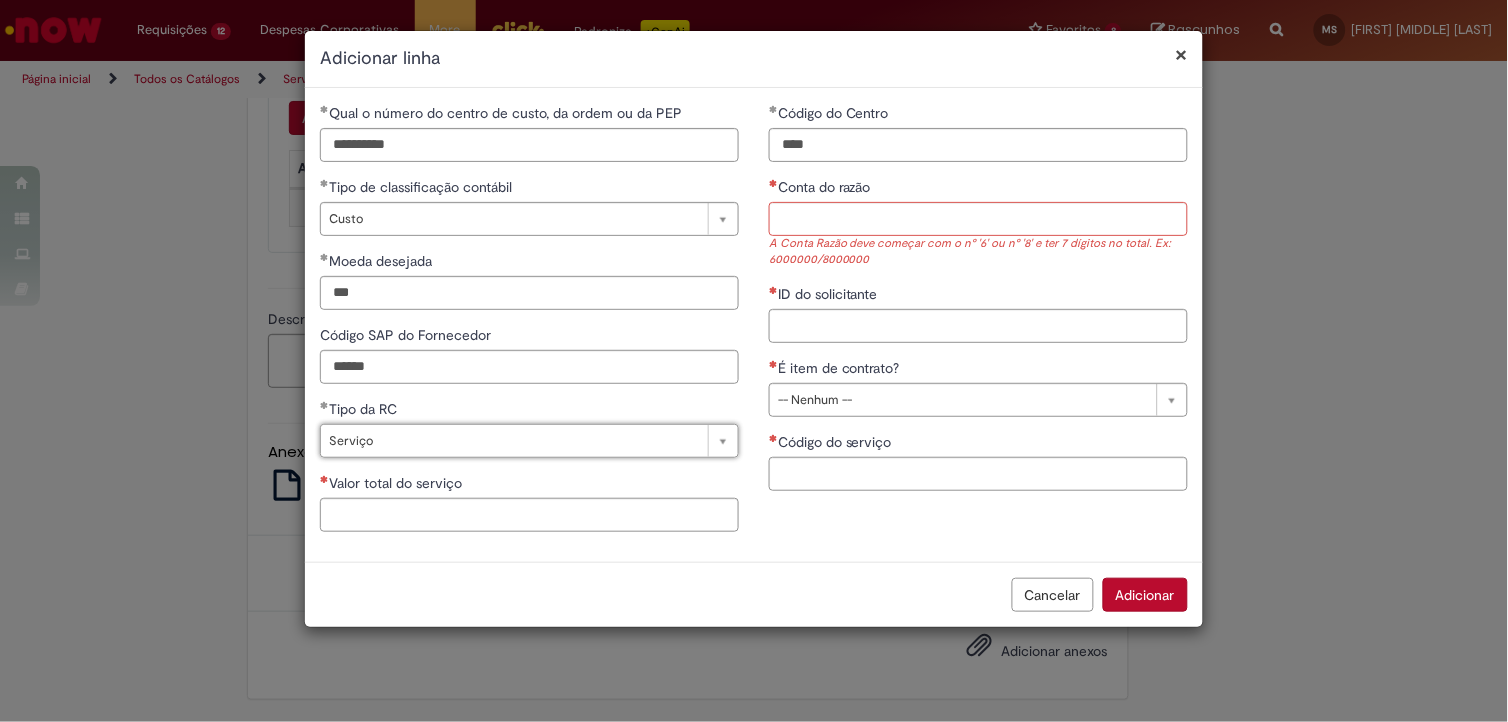 click on "É item de contrato?" at bounding box center (841, 368) 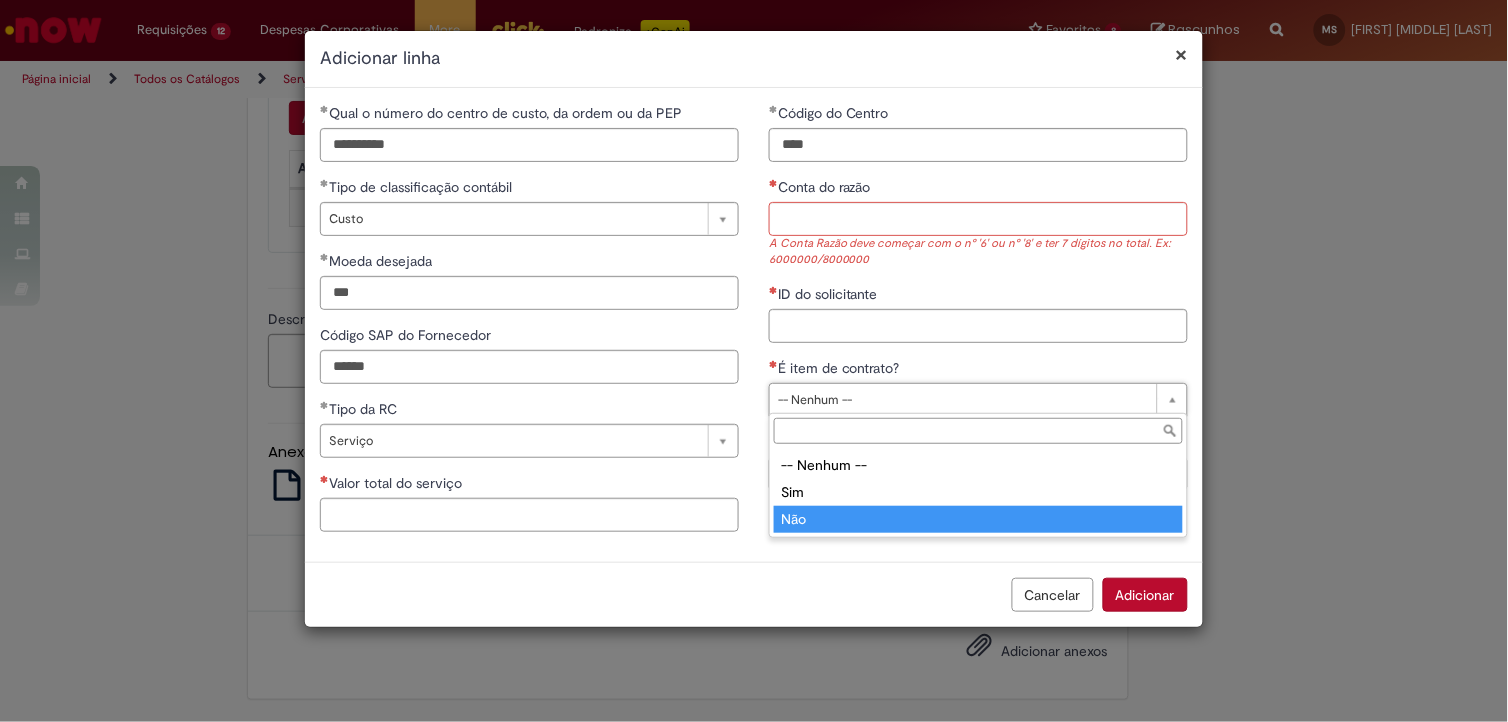 type on "***" 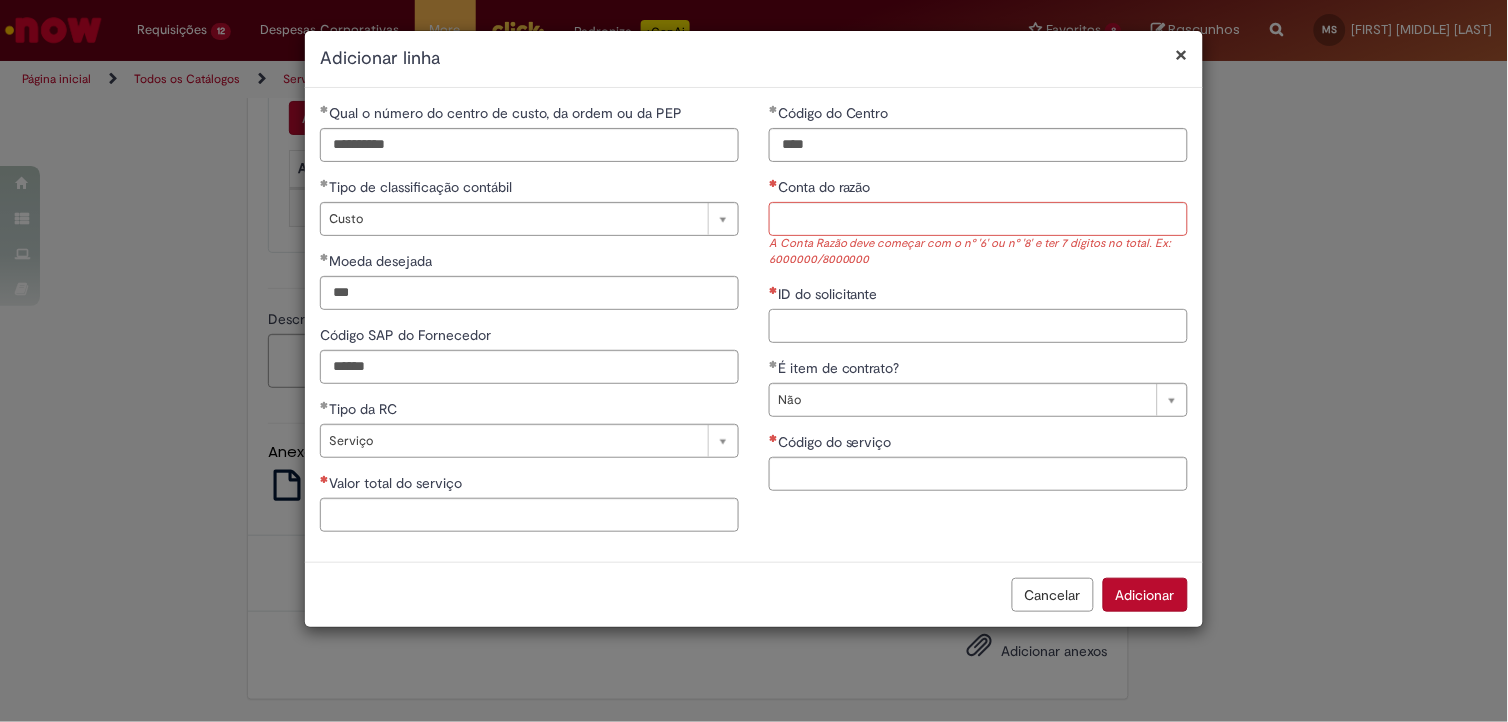 click on "ID do solicitante" at bounding box center [978, 326] 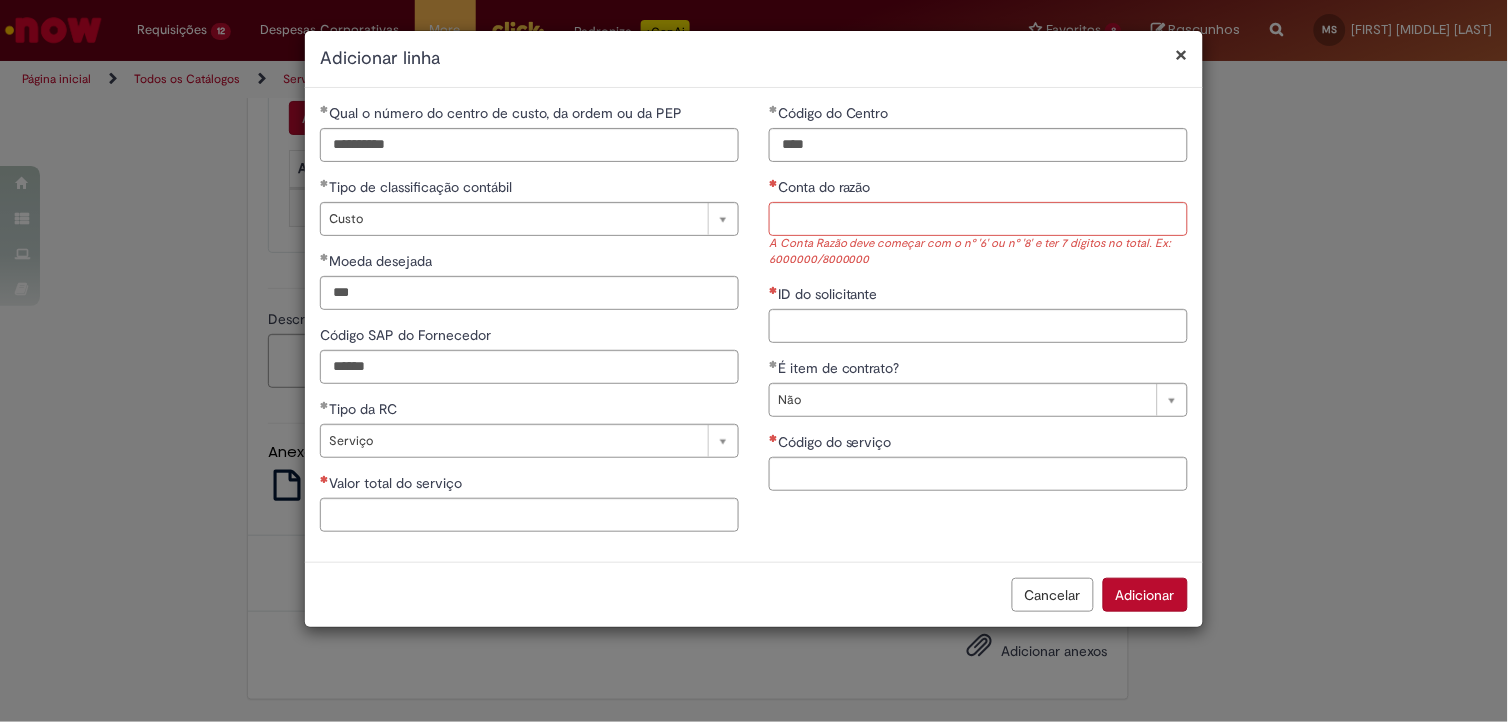 click on "Conta do razão" at bounding box center [978, 189] 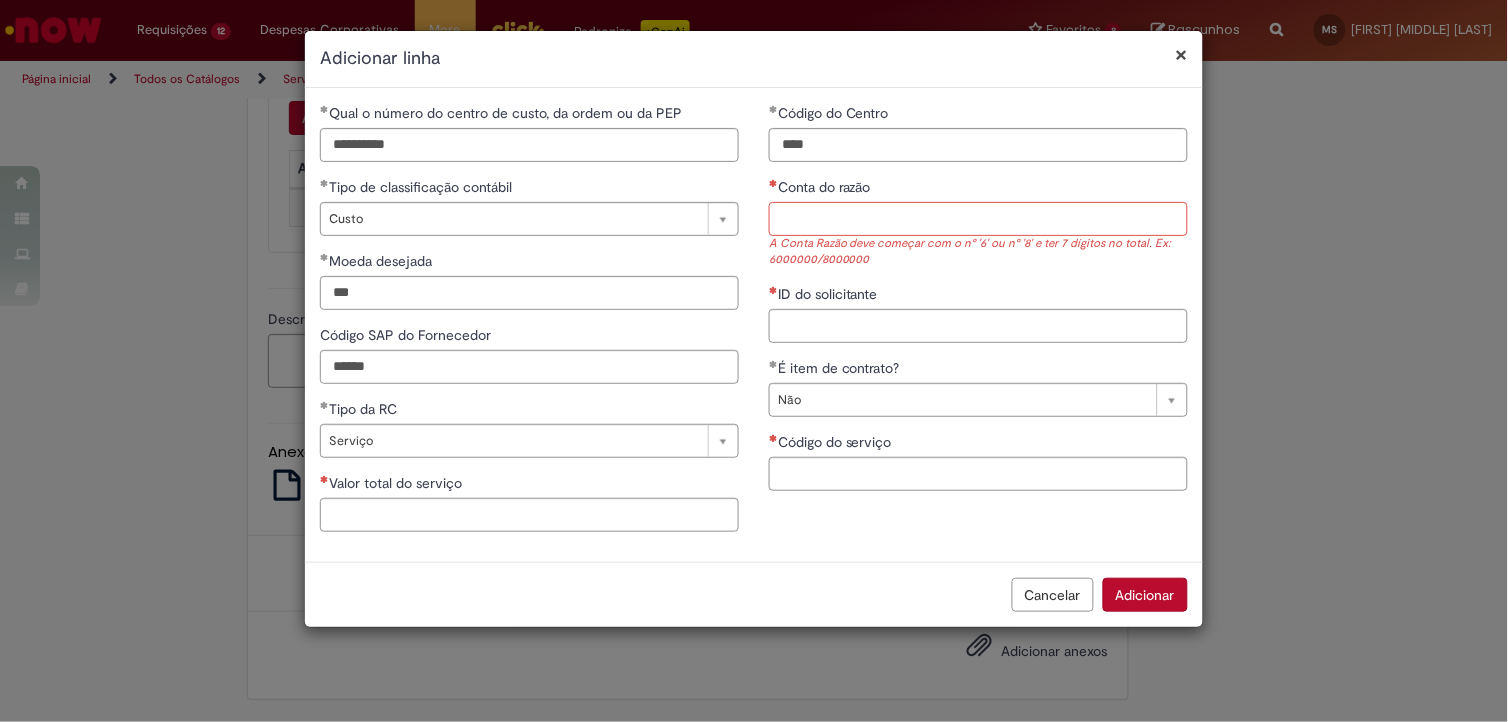 click on "Conta do razão" at bounding box center (978, 219) 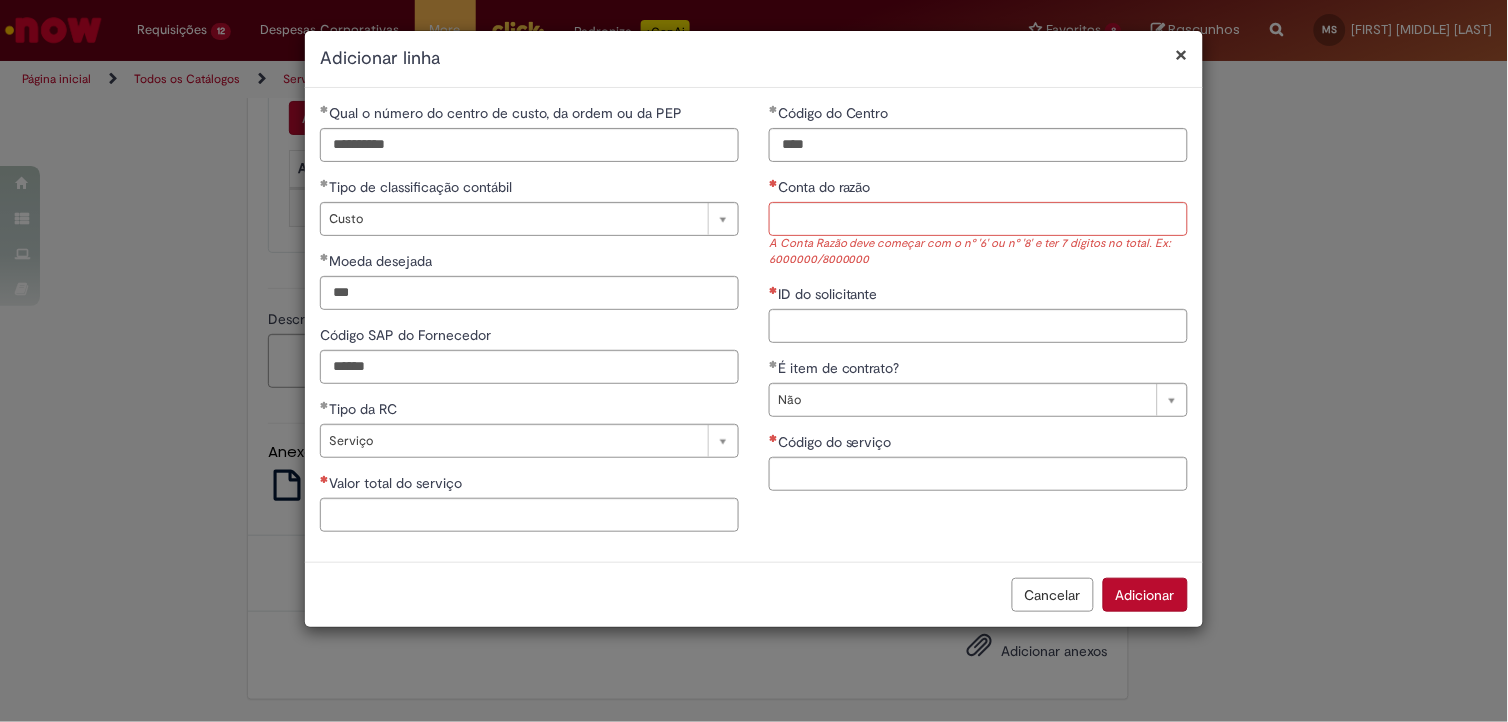 click on "ID do solicitante" at bounding box center (978, 296) 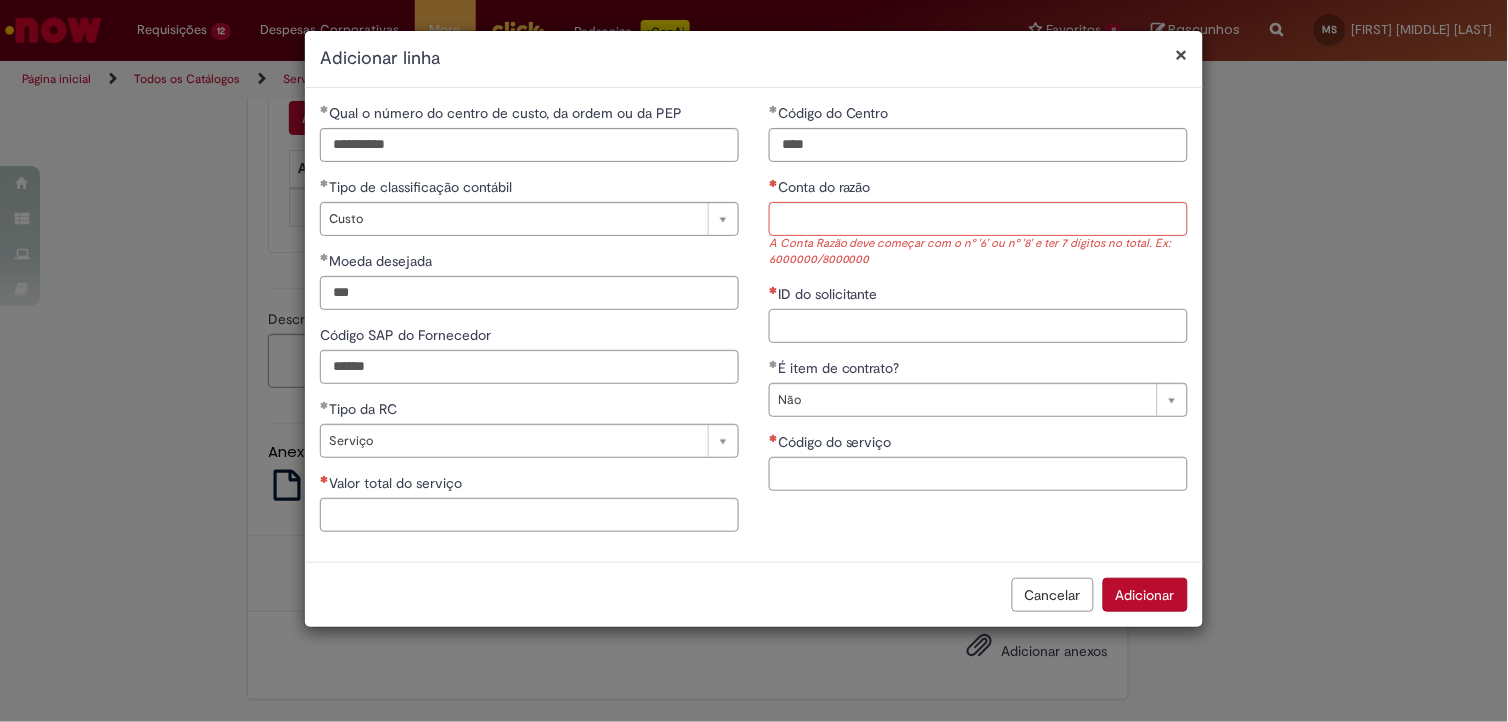 click on "ID do solicitante" at bounding box center [978, 326] 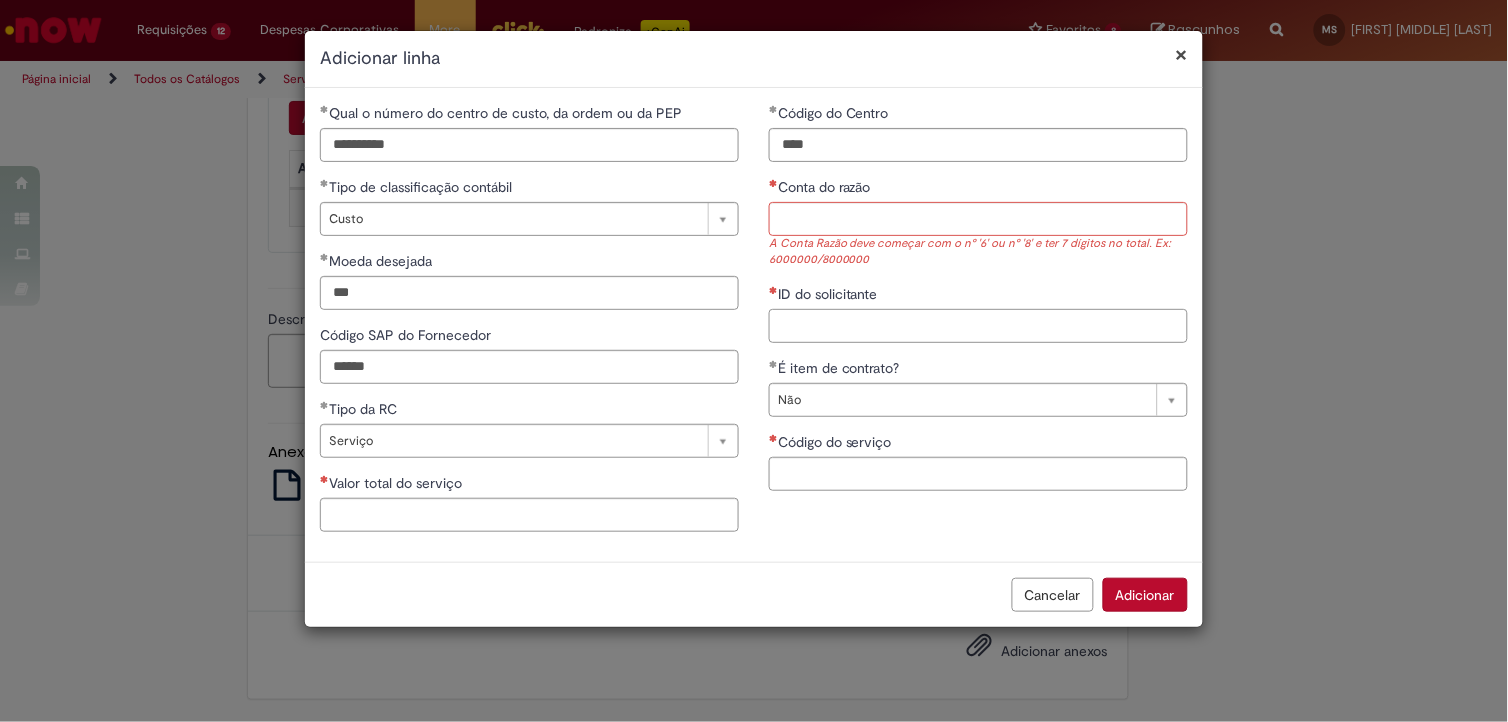 paste on "********" 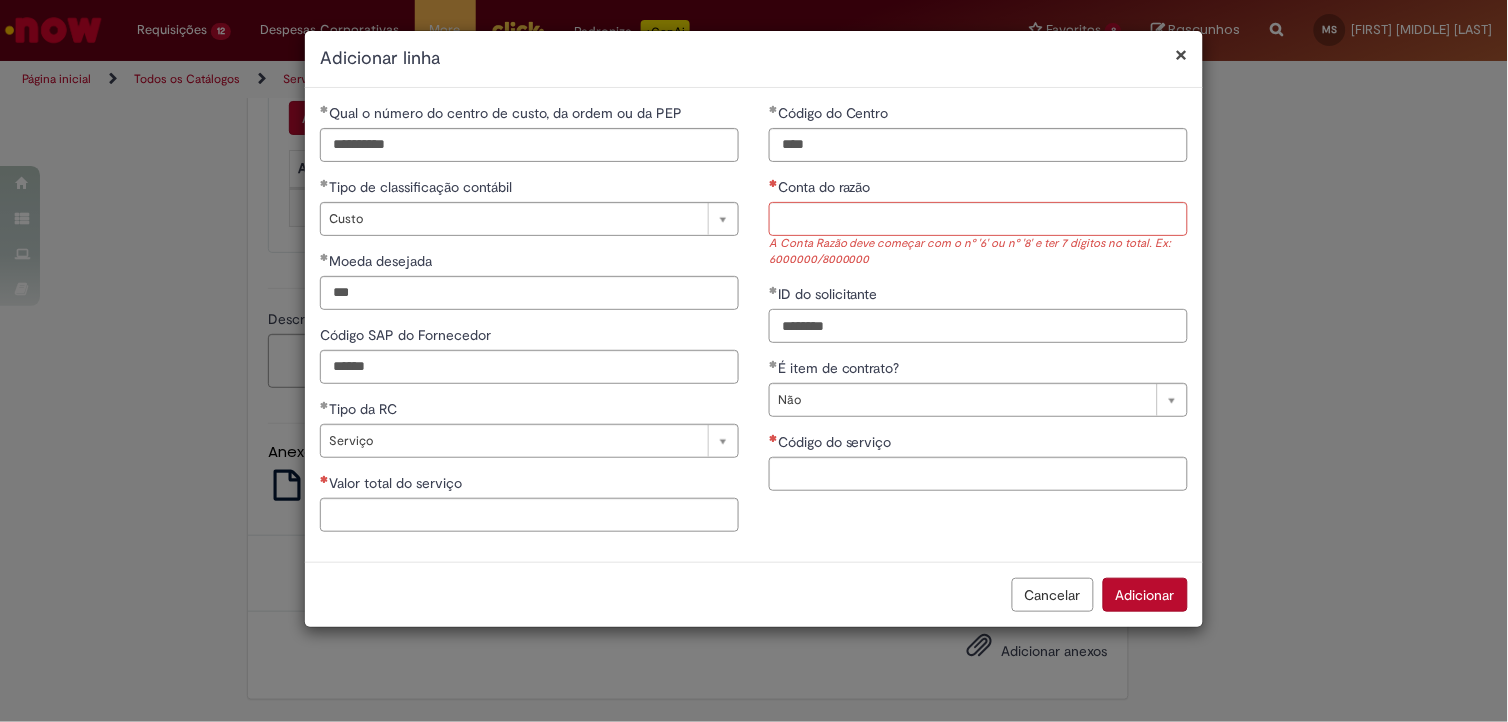 type on "********" 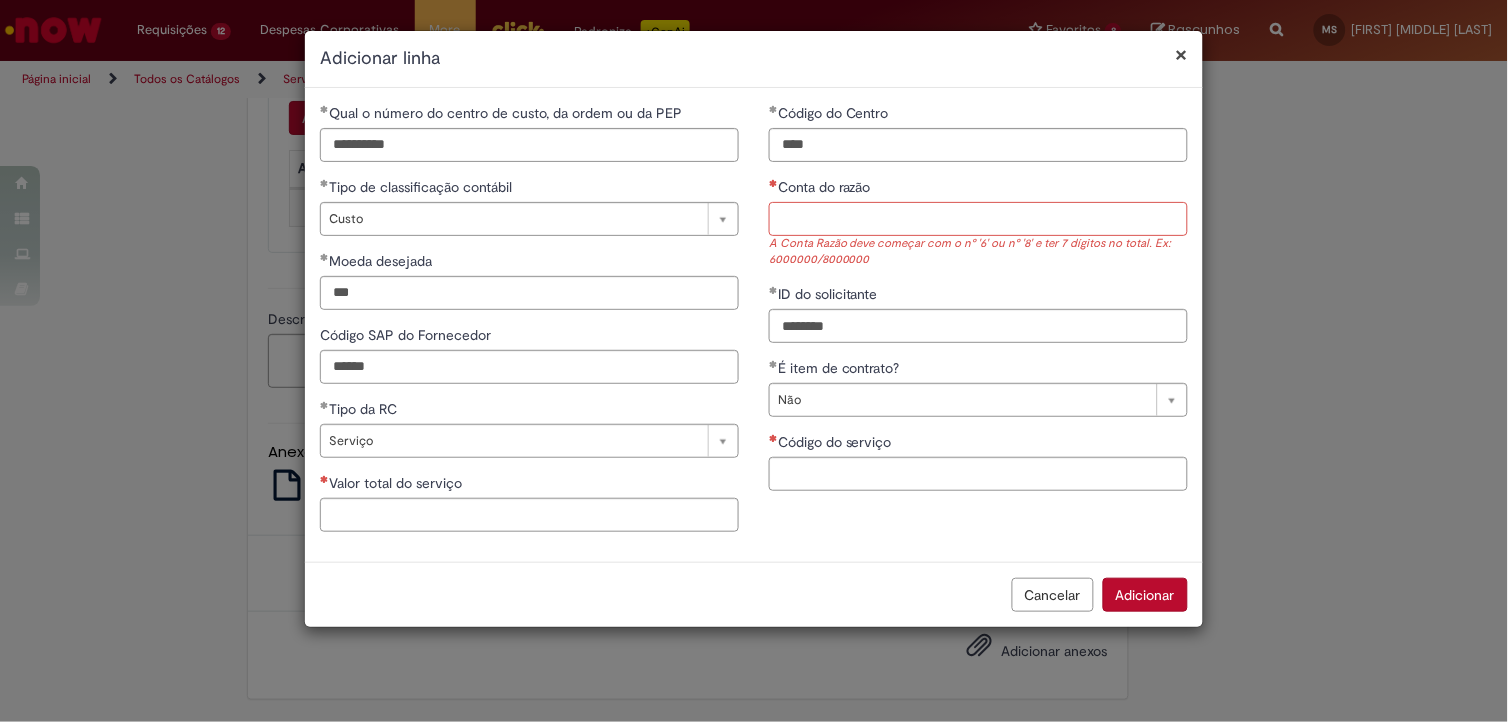 click on "Conta do razão" at bounding box center (978, 219) 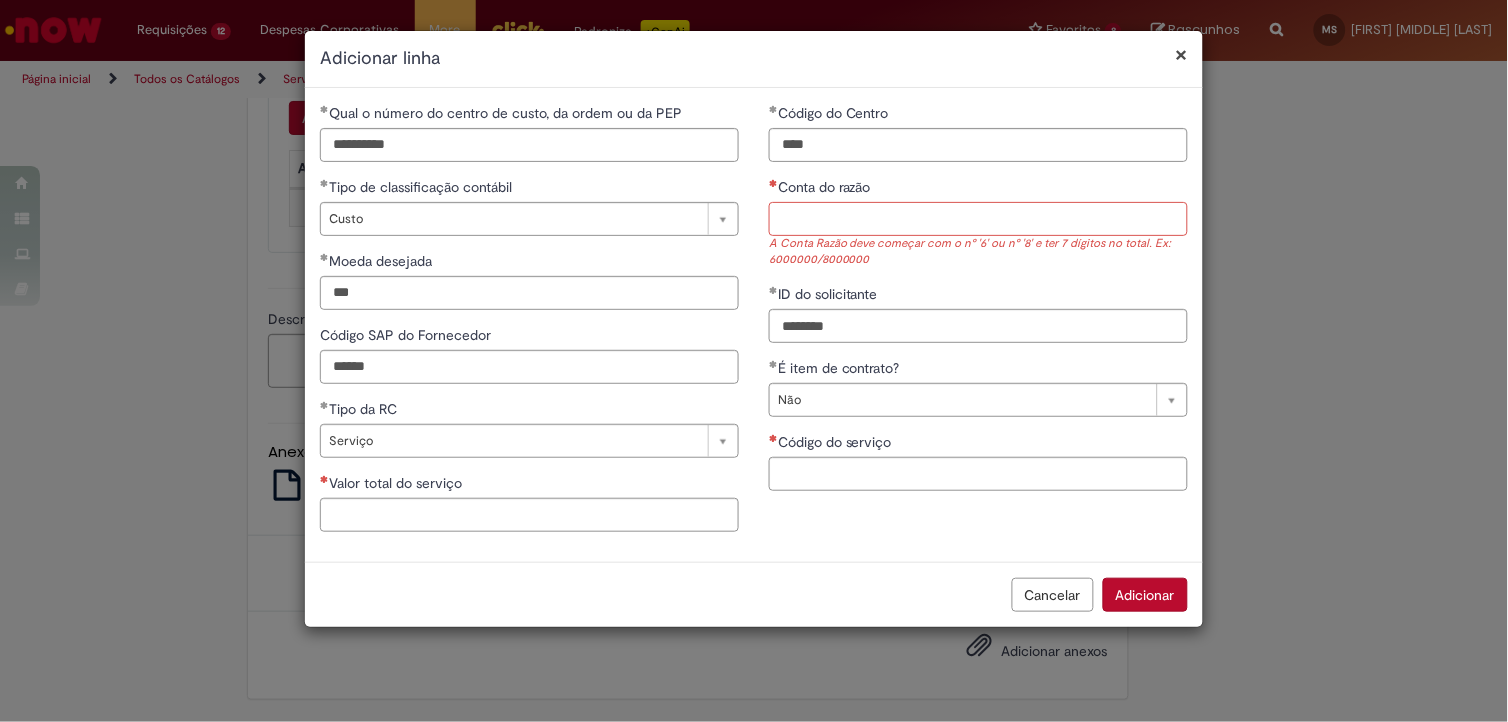 paste on "********" 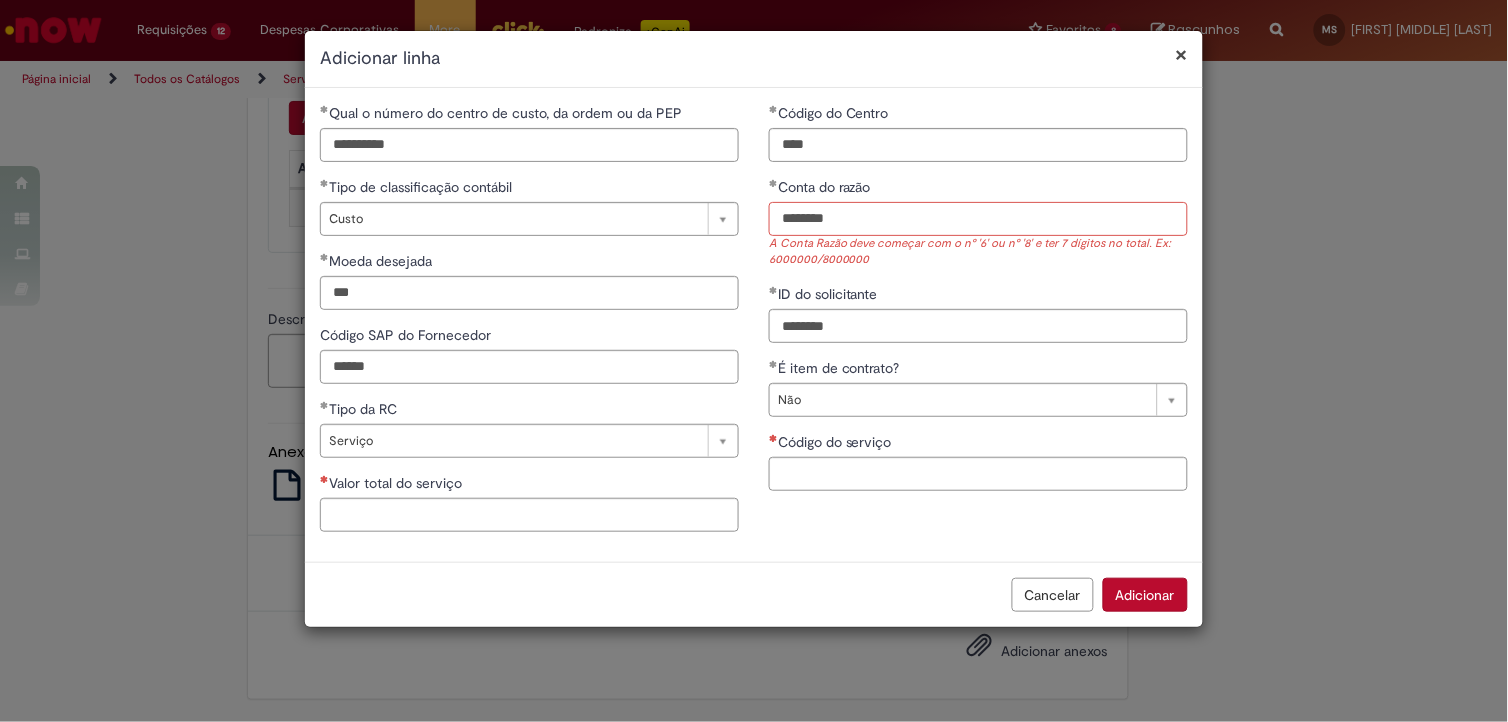type on "********" 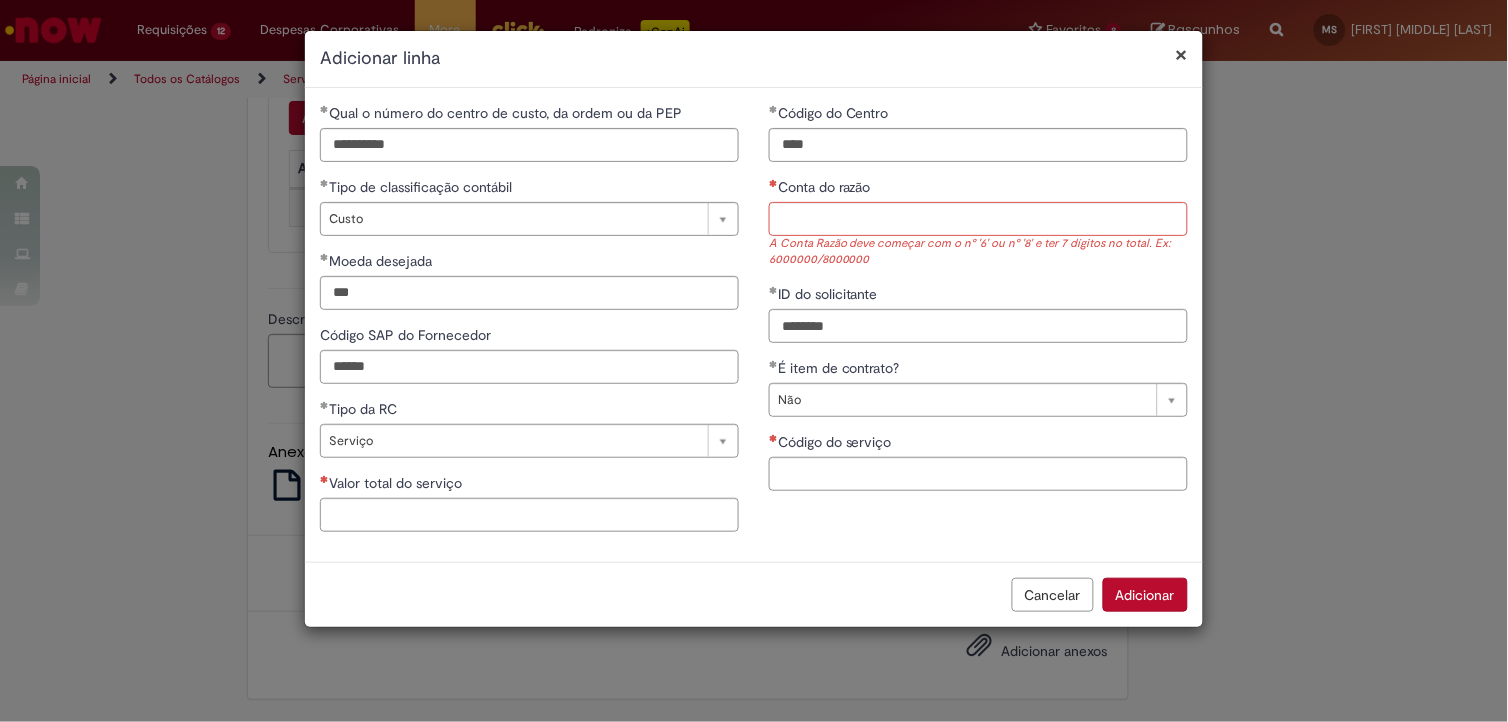 click on "A Conta Razão deve começar com o n° '6' ou n° '8' e ter 7 dígitos no total. Ex: 6000000/8000000" at bounding box center (978, 252) 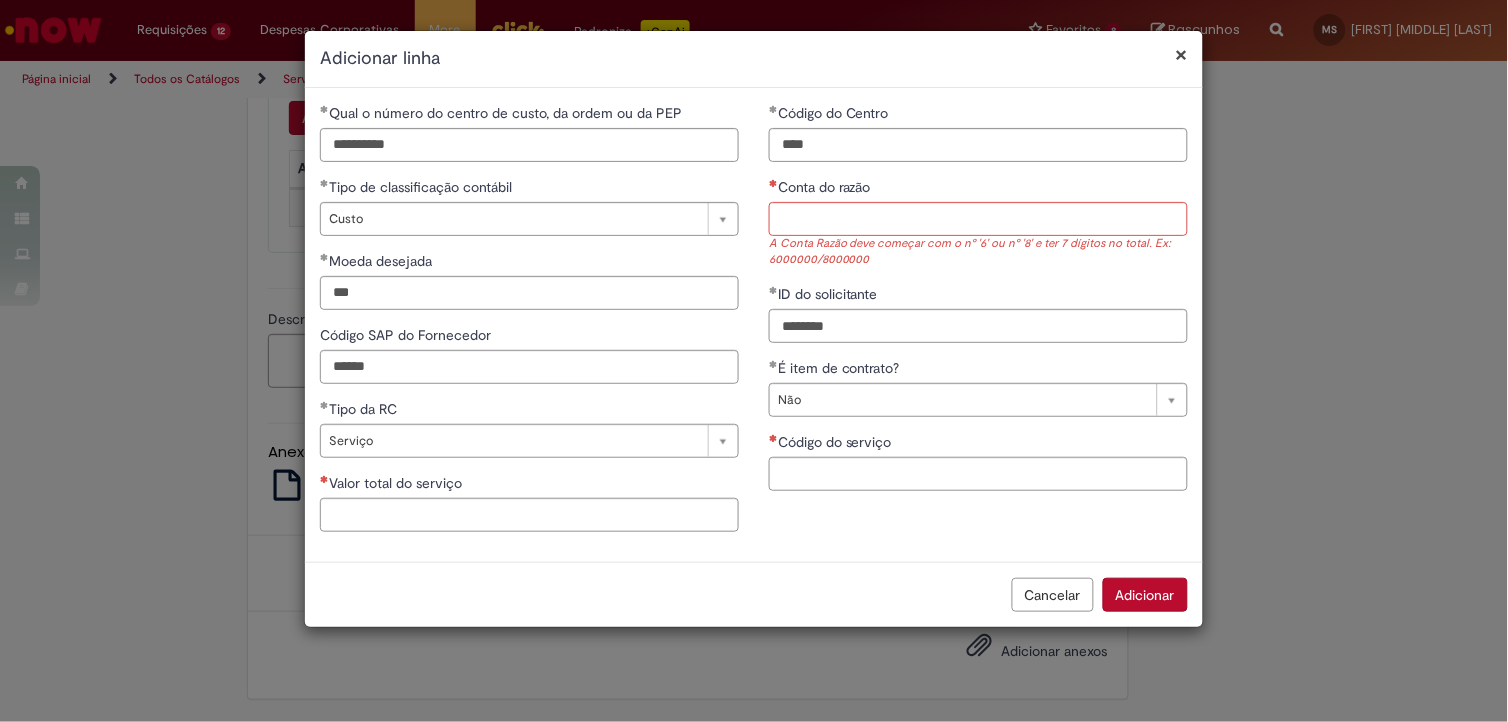 click on "A Conta Razão deve começar com o n° '6' ou n° '8' e ter 7 dígitos no total. Ex: 6000000/8000000" at bounding box center [978, 252] 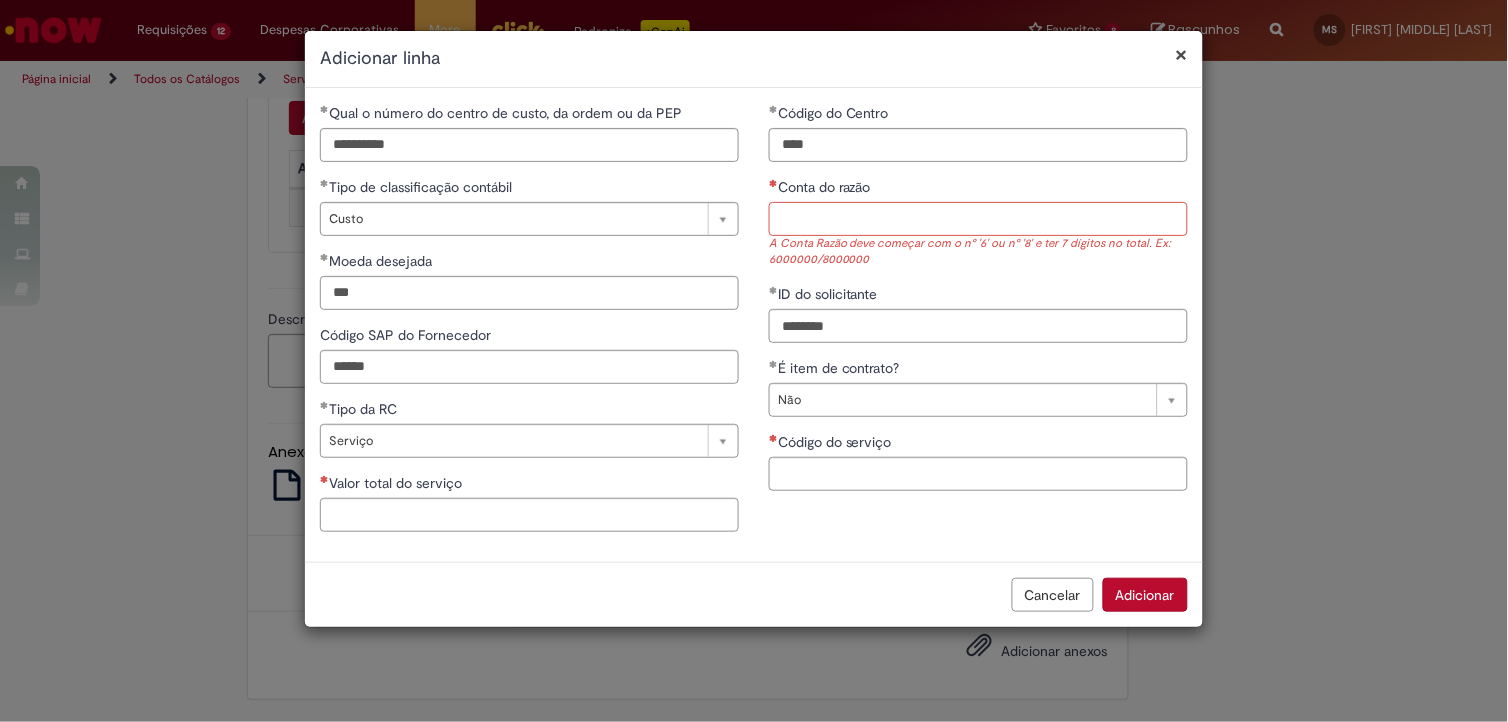 click on "Conta do razão" at bounding box center (978, 219) 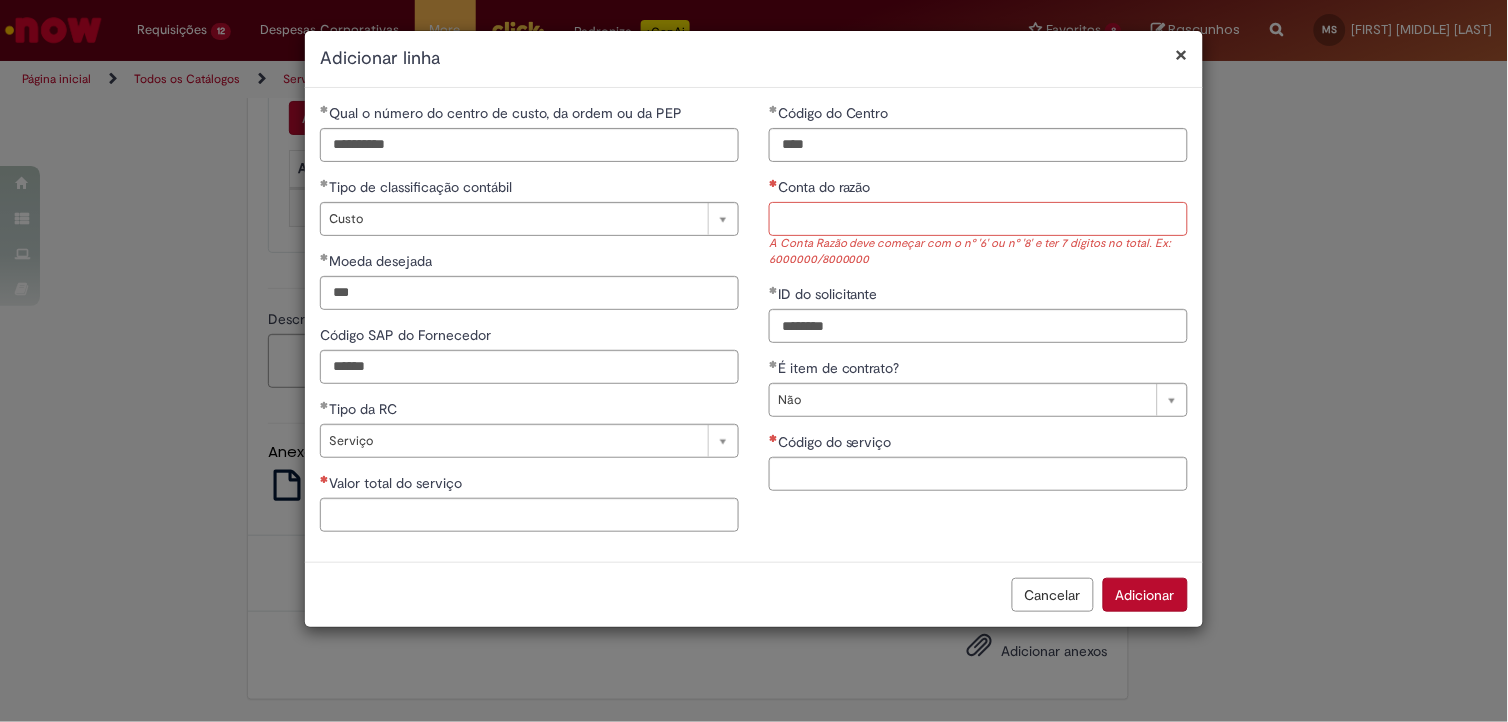 paste on "*******" 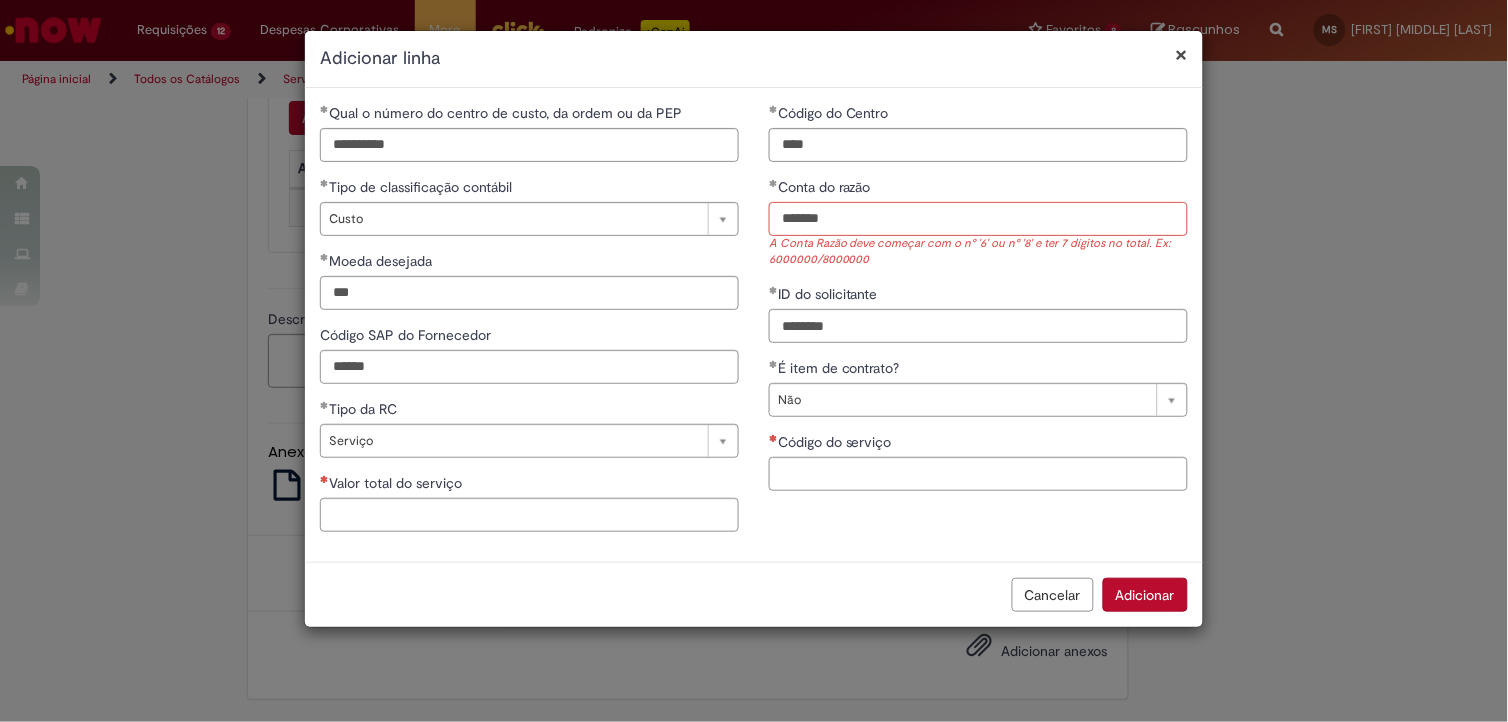 type on "*******" 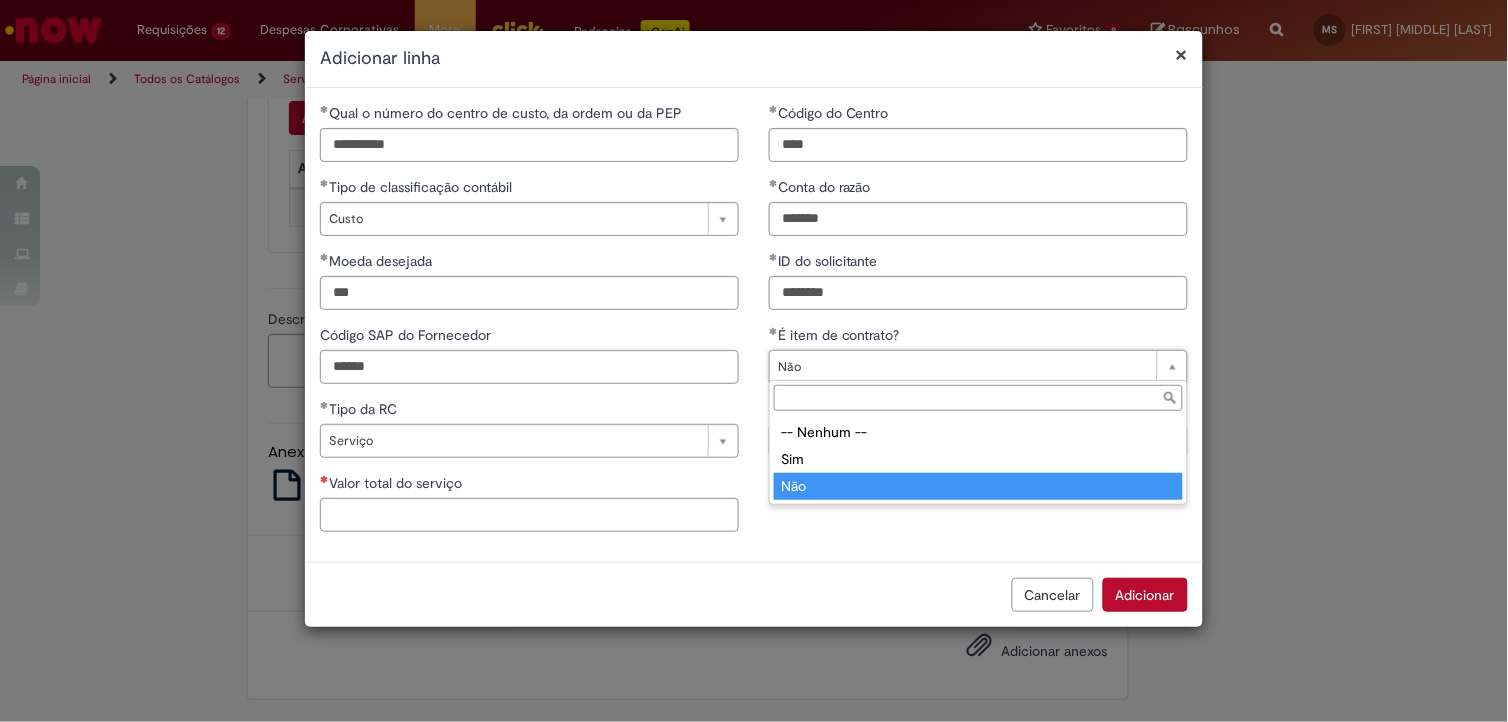 type on "***" 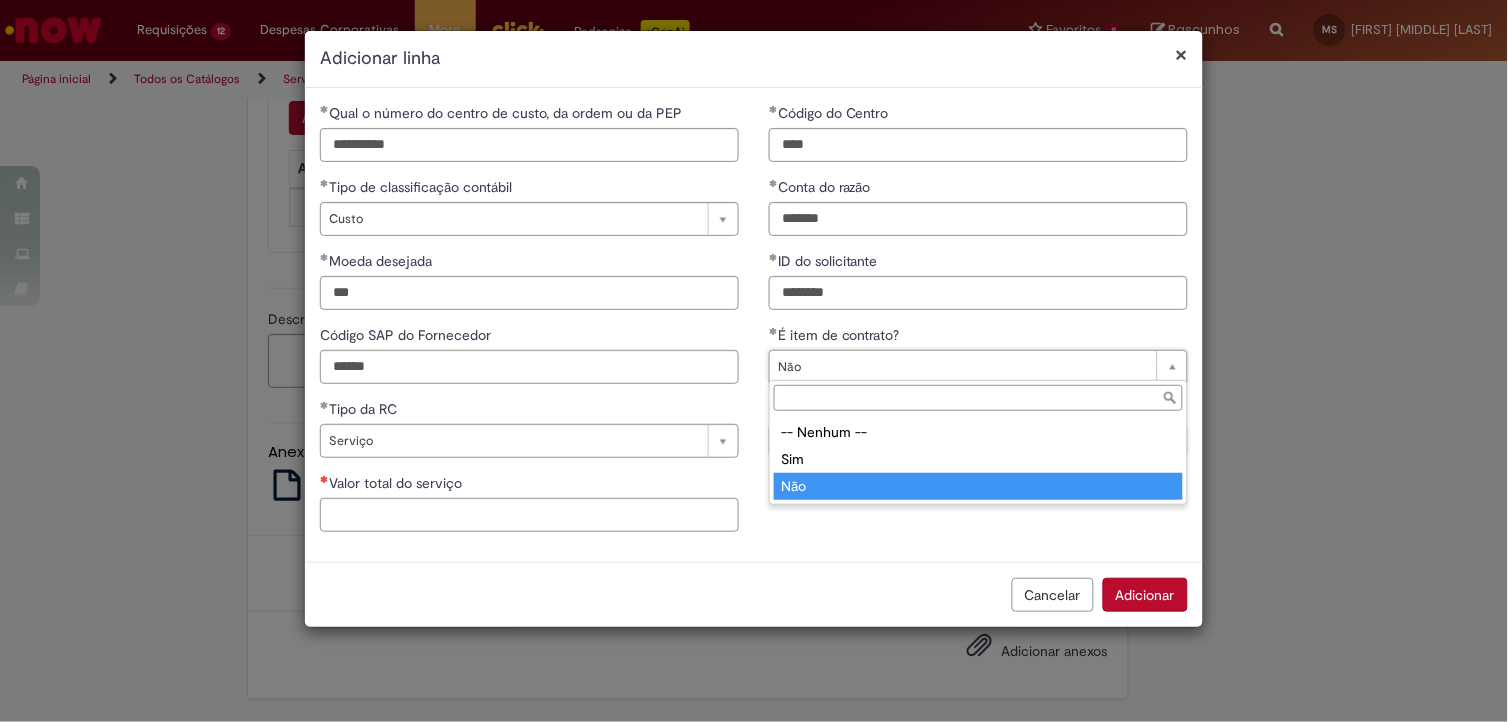 scroll, scrollTop: 0, scrollLeft: 23, axis: horizontal 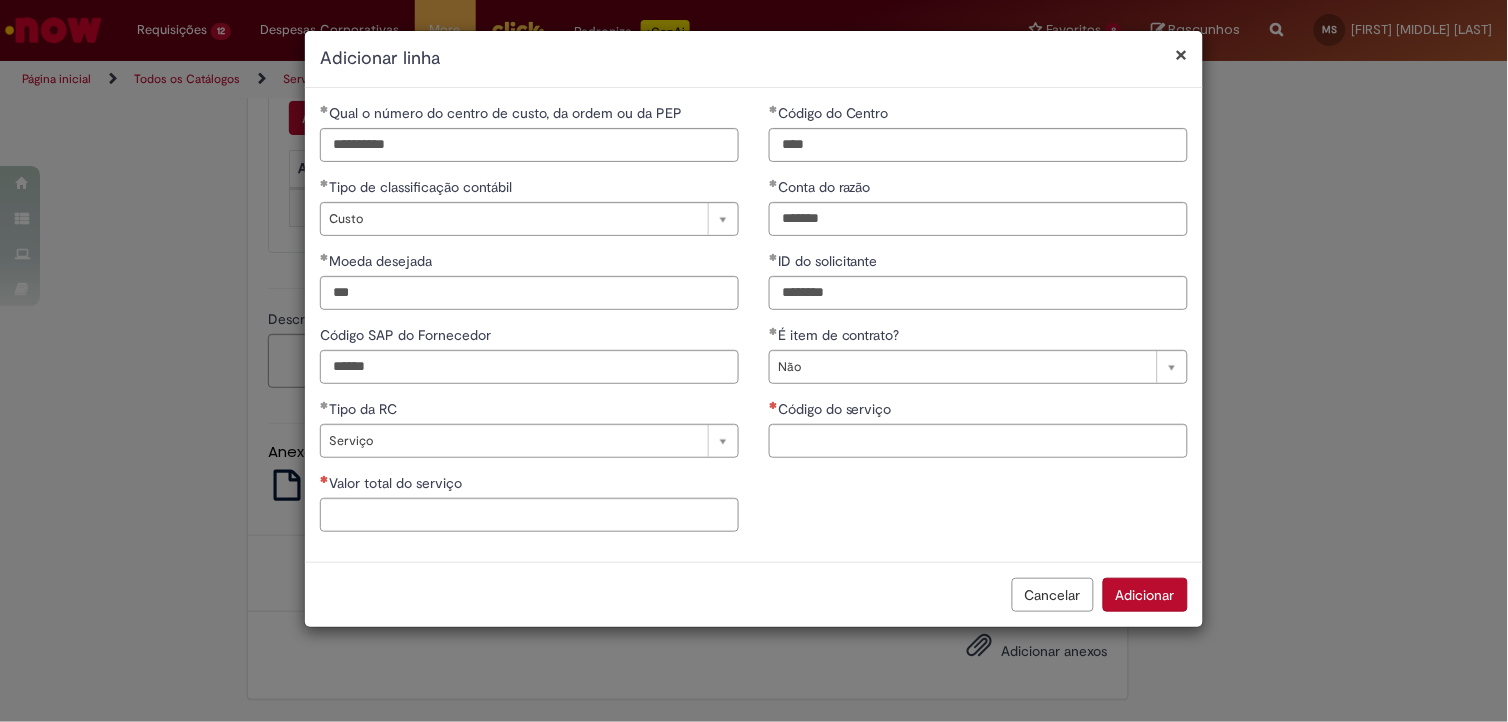 click on "**********" at bounding box center (754, 325) 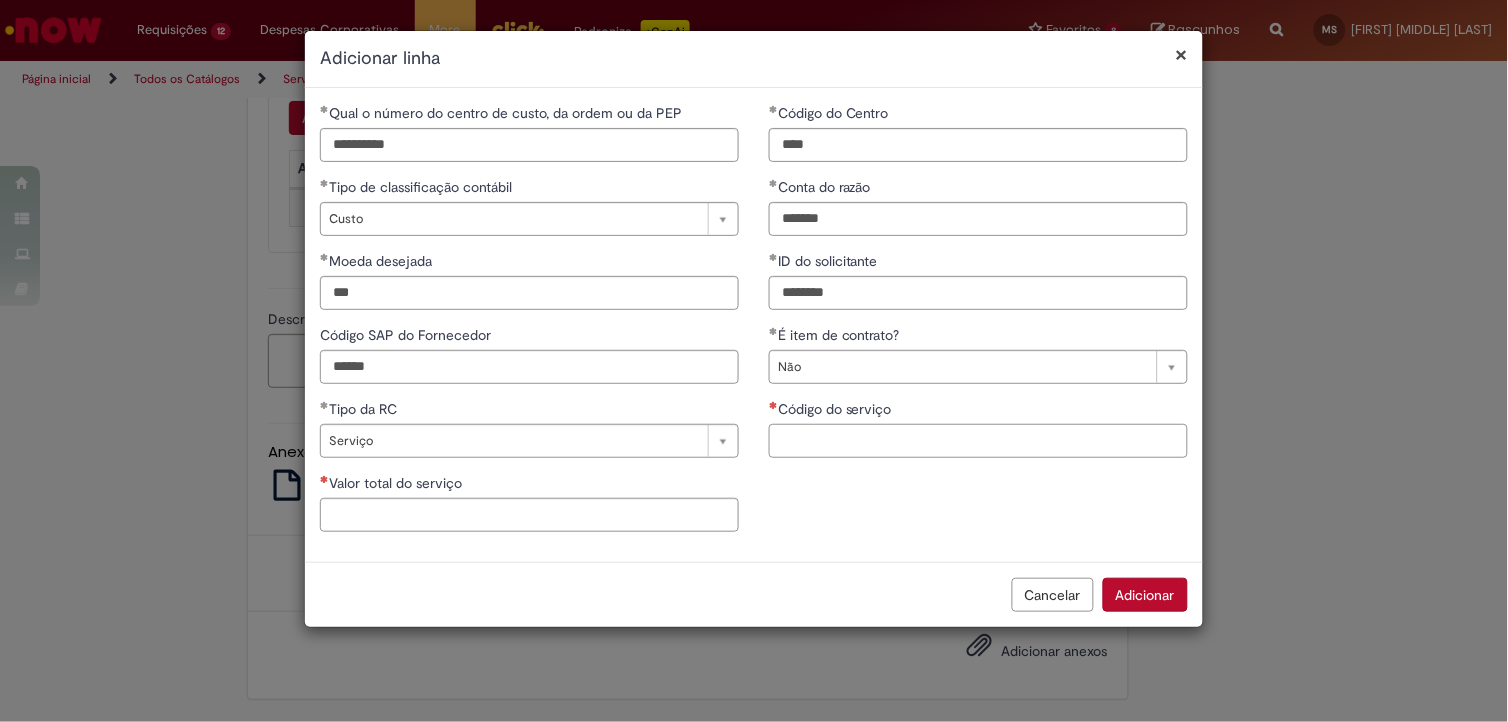 click on "Código do serviço" at bounding box center [978, 441] 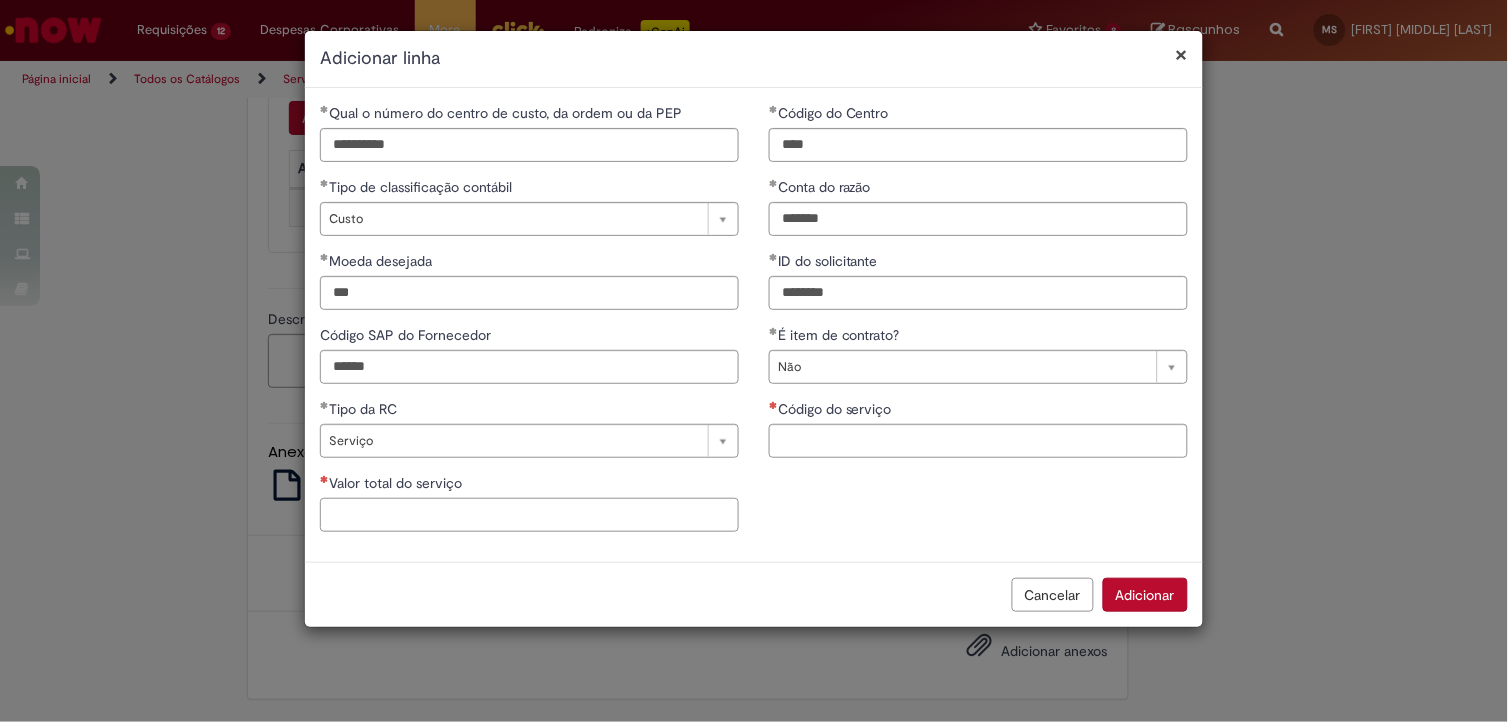 click on "Valor total do serviço" at bounding box center [529, 515] 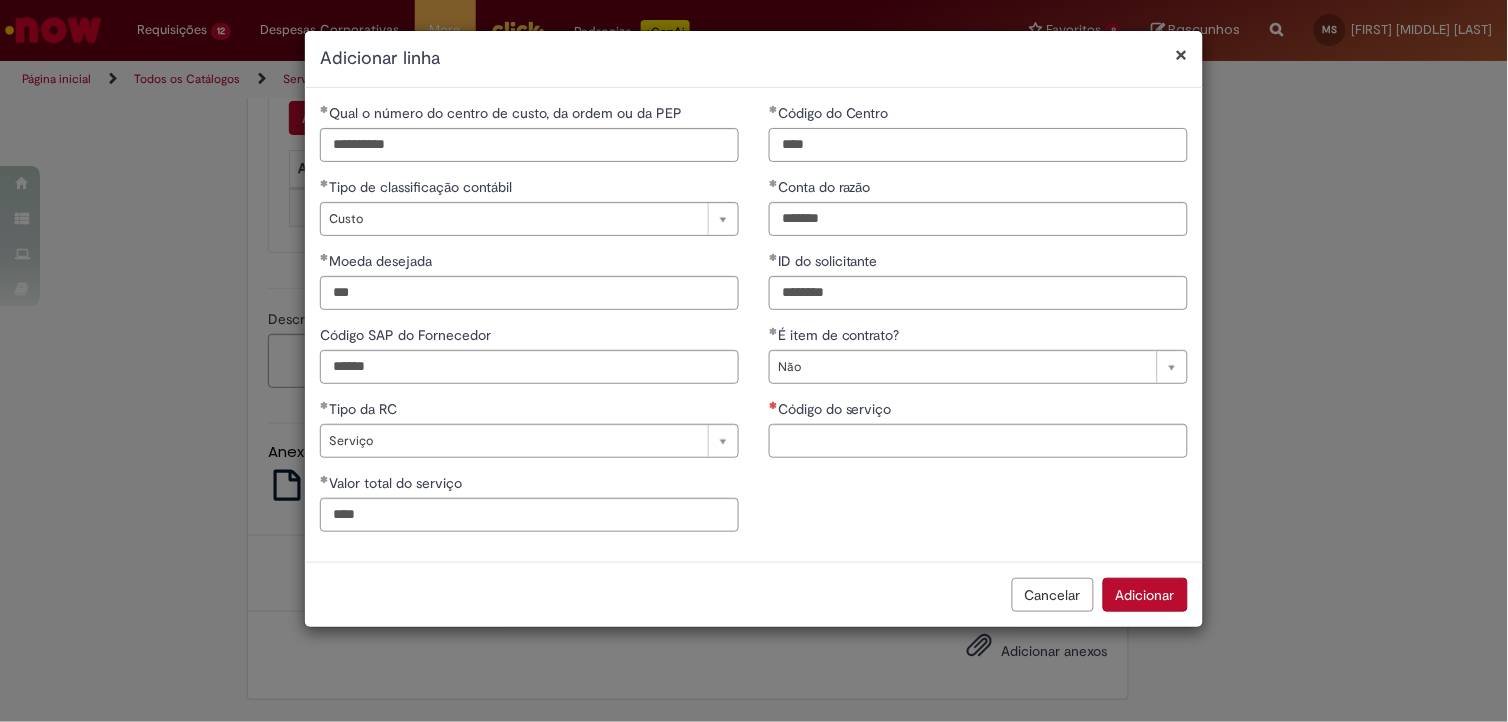 type on "**********" 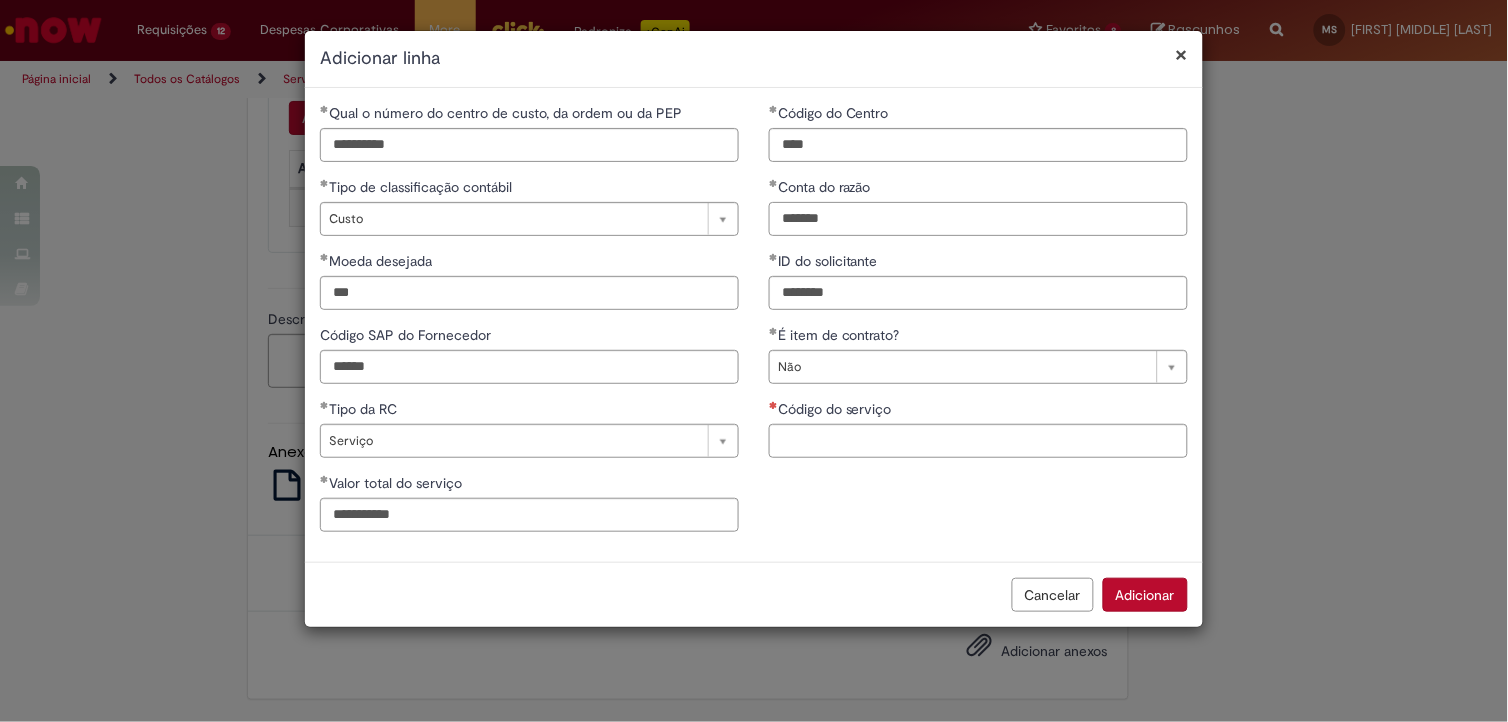 click on "*******" at bounding box center (978, 219) 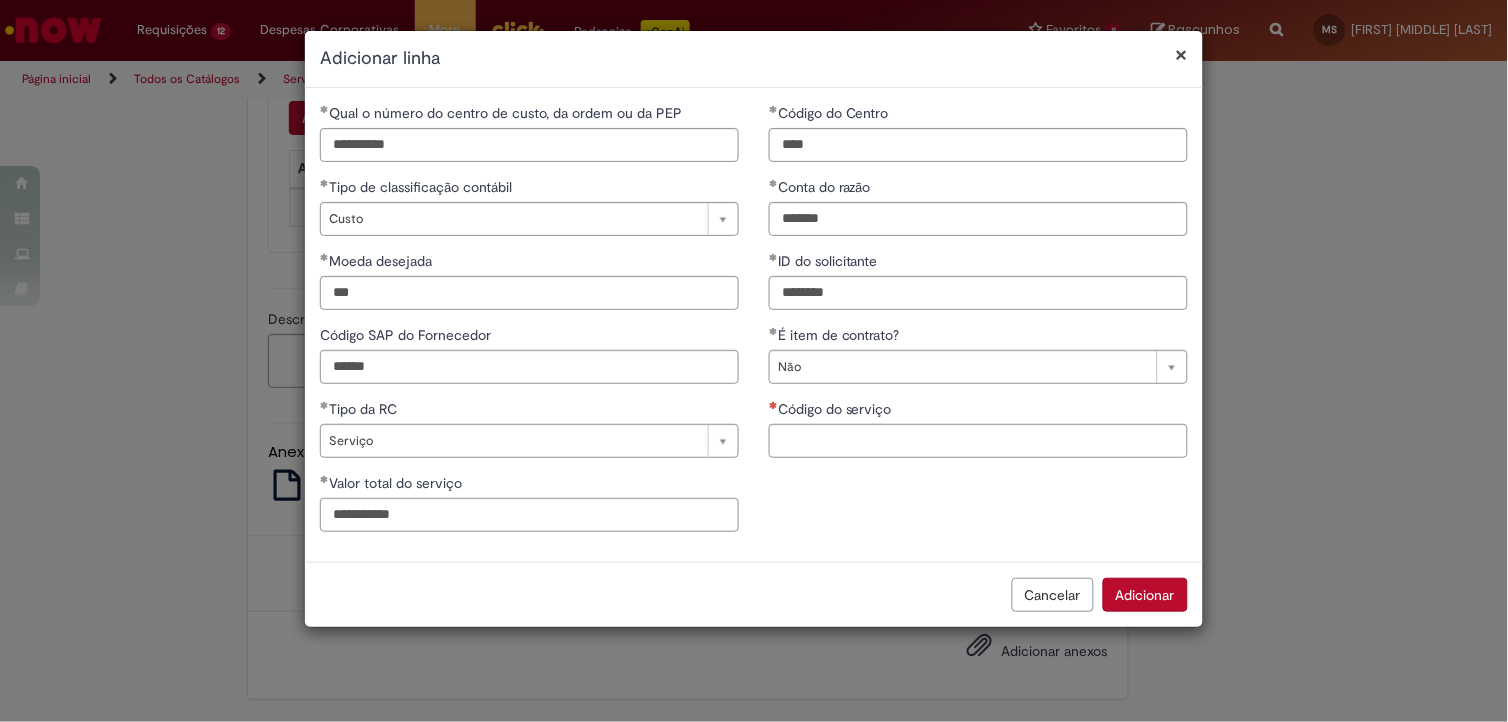 click on "**********" at bounding box center (754, 325) 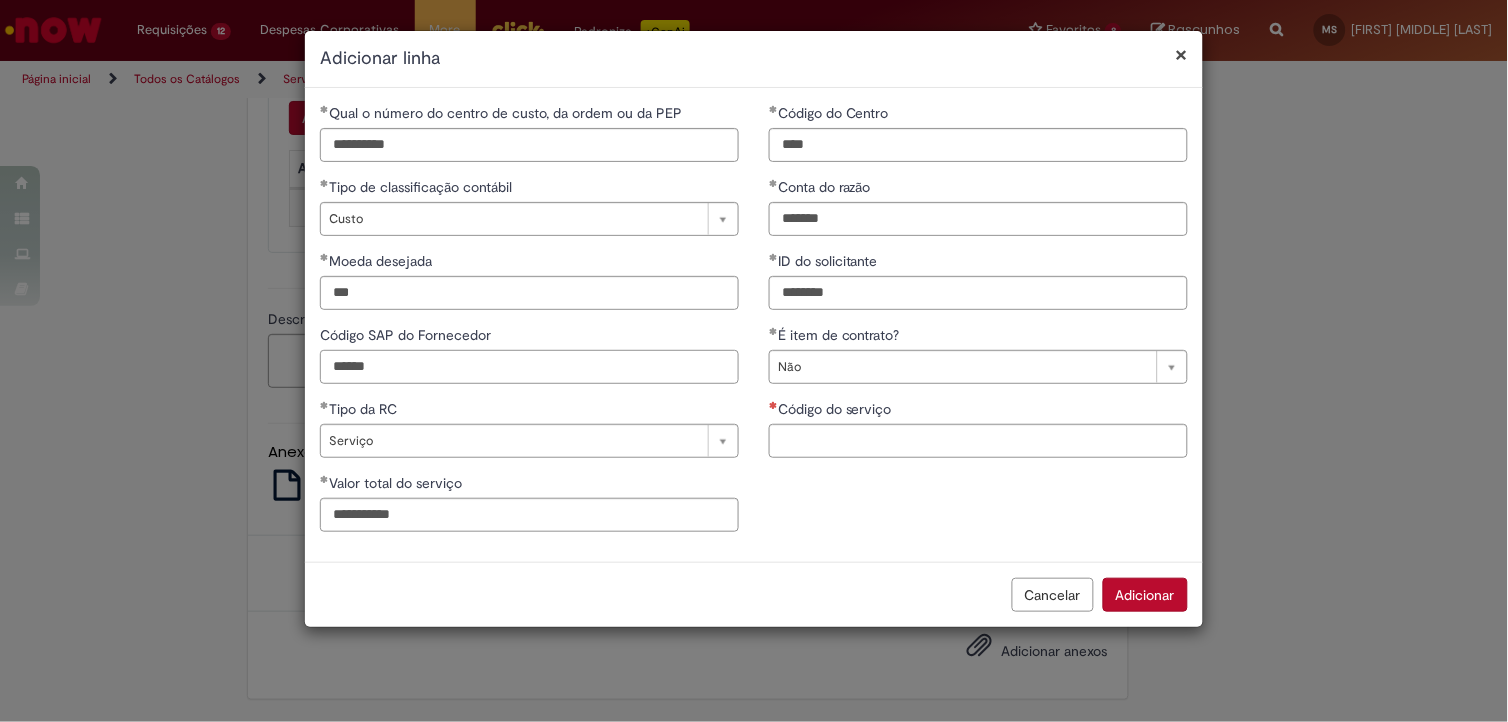 click on "******" at bounding box center [529, 367] 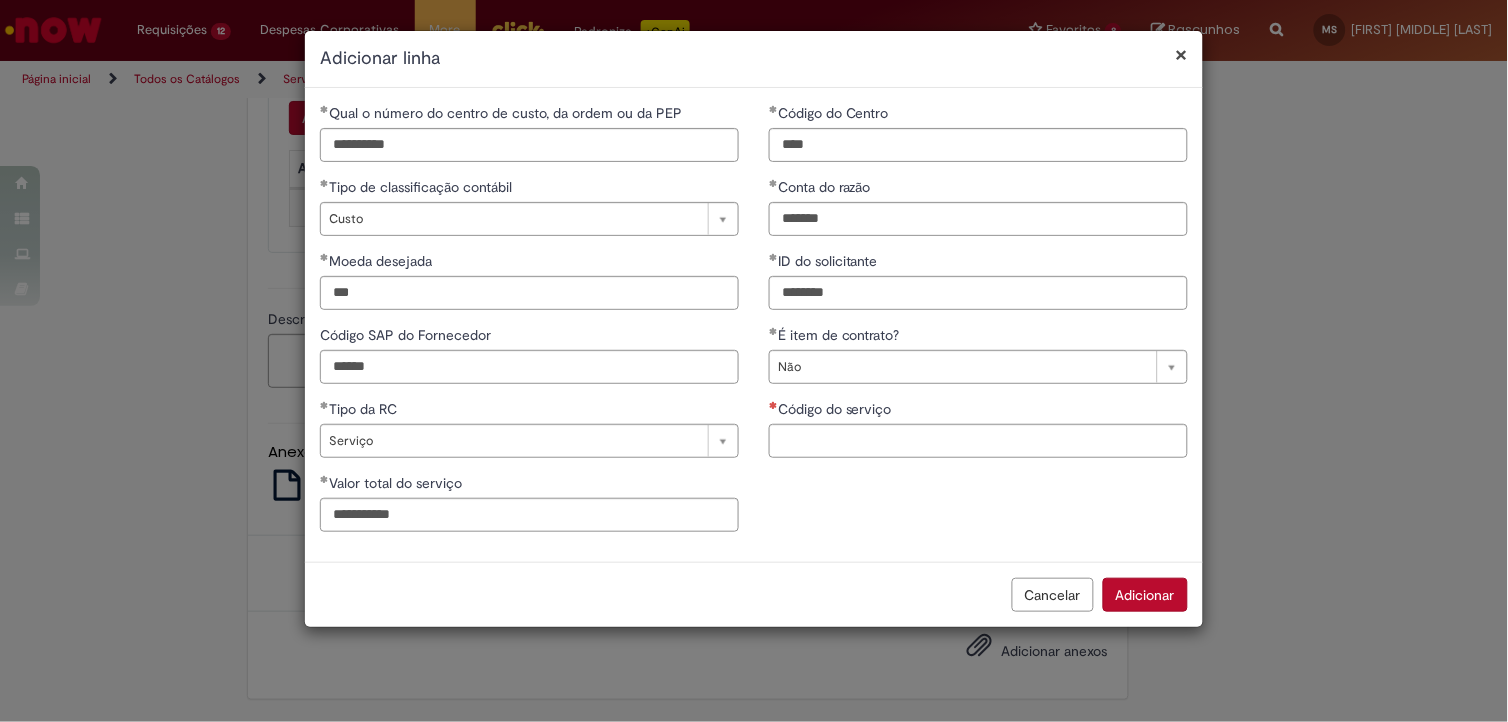 click on "**********" at bounding box center [754, 325] 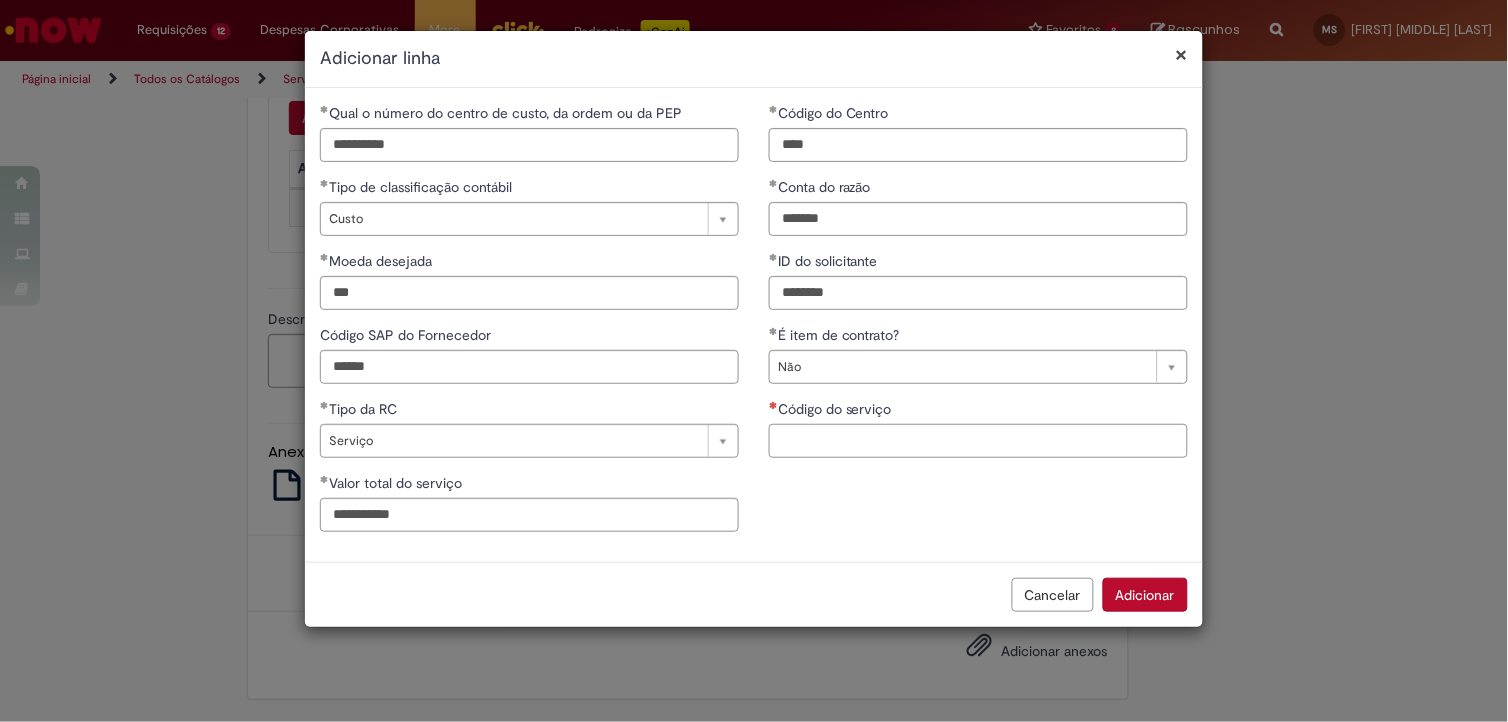 click on "Código do serviço" at bounding box center [978, 441] 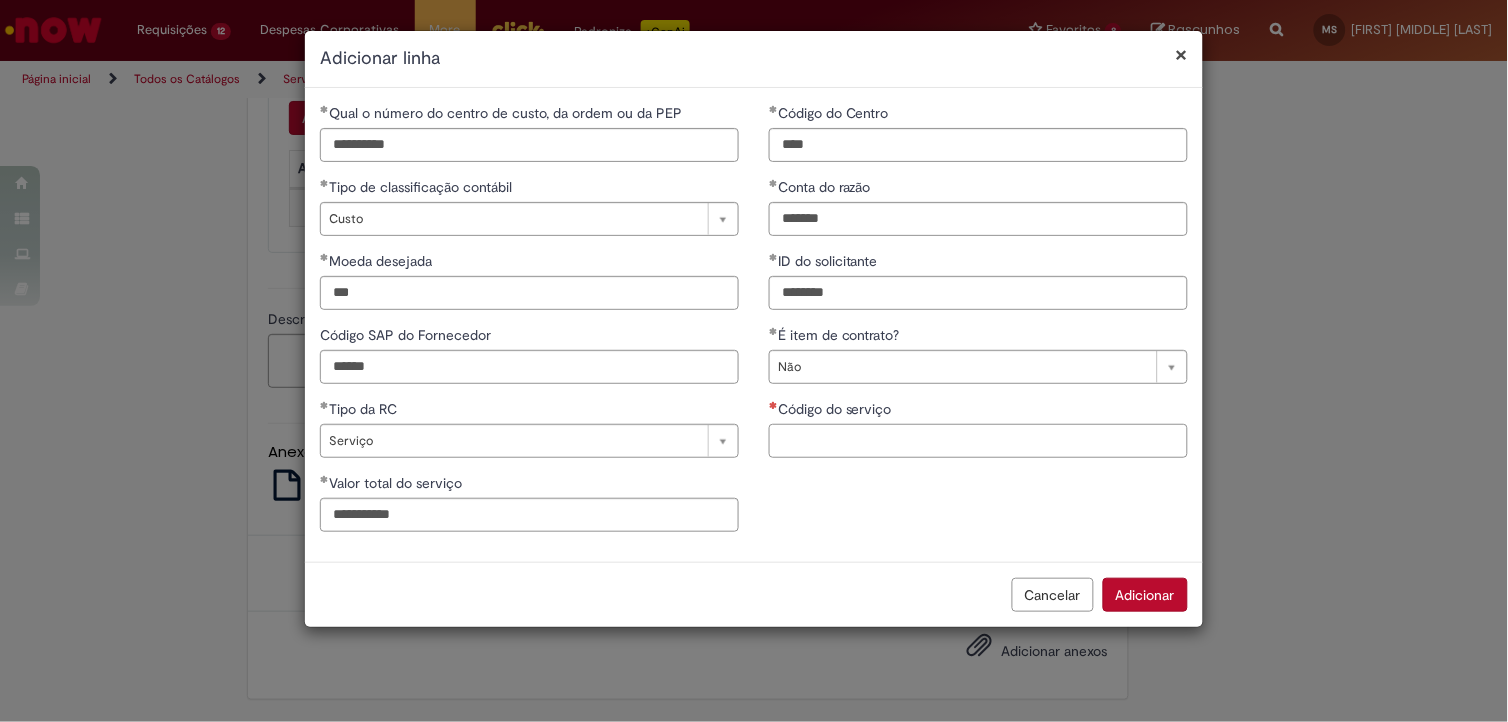paste on "********" 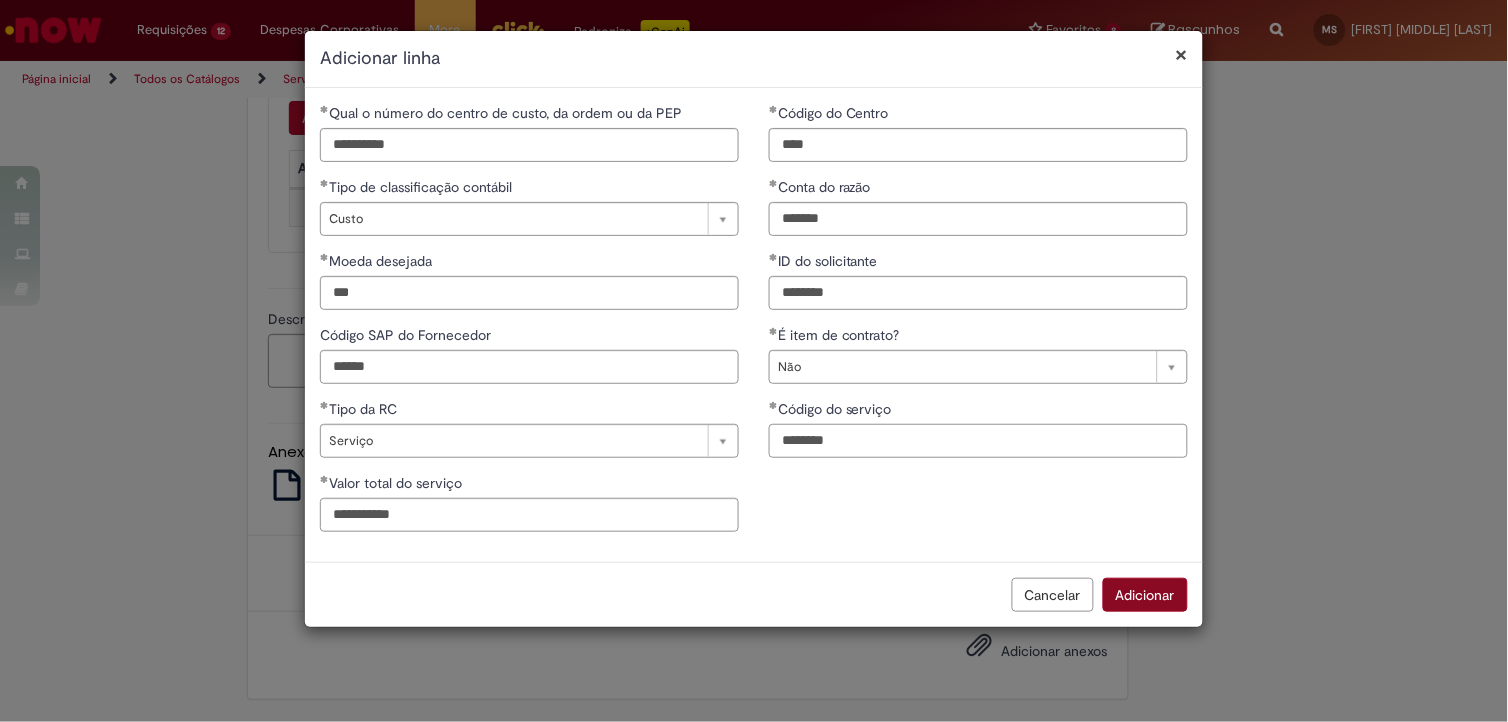 type on "********" 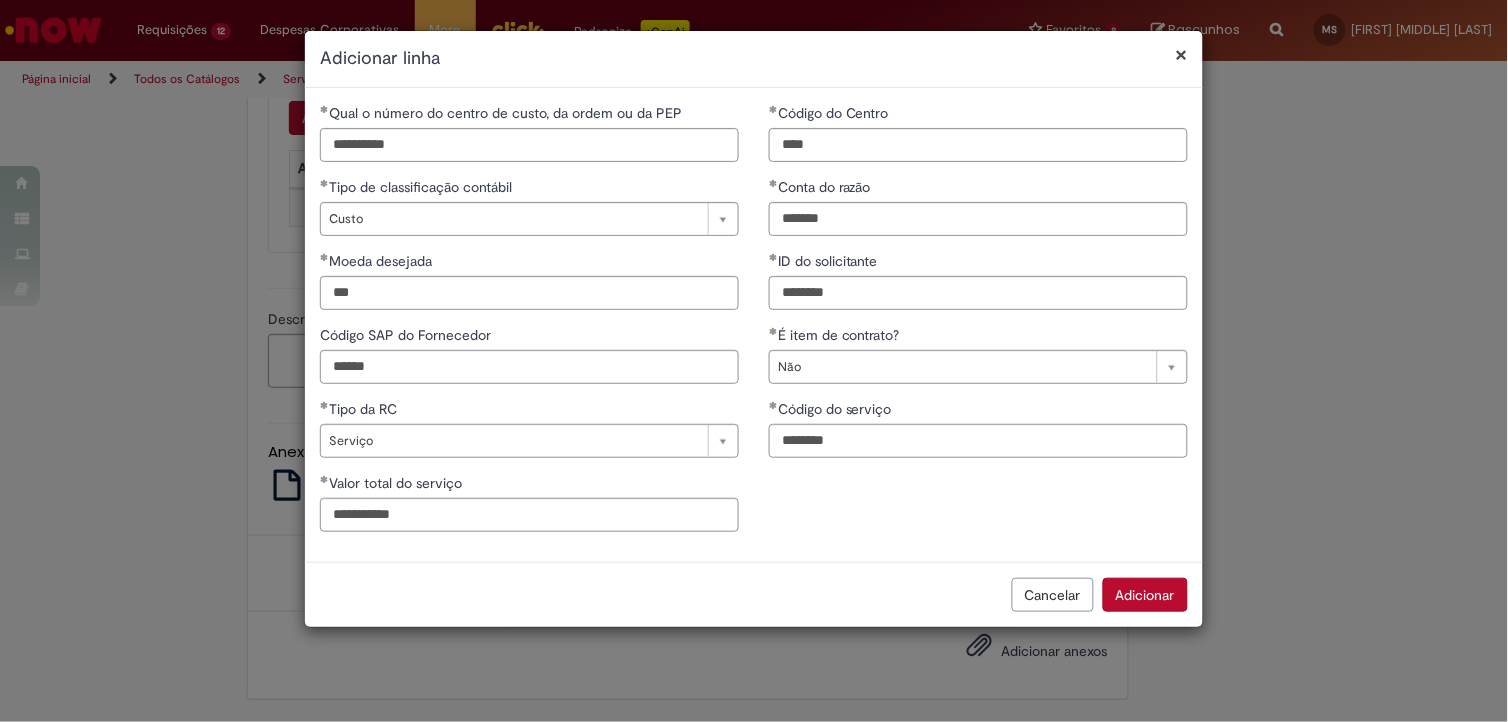 click on "Adicionar" at bounding box center (1145, 595) 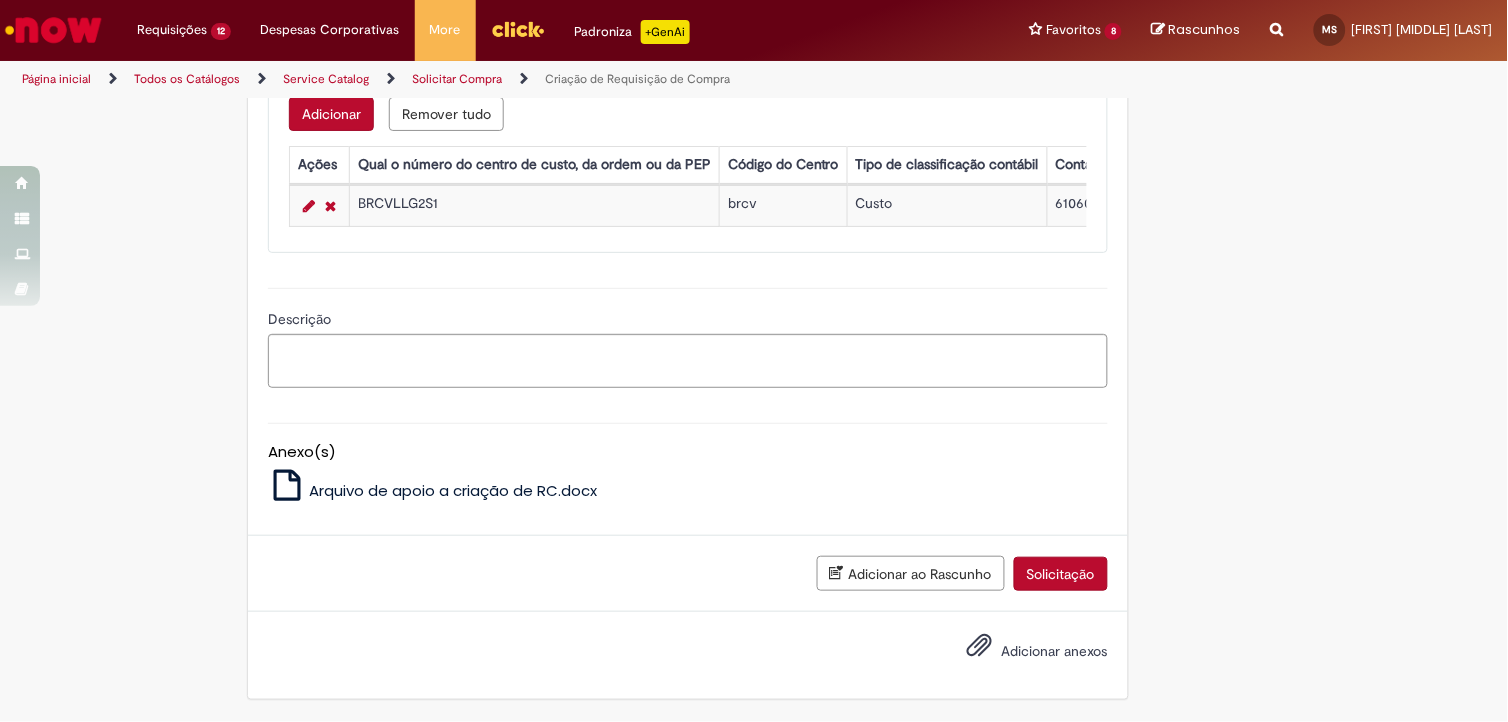 scroll, scrollTop: 2062, scrollLeft: 0, axis: vertical 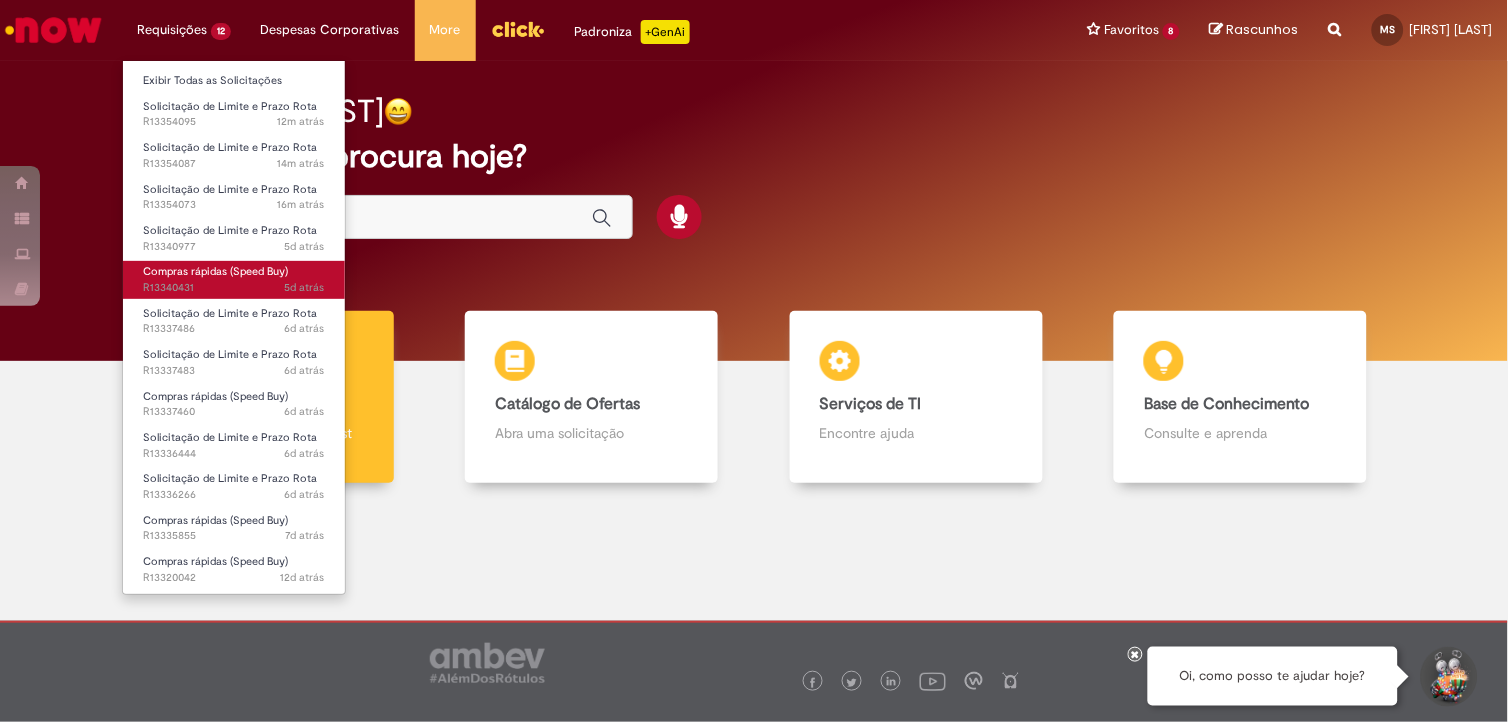 click on "Compras rápidas (Speed Buy)" at bounding box center (215, 271) 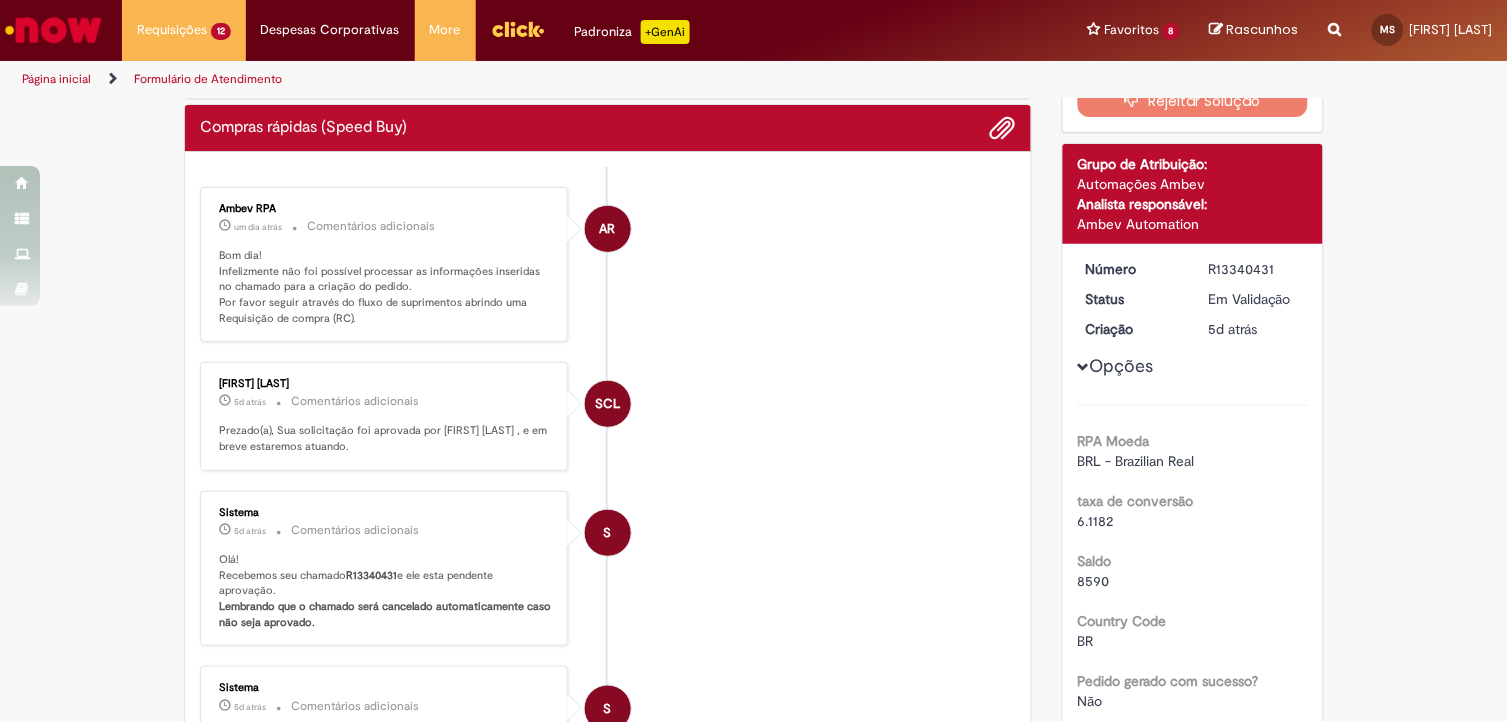 scroll, scrollTop: 0, scrollLeft: 0, axis: both 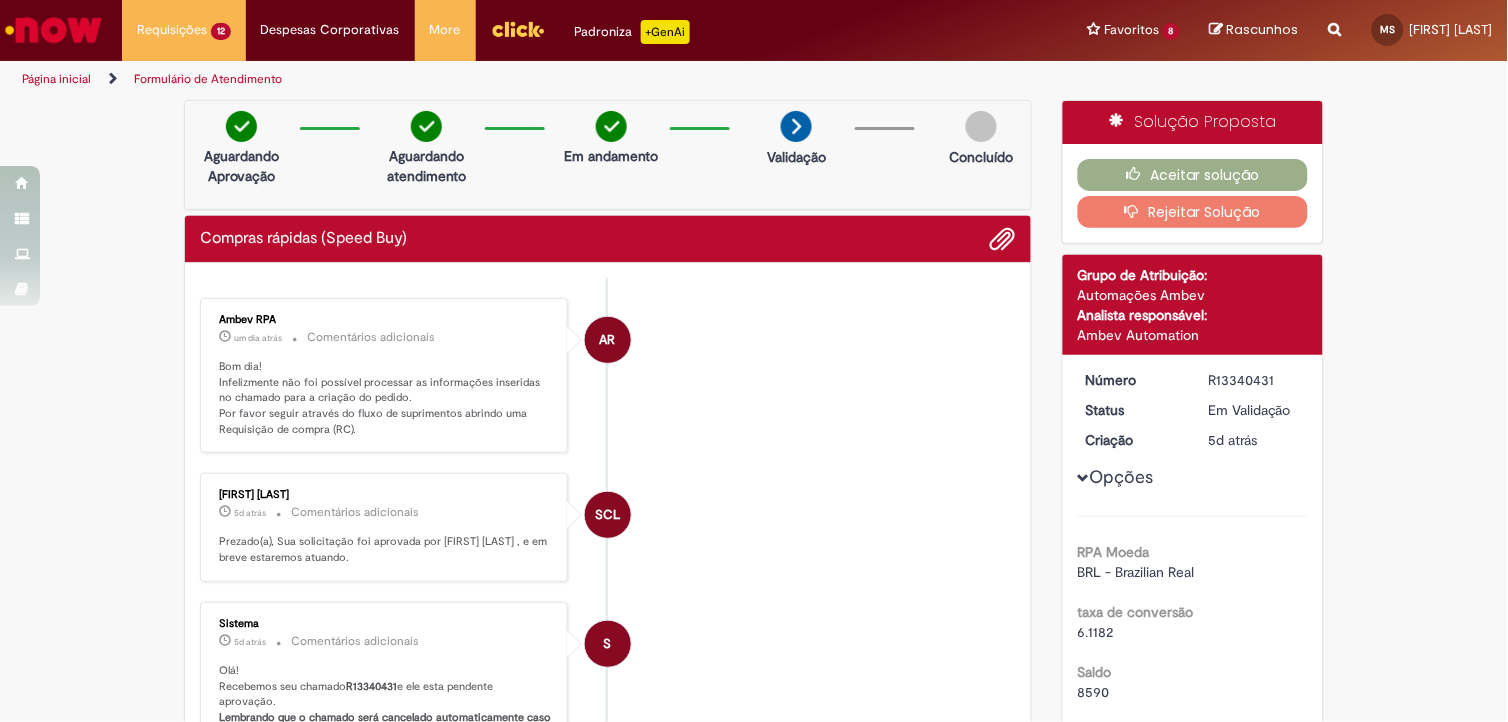 click on "Rejeitar Solução" at bounding box center [1193, 212] 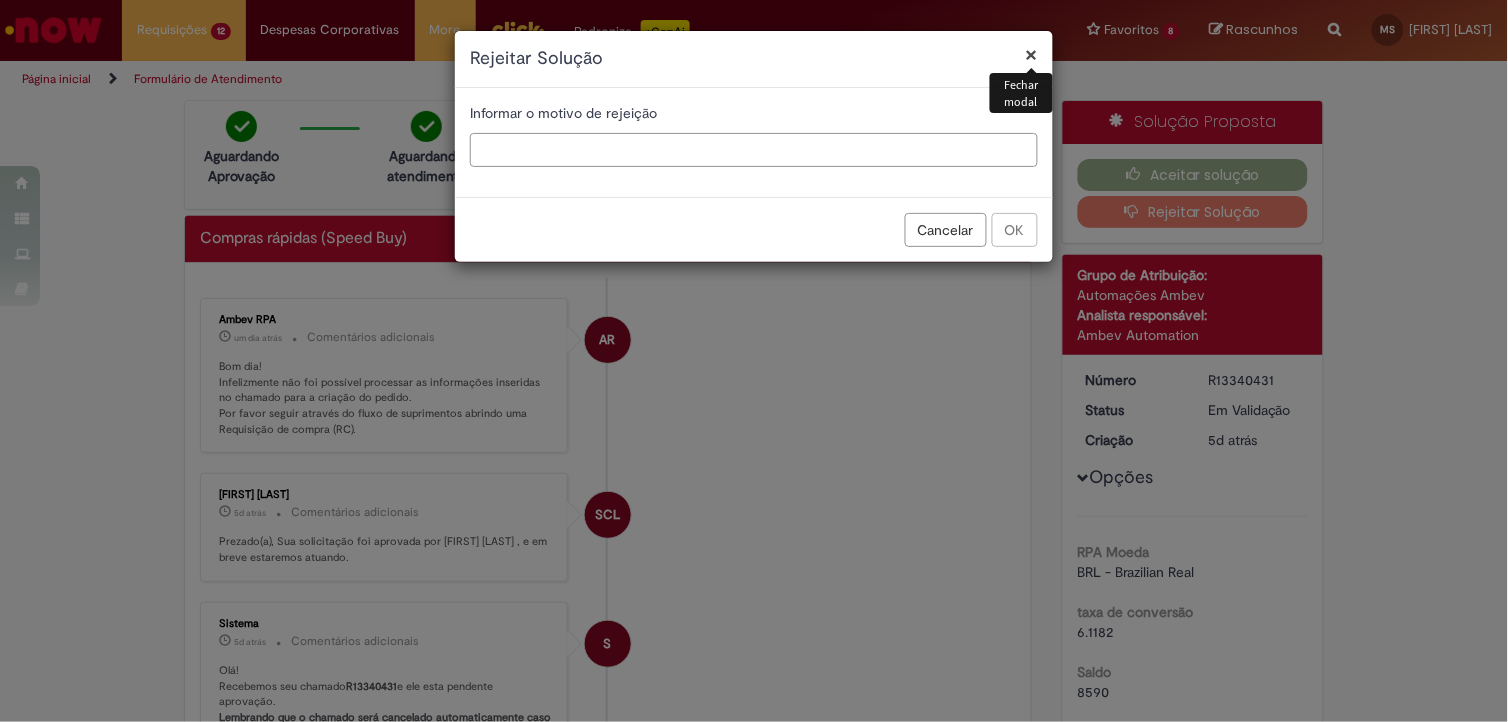 click at bounding box center [754, 150] 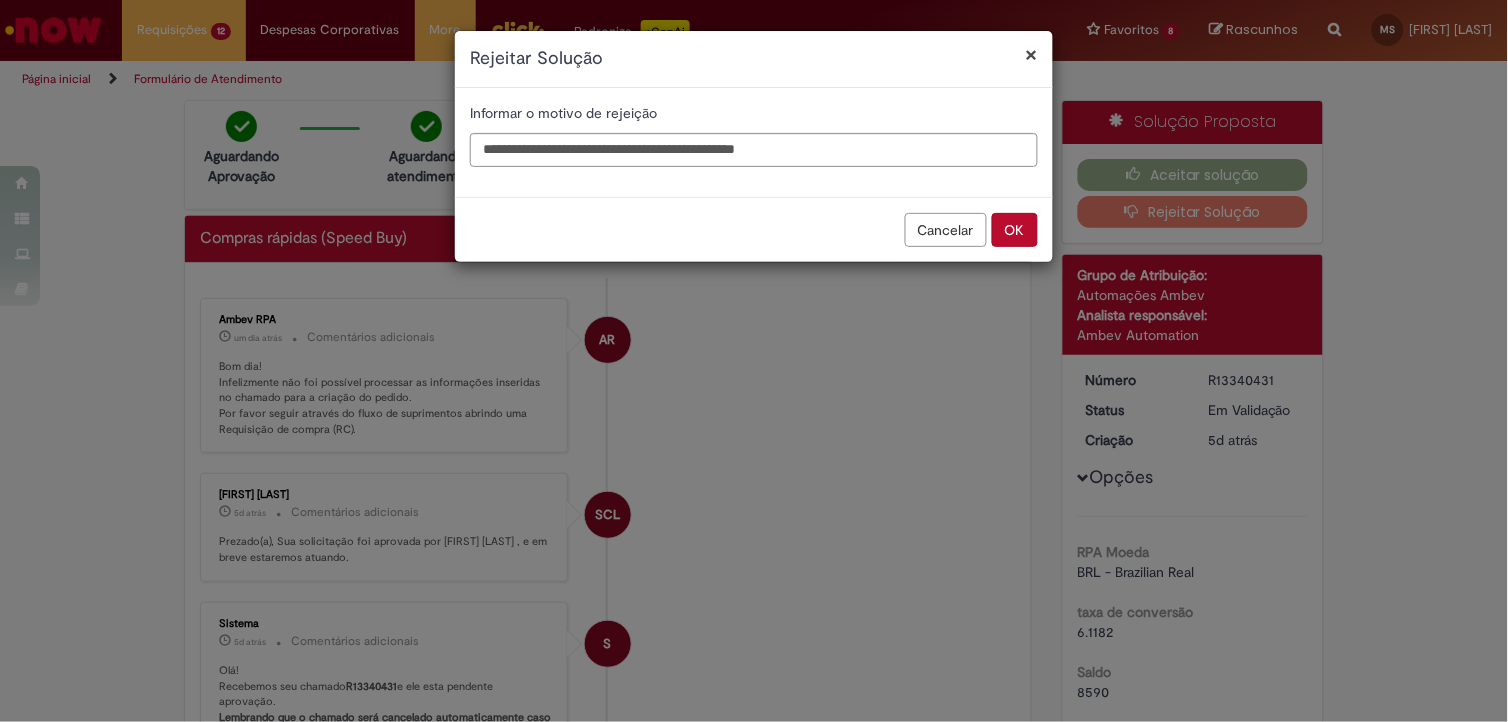 click on "Rejeitar Solução" at bounding box center [754, 59] 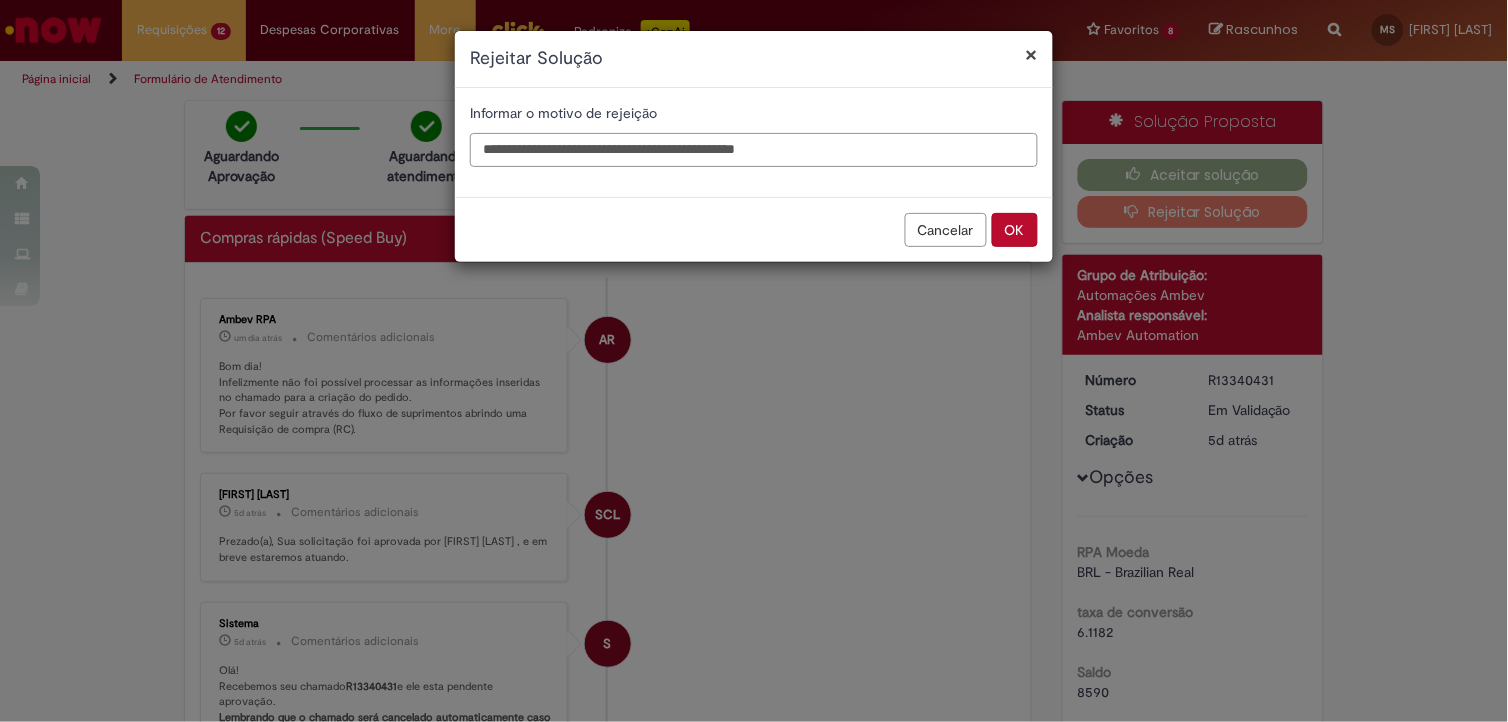 click on "**********" at bounding box center [754, 150] 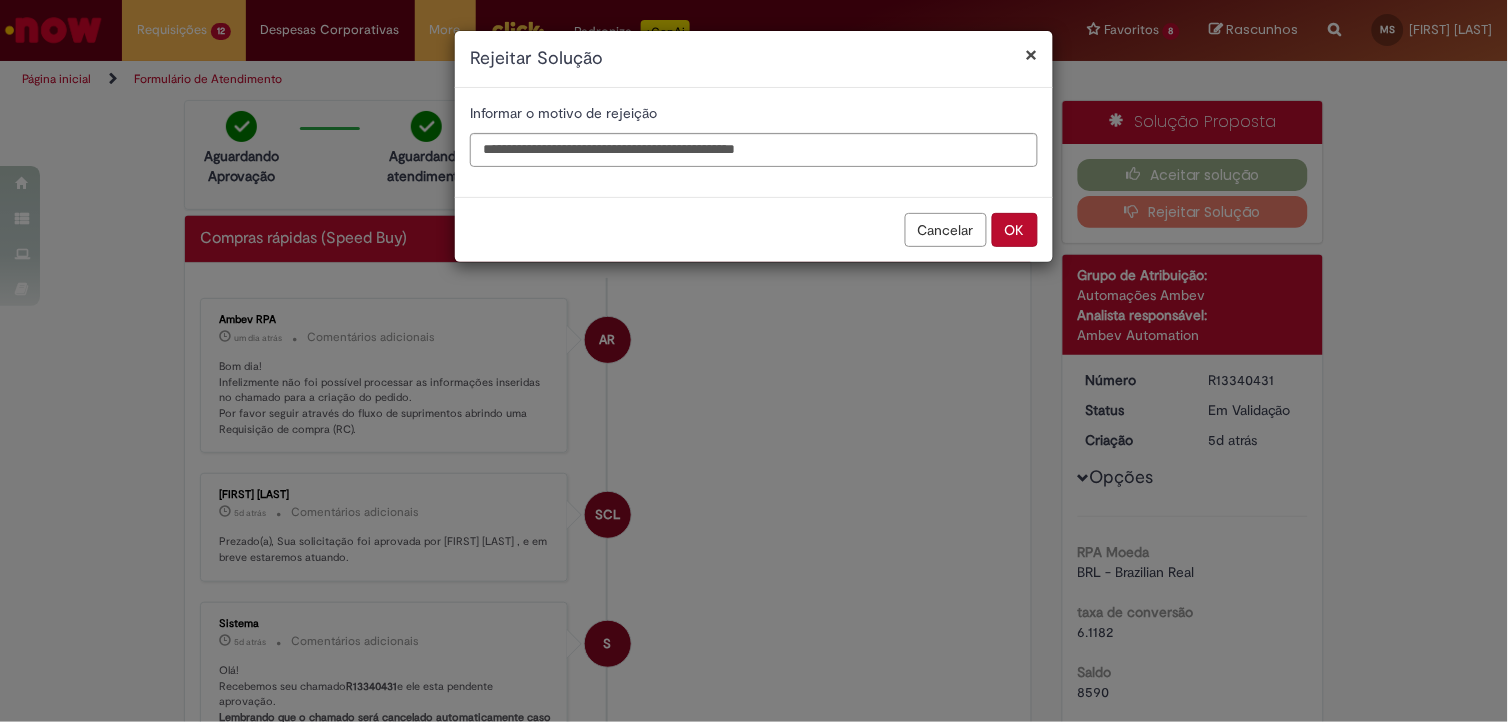 click on "Rejeitar Solução" at bounding box center [754, 59] 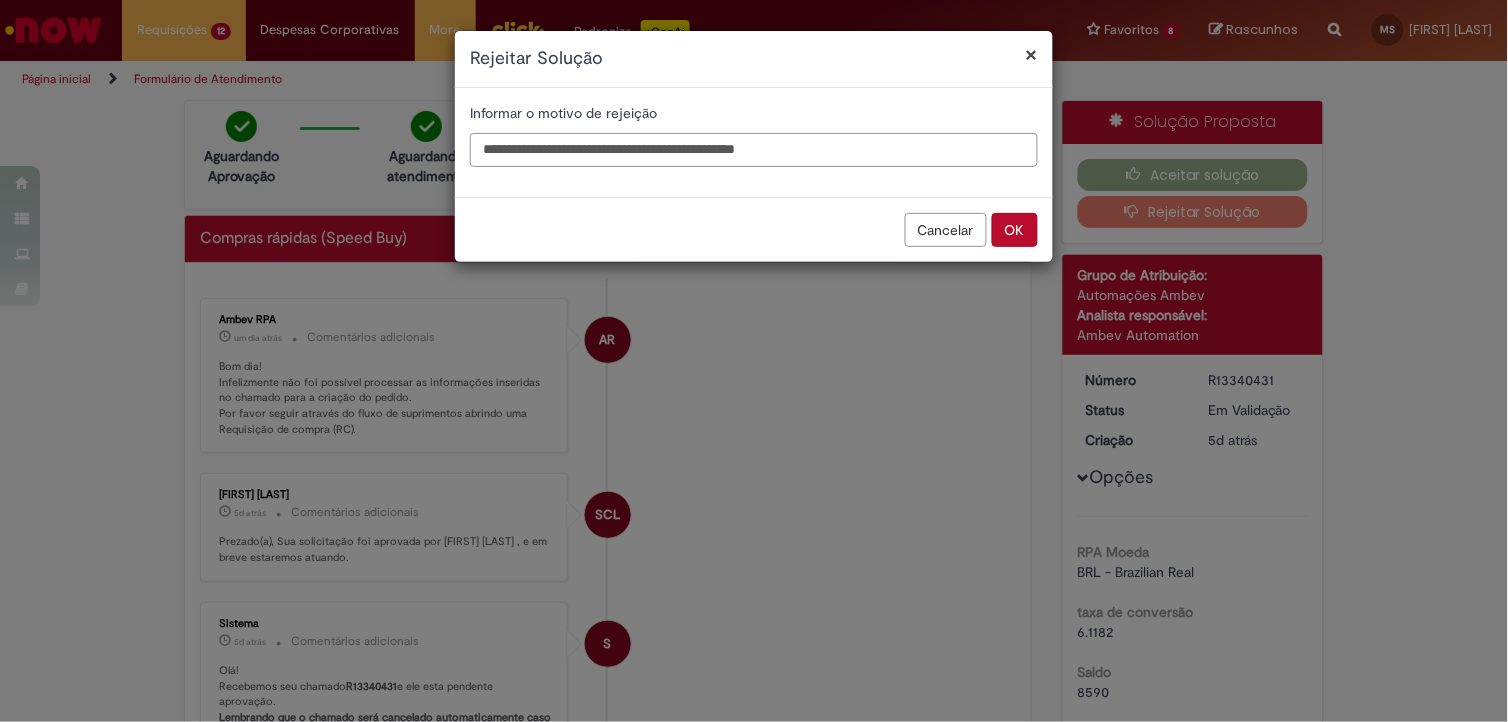 click on "**********" at bounding box center [754, 150] 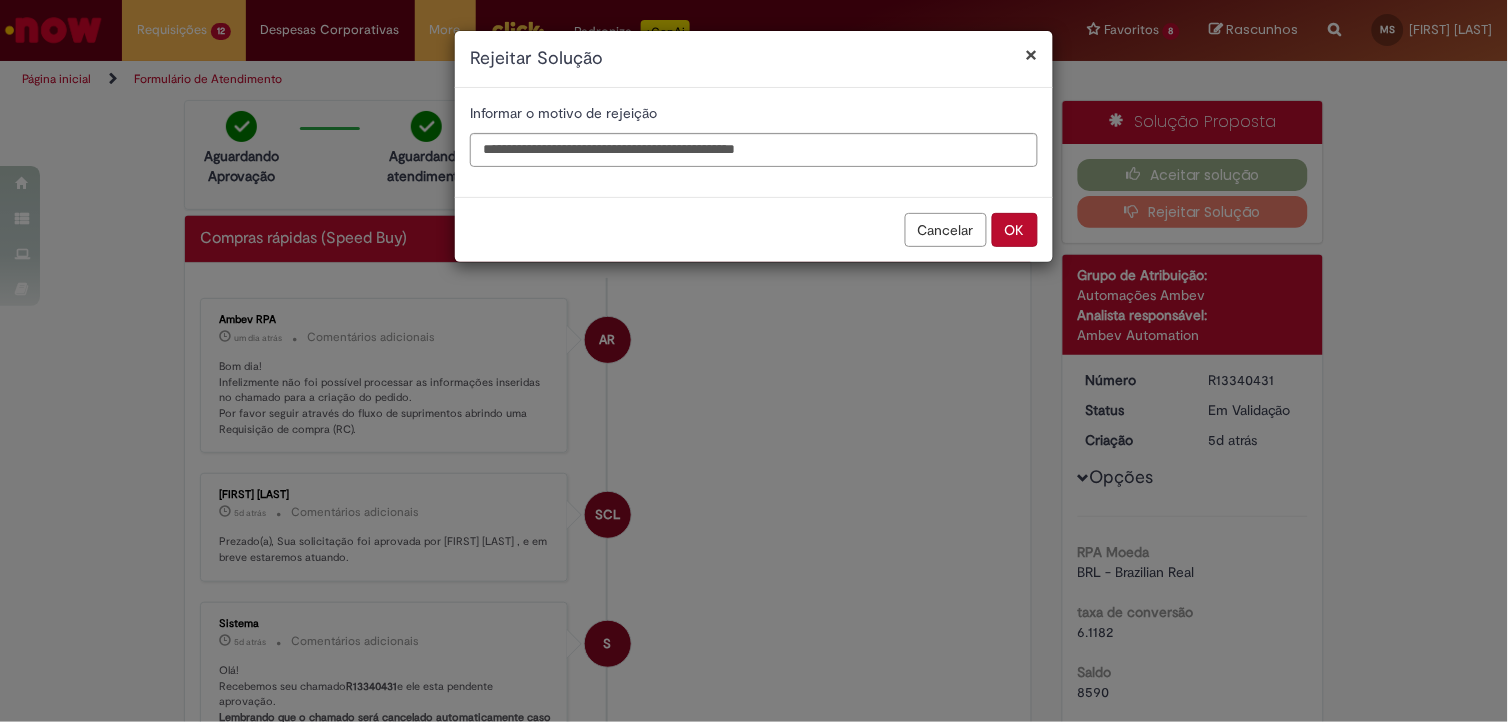 click on "× Rejeitar Solução" at bounding box center [754, 59] 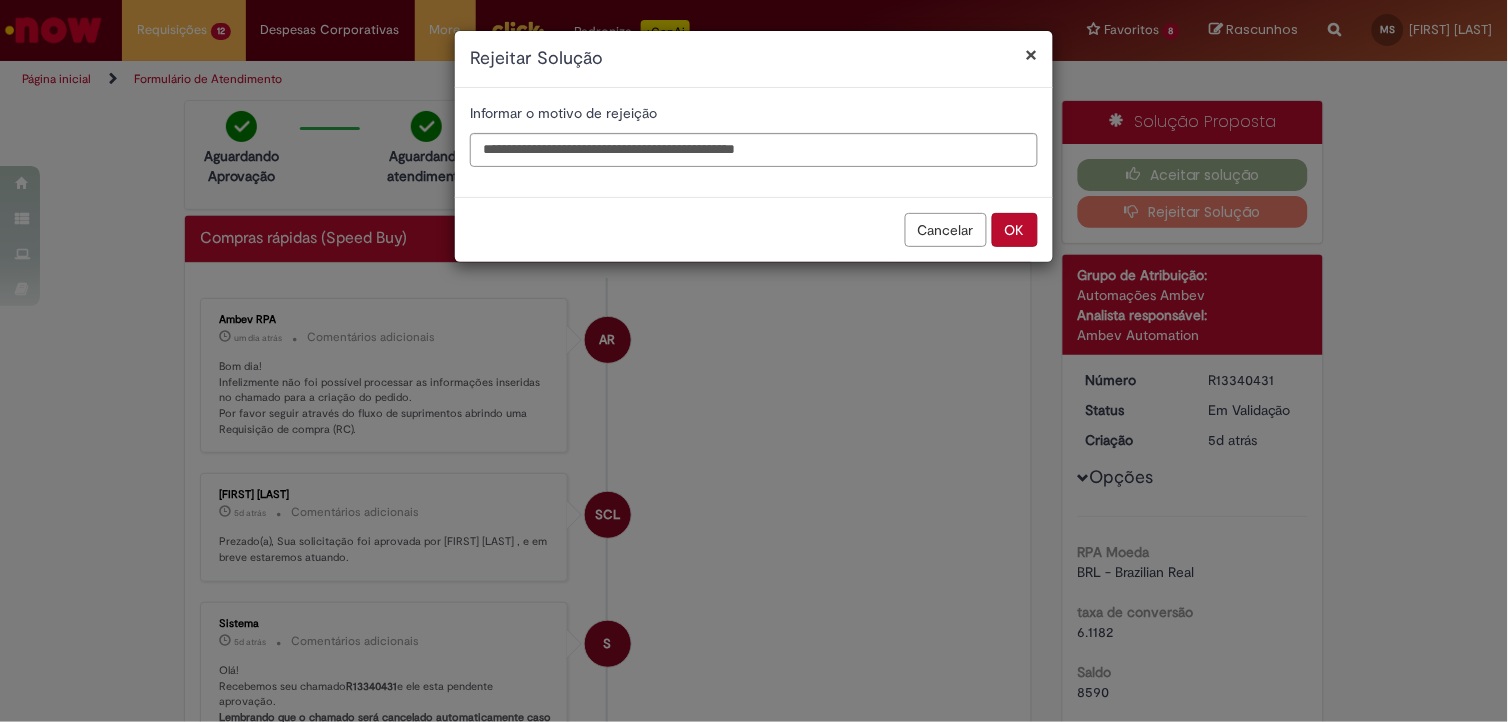 click on "Rejeitar Solução" at bounding box center [754, 59] 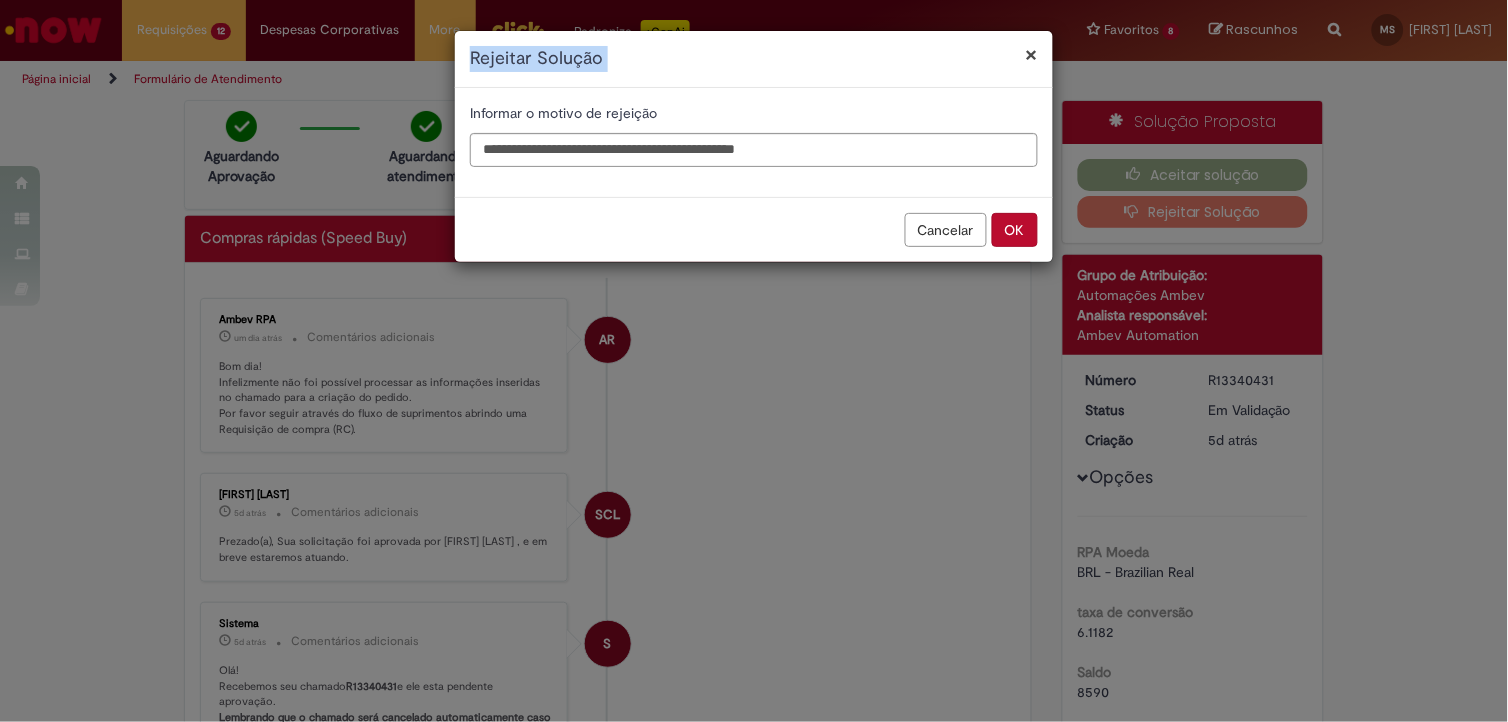 drag, startPoint x: 862, startPoint y: 53, endPoint x: 731, endPoint y: 47, distance: 131.13733 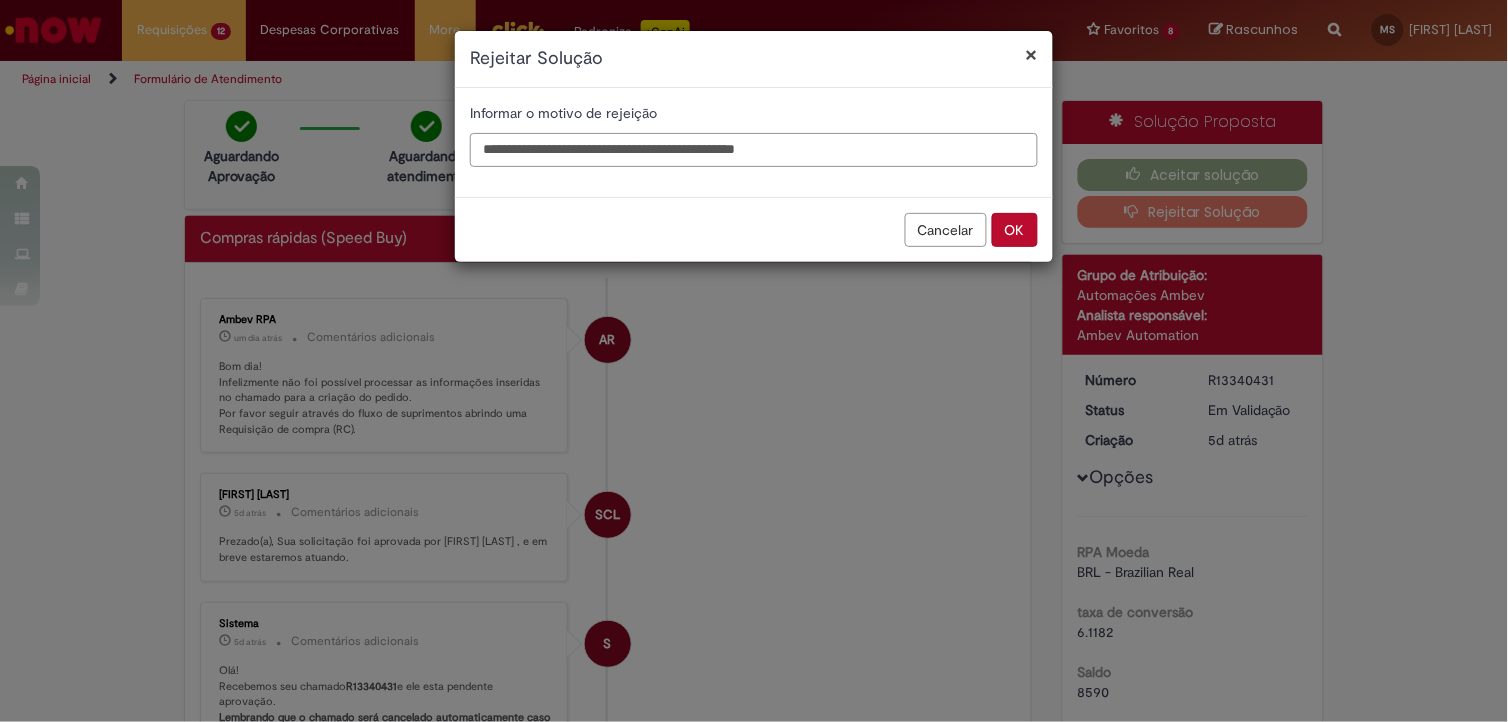 click on "**********" at bounding box center [754, 150] 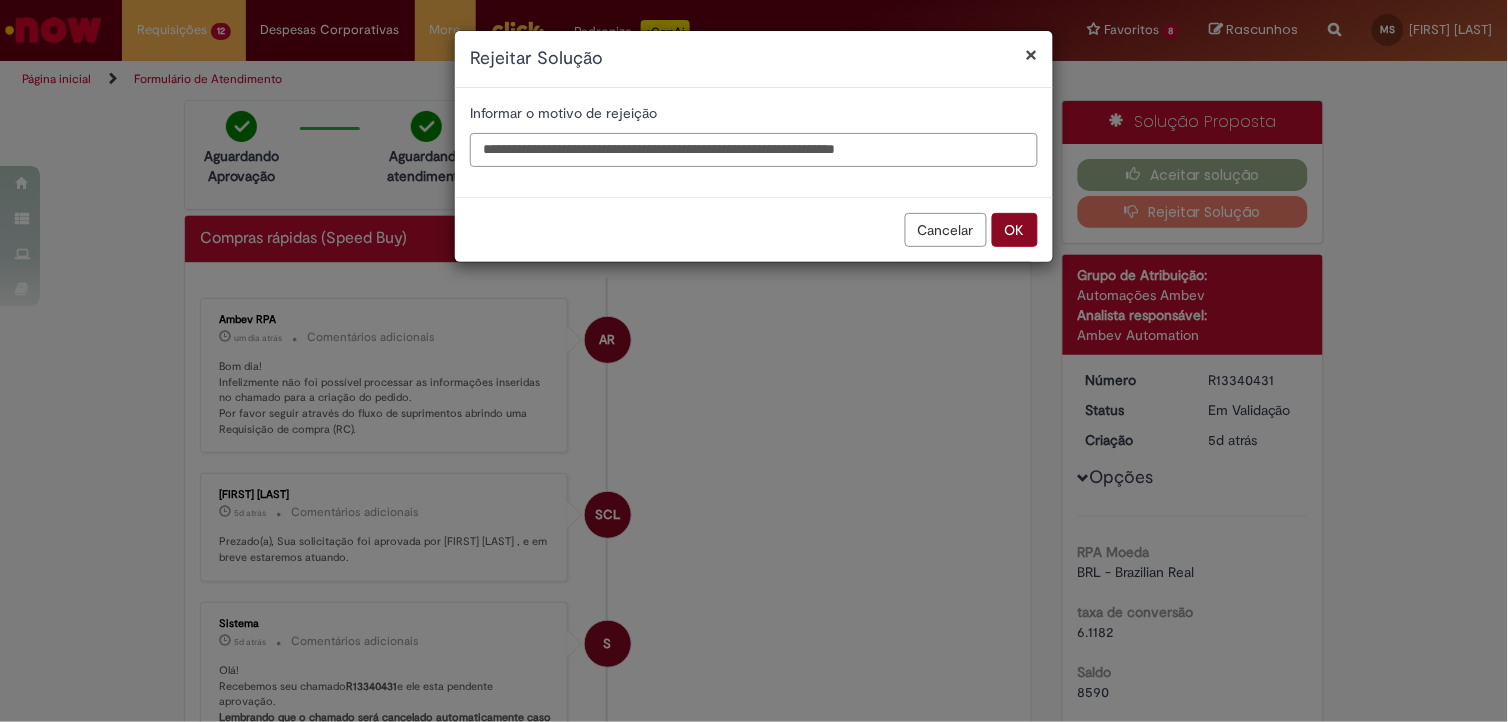 type on "**********" 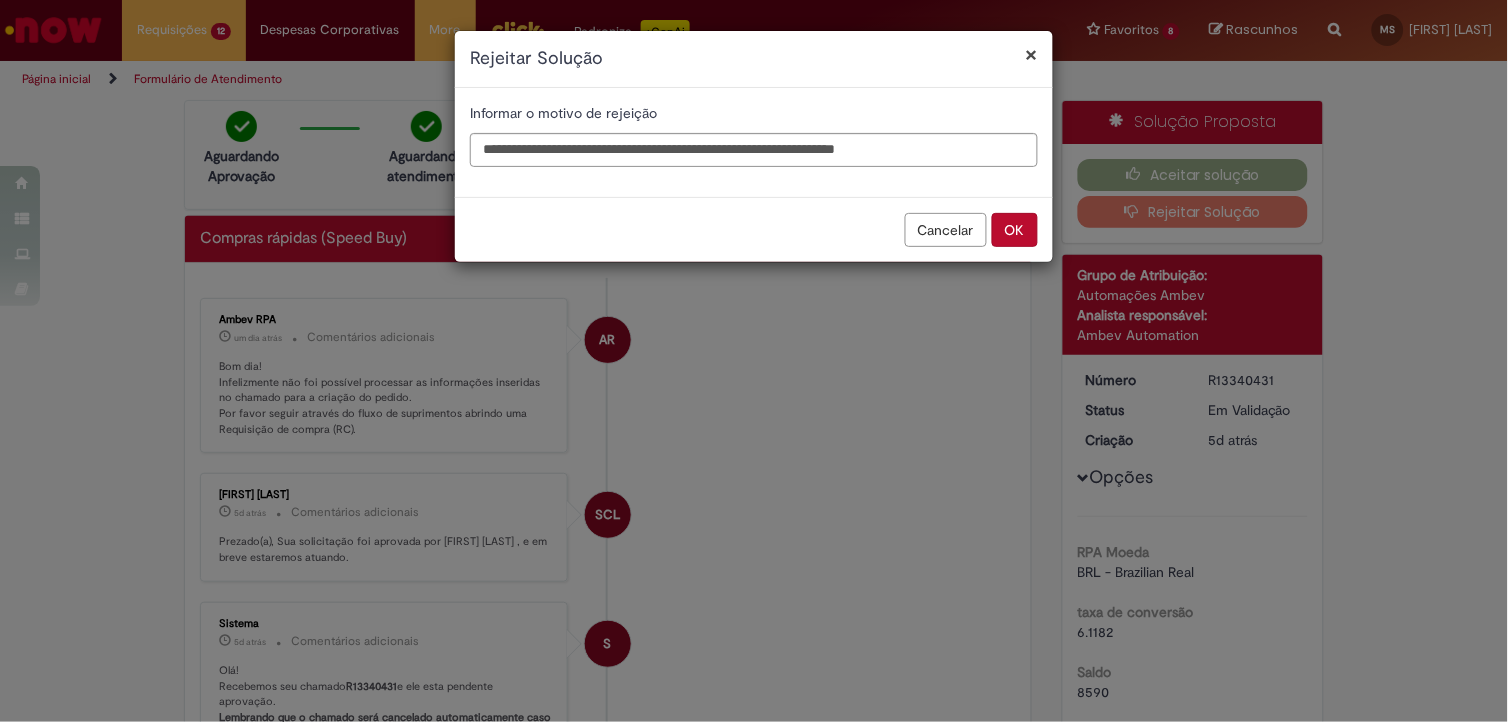 click on "OK" at bounding box center (1015, 230) 